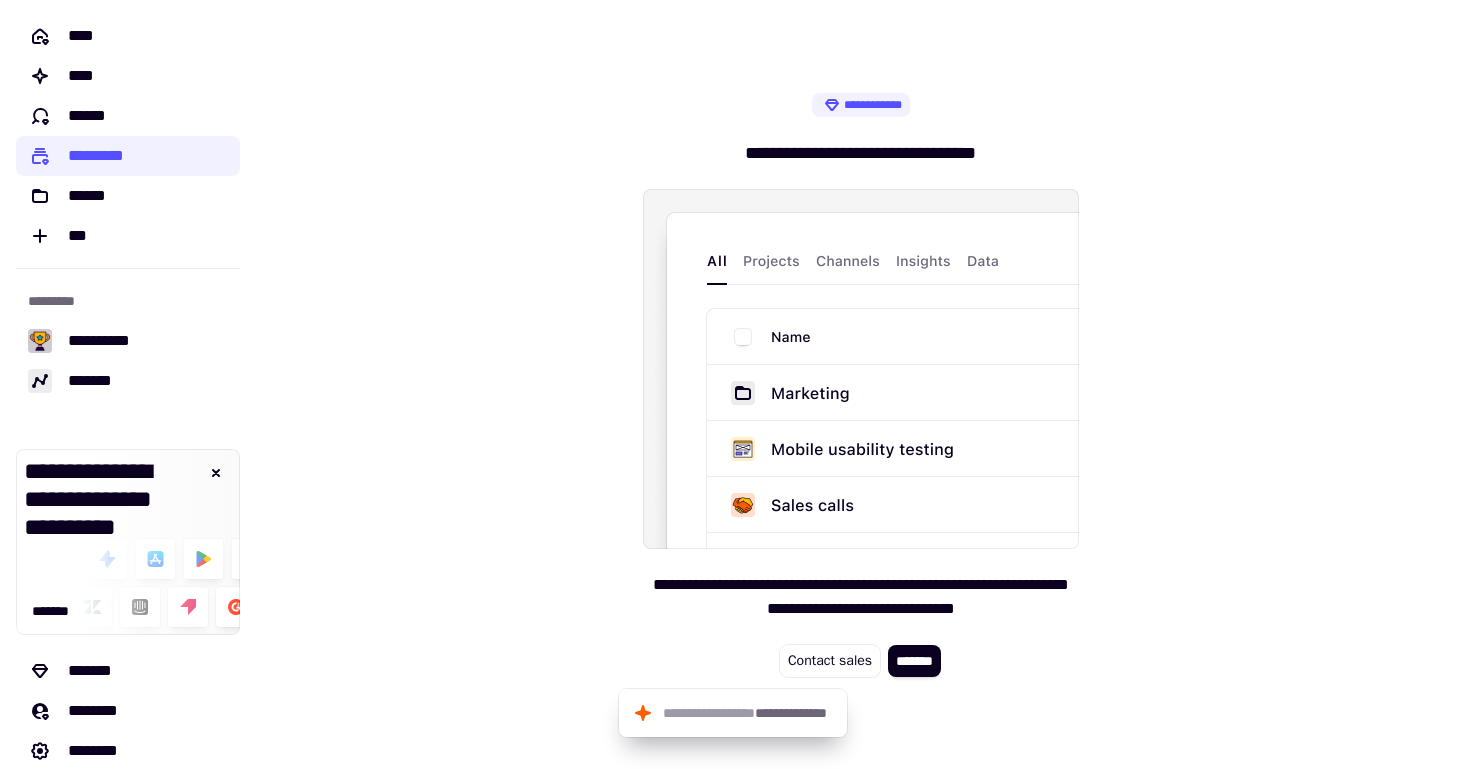 scroll, scrollTop: 0, scrollLeft: 0, axis: both 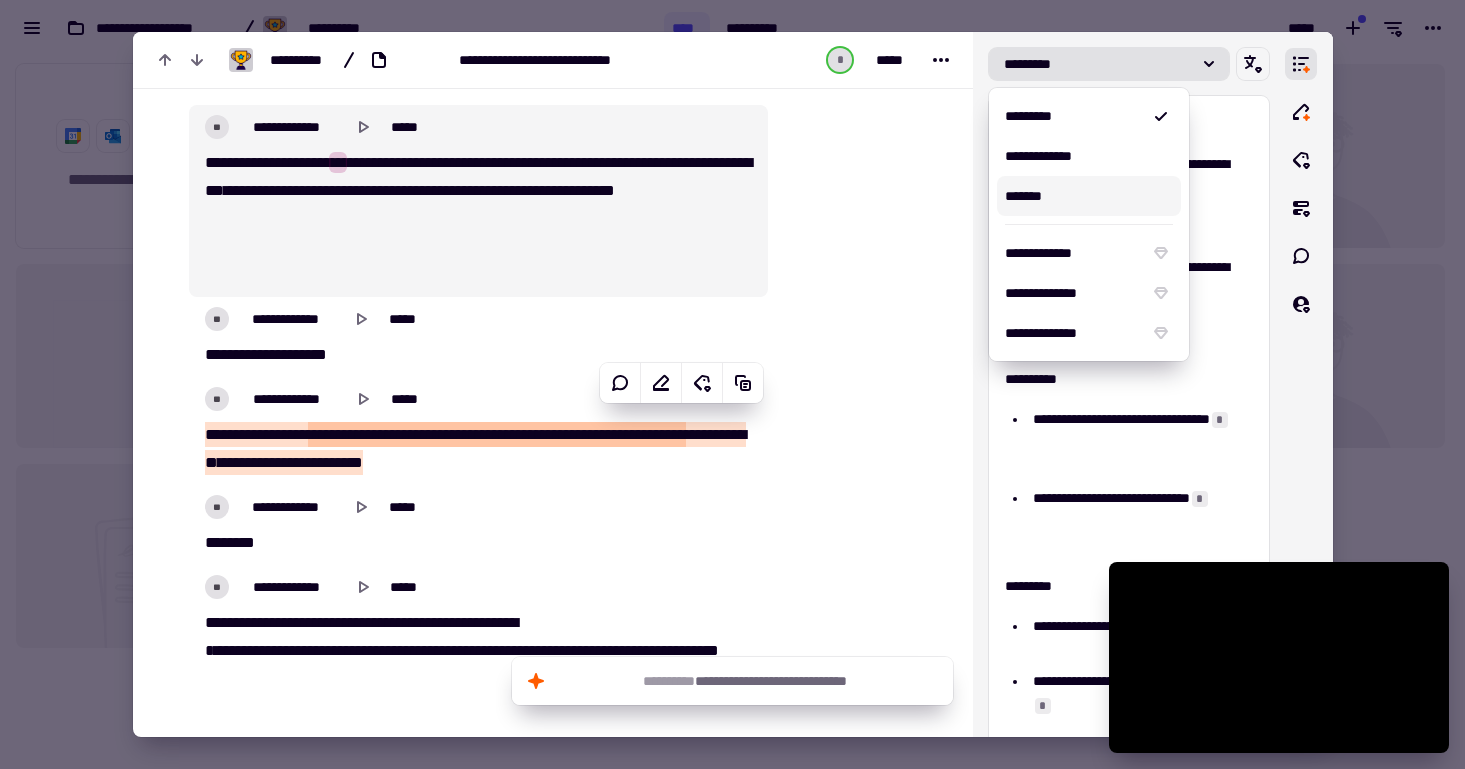 click at bounding box center (856, -2425) 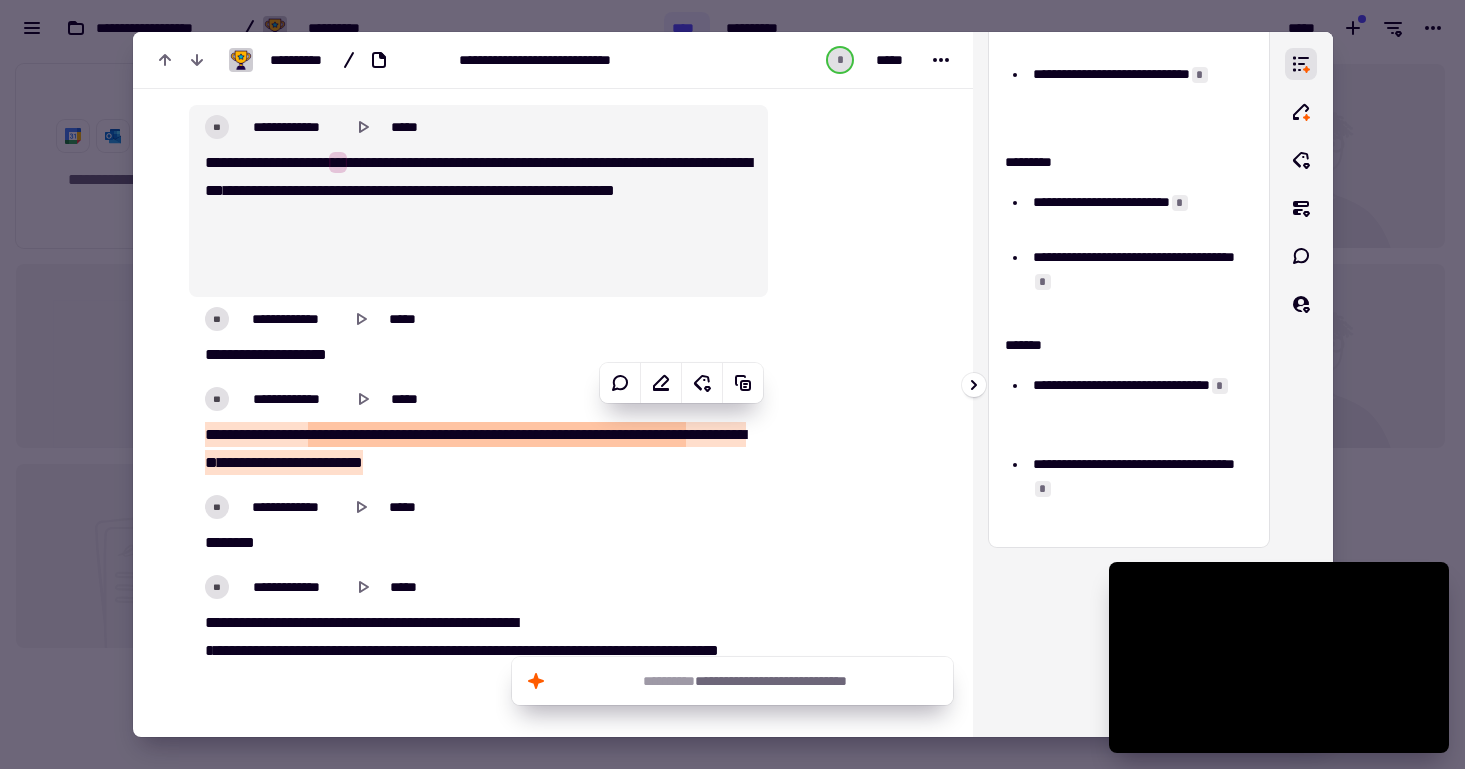 scroll, scrollTop: 441, scrollLeft: 0, axis: vertical 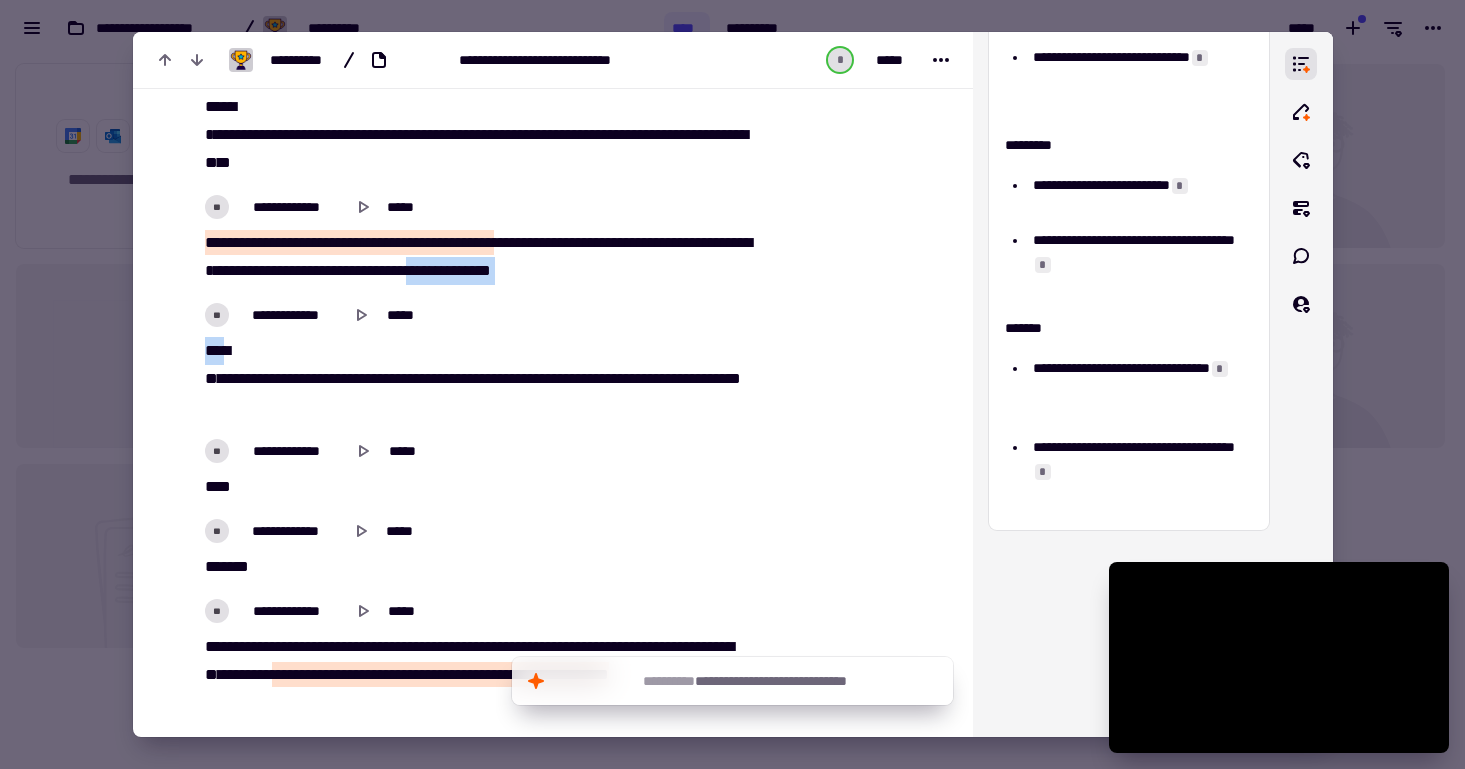 drag, startPoint x: 390, startPoint y: 462, endPoint x: 252, endPoint y: 550, distance: 163.6704 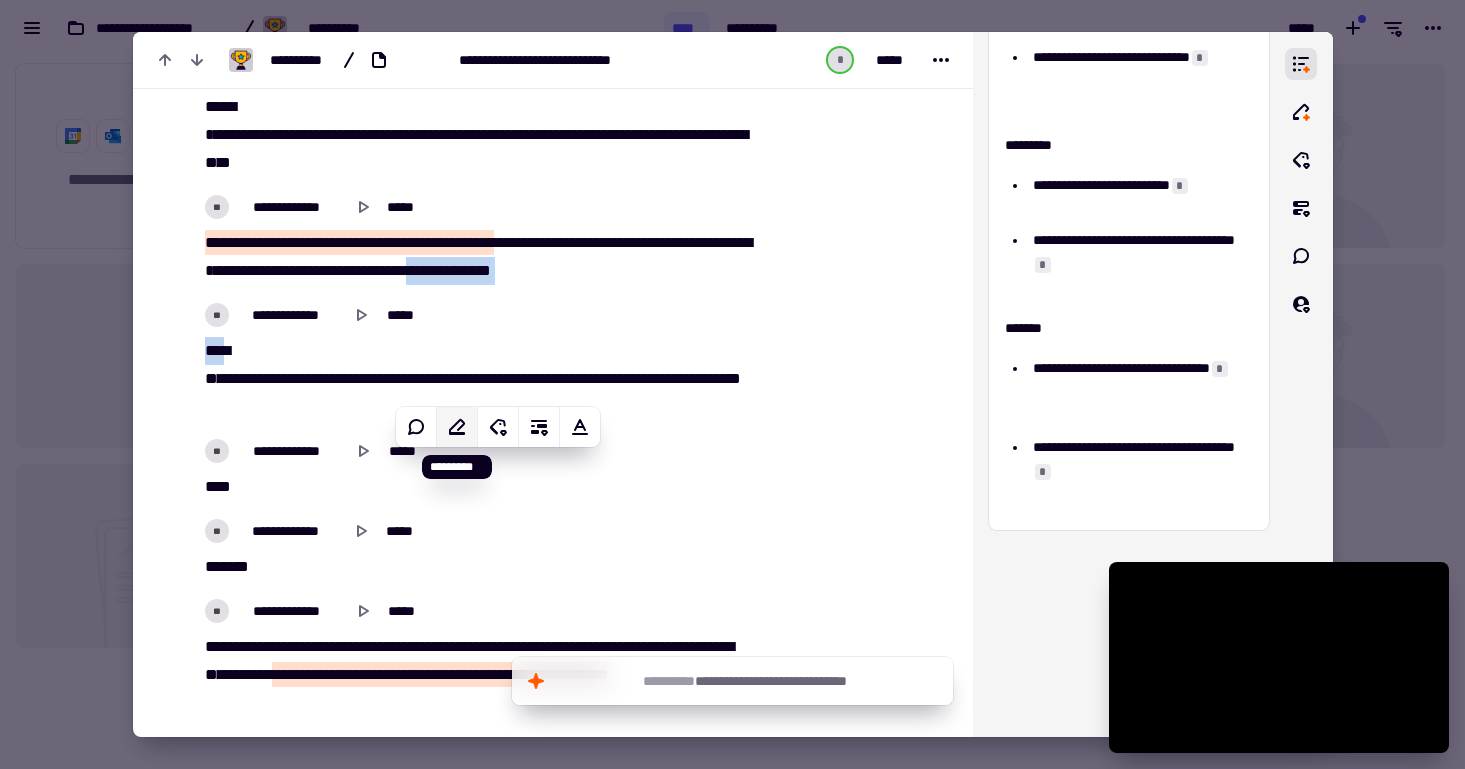 click 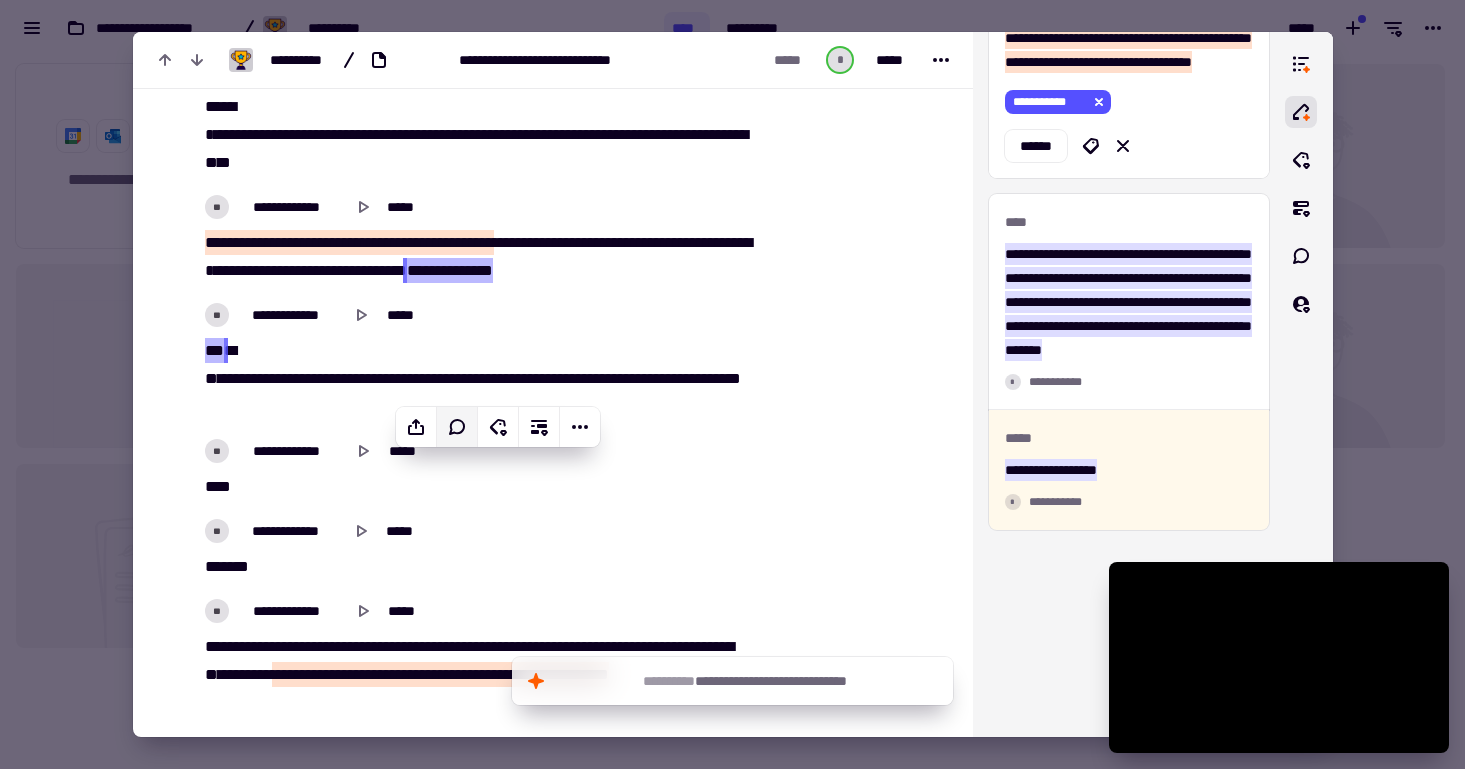 scroll, scrollTop: 10072, scrollLeft: 0, axis: vertical 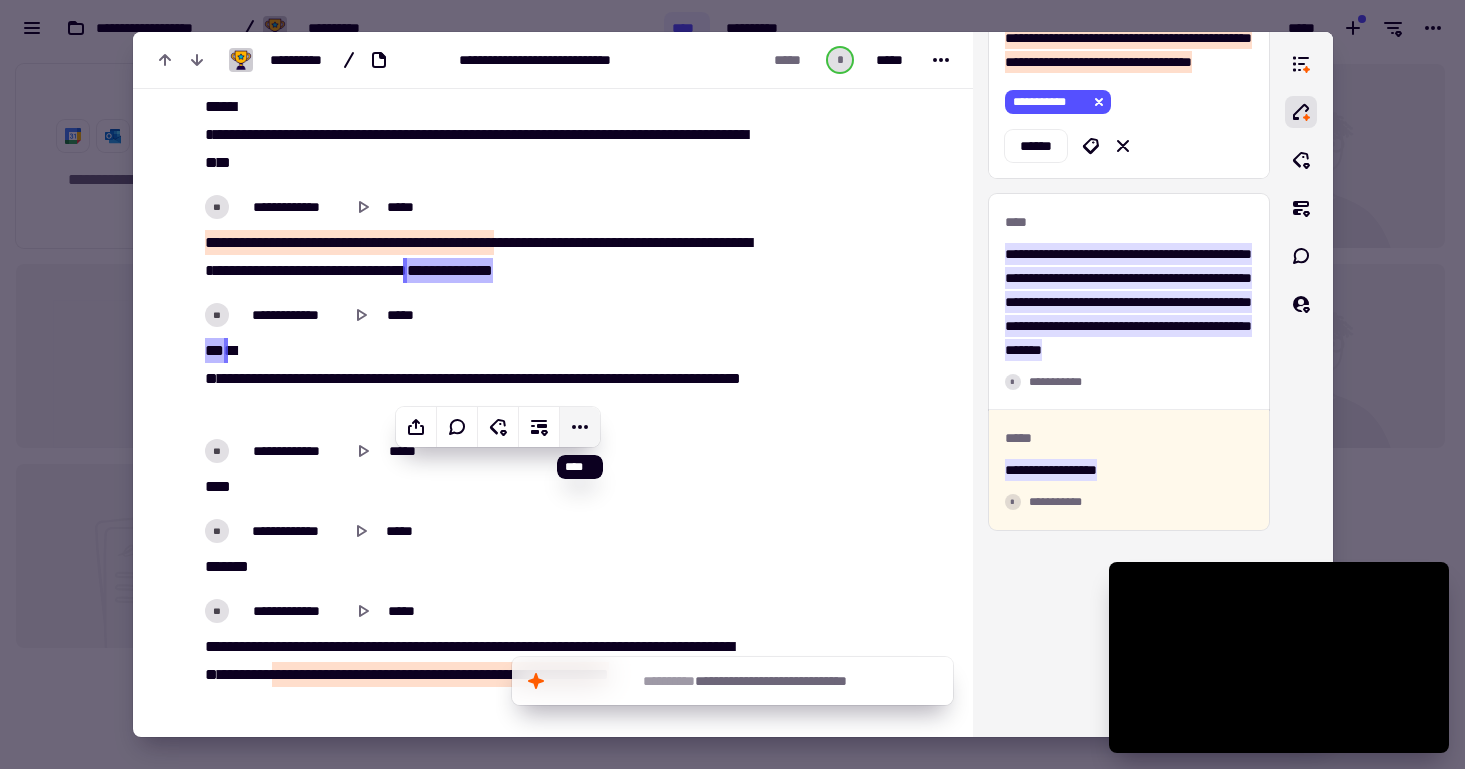 click 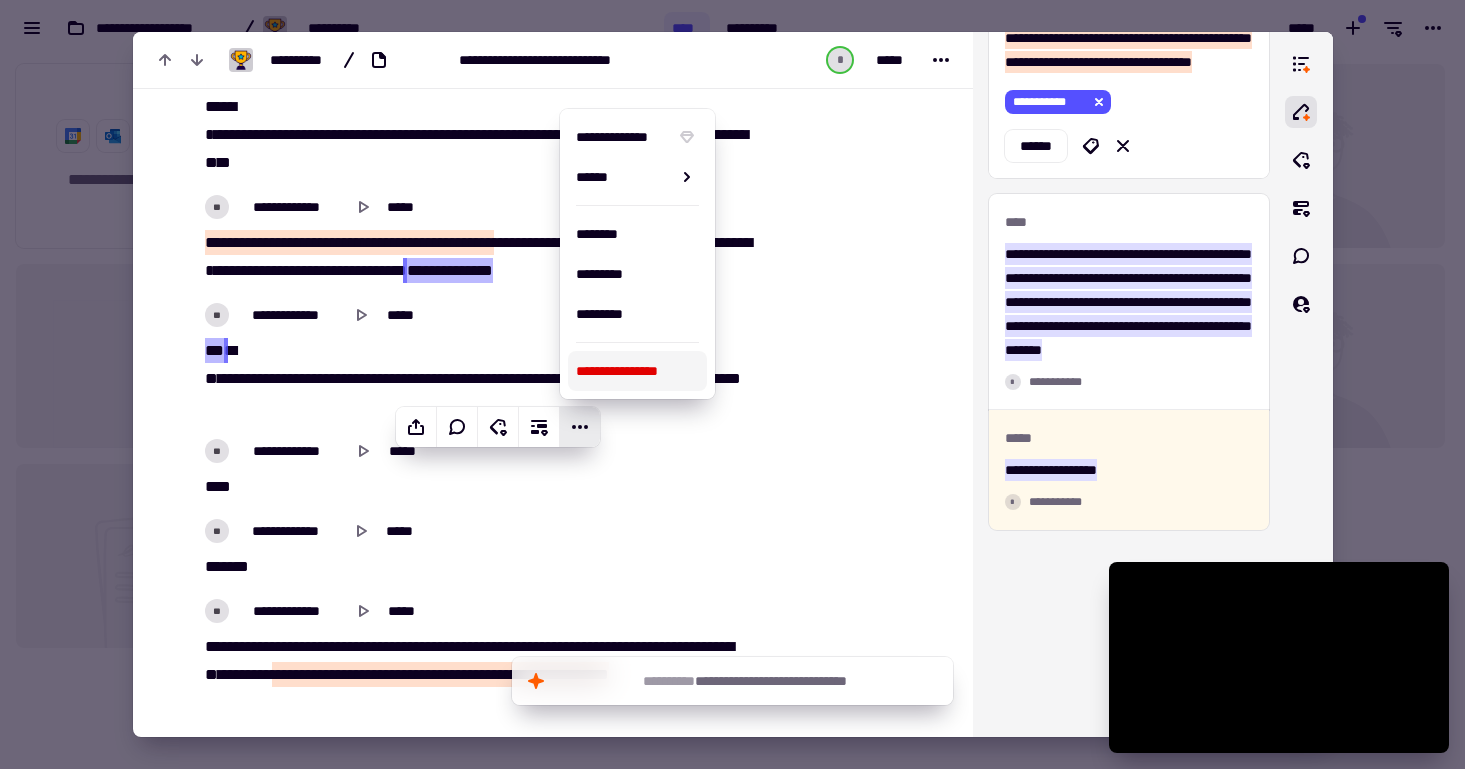 click on "**********" at bounding box center (478, 239) 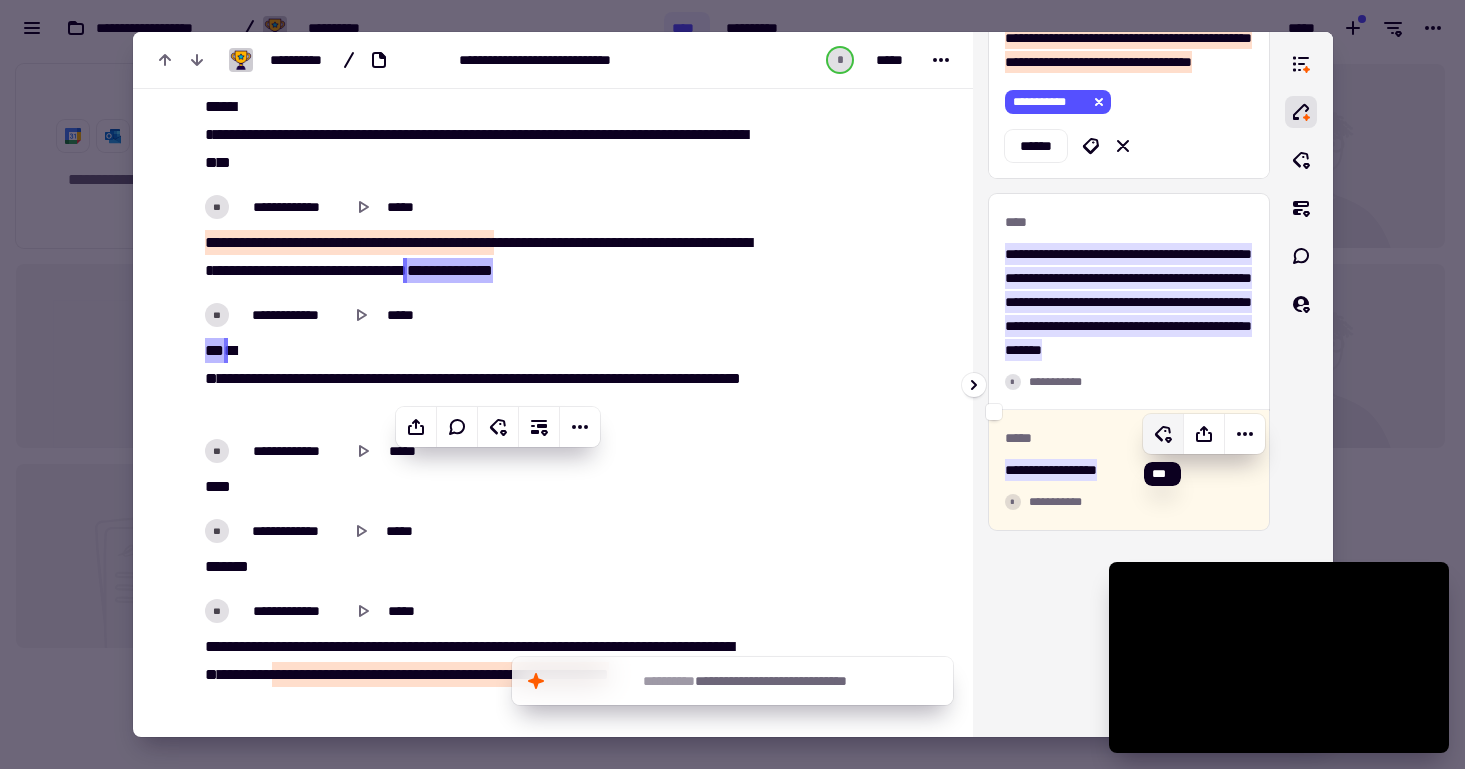 click 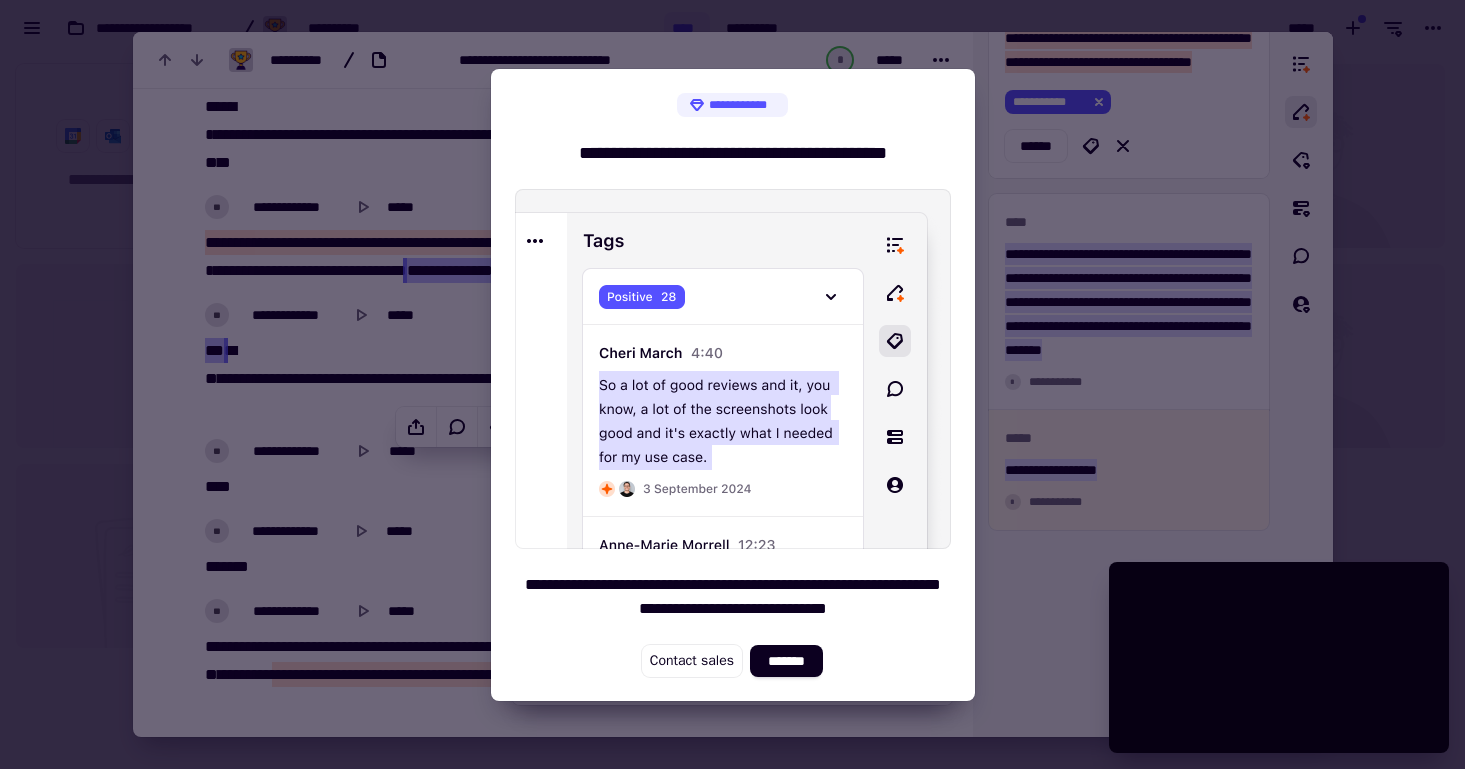 click at bounding box center [732, 384] 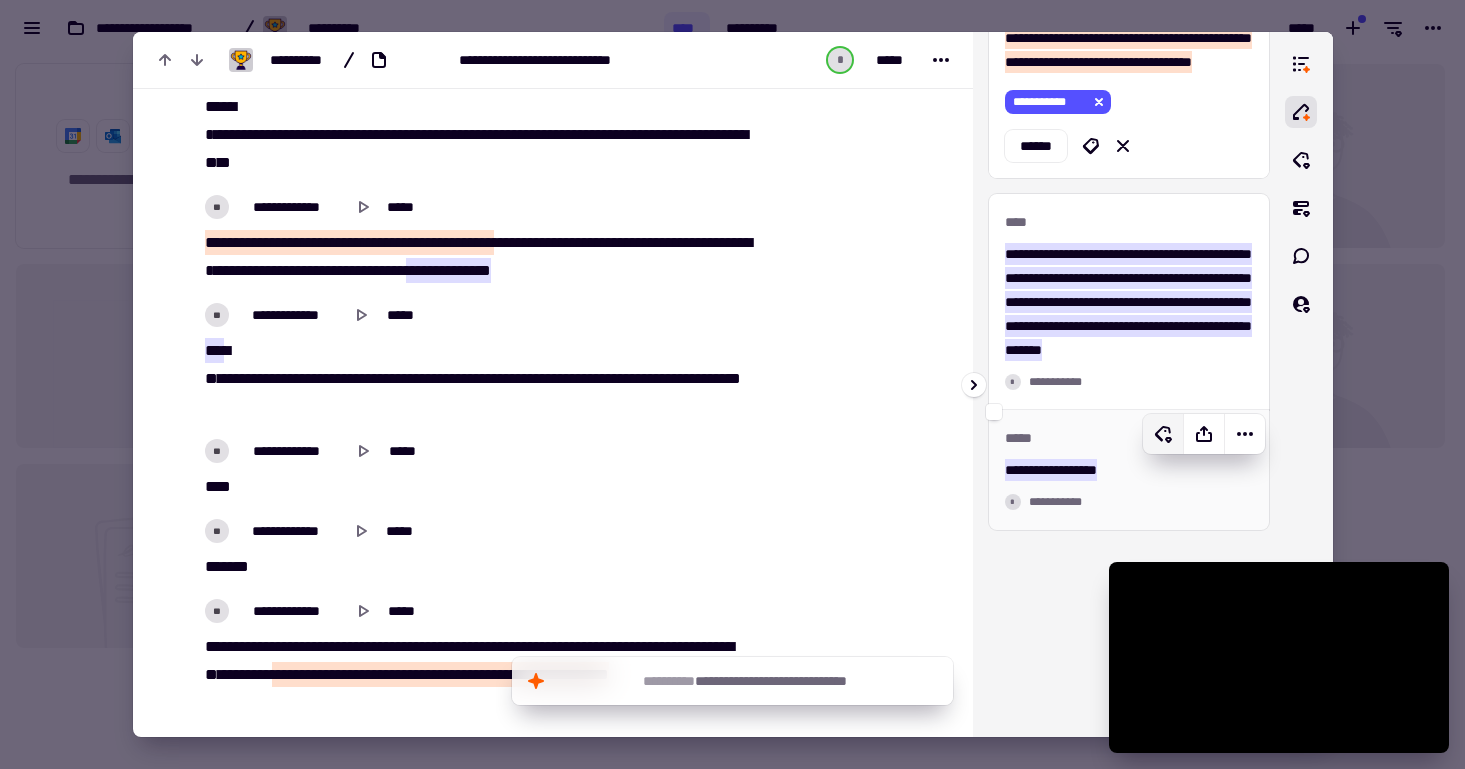click 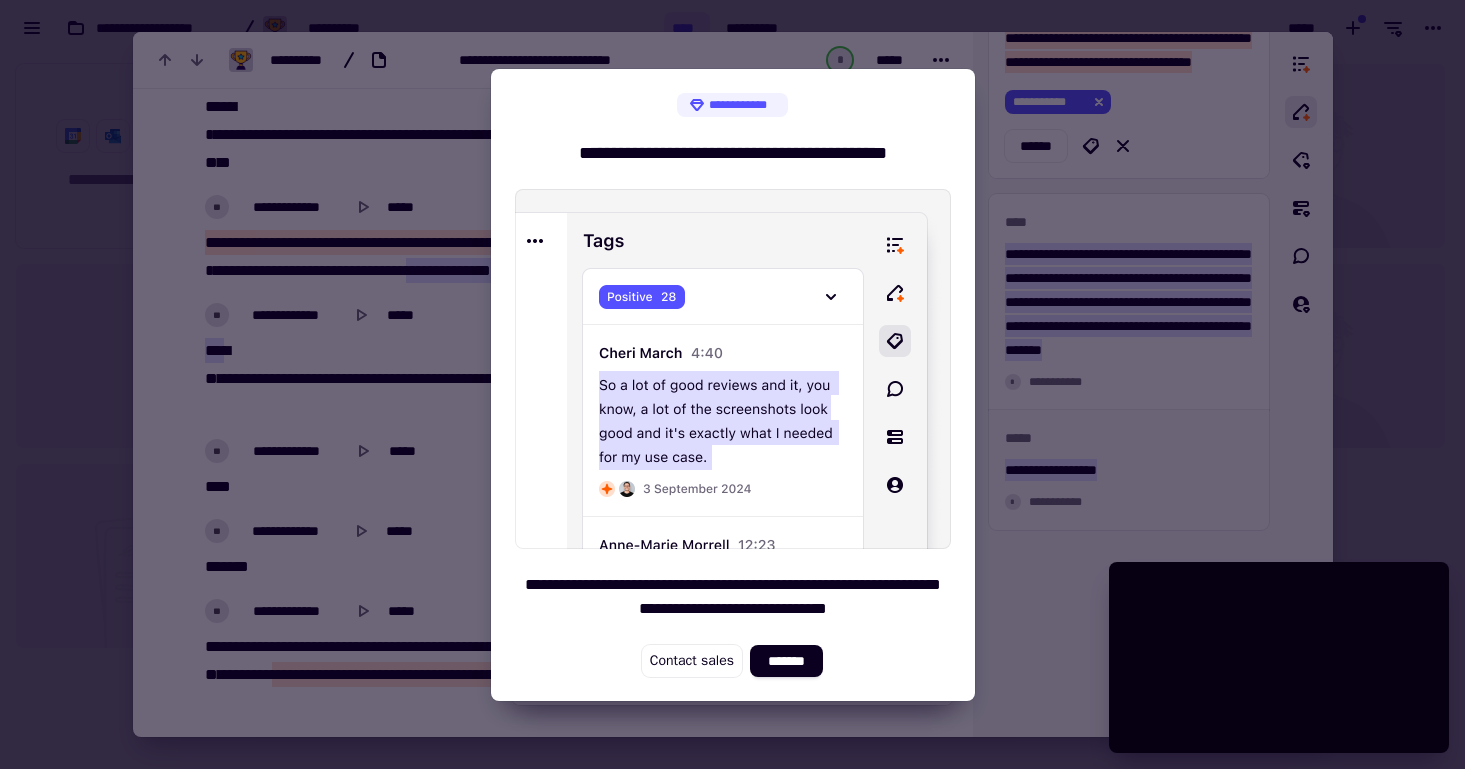 click at bounding box center [732, 384] 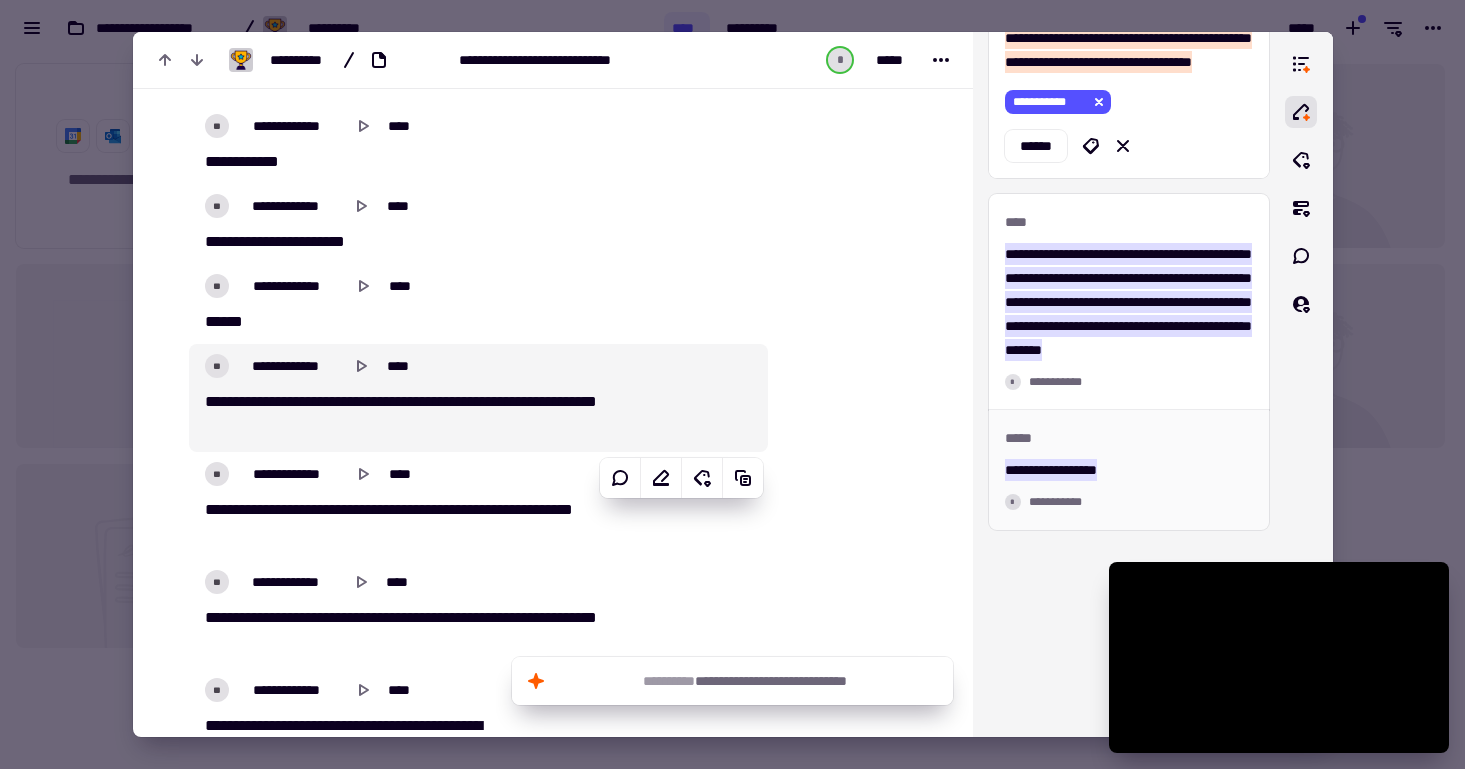 scroll, scrollTop: 2308, scrollLeft: 0, axis: vertical 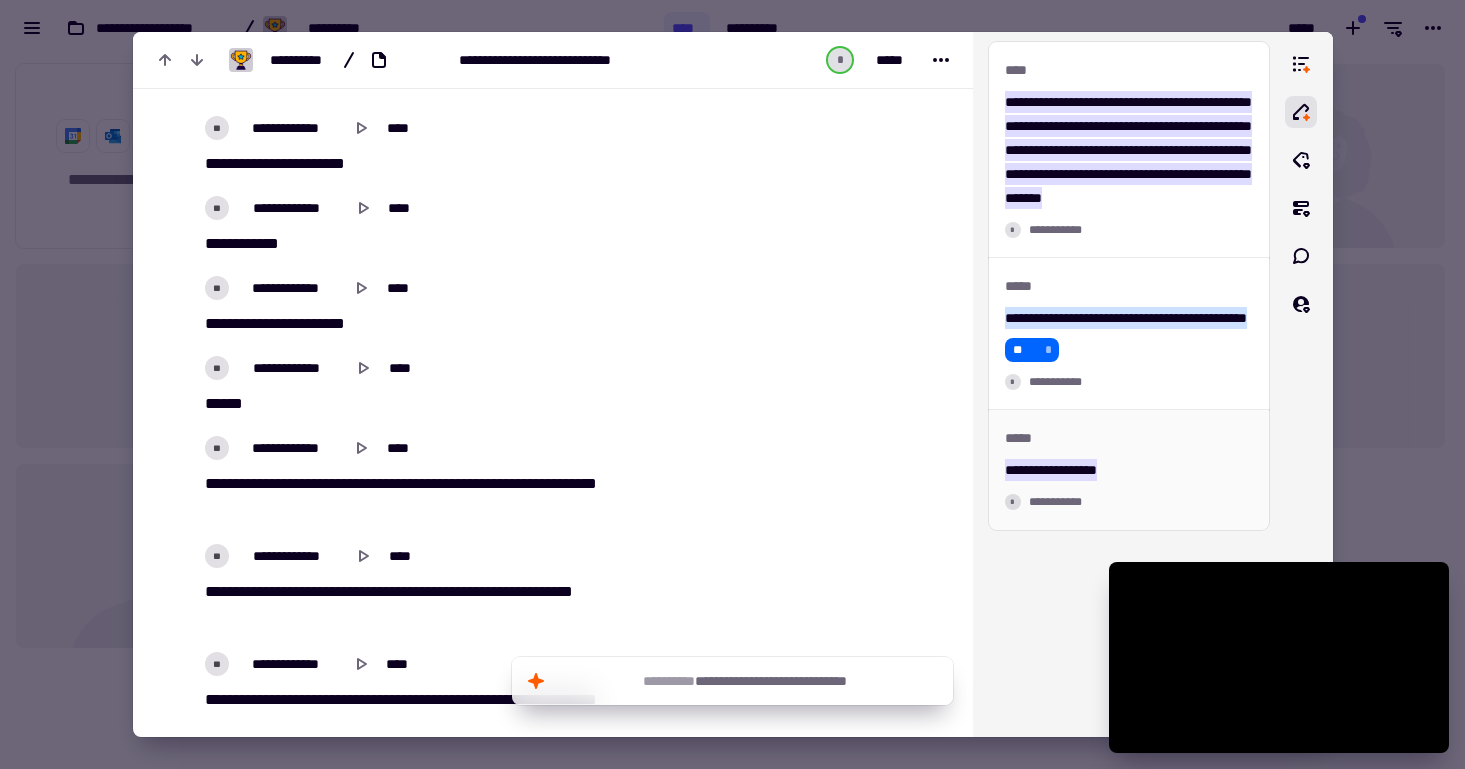 click at bounding box center [732, 384] 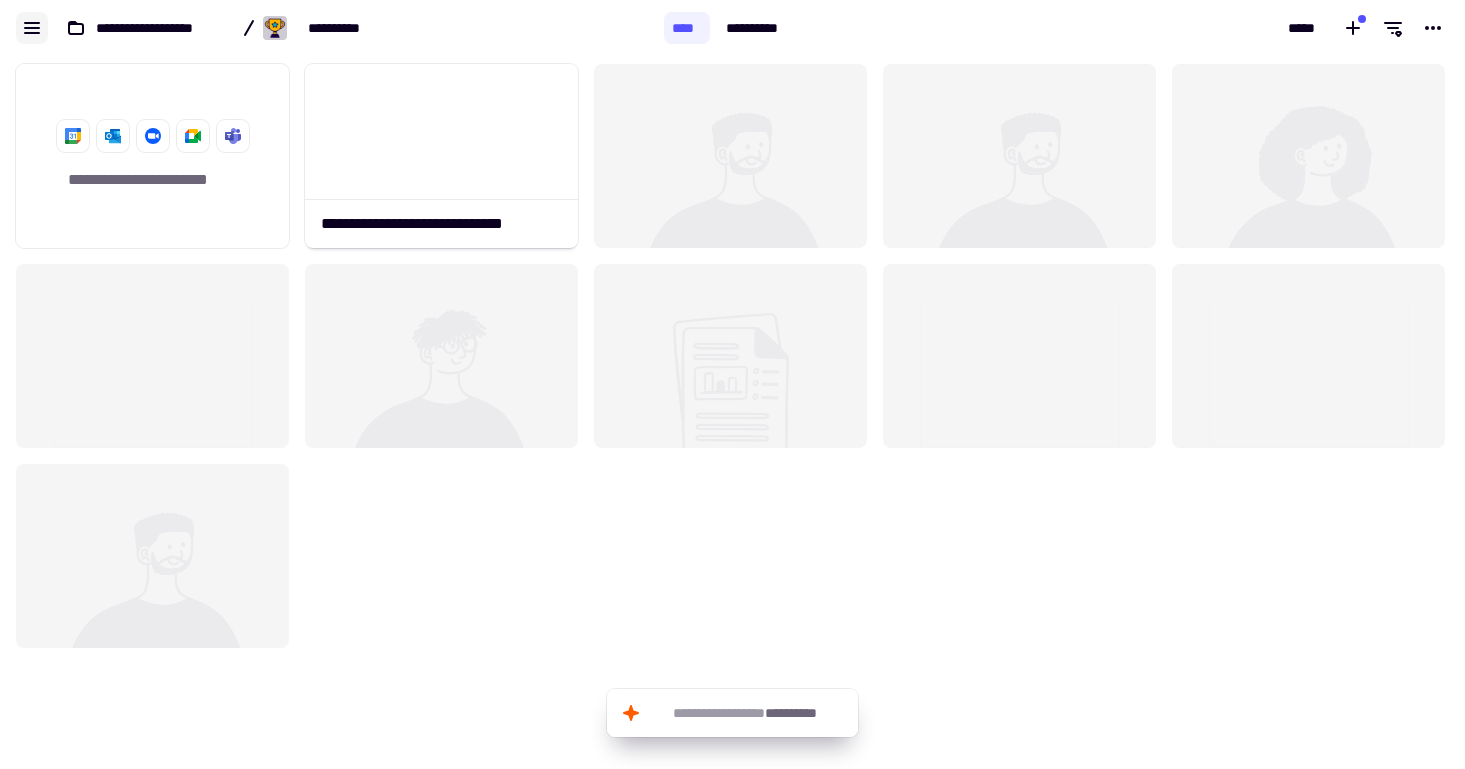 click 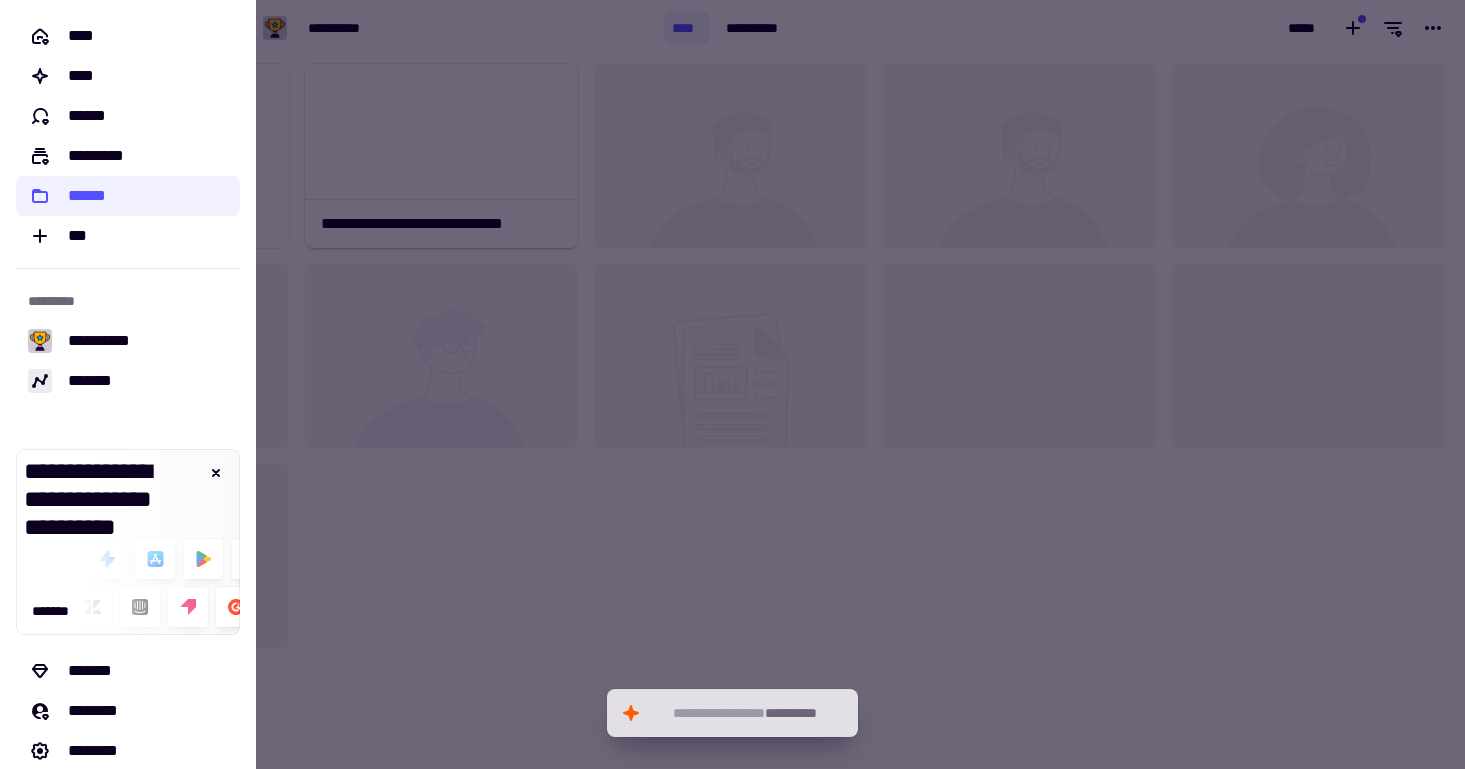 click at bounding box center [732, 384] 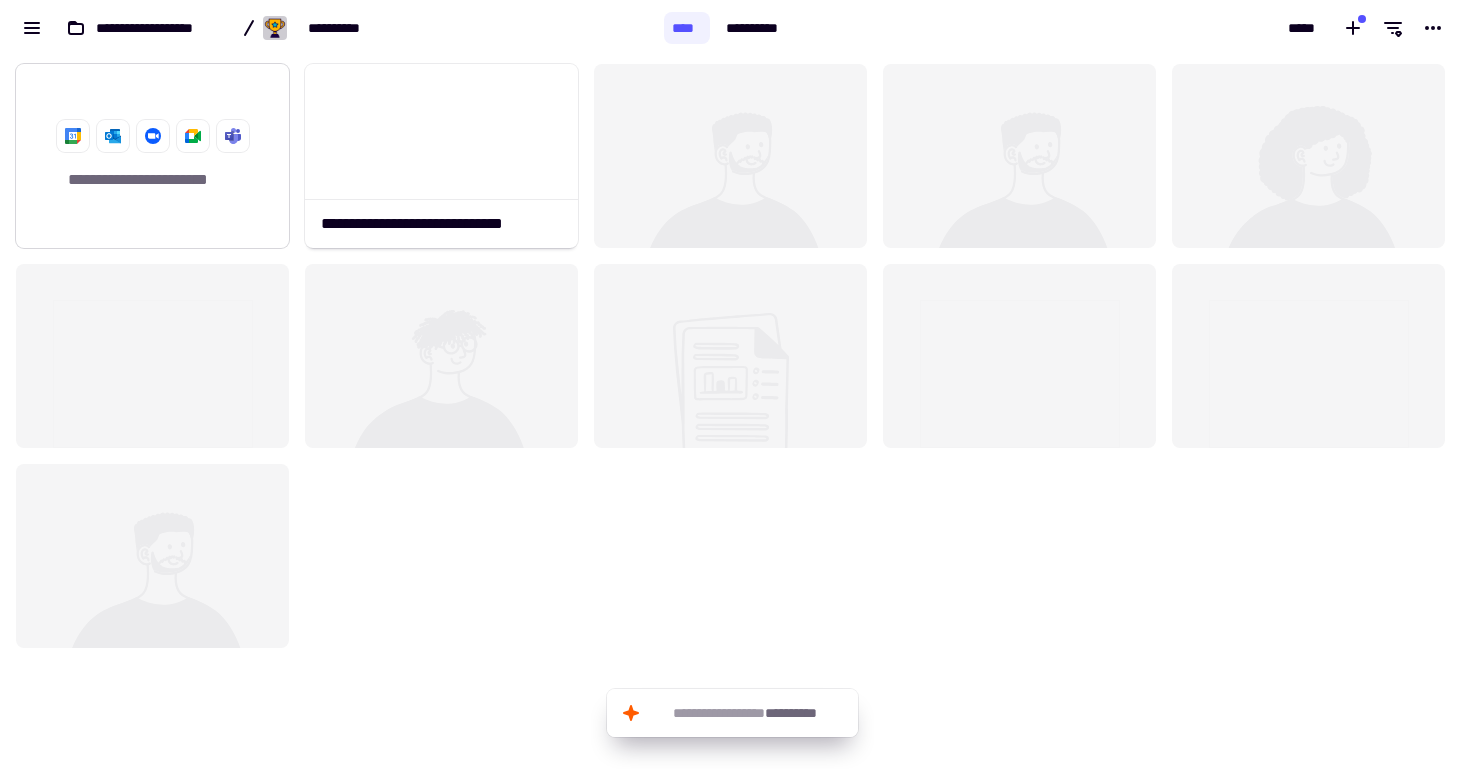 click on "**********" 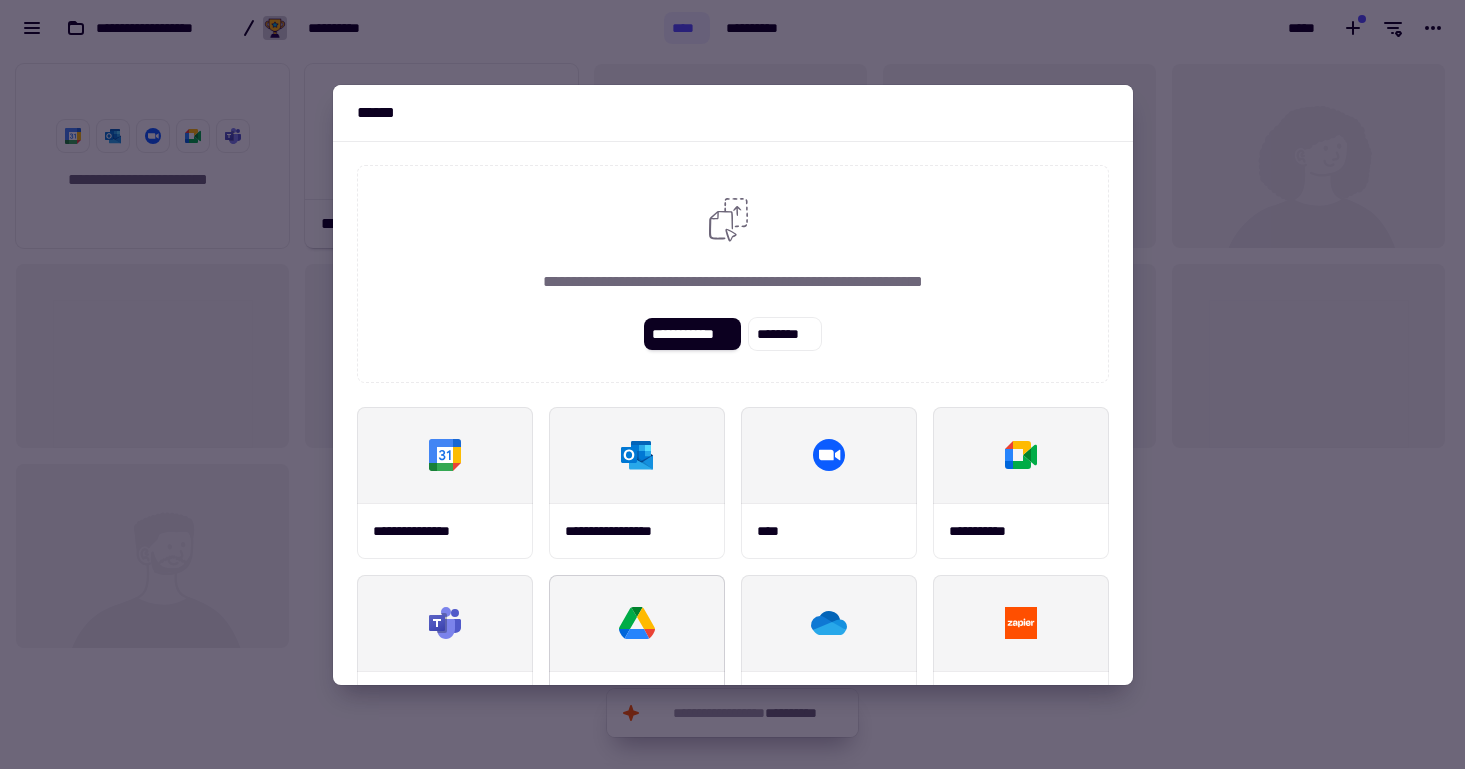 scroll, scrollTop: 234, scrollLeft: 0, axis: vertical 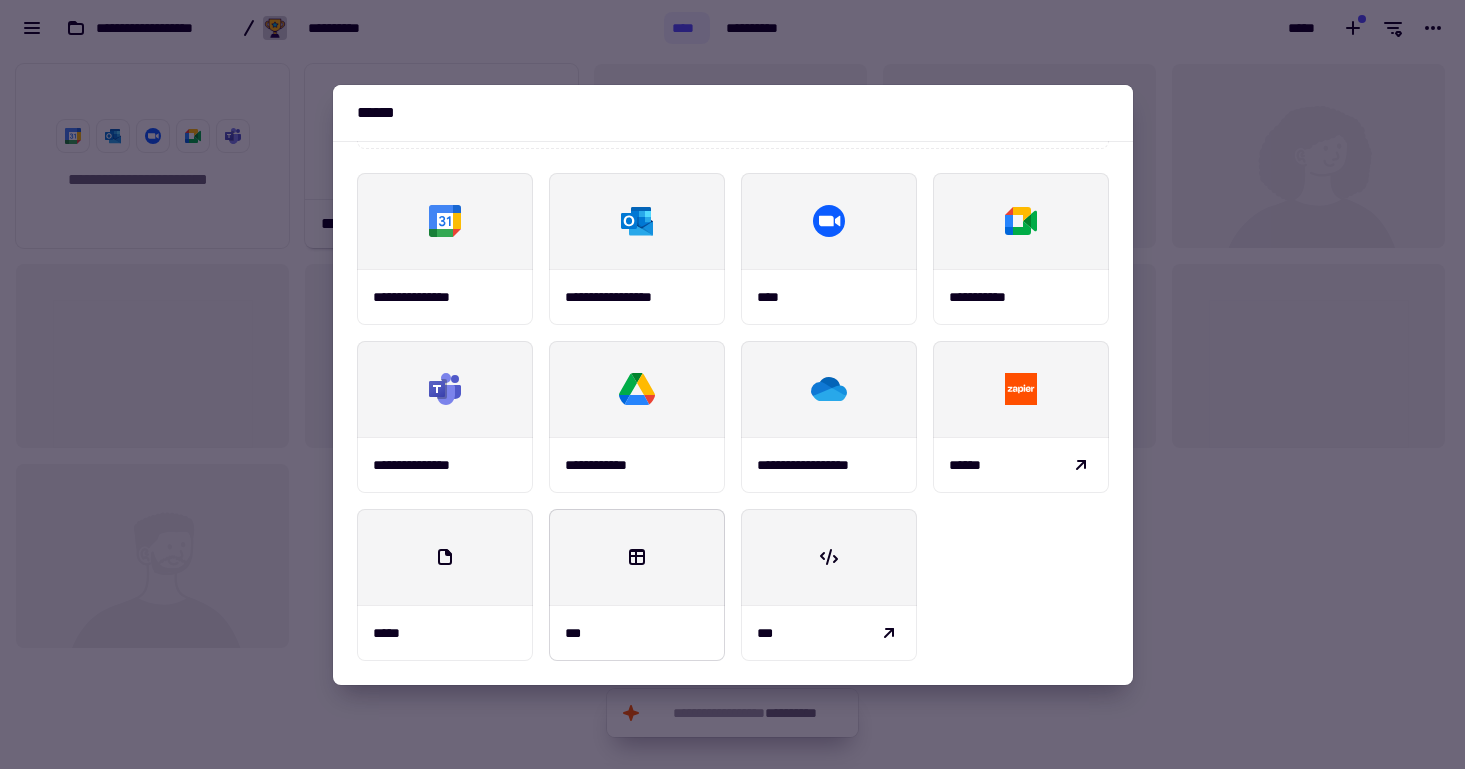 click at bounding box center [637, 557] 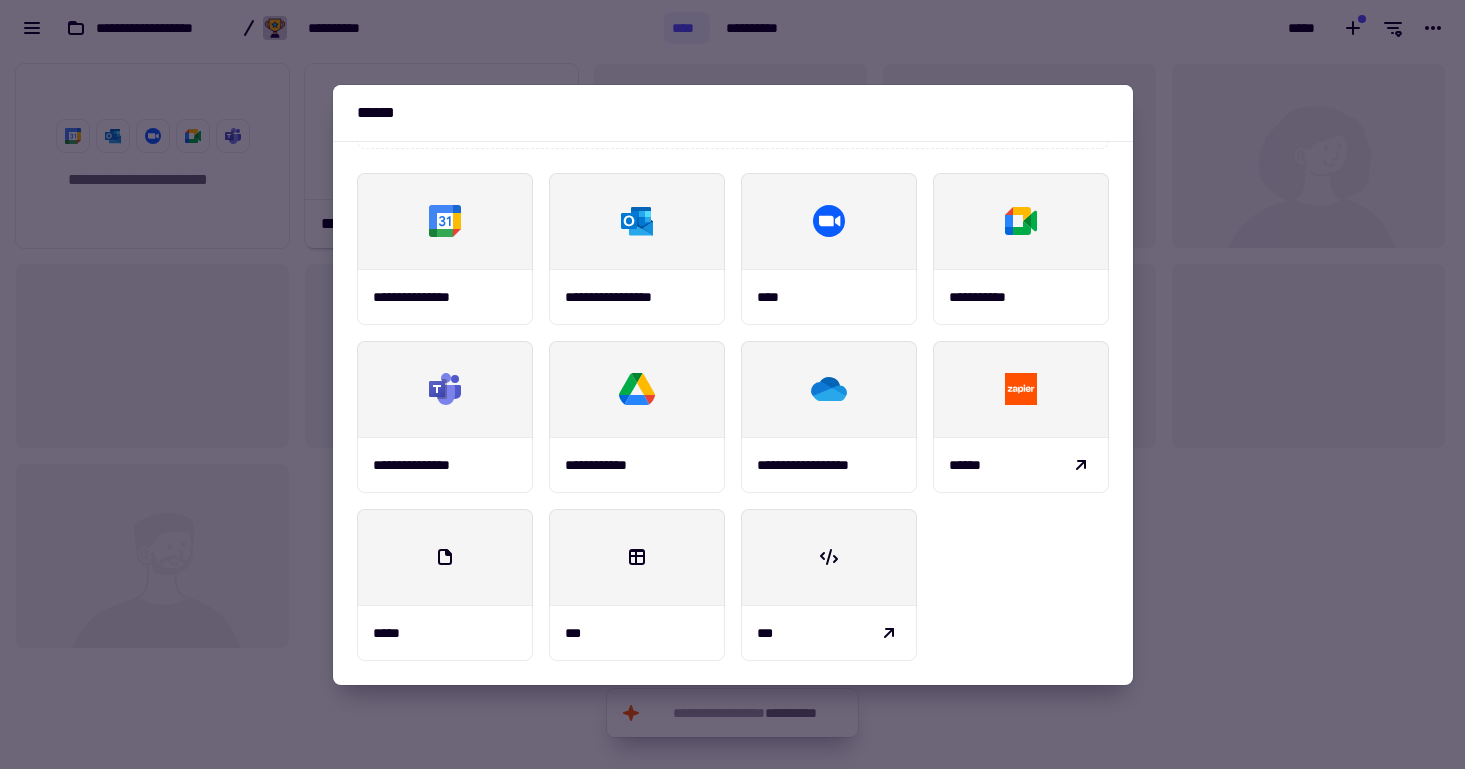 scroll, scrollTop: 0, scrollLeft: 0, axis: both 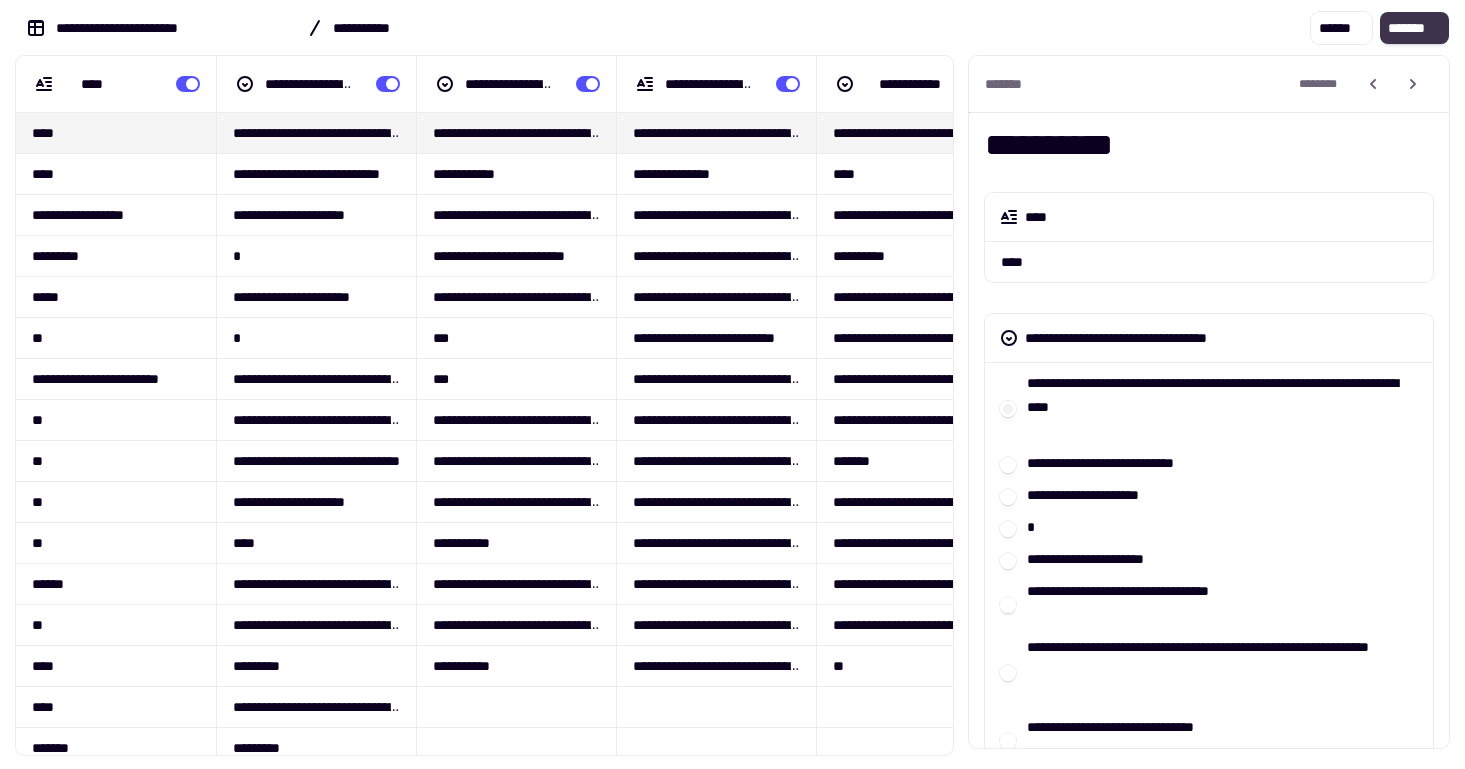 click on "*******" 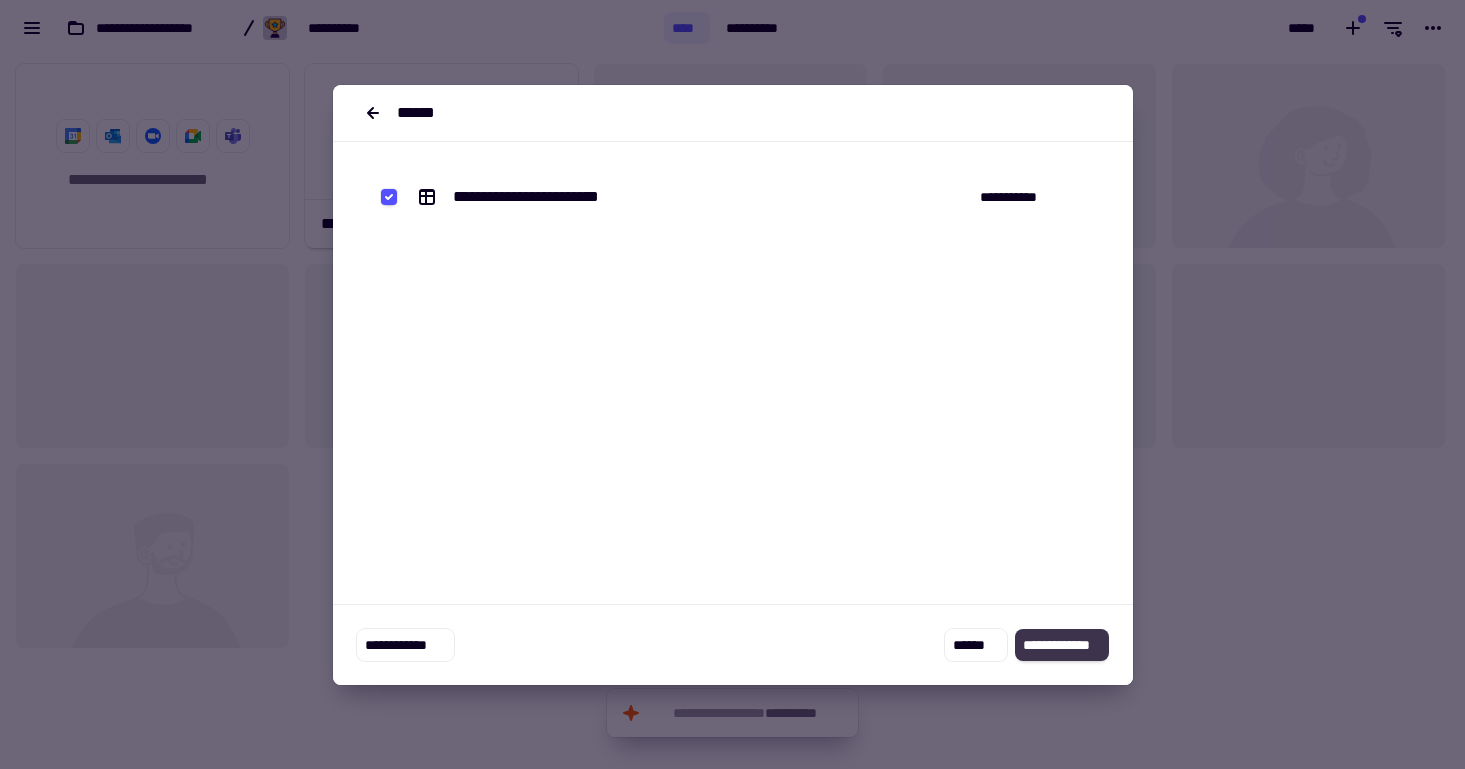 click on "**********" 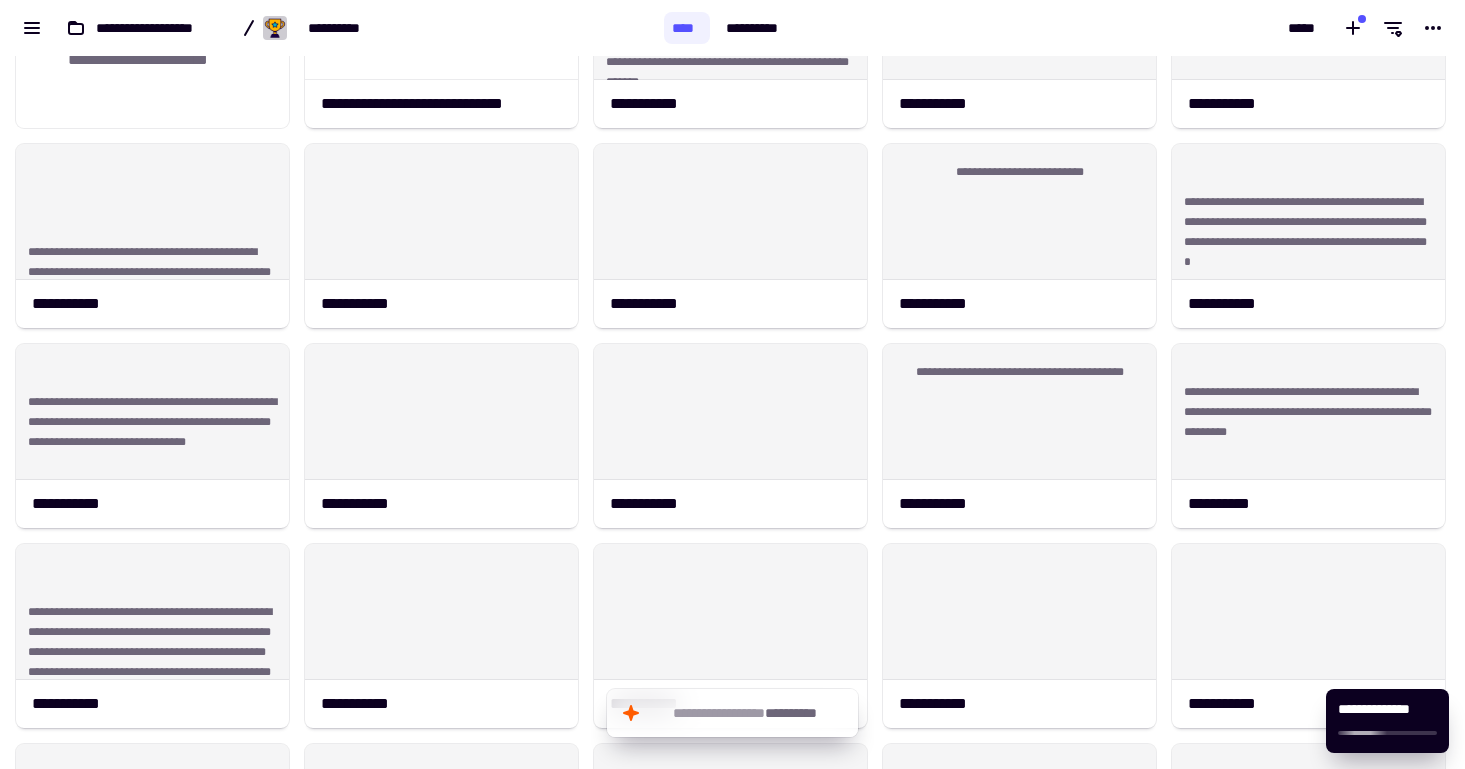 scroll, scrollTop: 0, scrollLeft: 0, axis: both 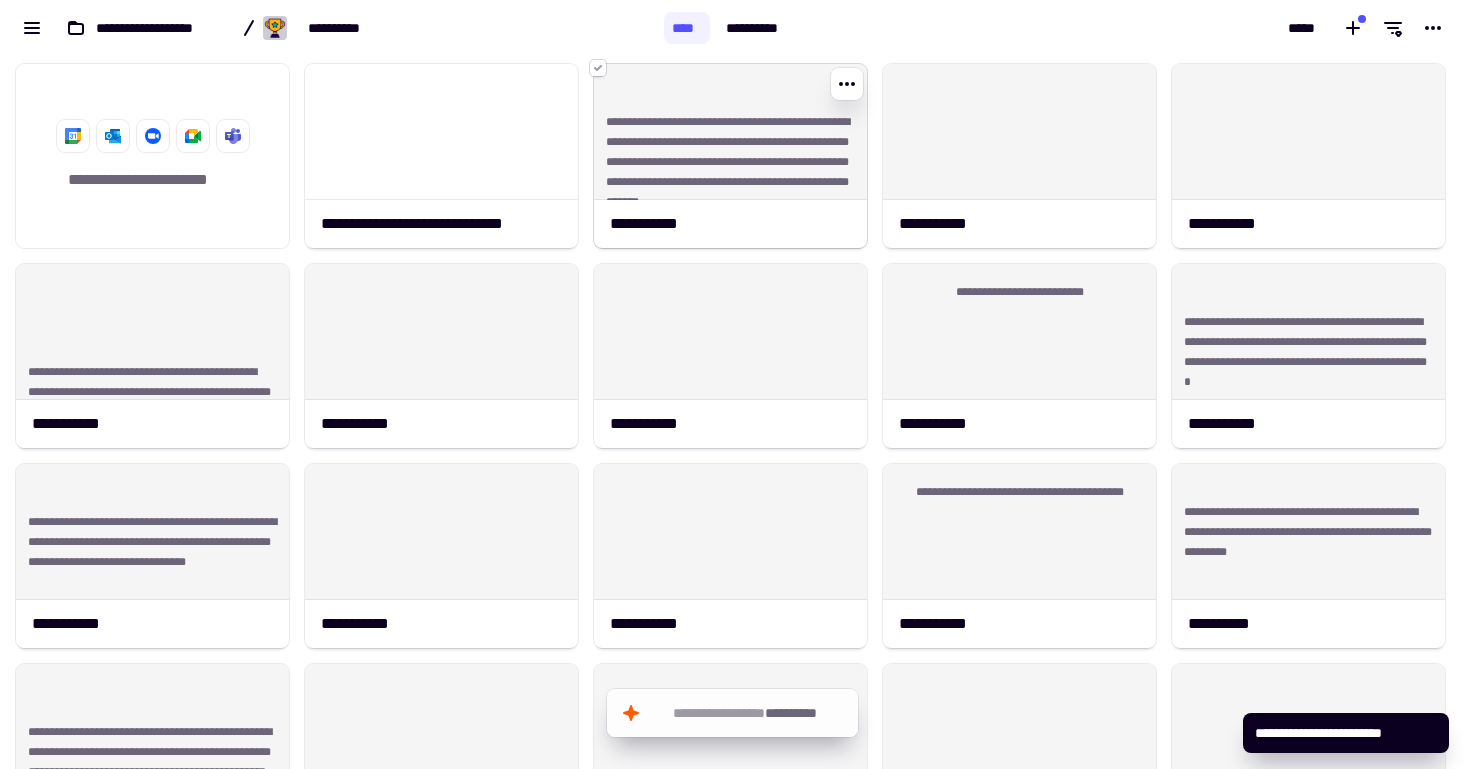 click 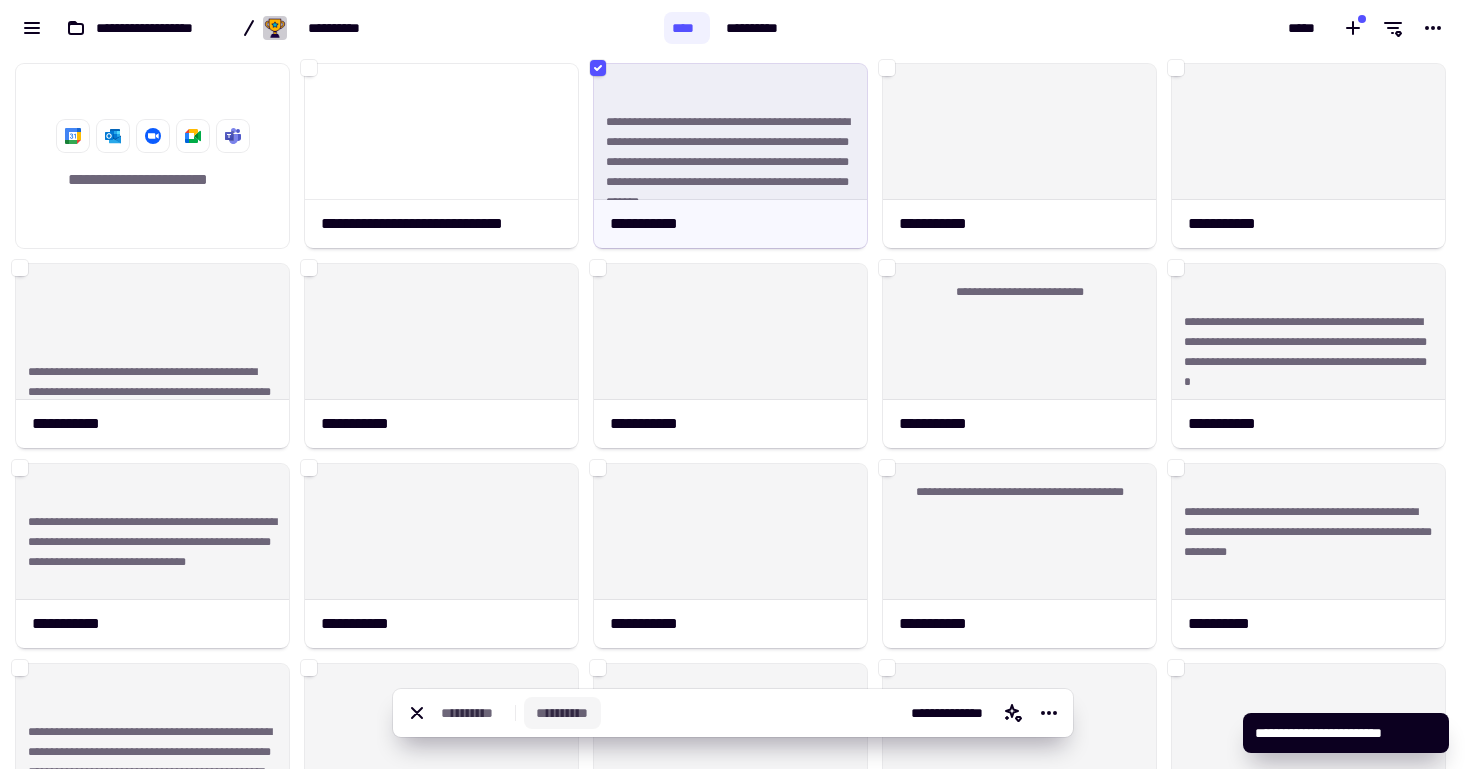 click on "**********" at bounding box center (562, 713) 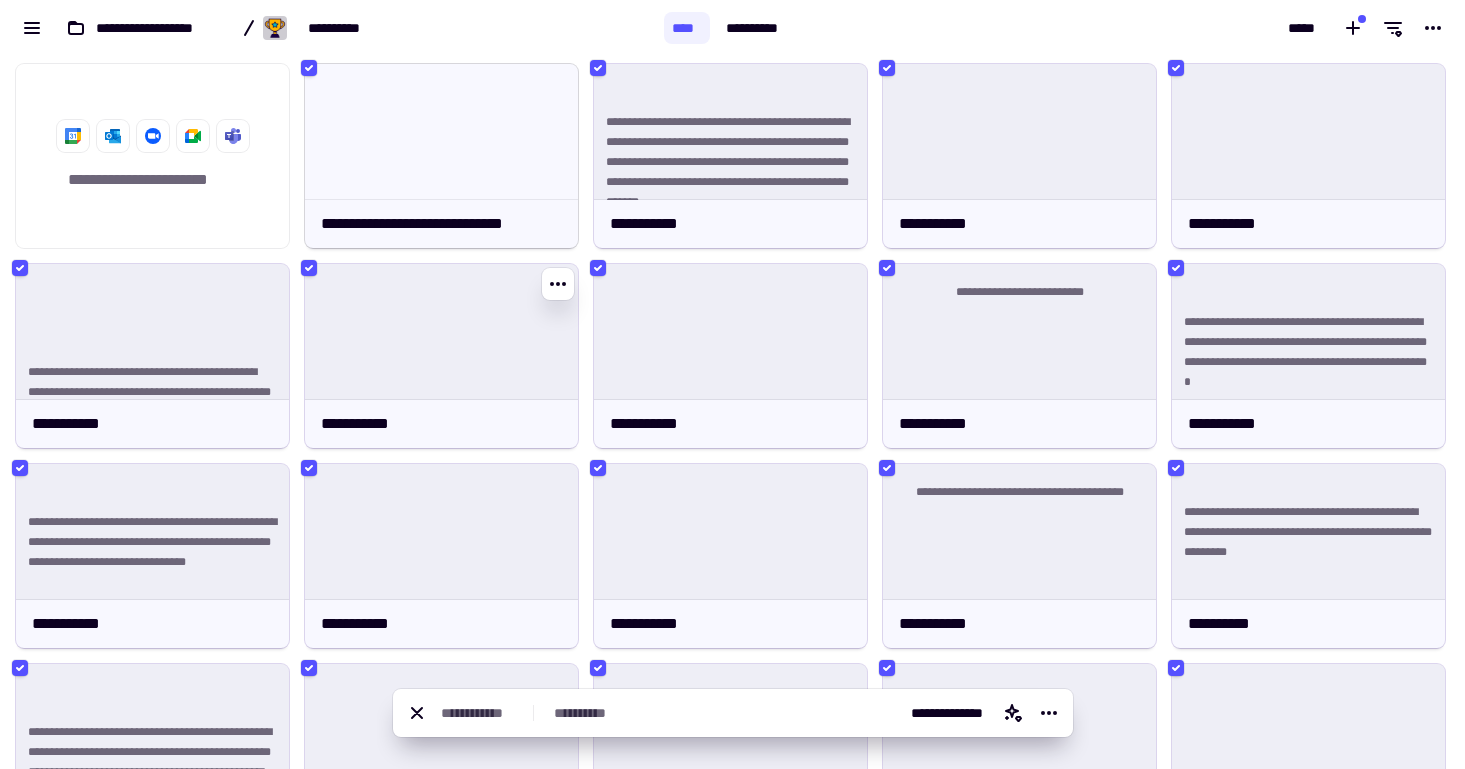 click 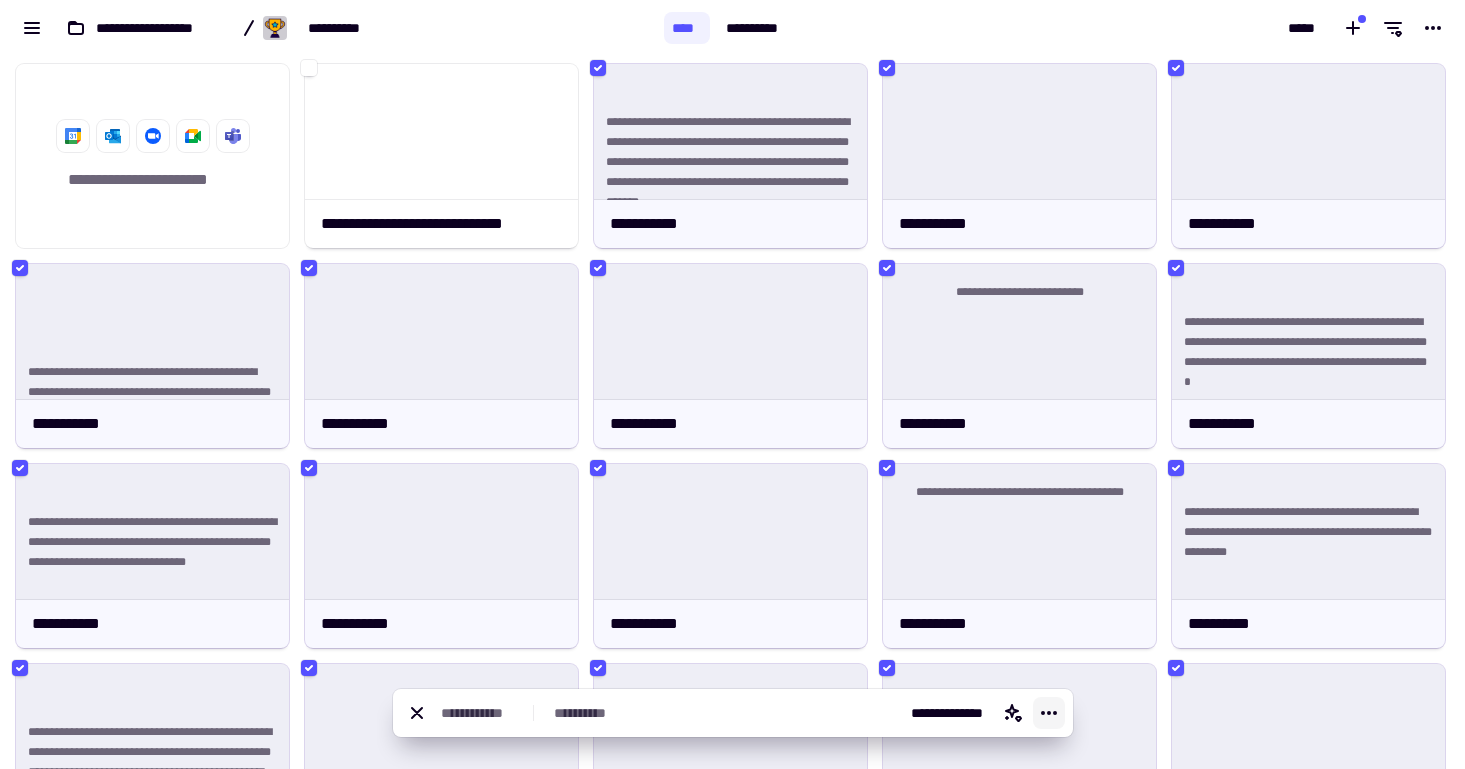 click 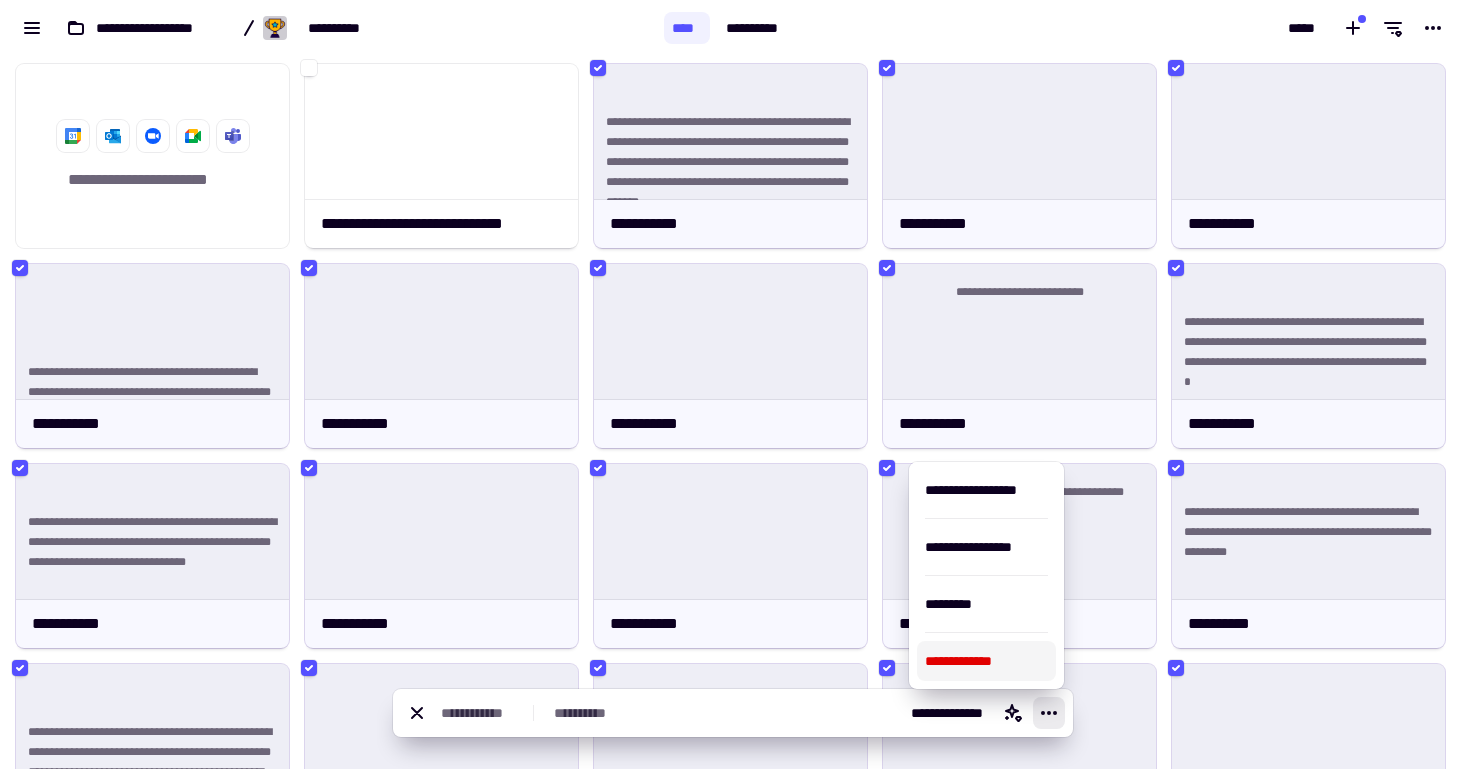 click on "**********" at bounding box center [986, 661] 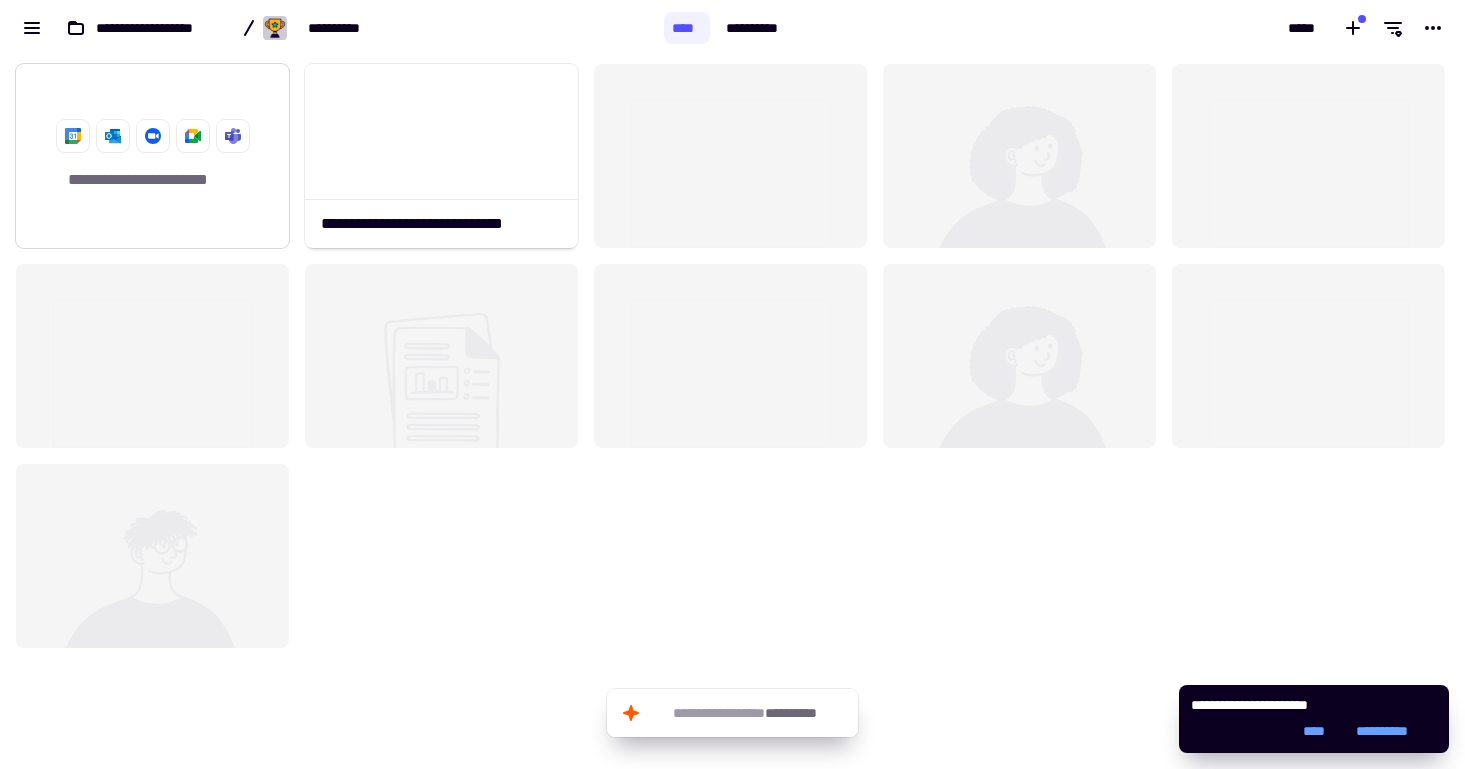 click on "**********" 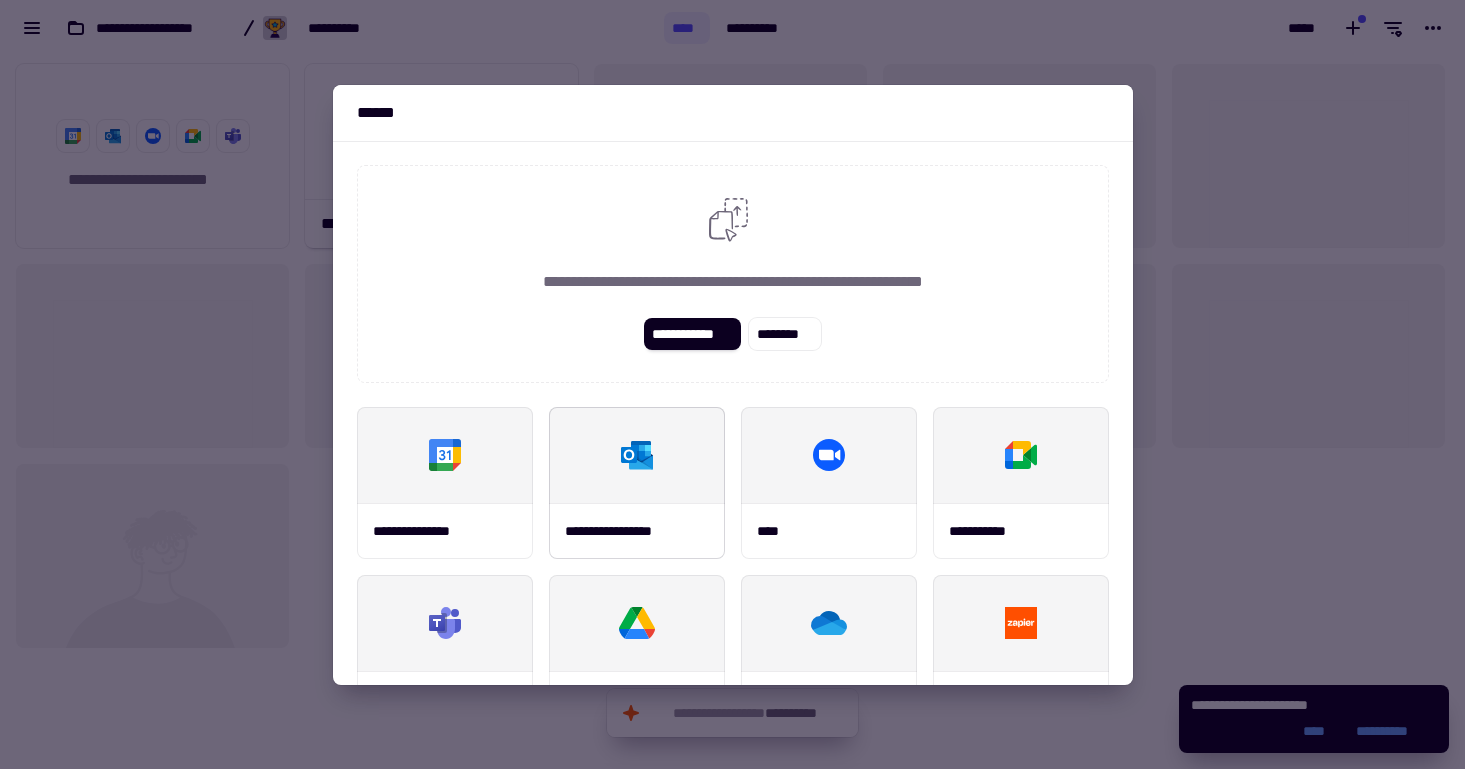 scroll, scrollTop: 234, scrollLeft: 0, axis: vertical 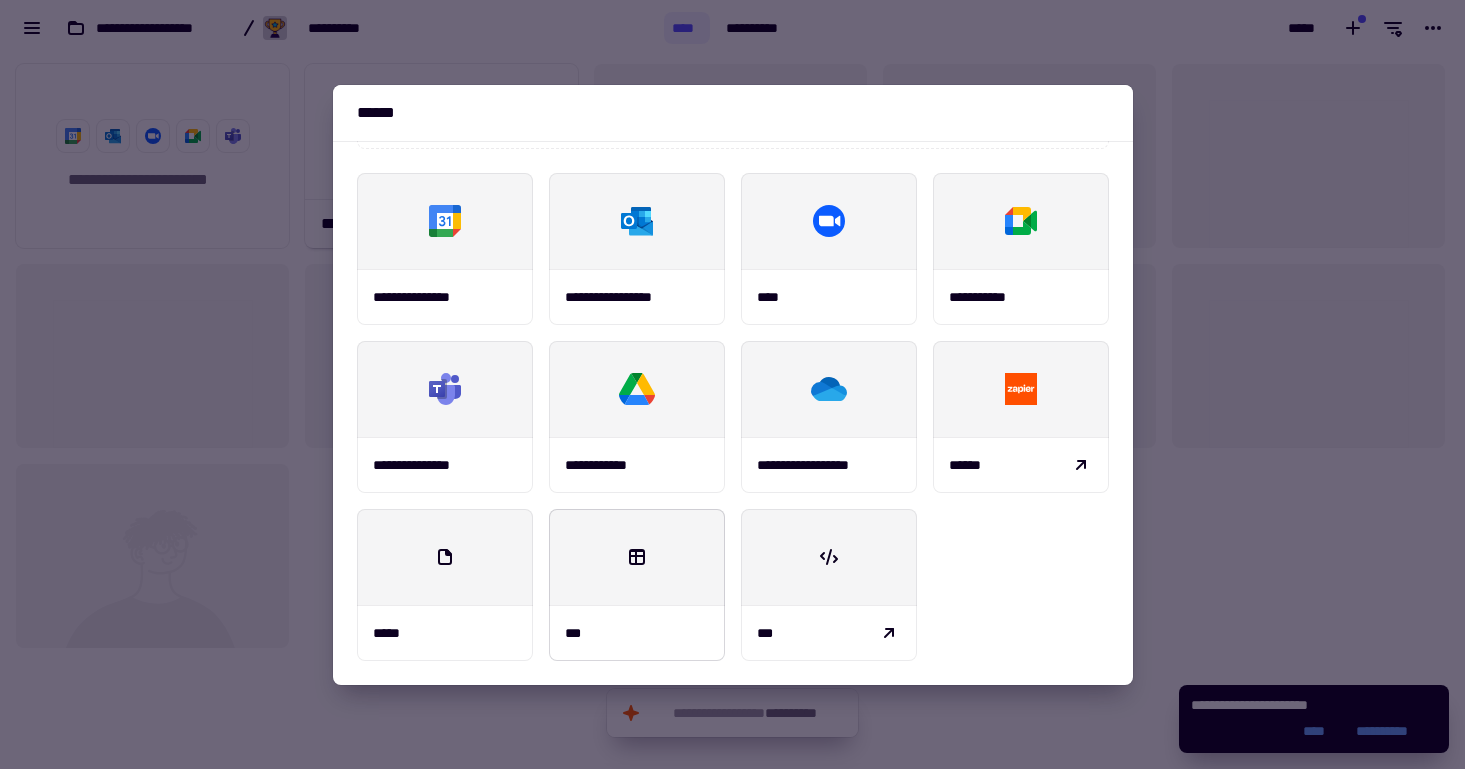 click at bounding box center [637, 557] 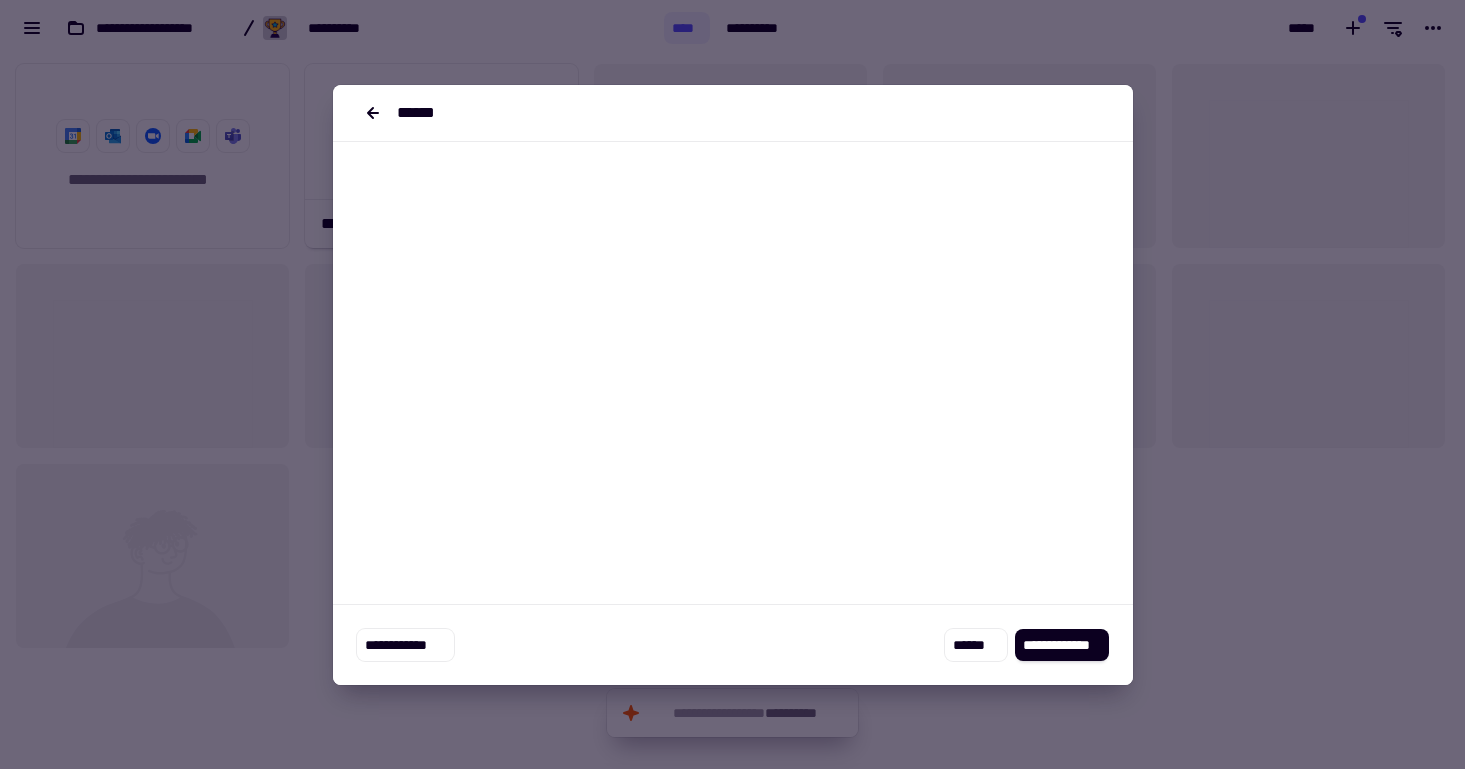 scroll, scrollTop: 0, scrollLeft: 0, axis: both 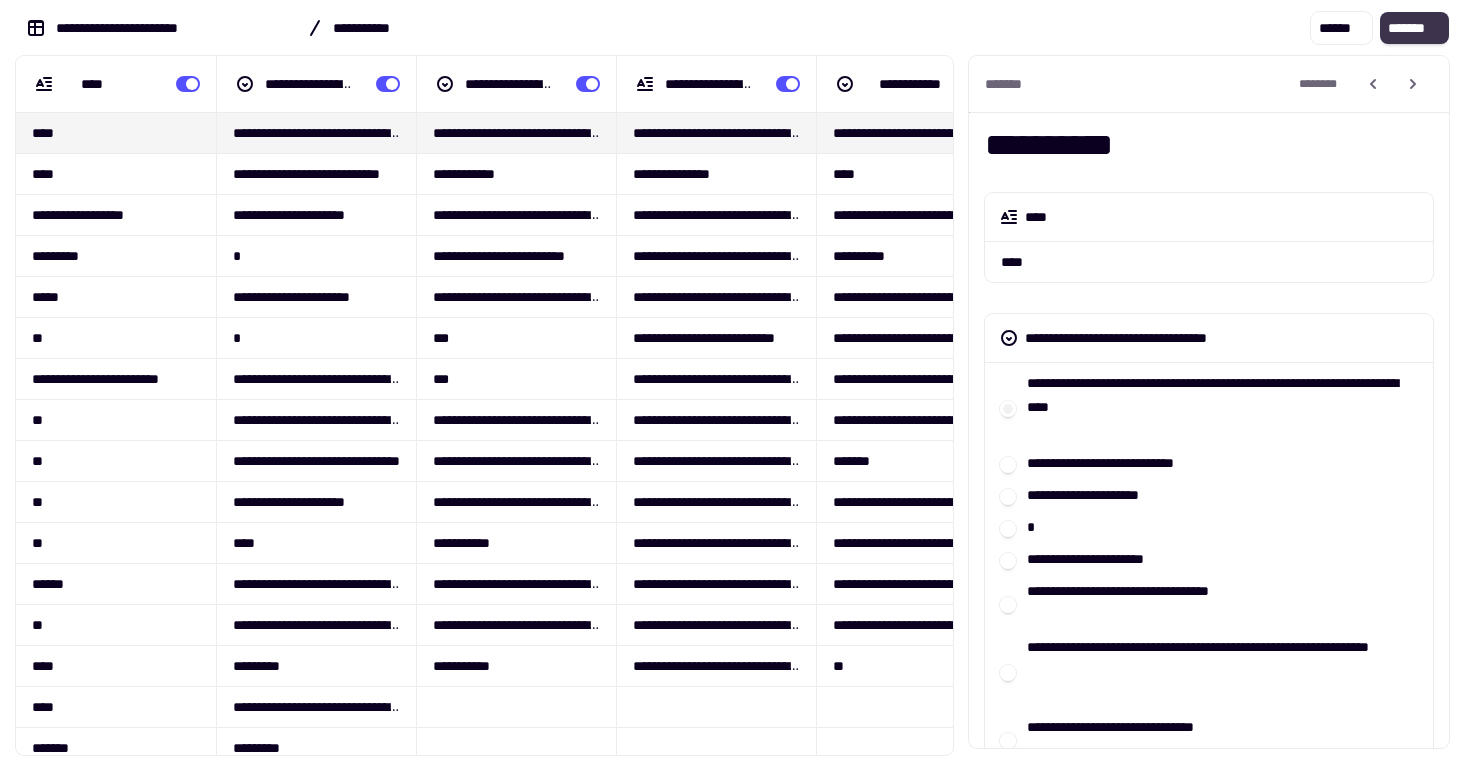 click on "*******" 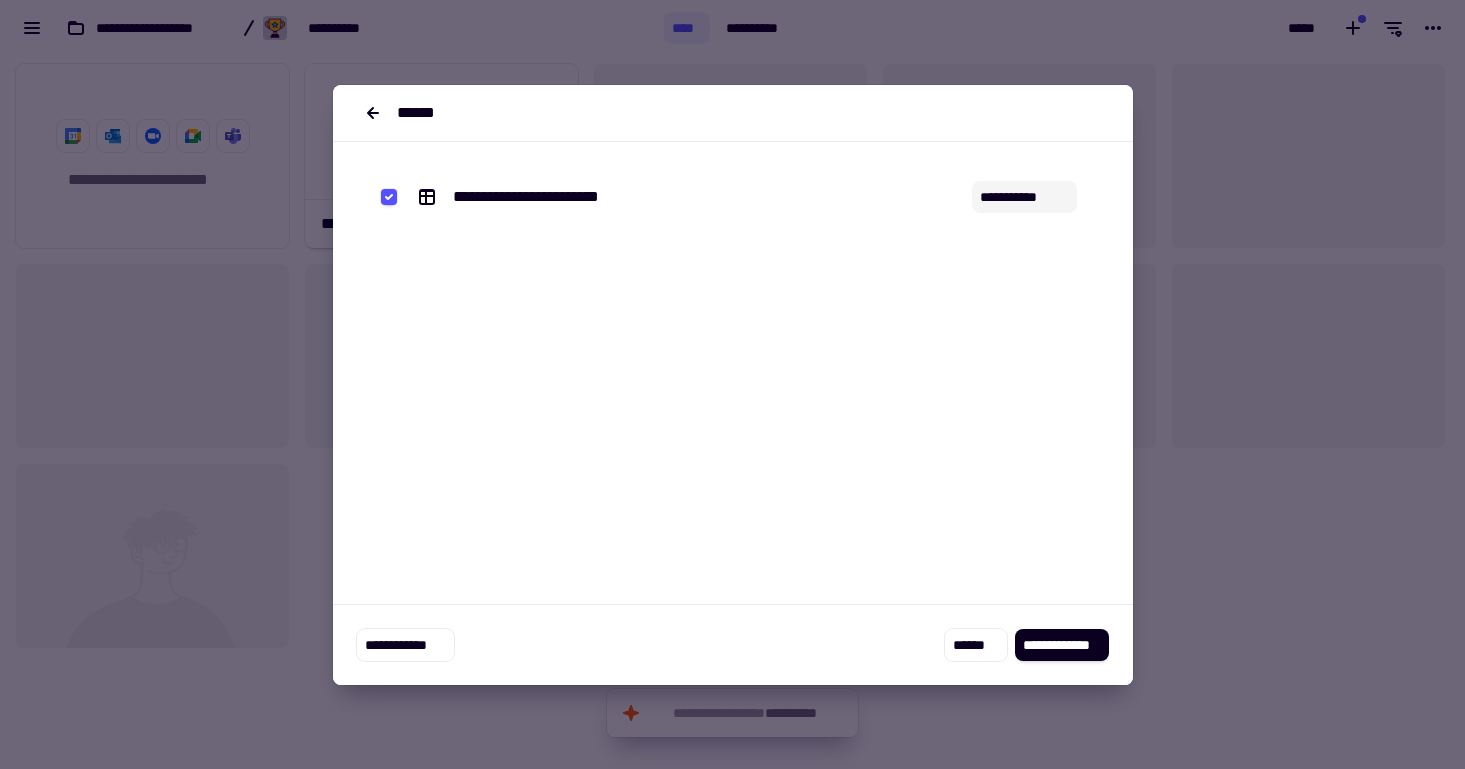 click on "**********" 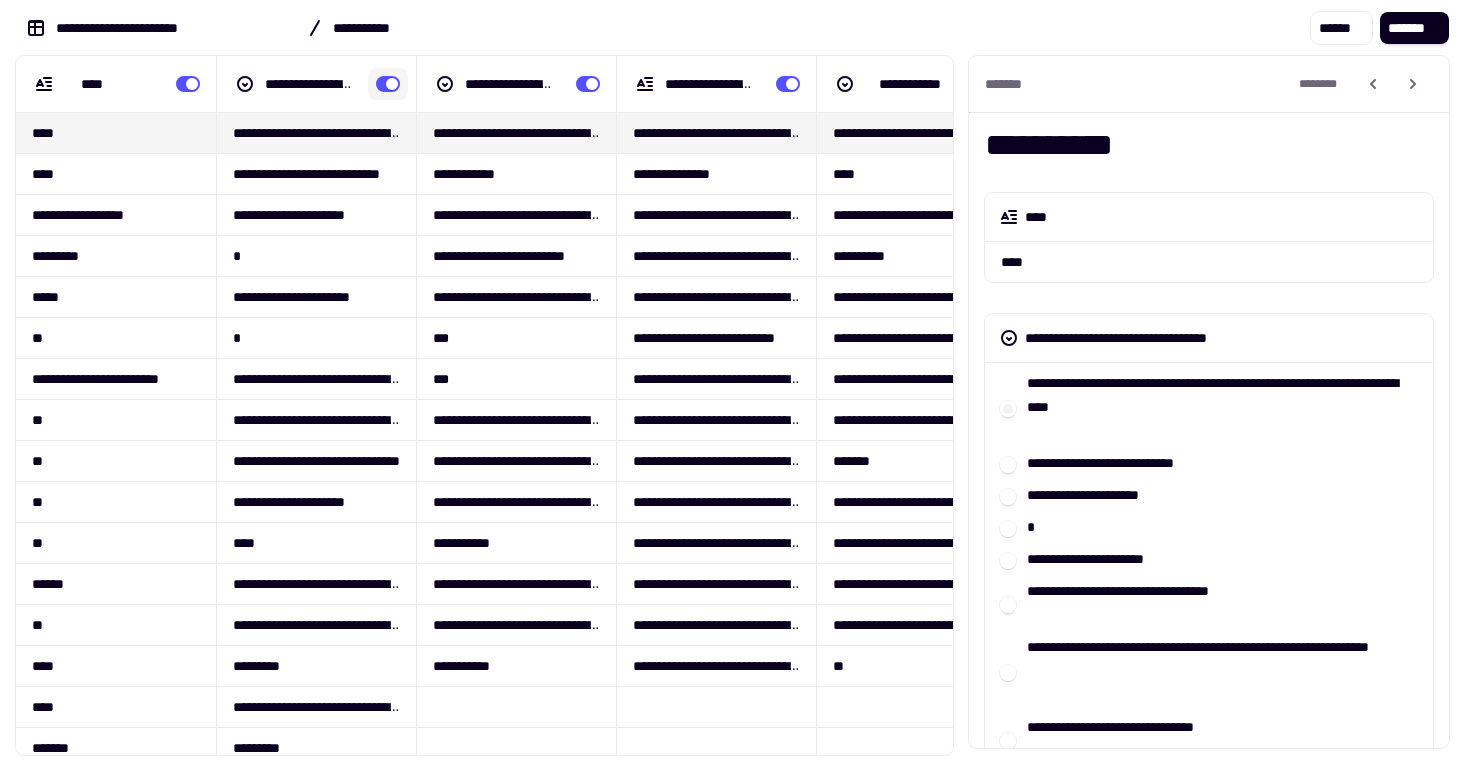 click at bounding box center [388, 84] 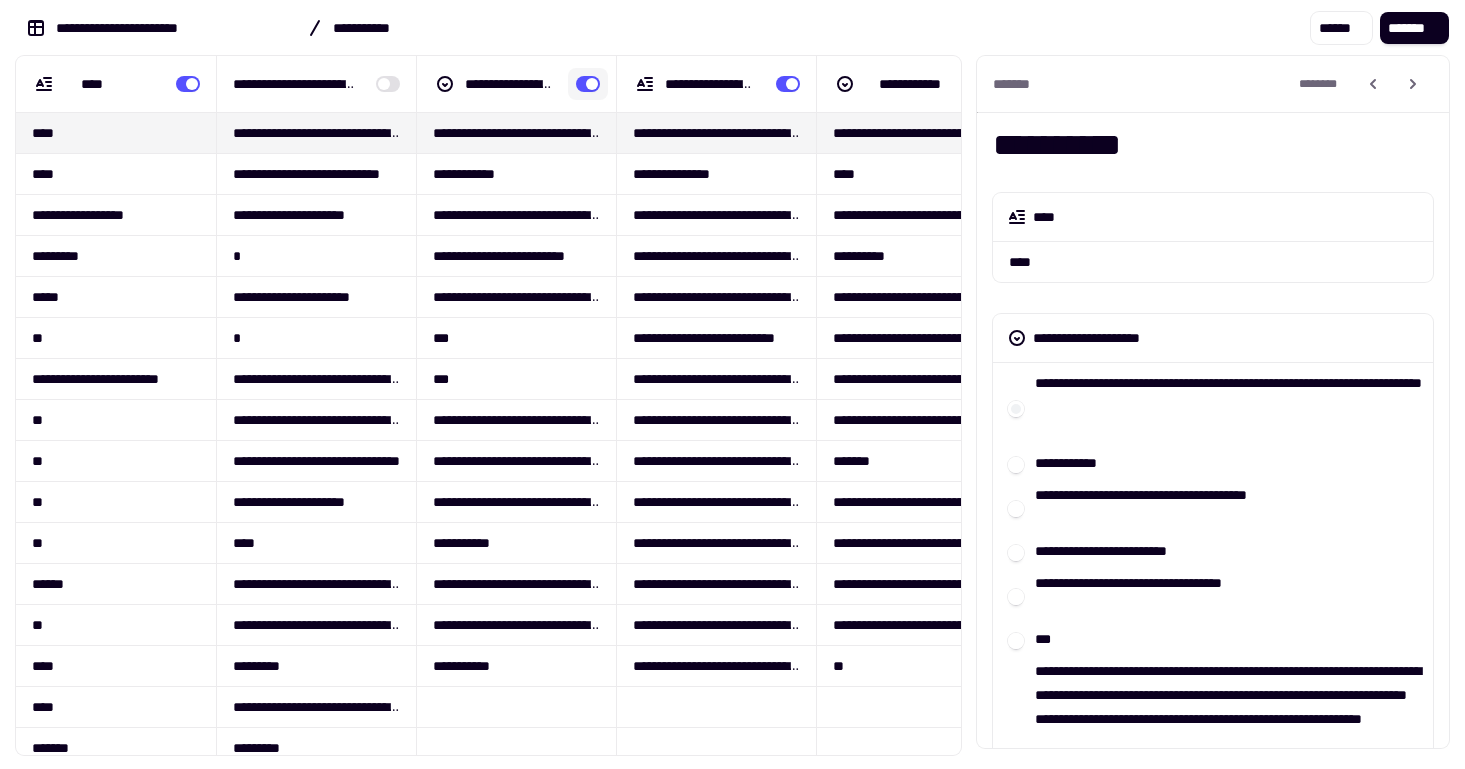 click at bounding box center (588, 84) 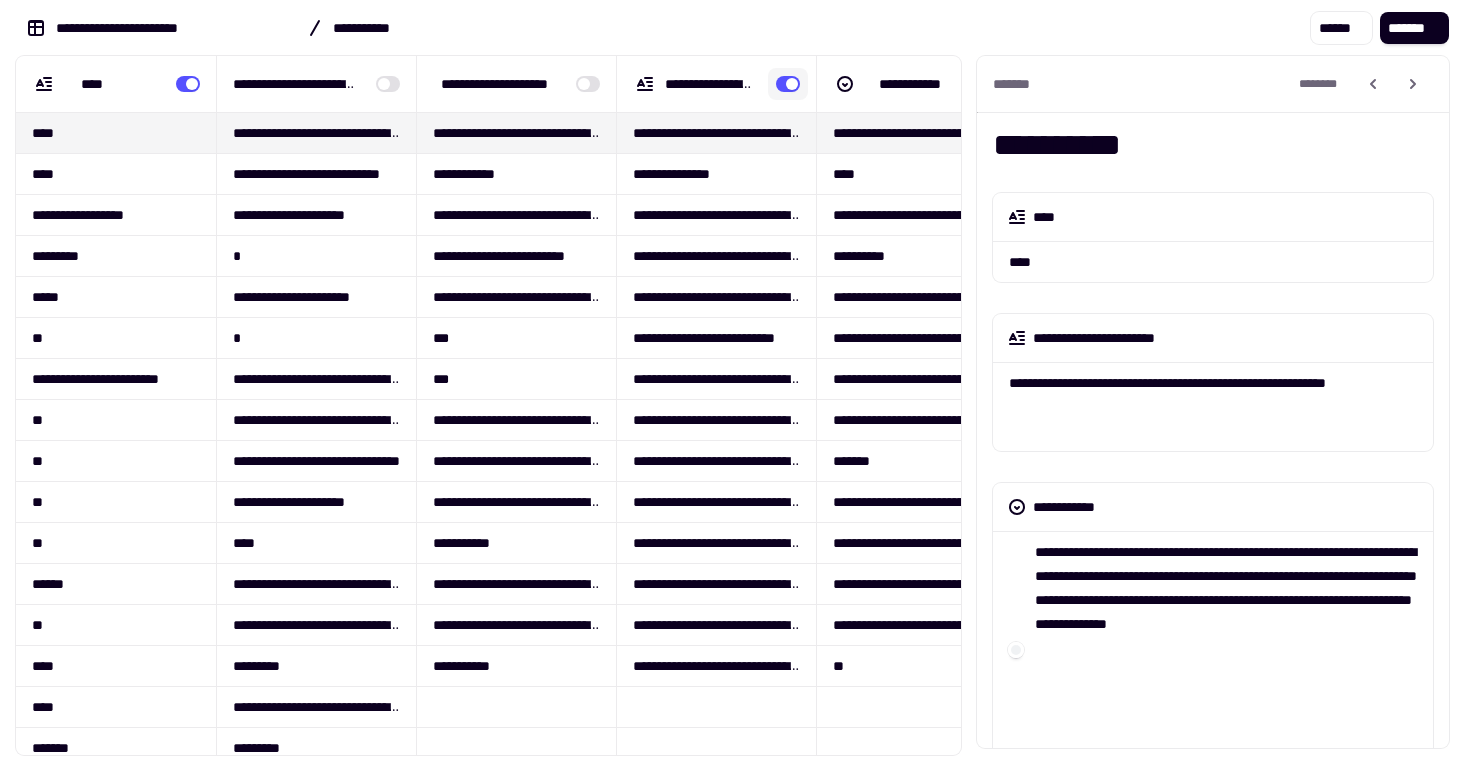 click at bounding box center (788, 84) 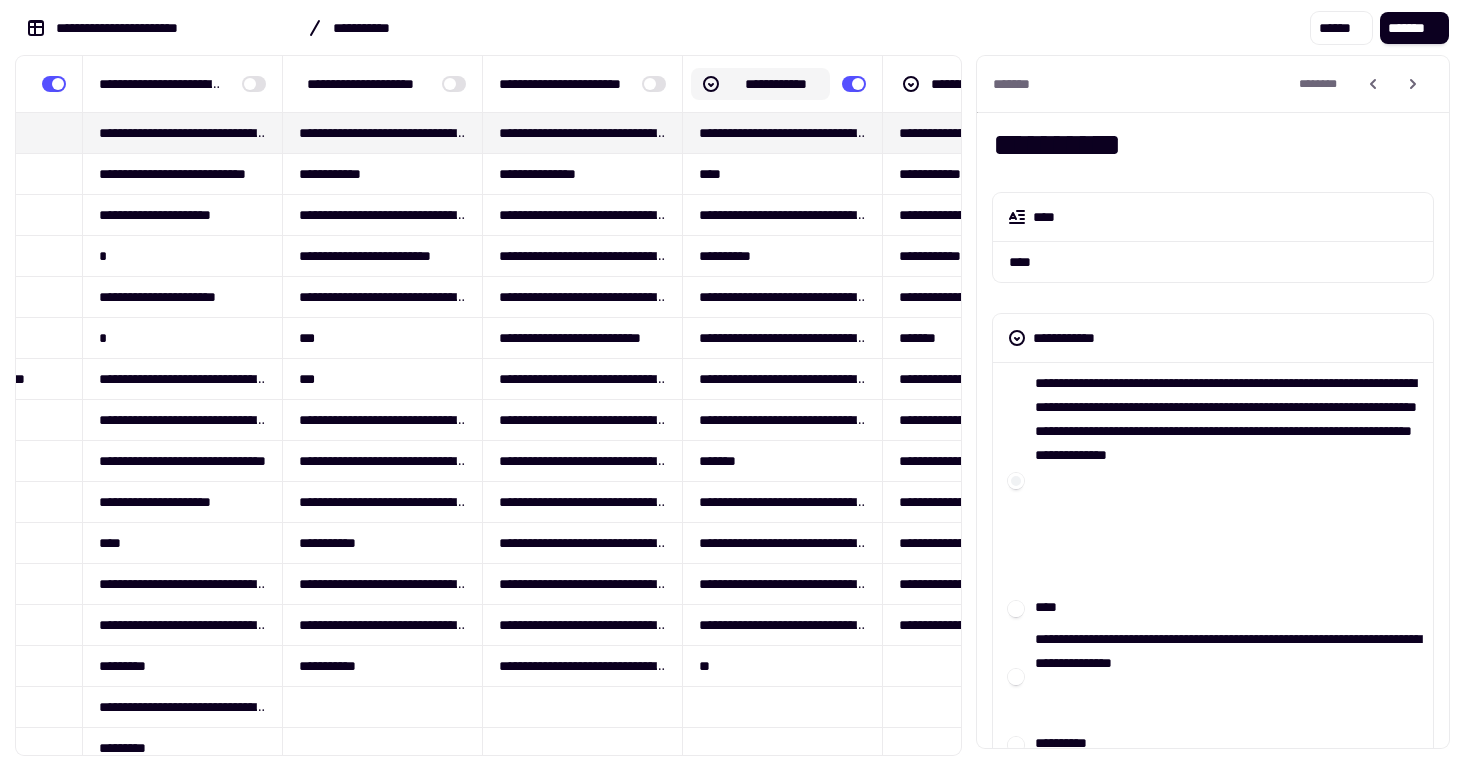 scroll, scrollTop: 0, scrollLeft: 221, axis: horizontal 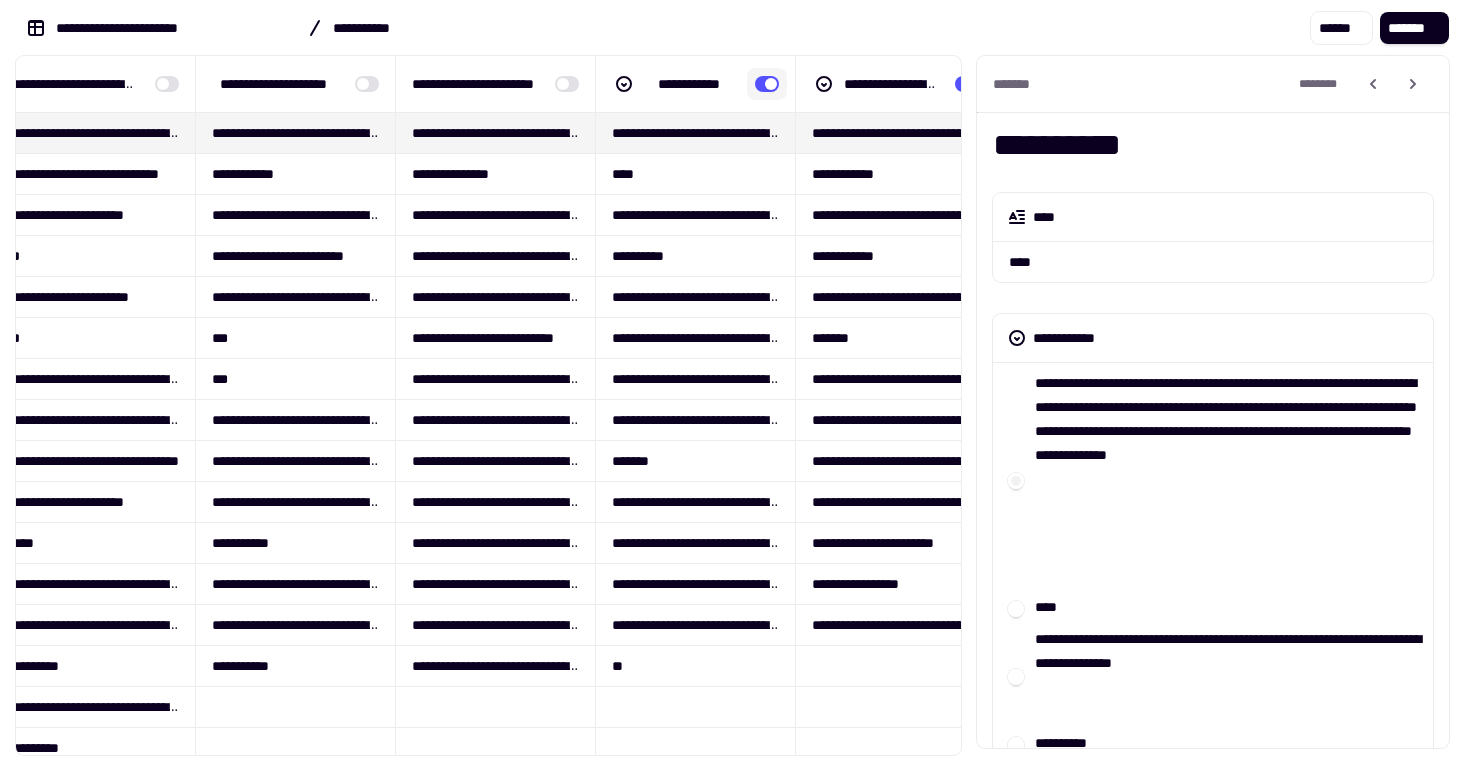 click at bounding box center [767, 84] 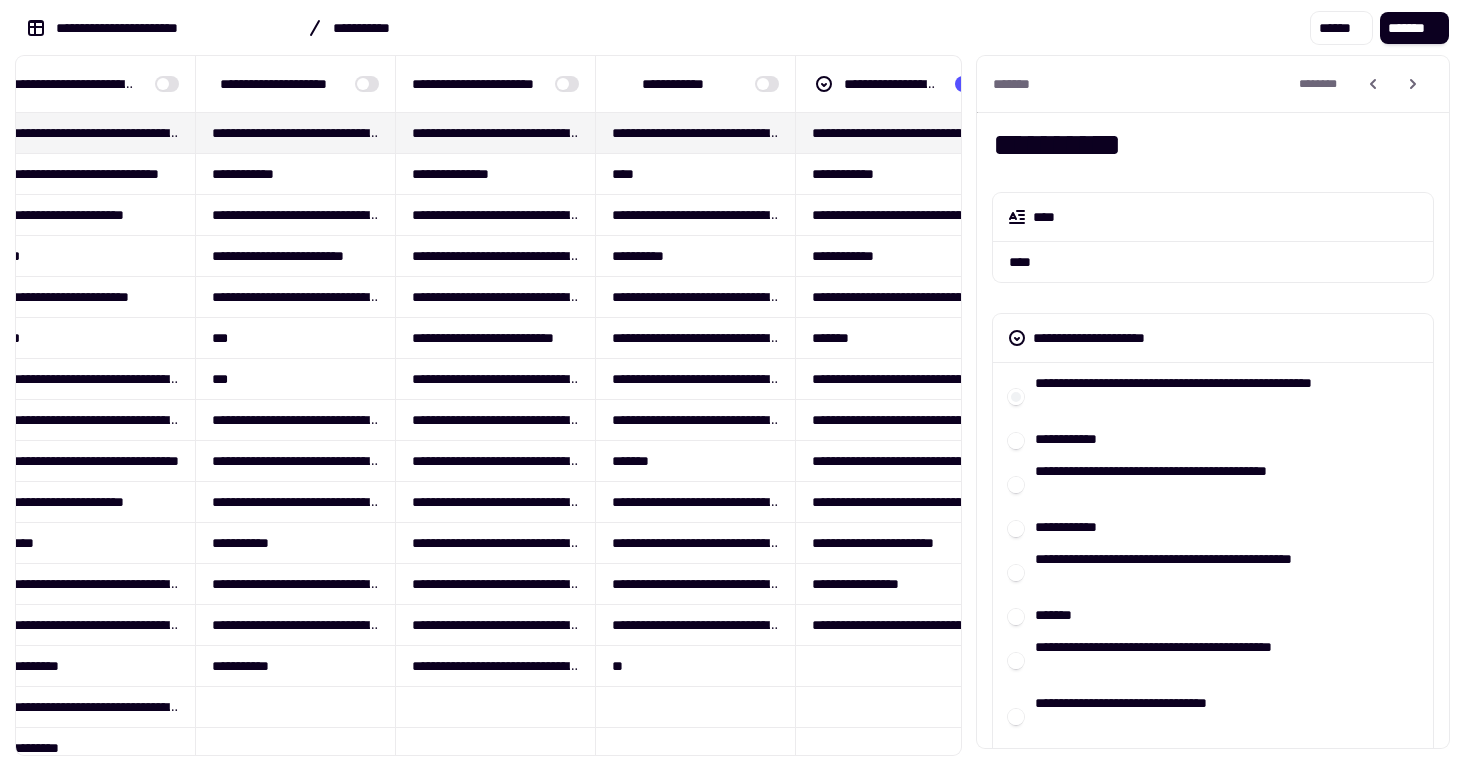 scroll, scrollTop: 0, scrollLeft: 255, axis: horizontal 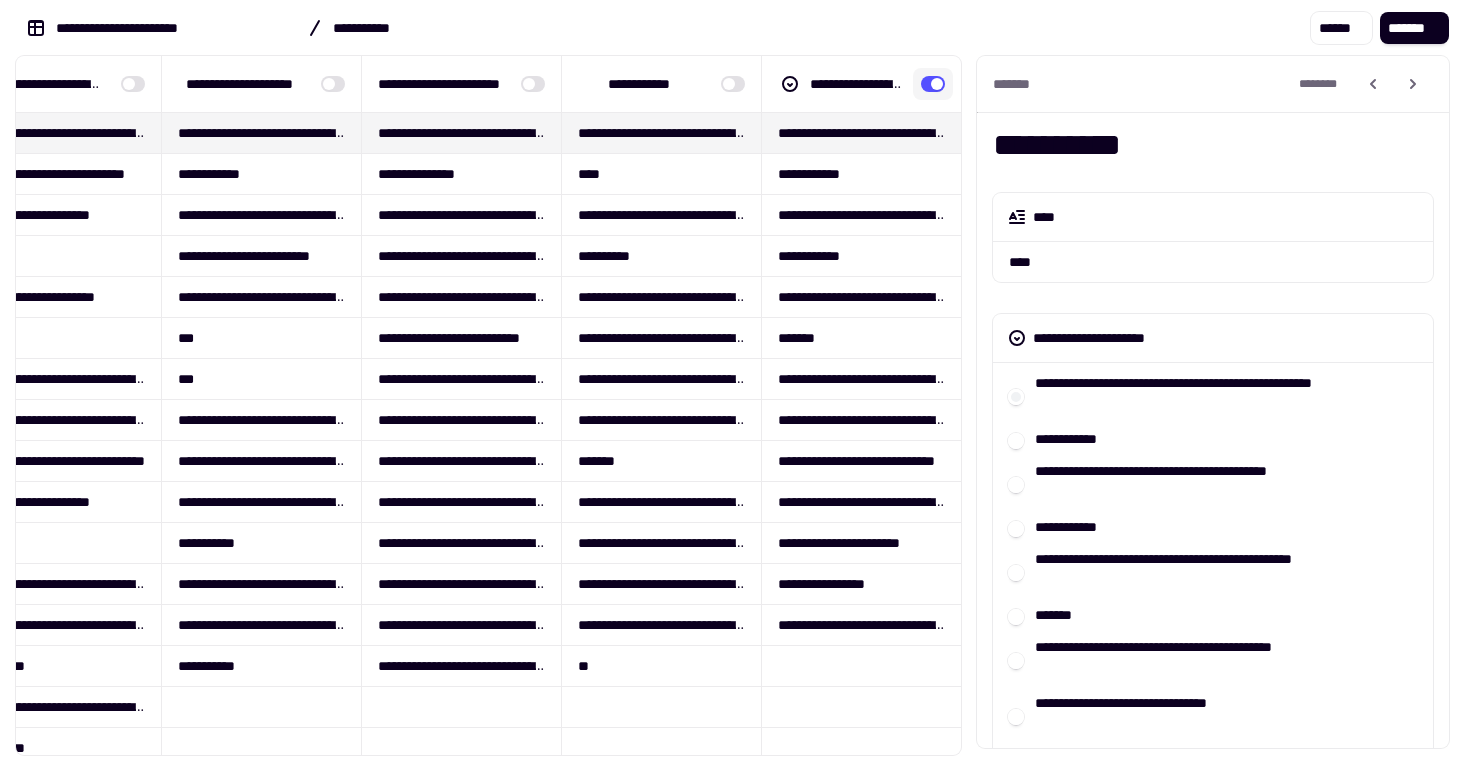click at bounding box center [933, 84] 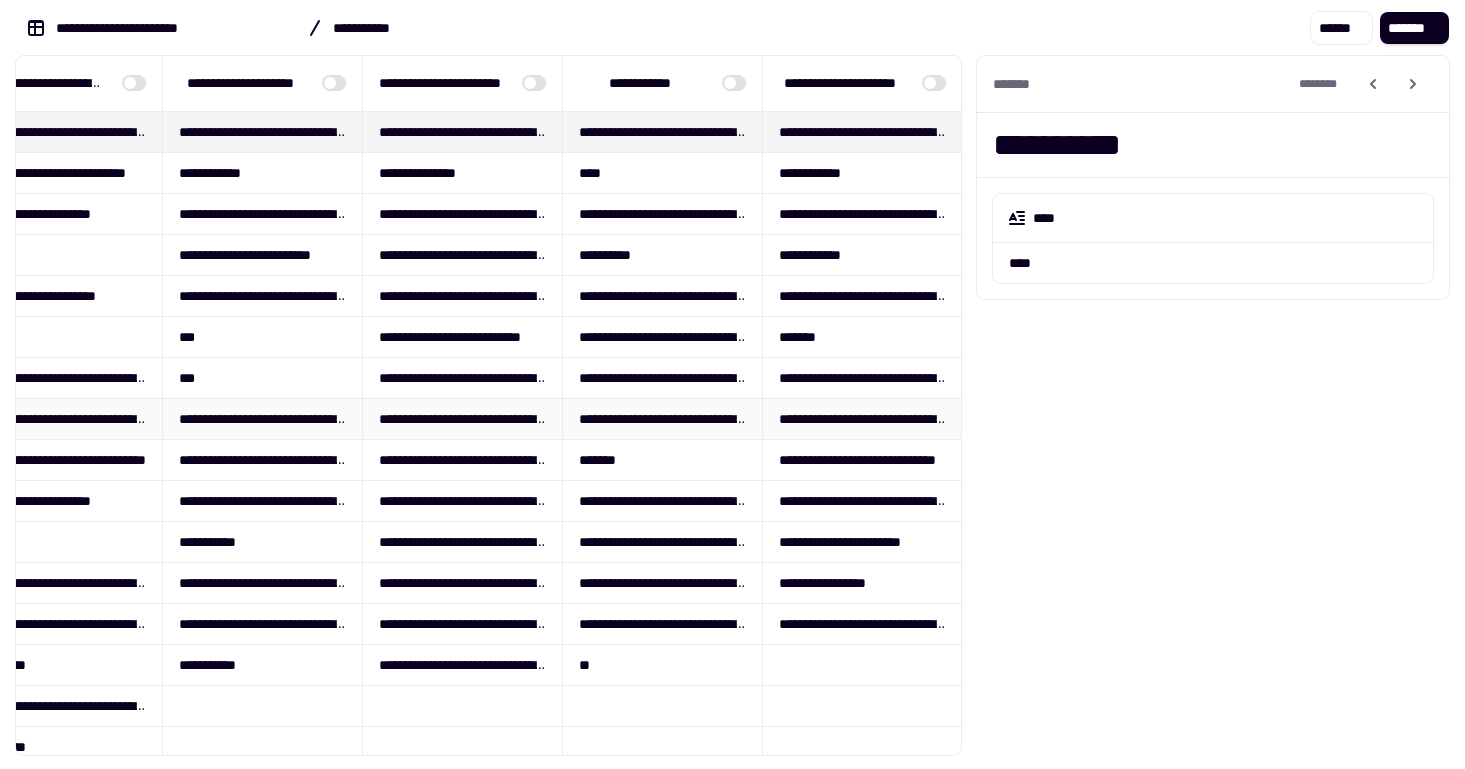 scroll, scrollTop: 1, scrollLeft: 0, axis: vertical 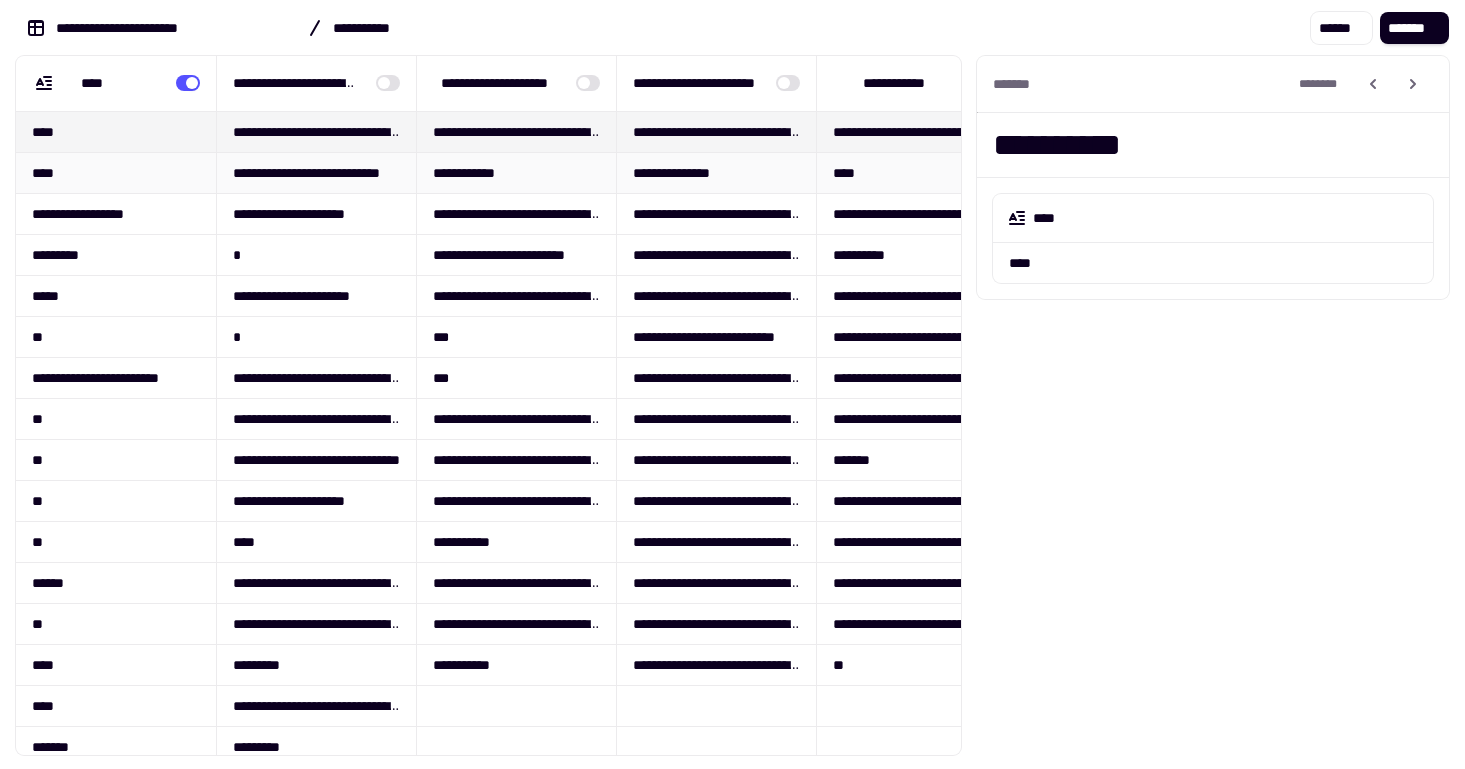 click on "****" at bounding box center (116, 172) 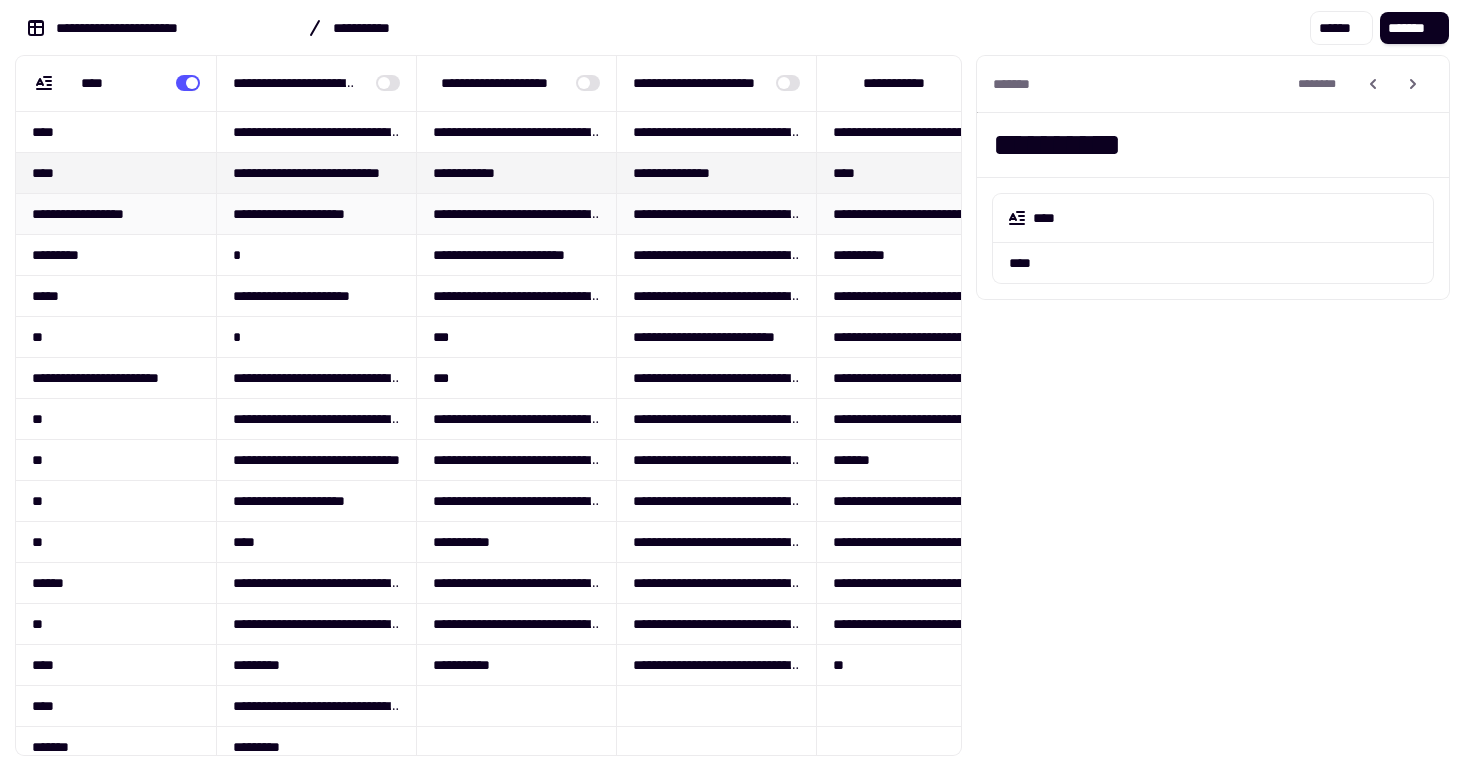 click on "**********" at bounding box center (116, 213) 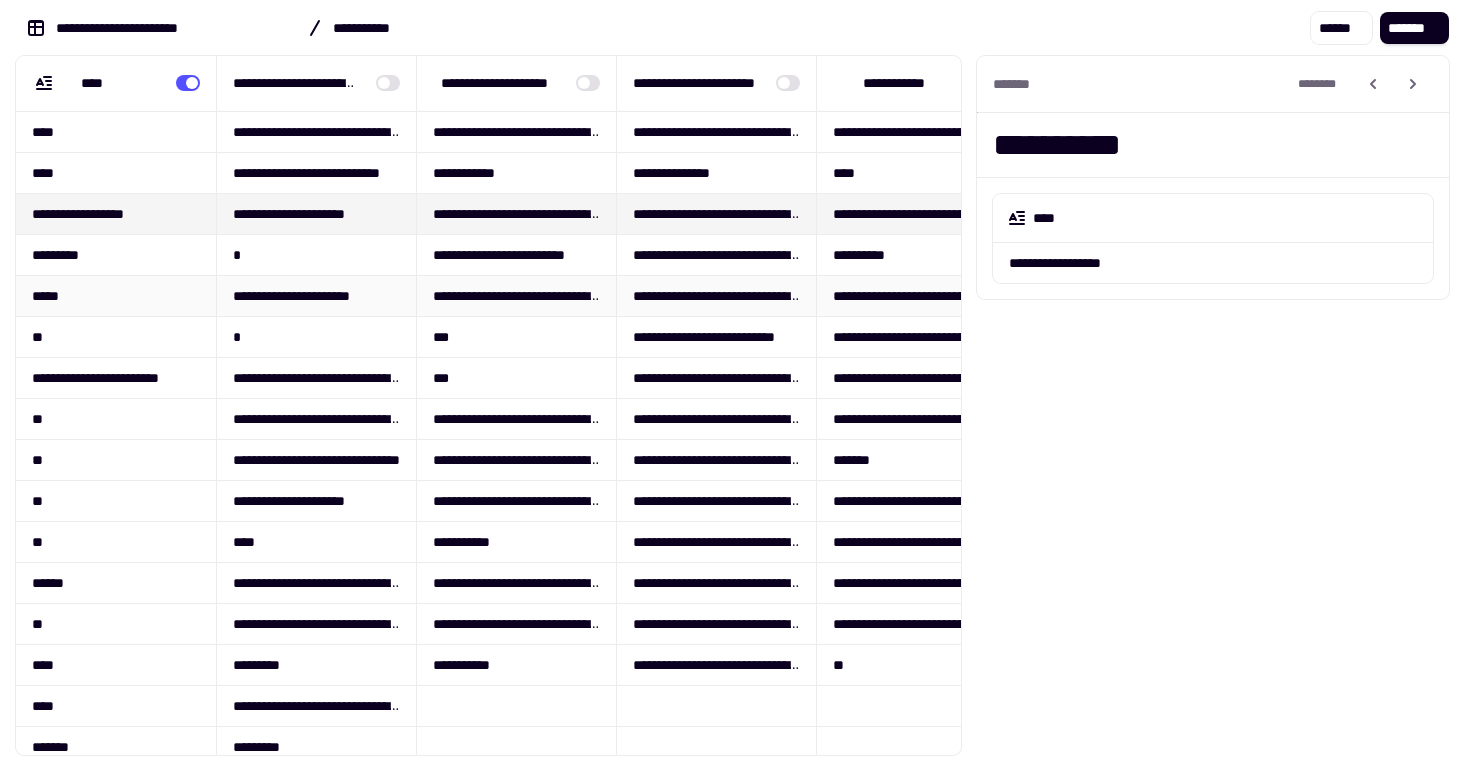 click on "*****" at bounding box center [116, 295] 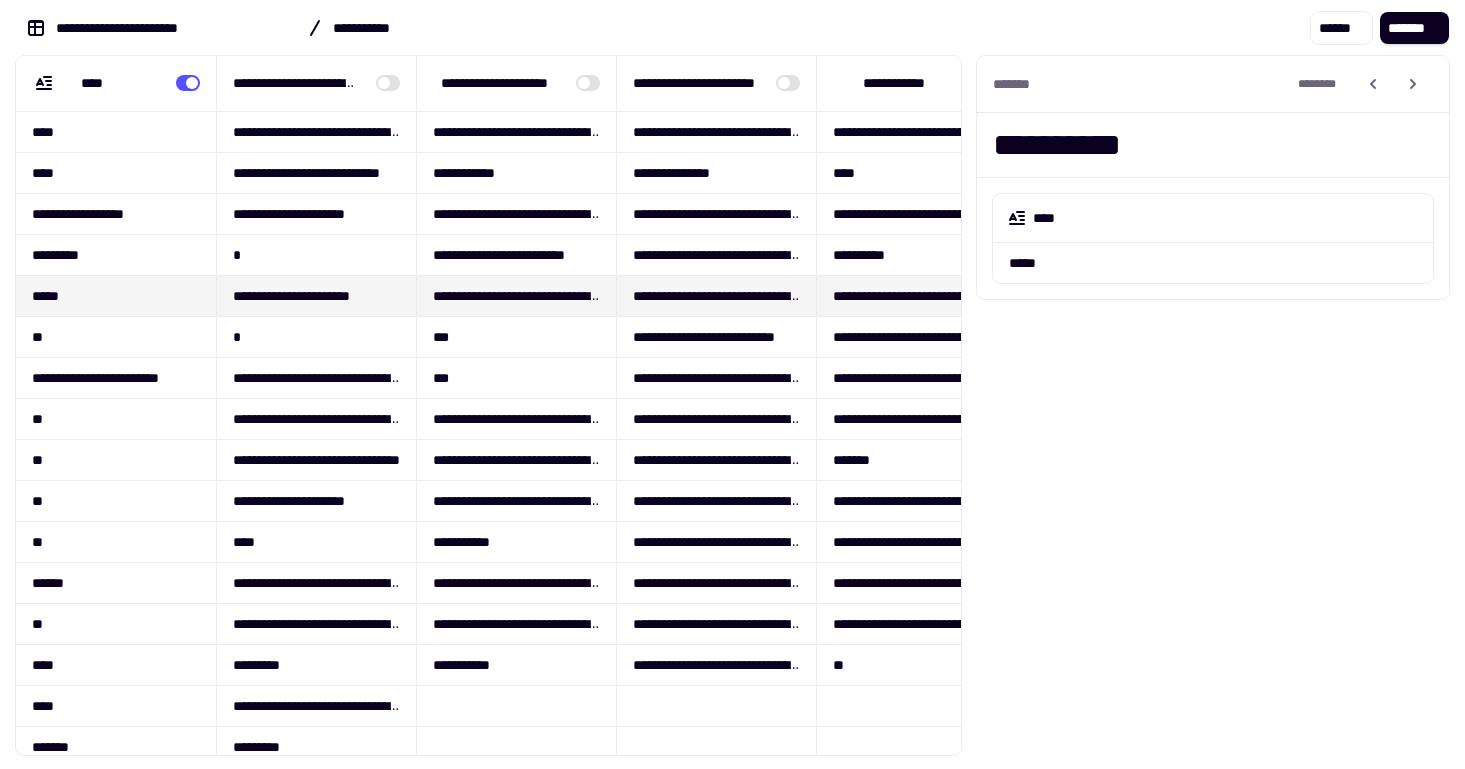 click on "**********" at bounding box center [732, 384] 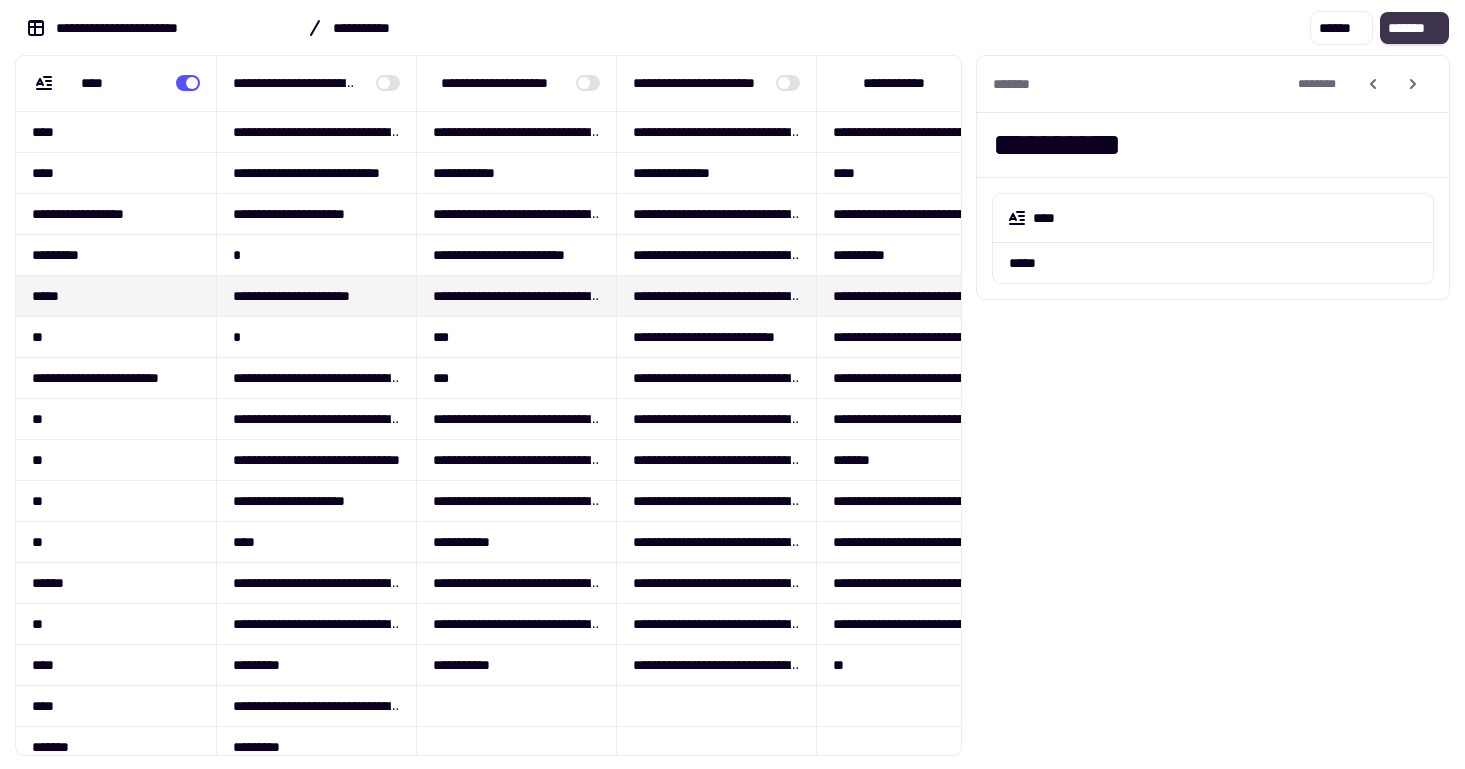click on "*******" 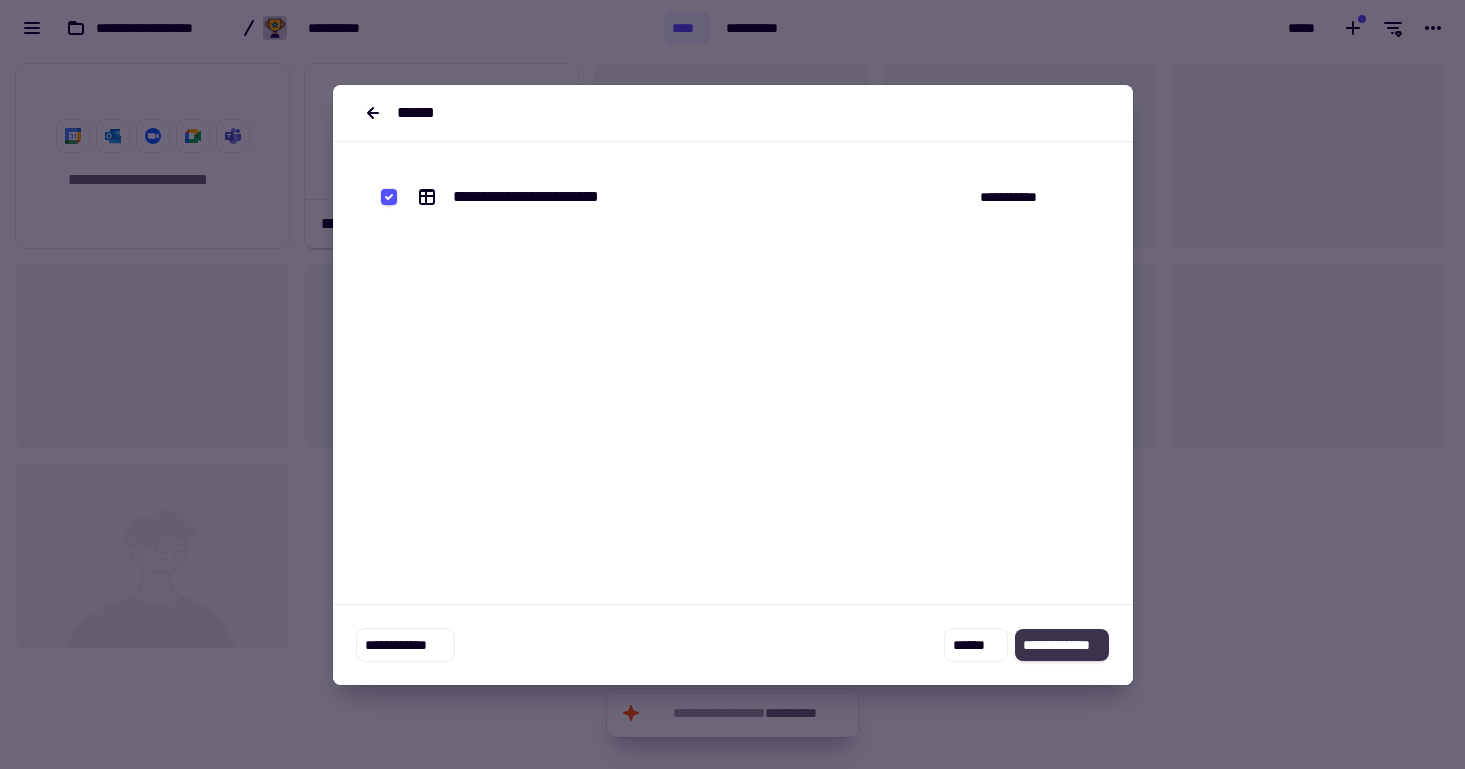 click on "**********" 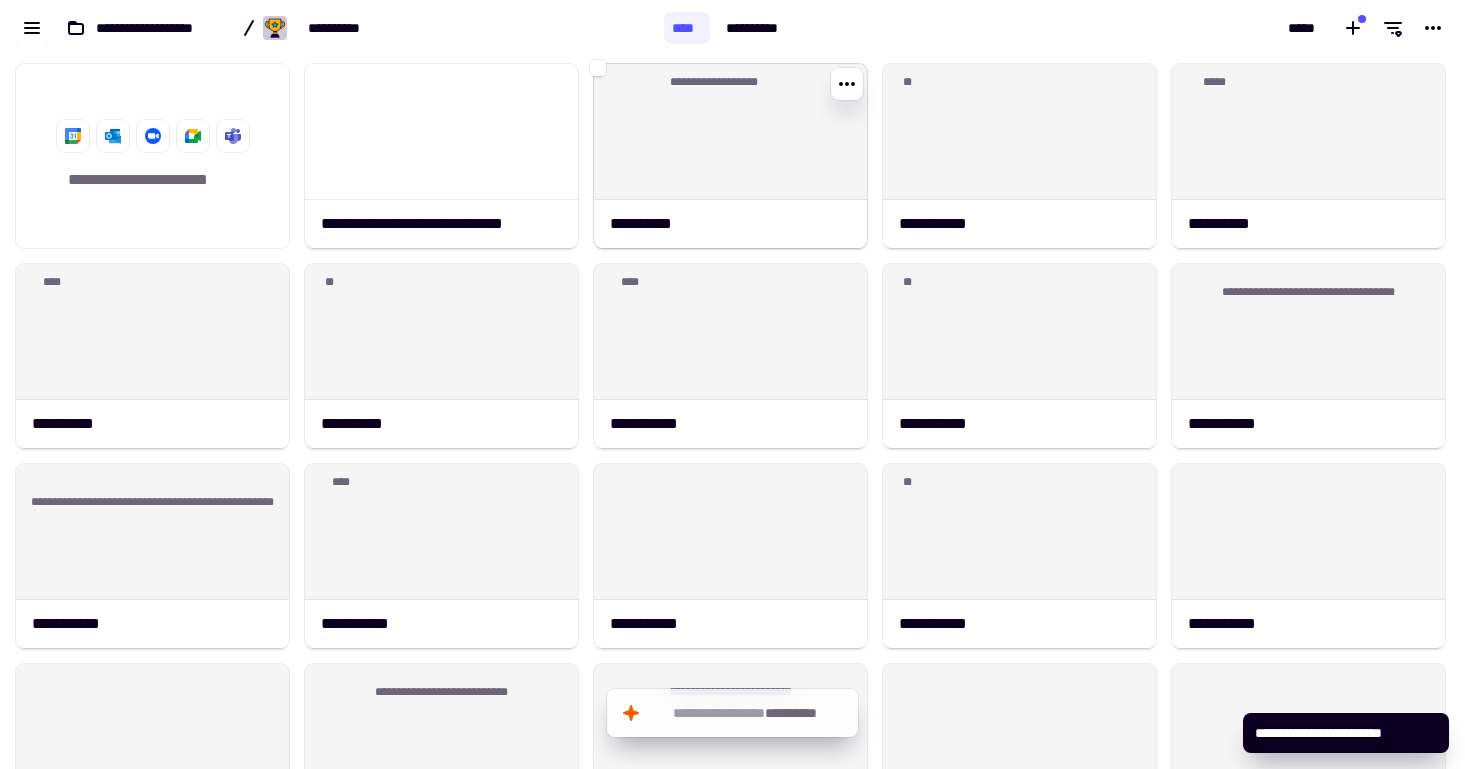 click on "**********" 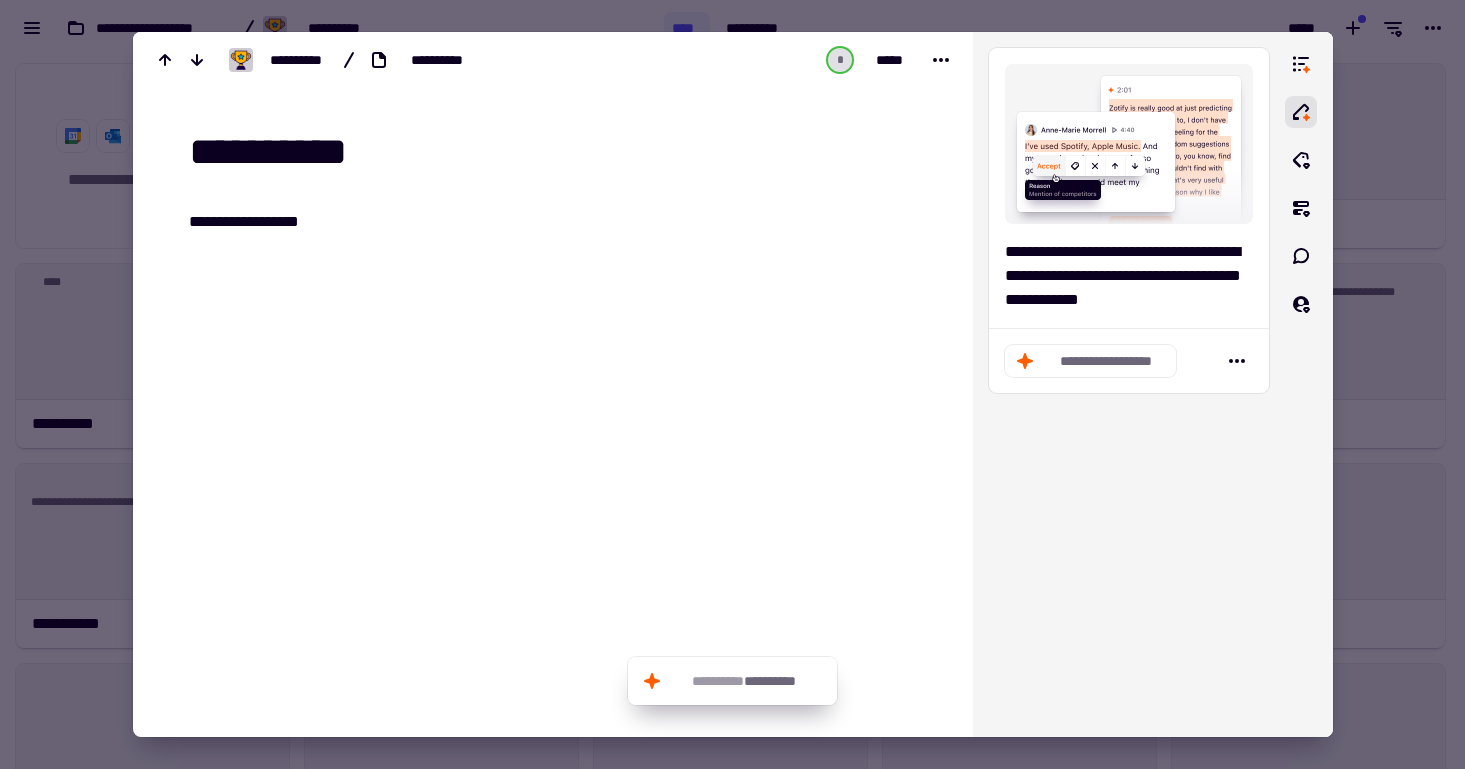 click at bounding box center [732, 384] 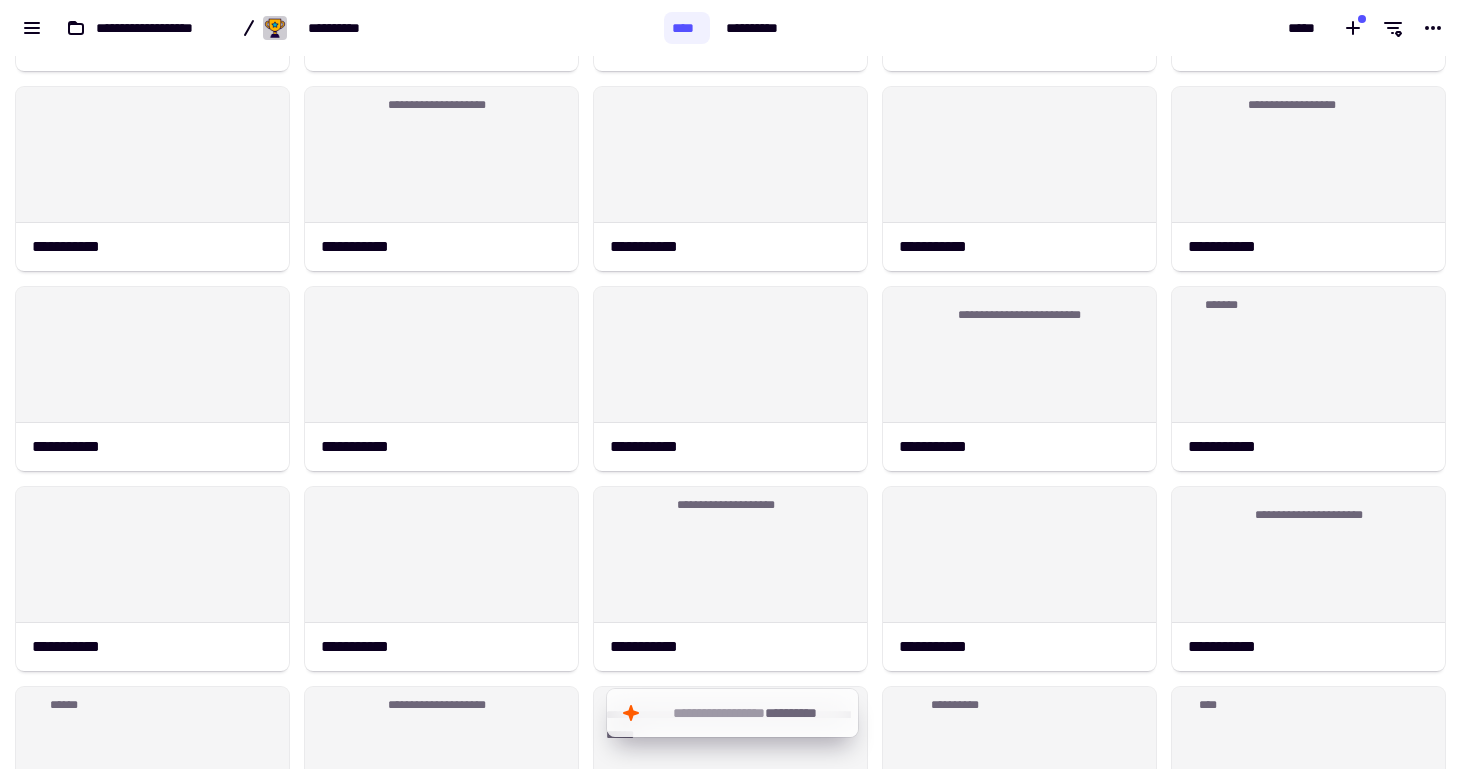 scroll, scrollTop: 1567, scrollLeft: 0, axis: vertical 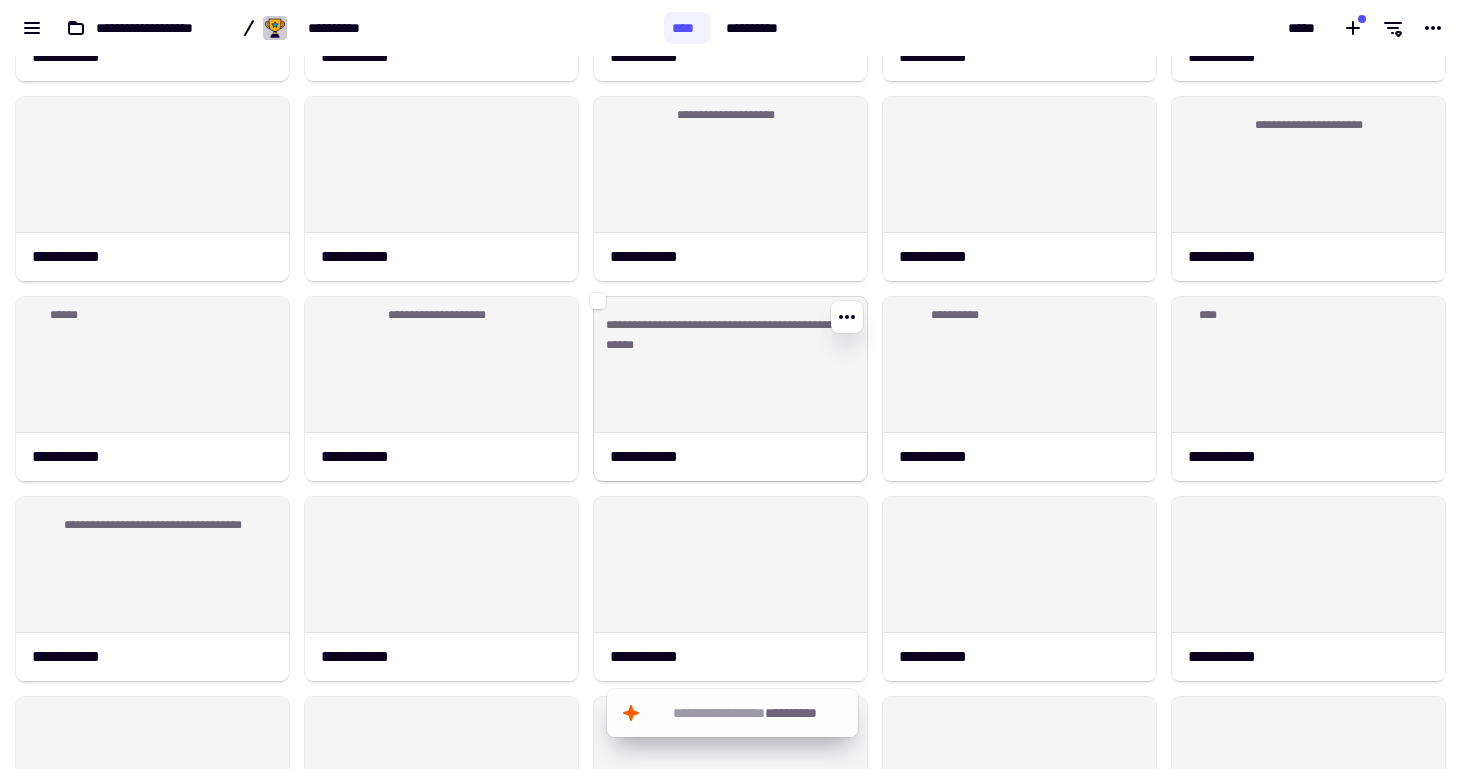 click on "**********" 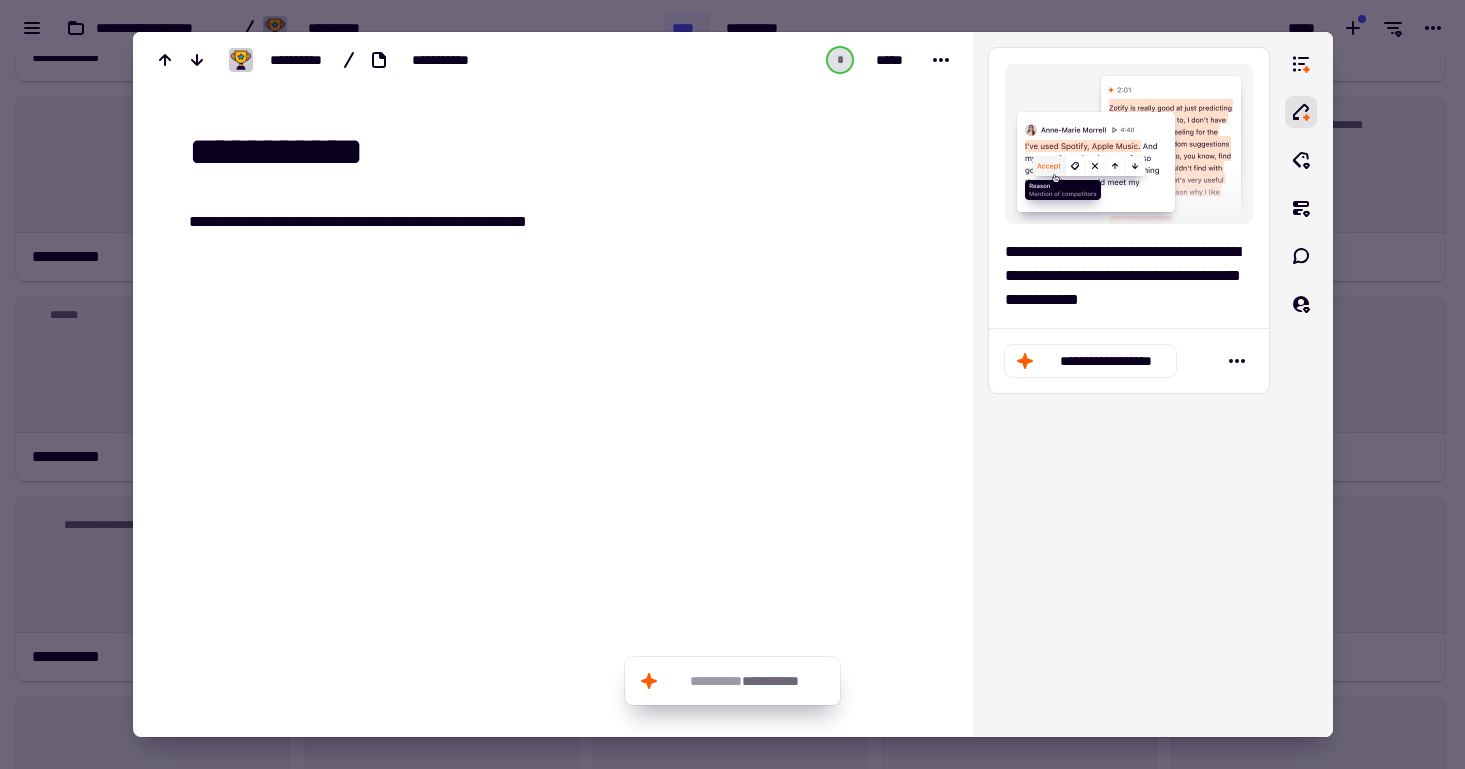 click at bounding box center [732, 384] 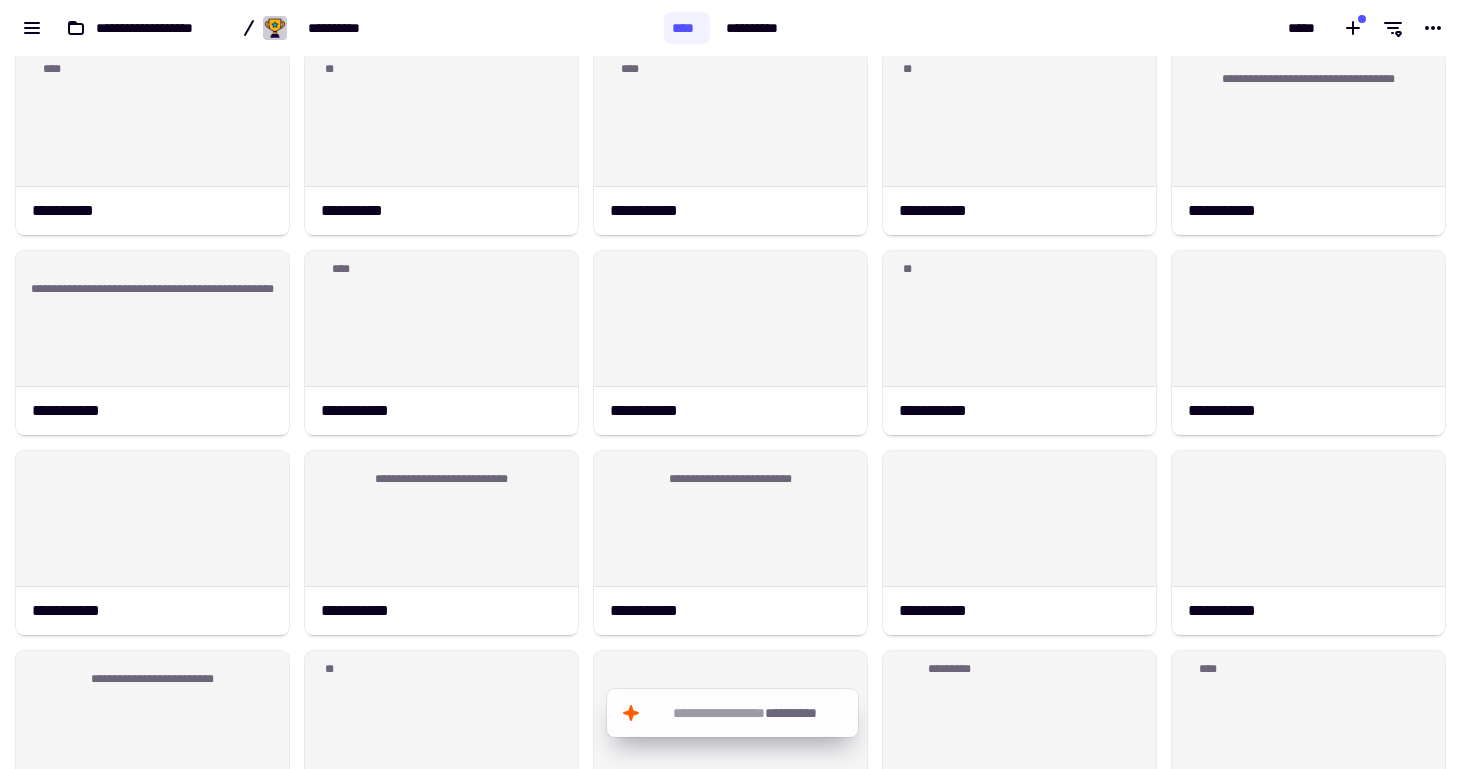 scroll, scrollTop: 0, scrollLeft: 0, axis: both 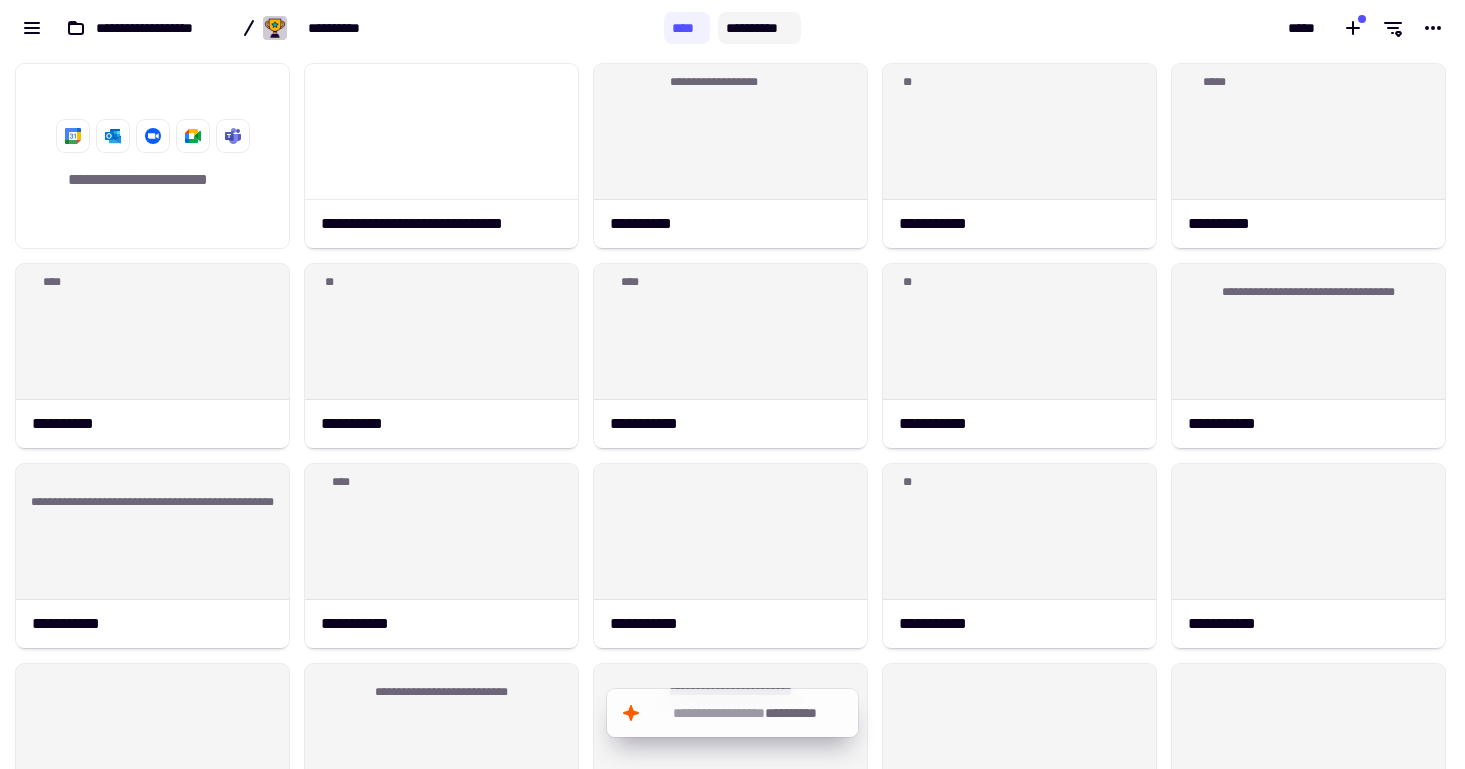 click on "**********" 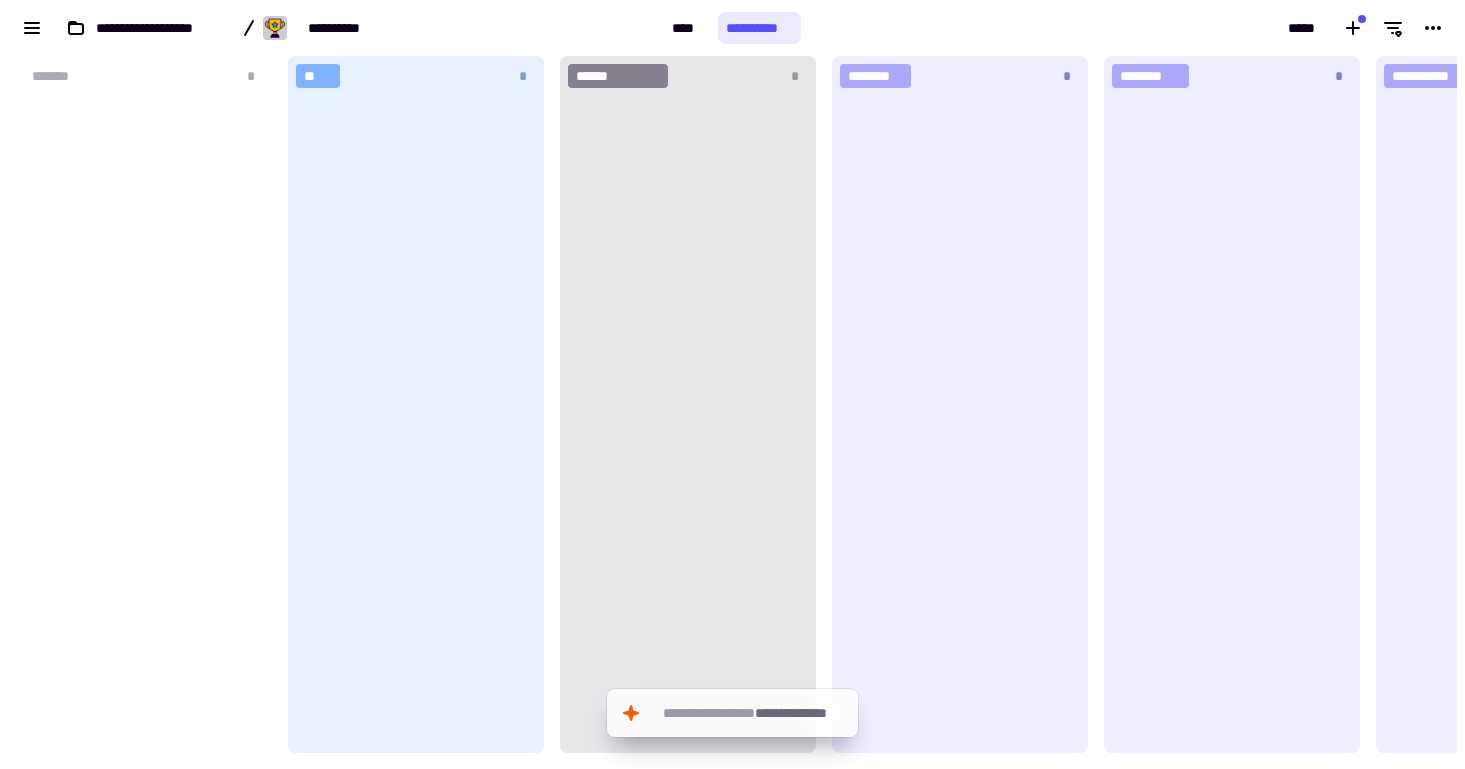 scroll, scrollTop: 1, scrollLeft: 1, axis: both 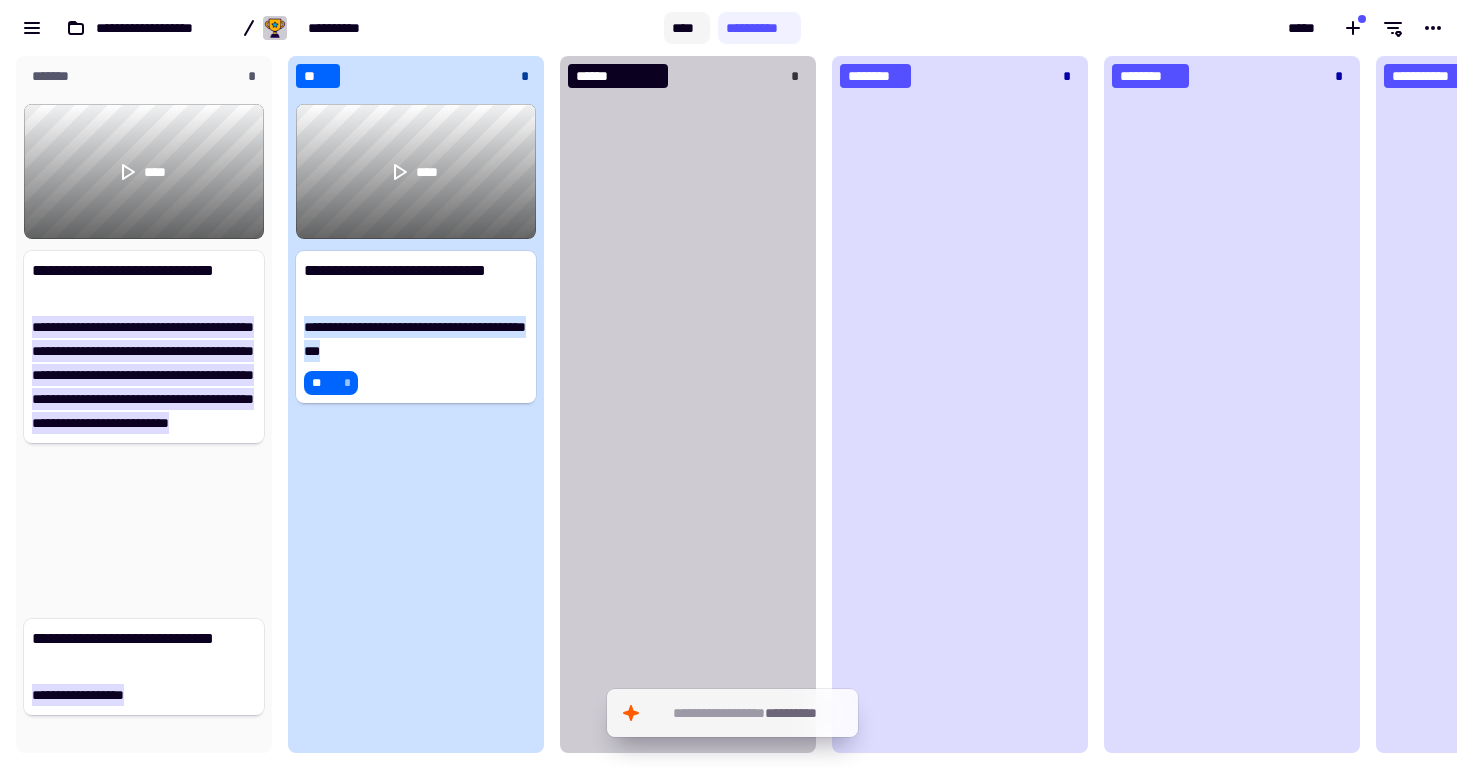 click on "****" 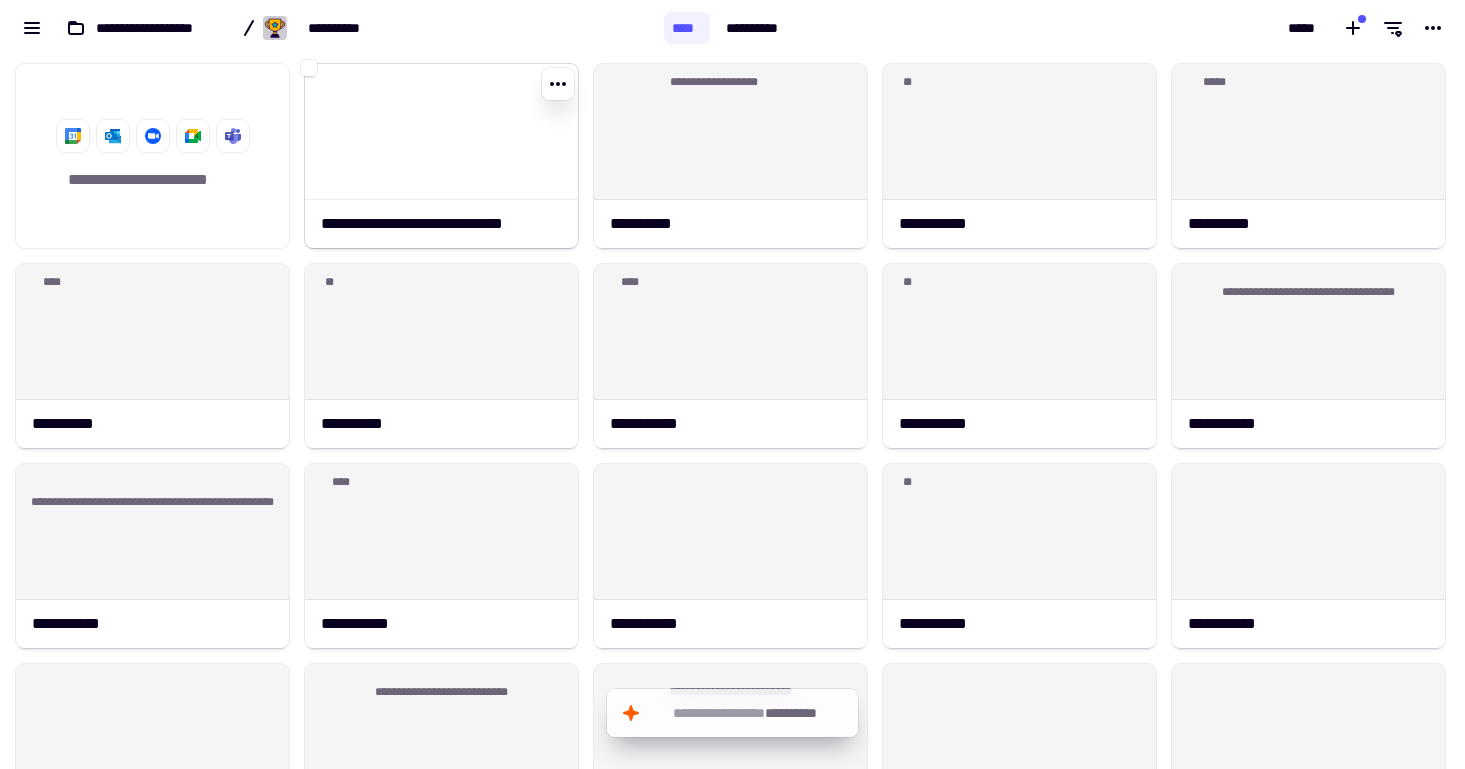 click 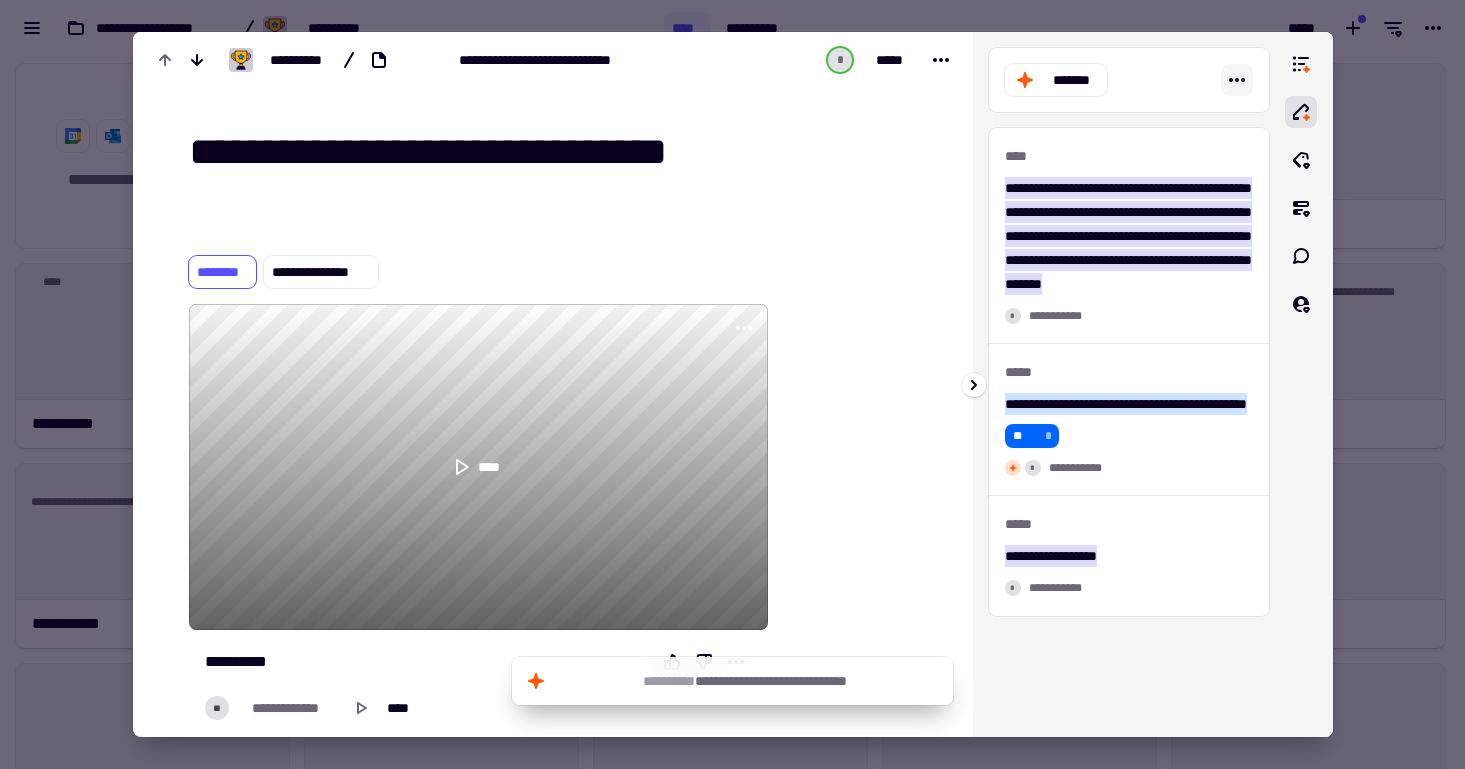 click 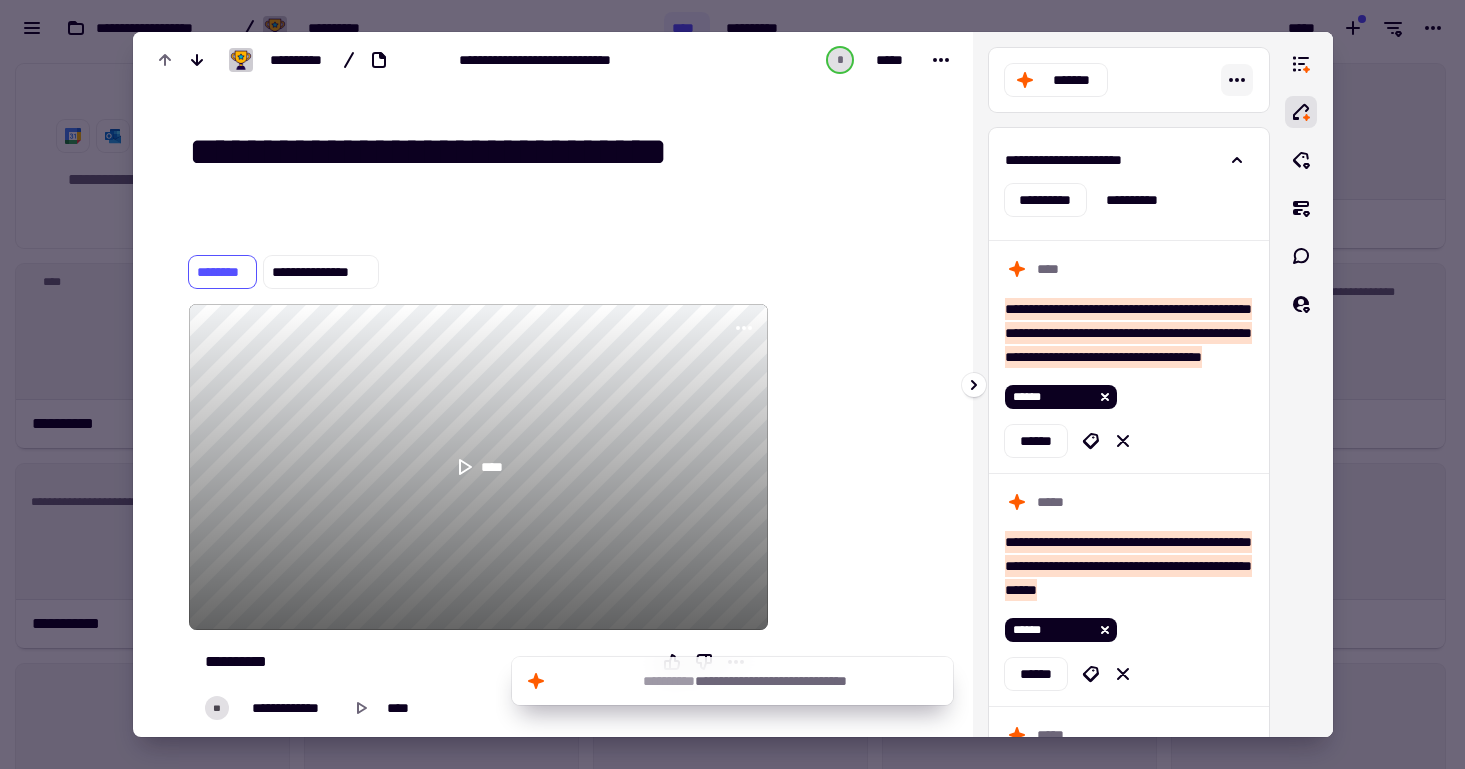 click 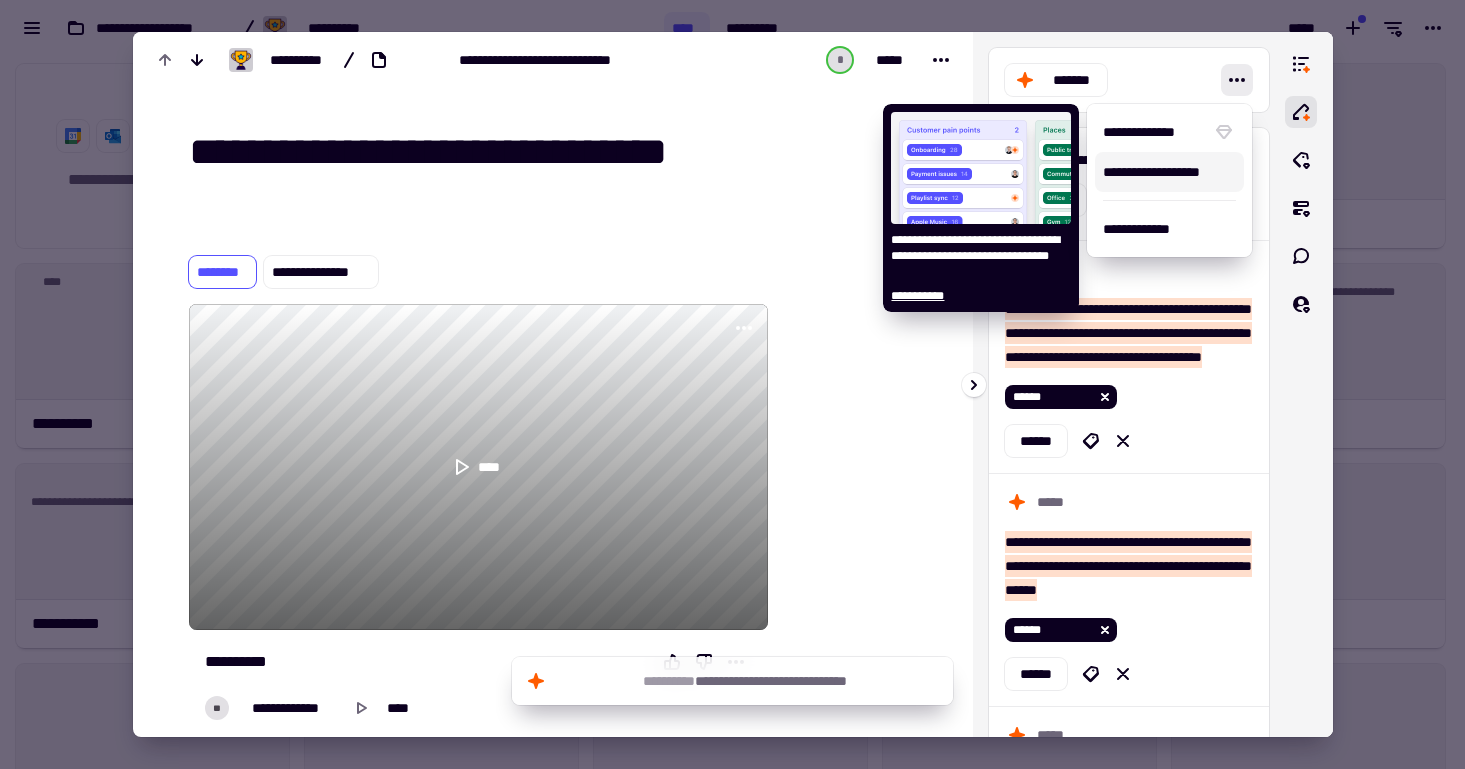 click on "**********" at bounding box center (981, 208) 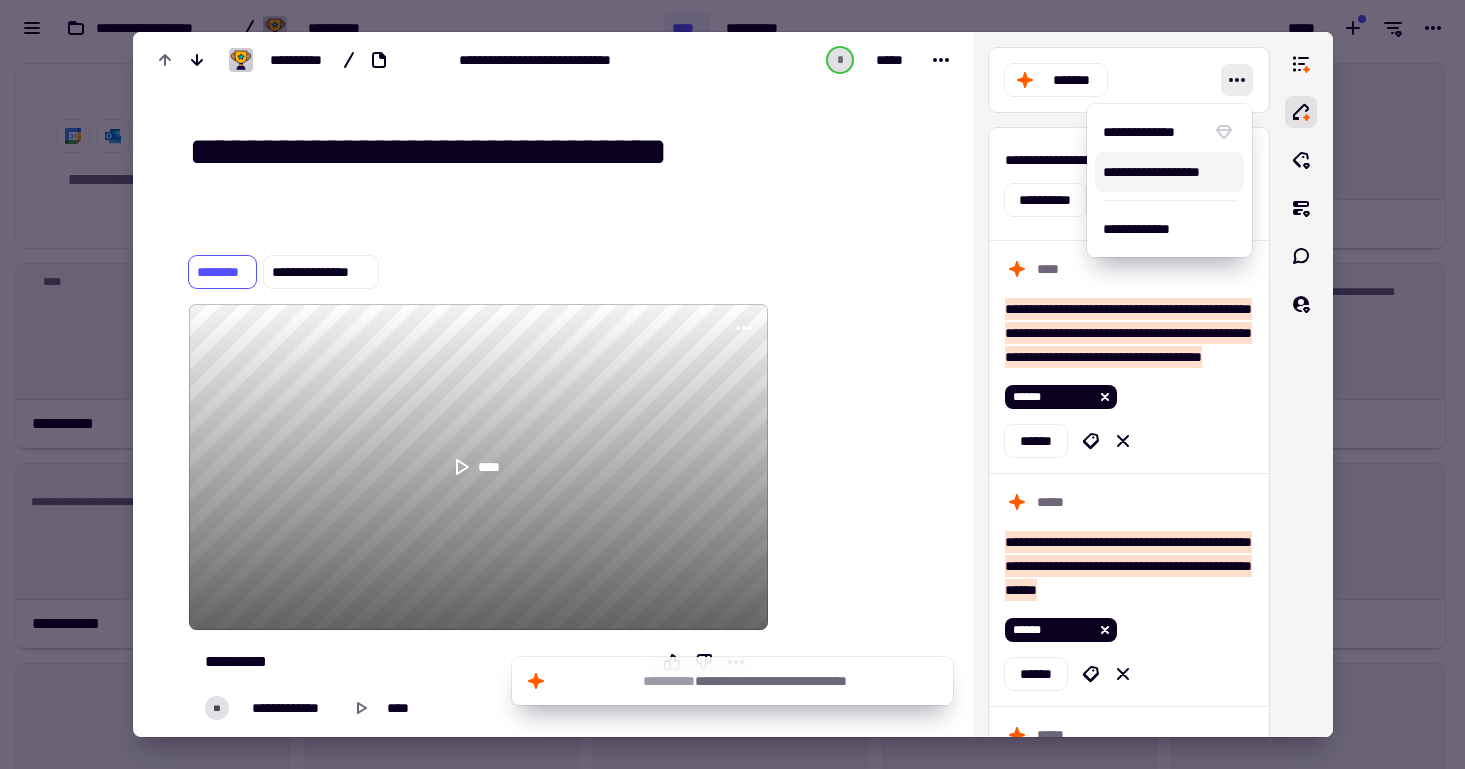 click at bounding box center [732, 384] 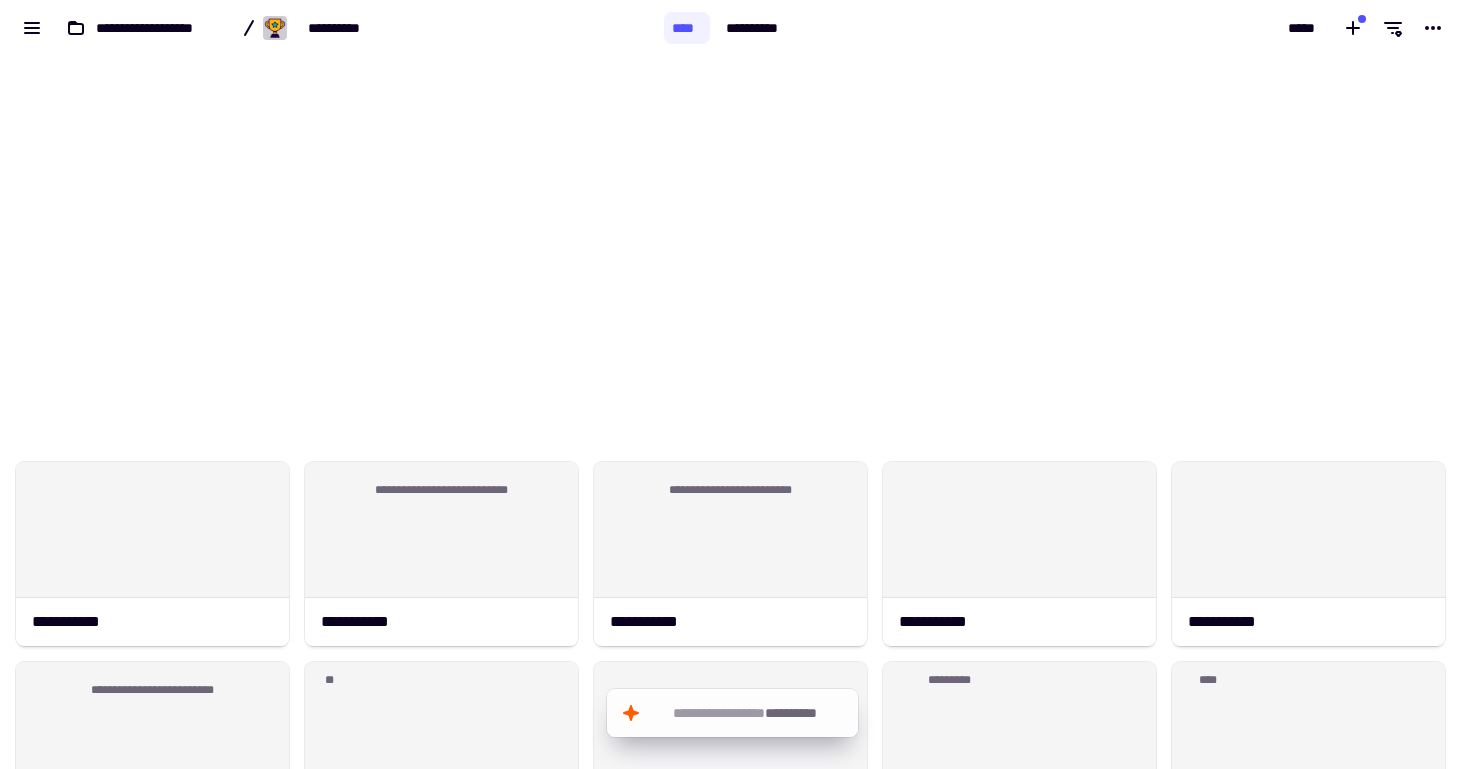 scroll, scrollTop: 0, scrollLeft: 0, axis: both 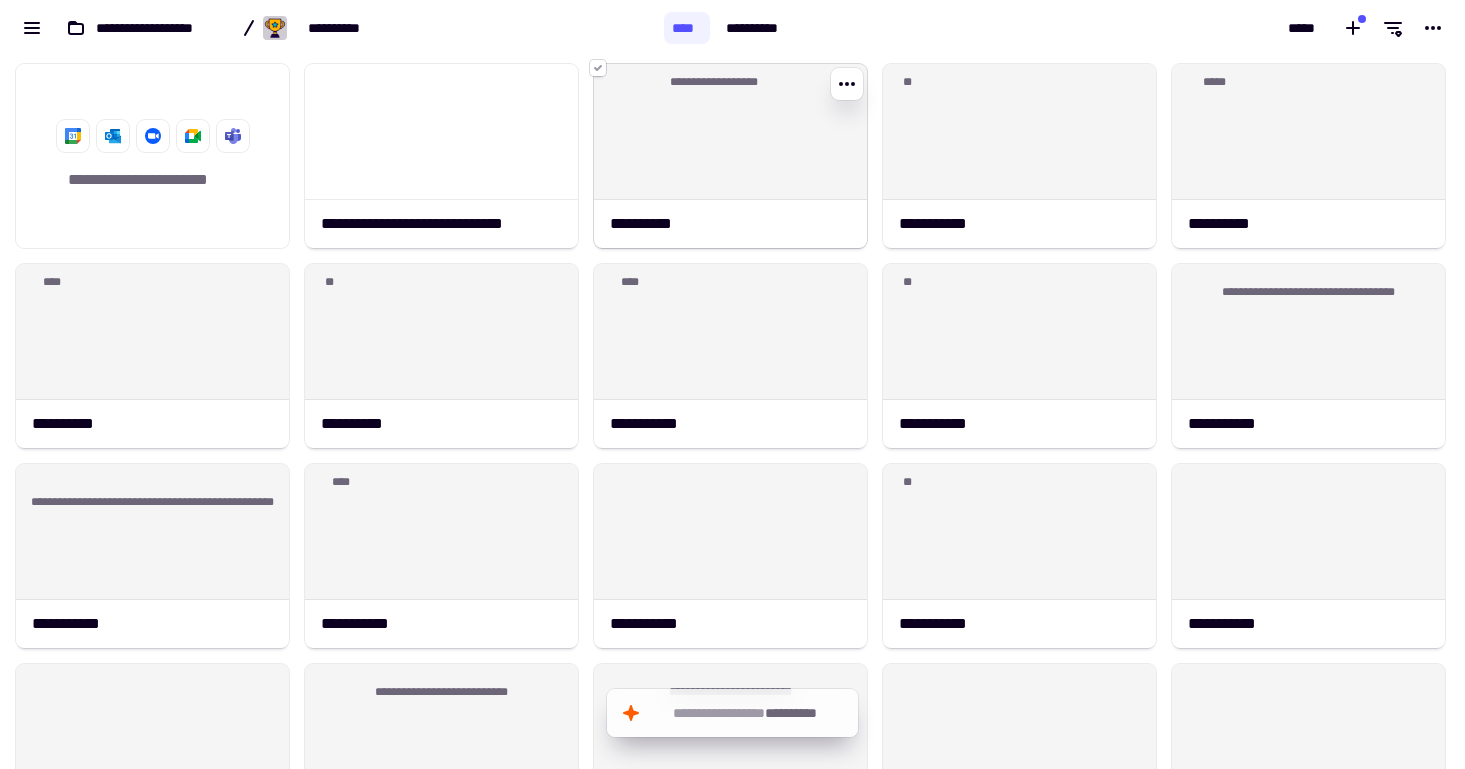 click 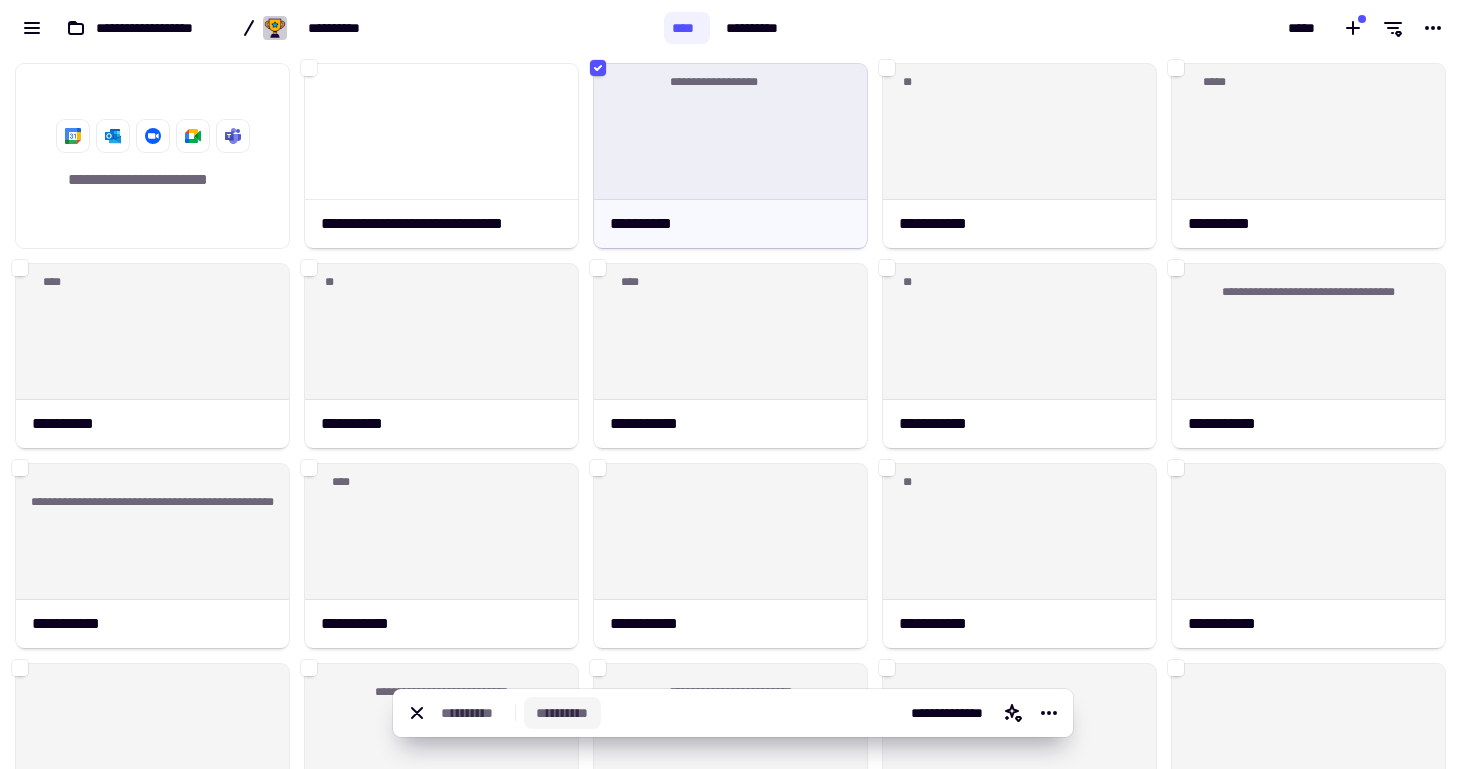 click on "**********" at bounding box center (562, 713) 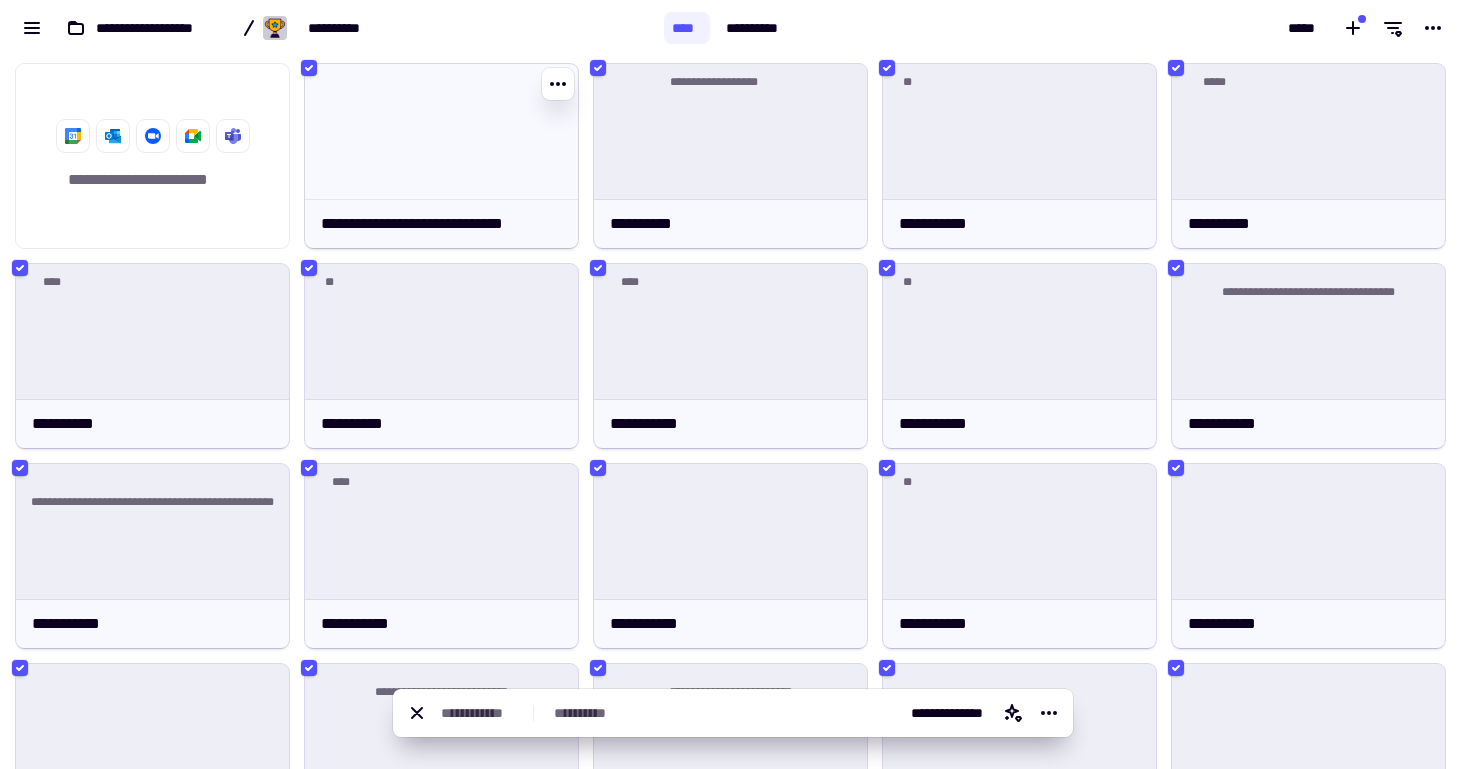 click 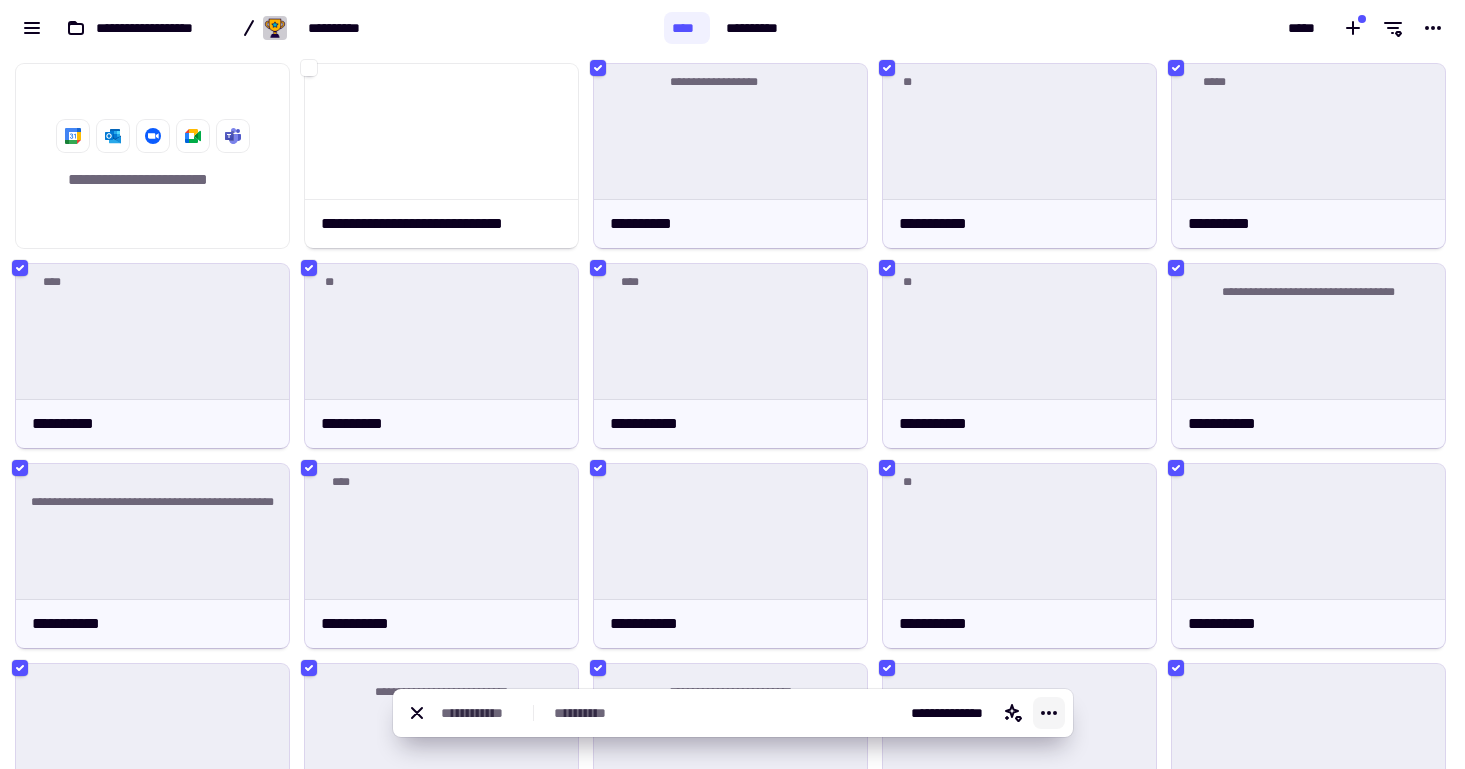 click 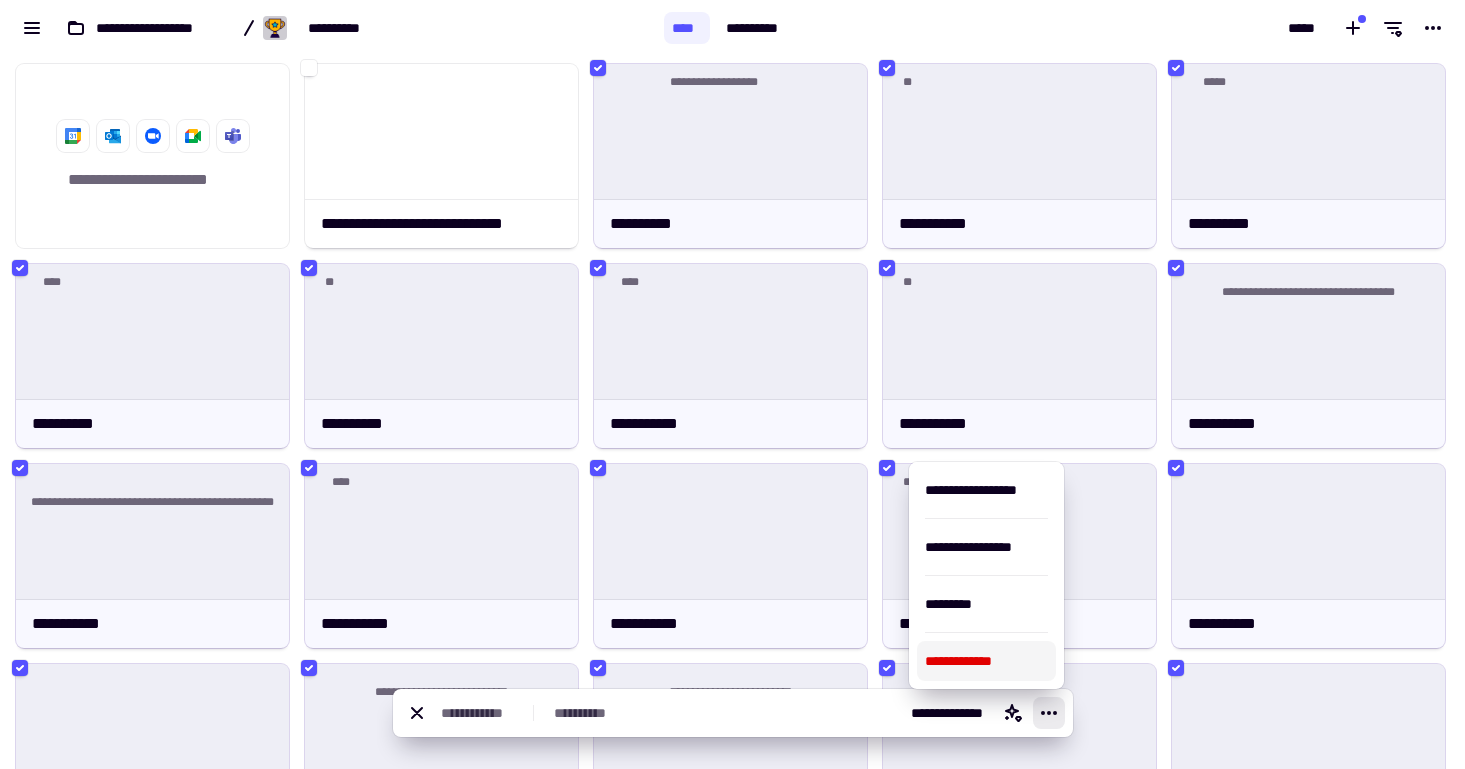 click on "**********" at bounding box center [986, 661] 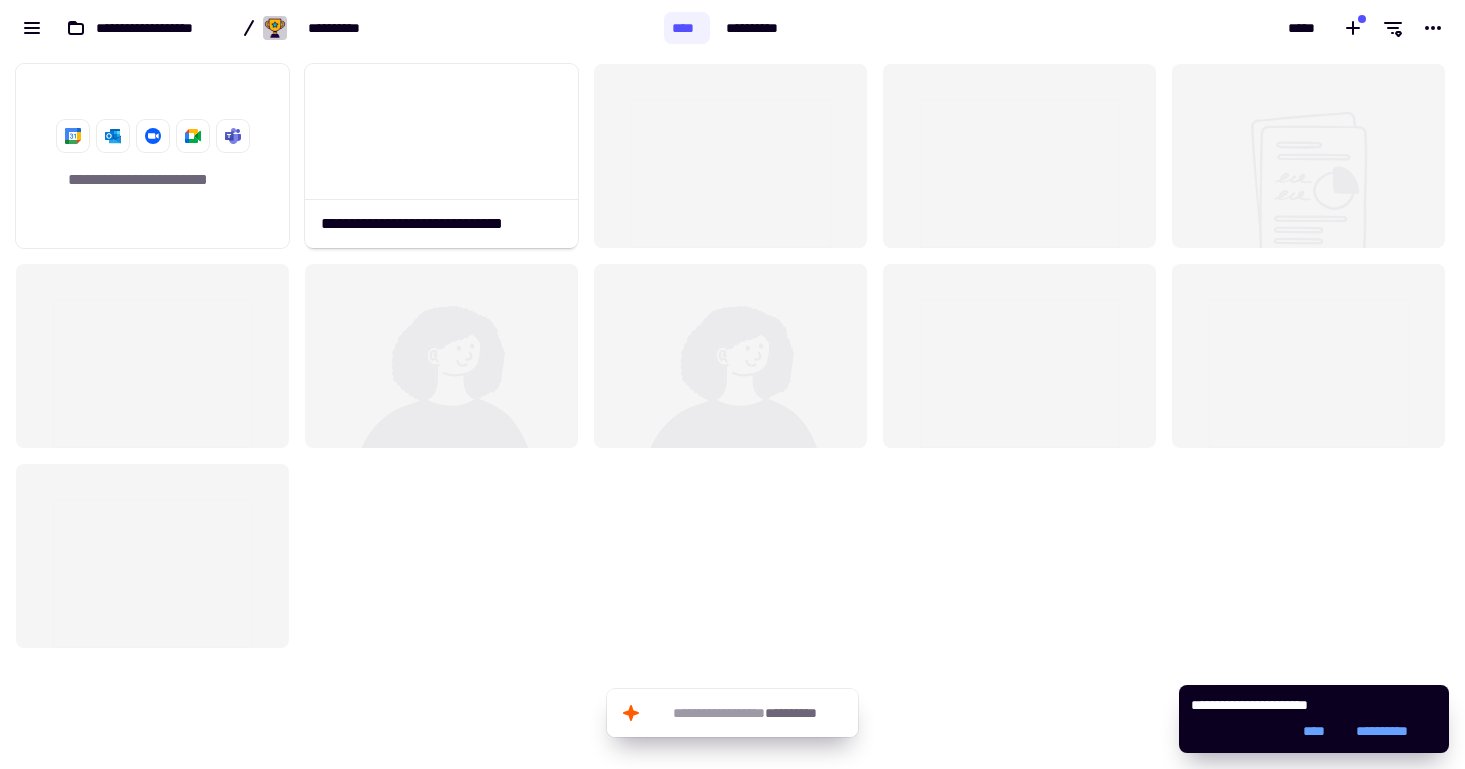 click on "**********" 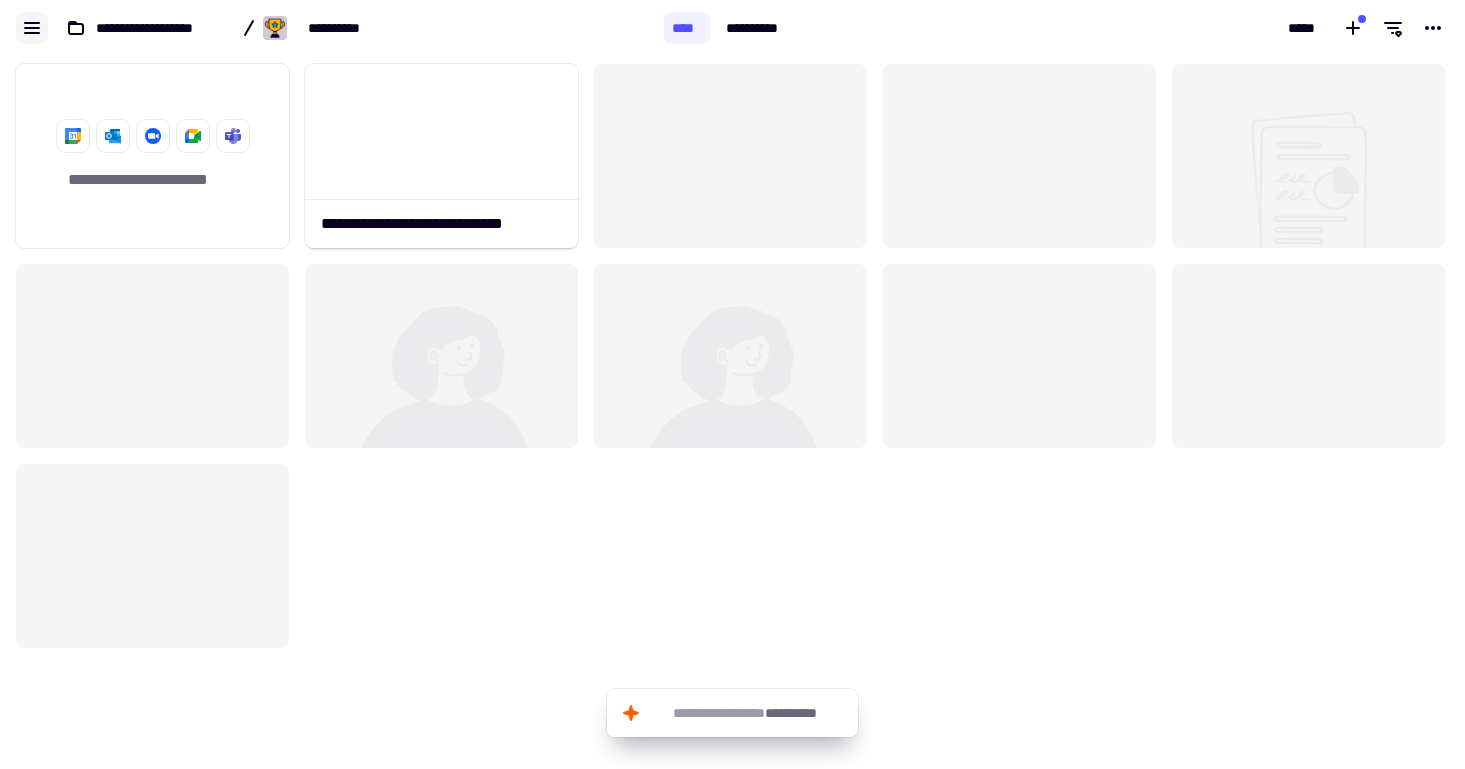 click 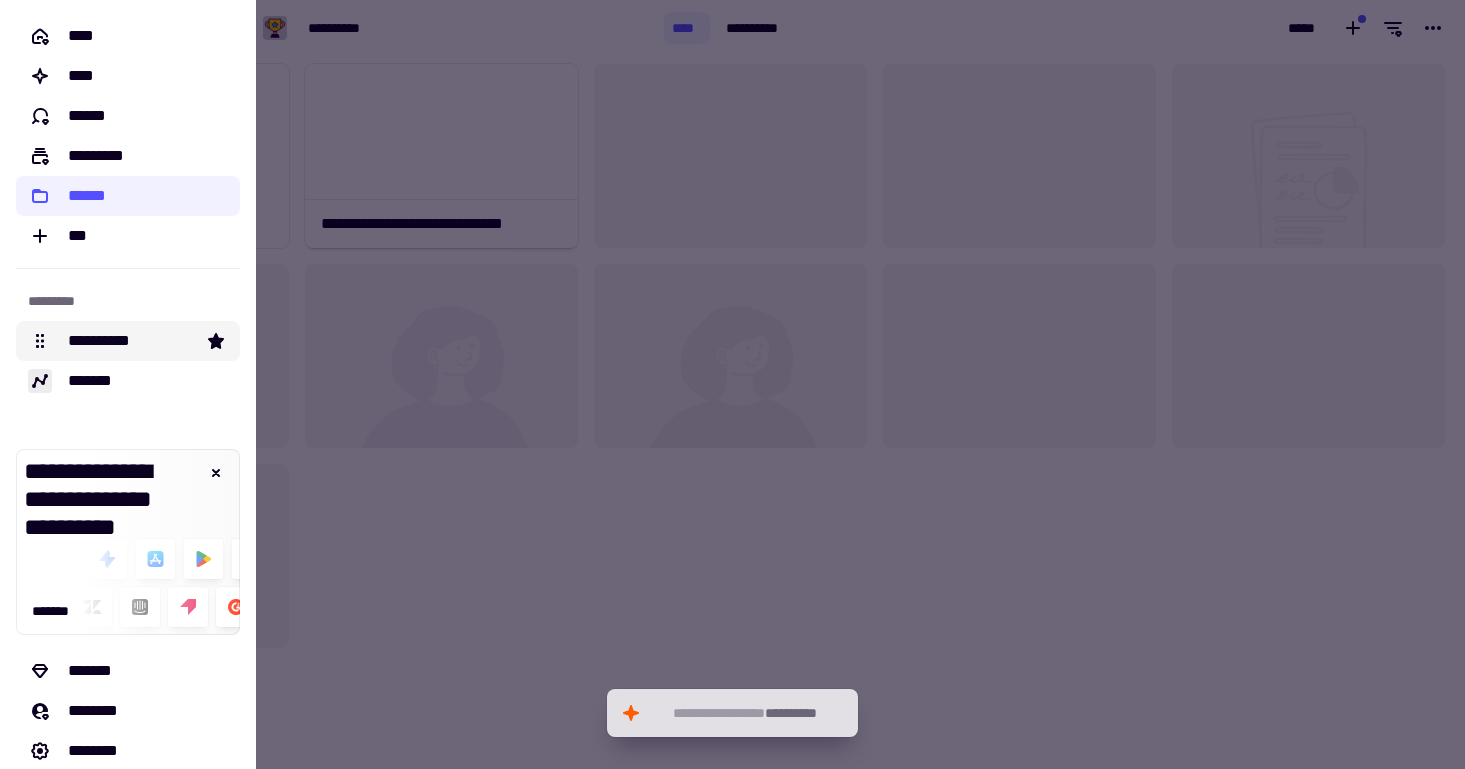 click on "**********" 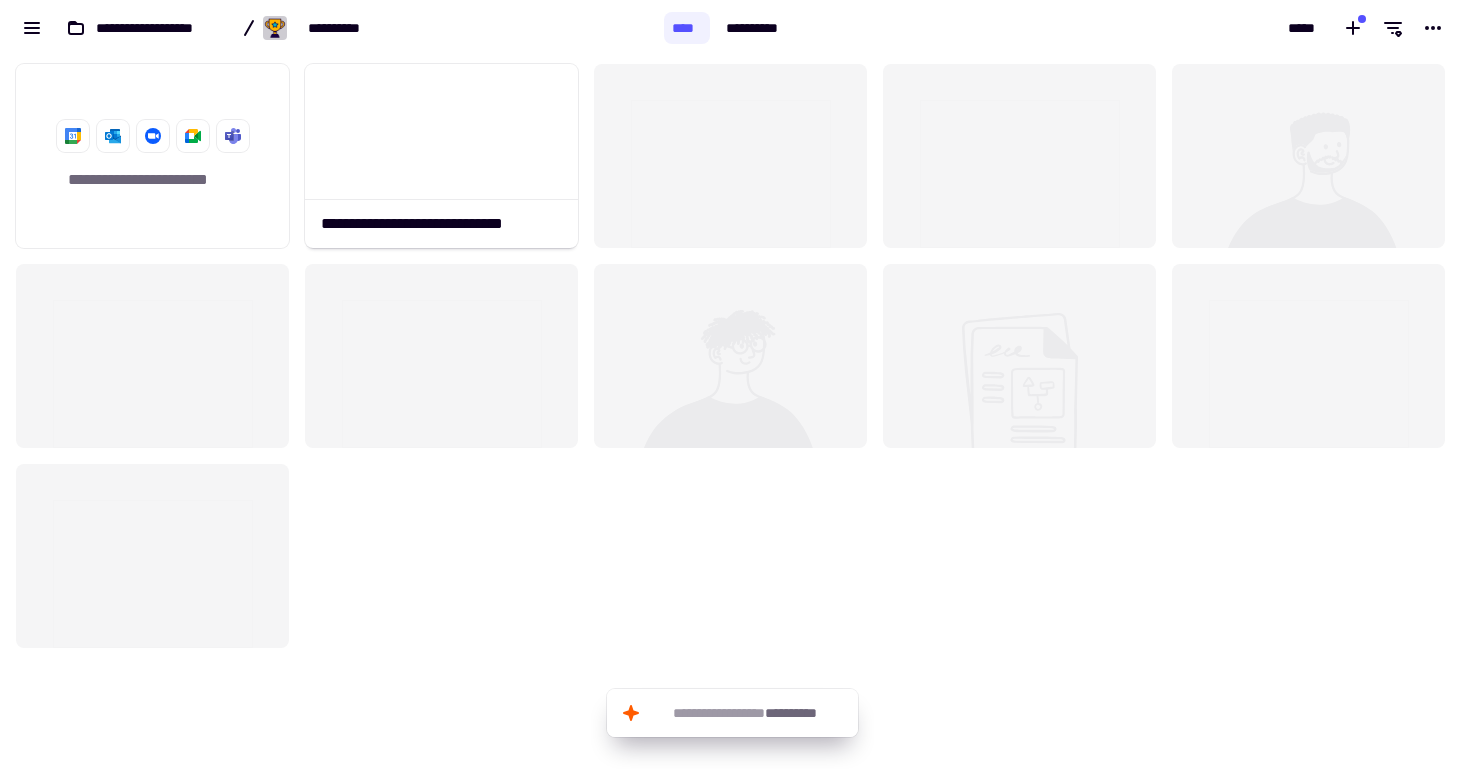 scroll, scrollTop: 1, scrollLeft: 1, axis: both 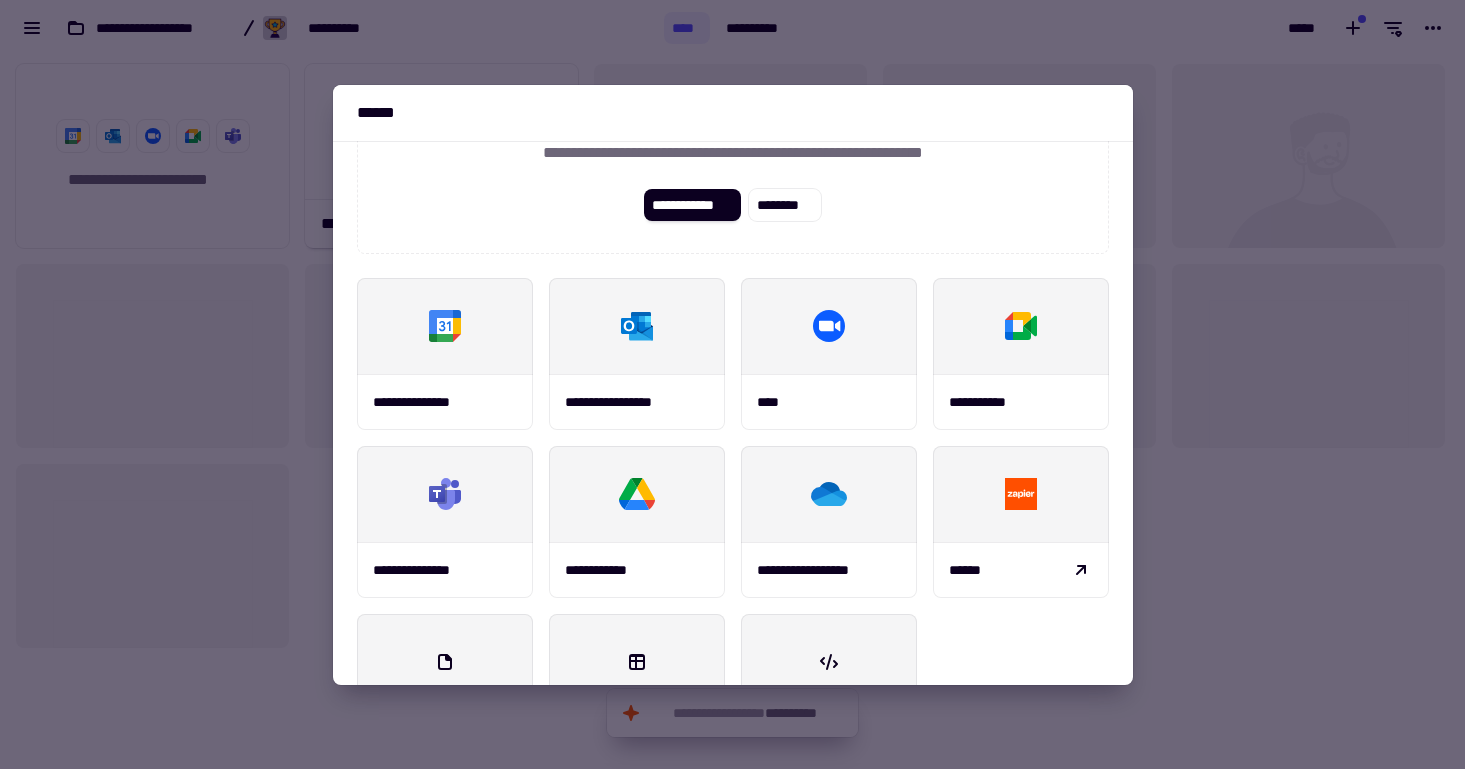 click at bounding box center [732, 384] 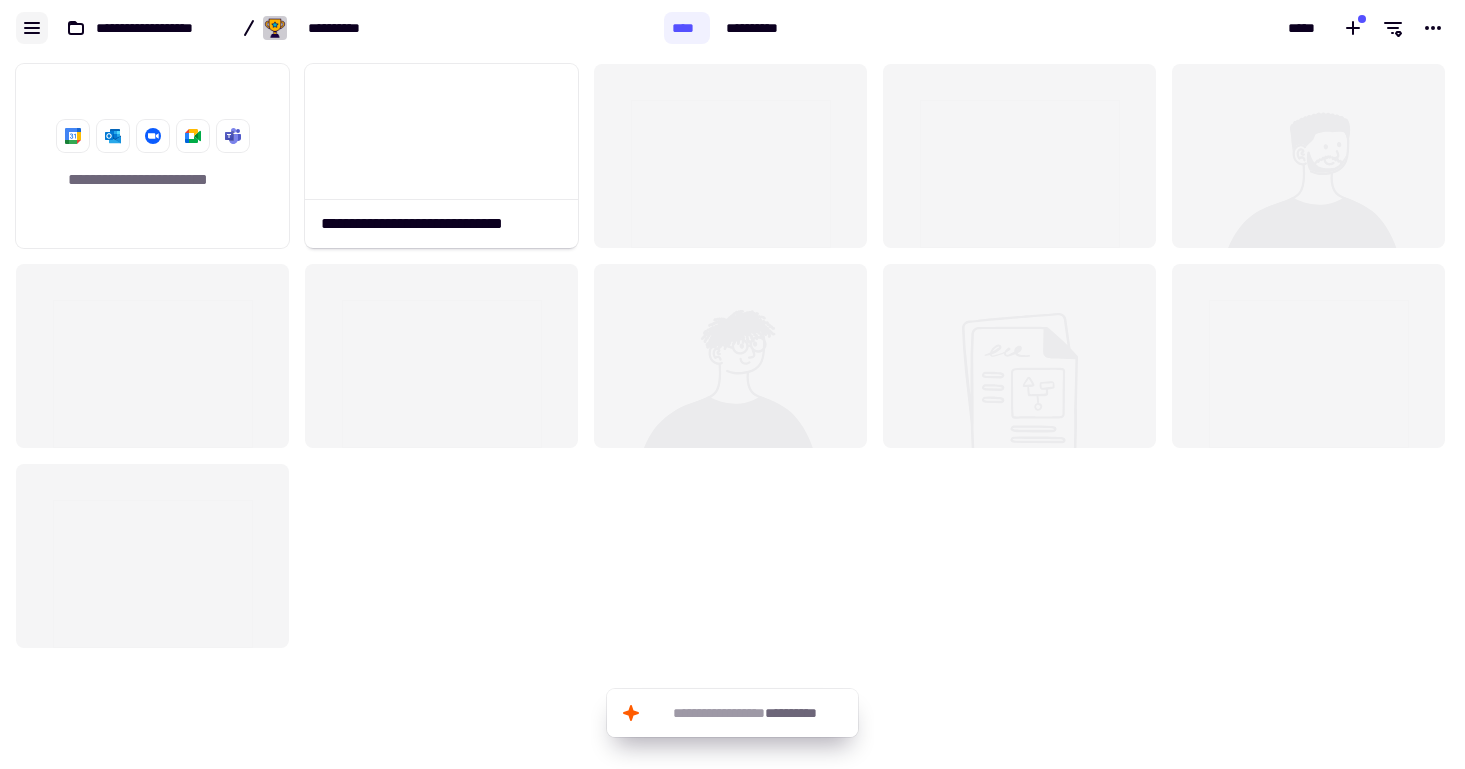 click 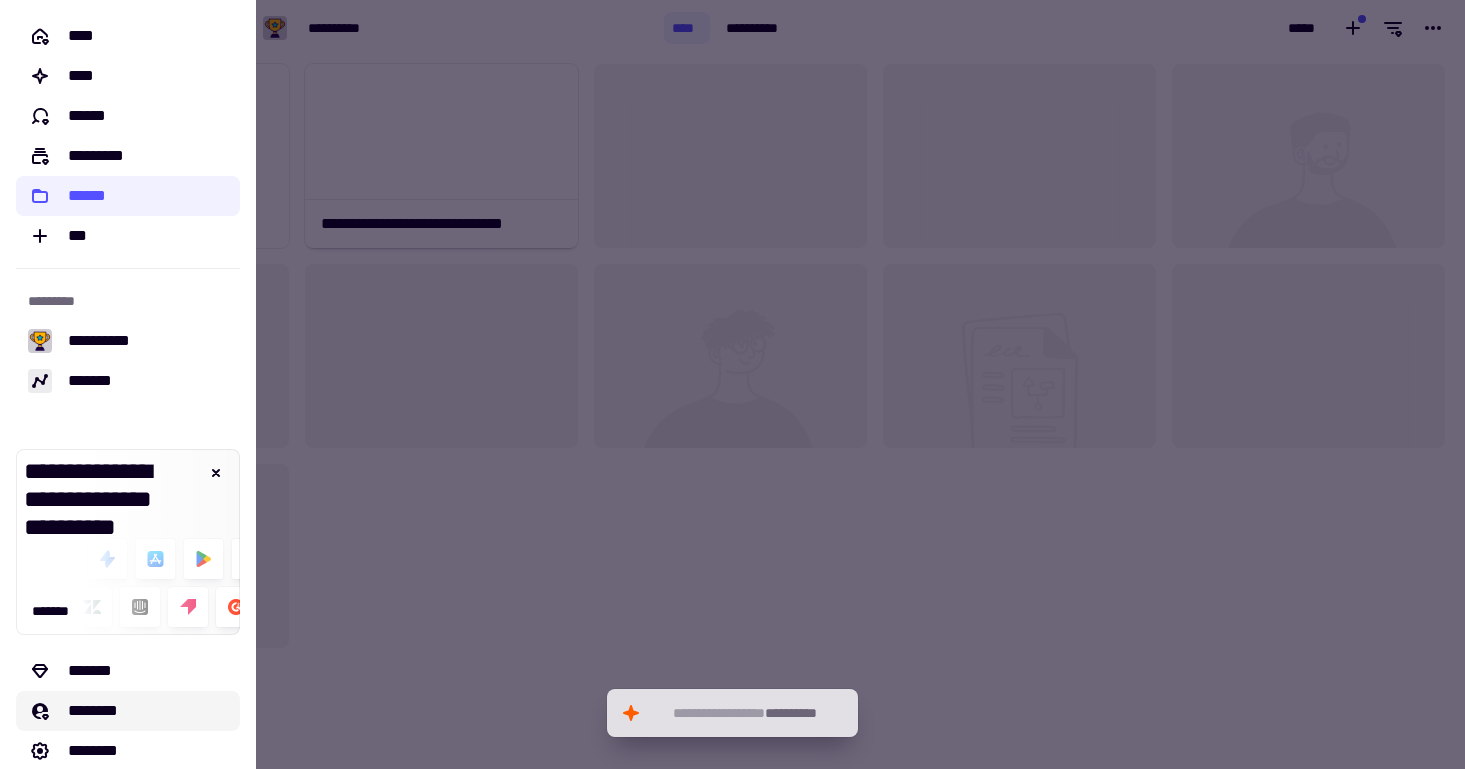 scroll, scrollTop: 58, scrollLeft: 0, axis: vertical 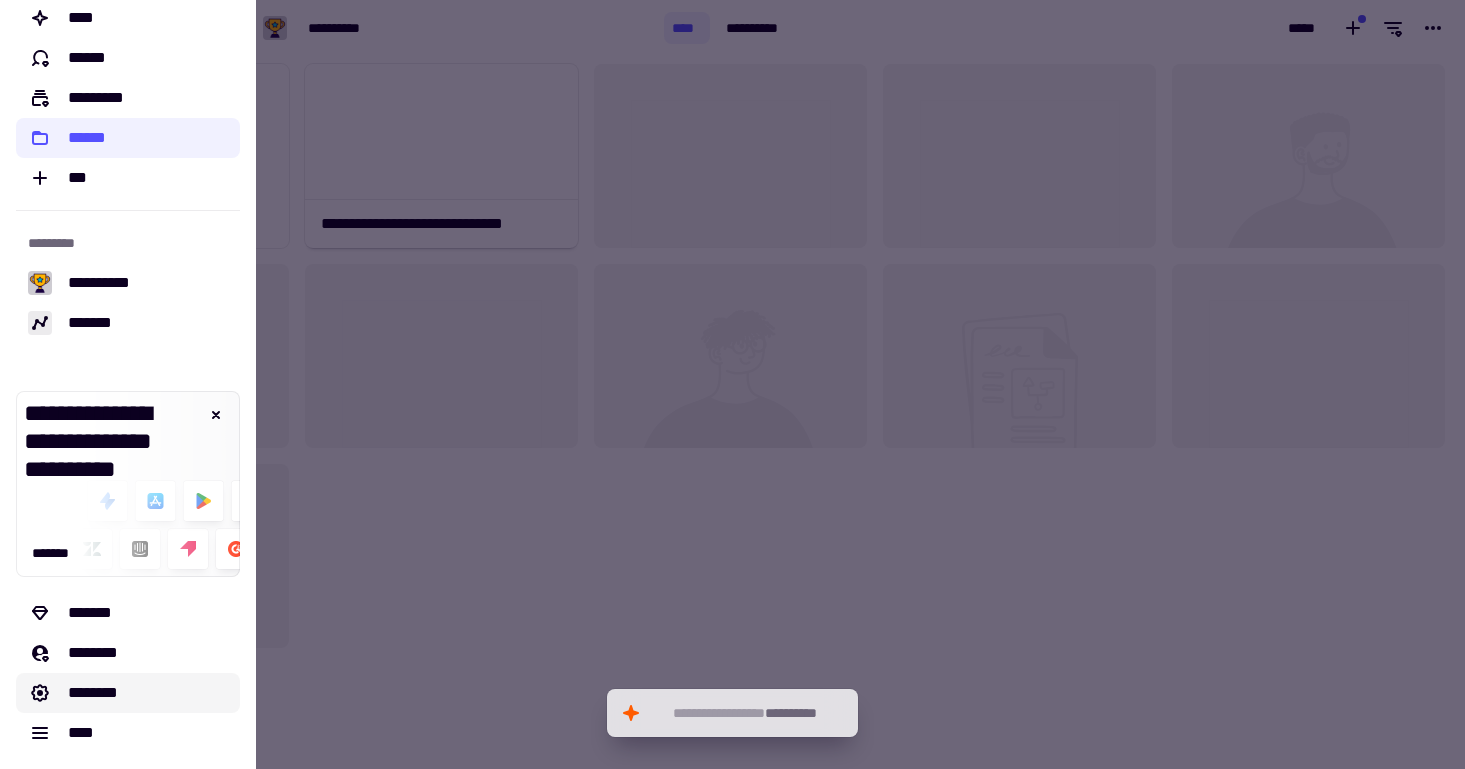 click on "********" 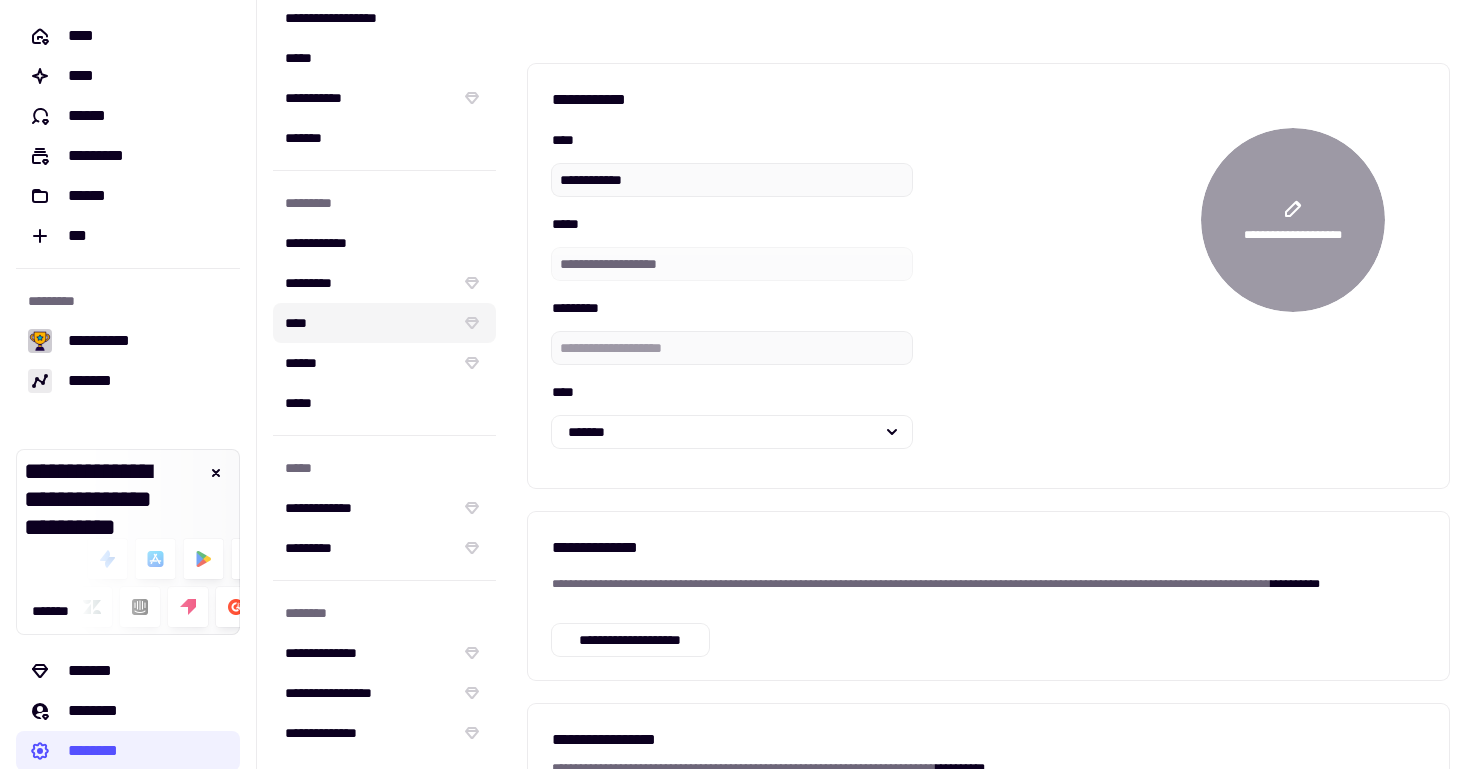 scroll, scrollTop: 0, scrollLeft: 0, axis: both 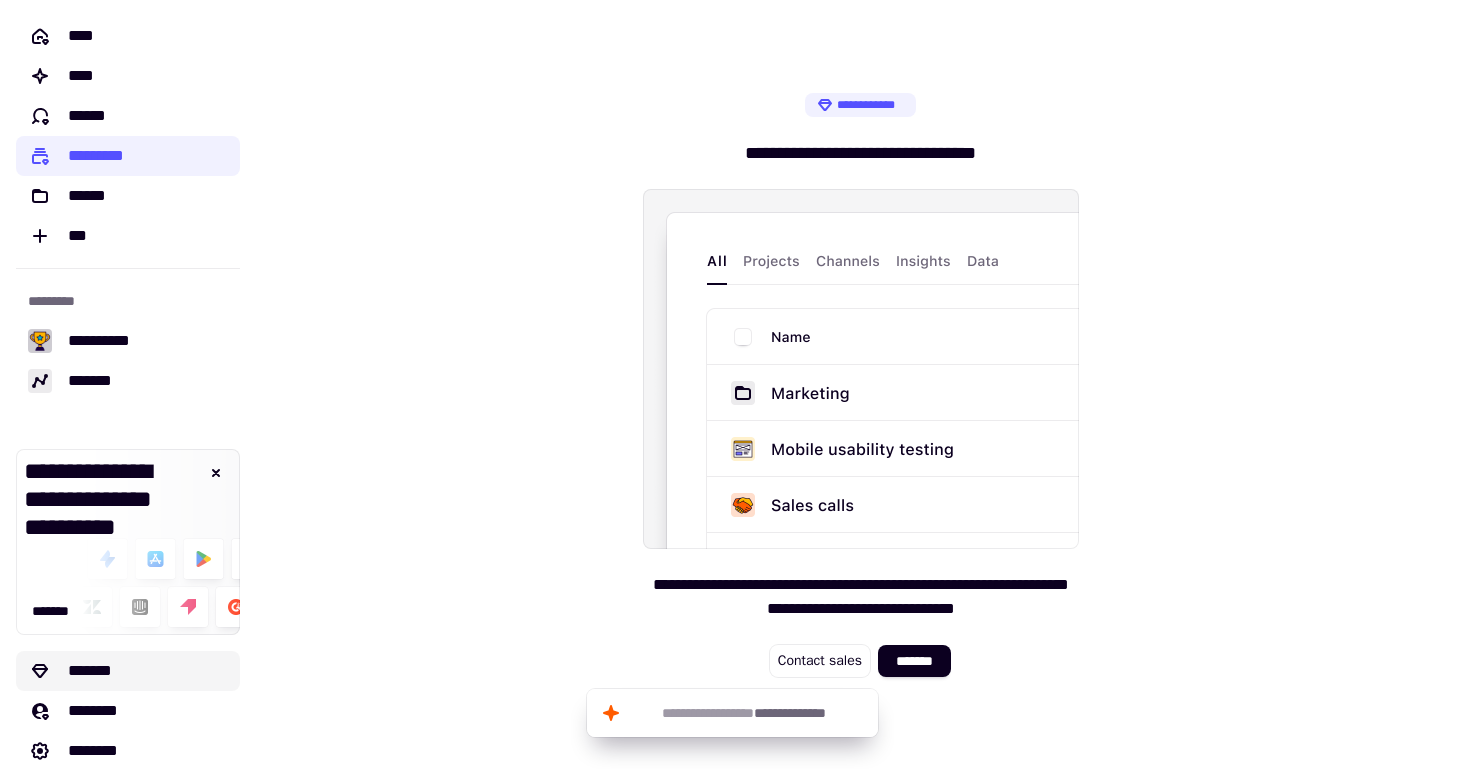 click on "*******" 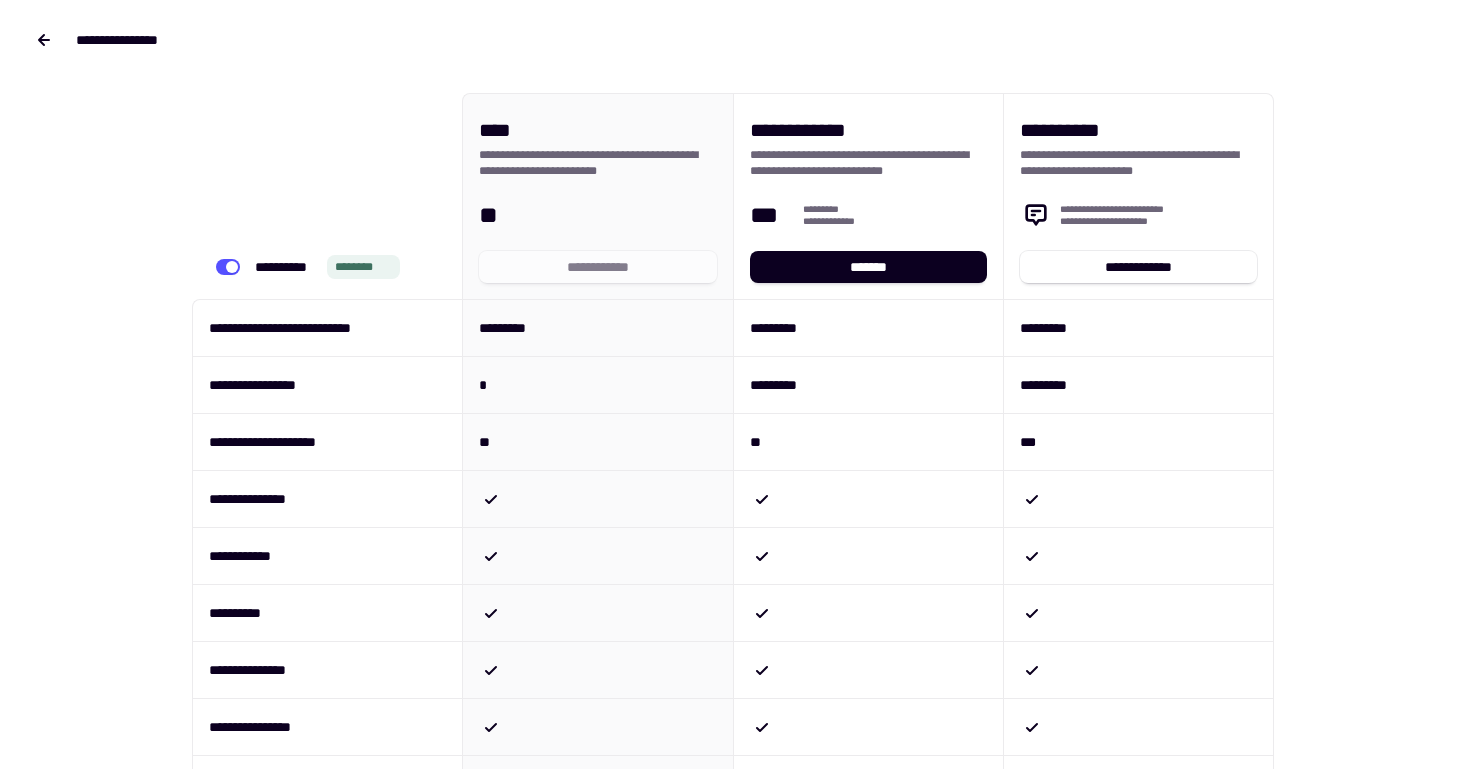 click on "**********" 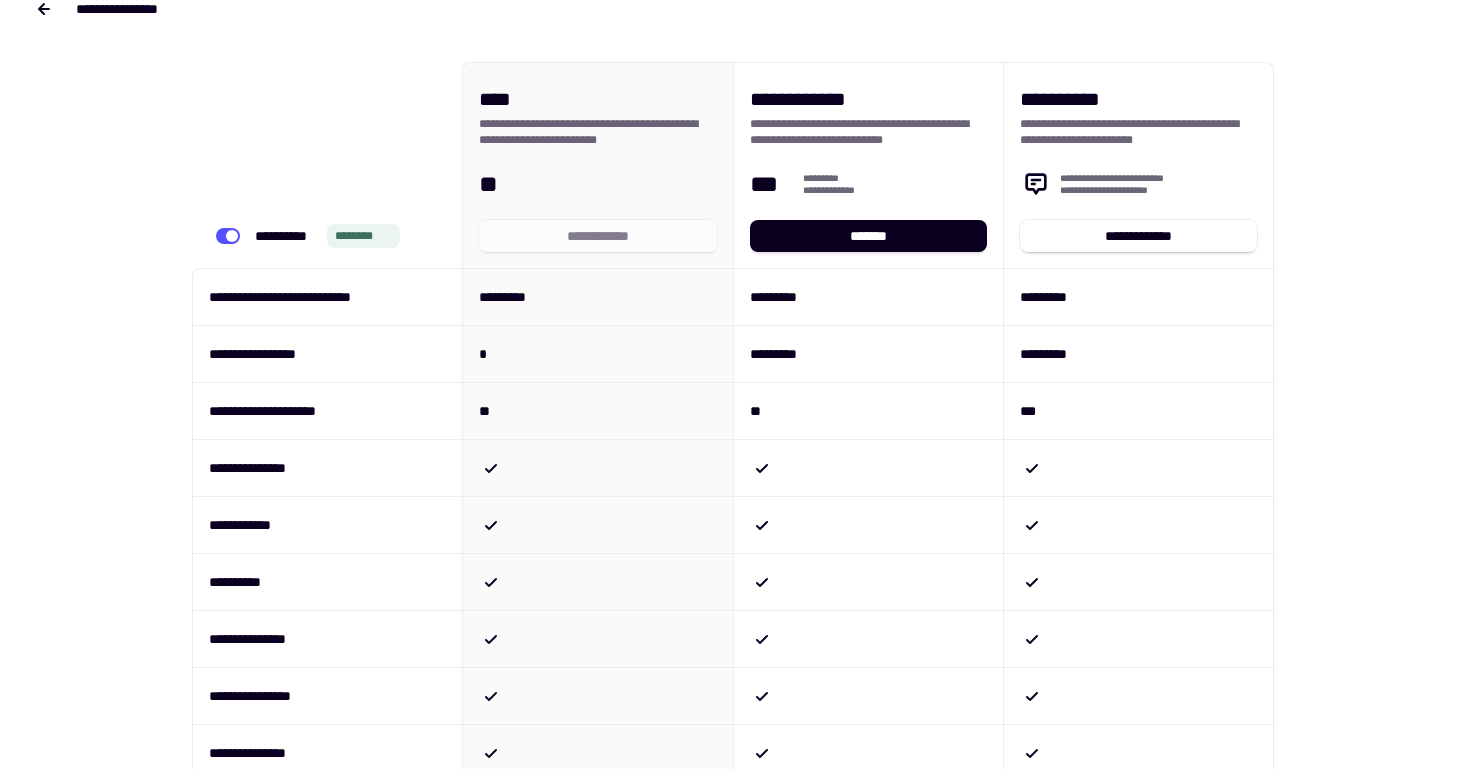 scroll, scrollTop: 0, scrollLeft: 0, axis: both 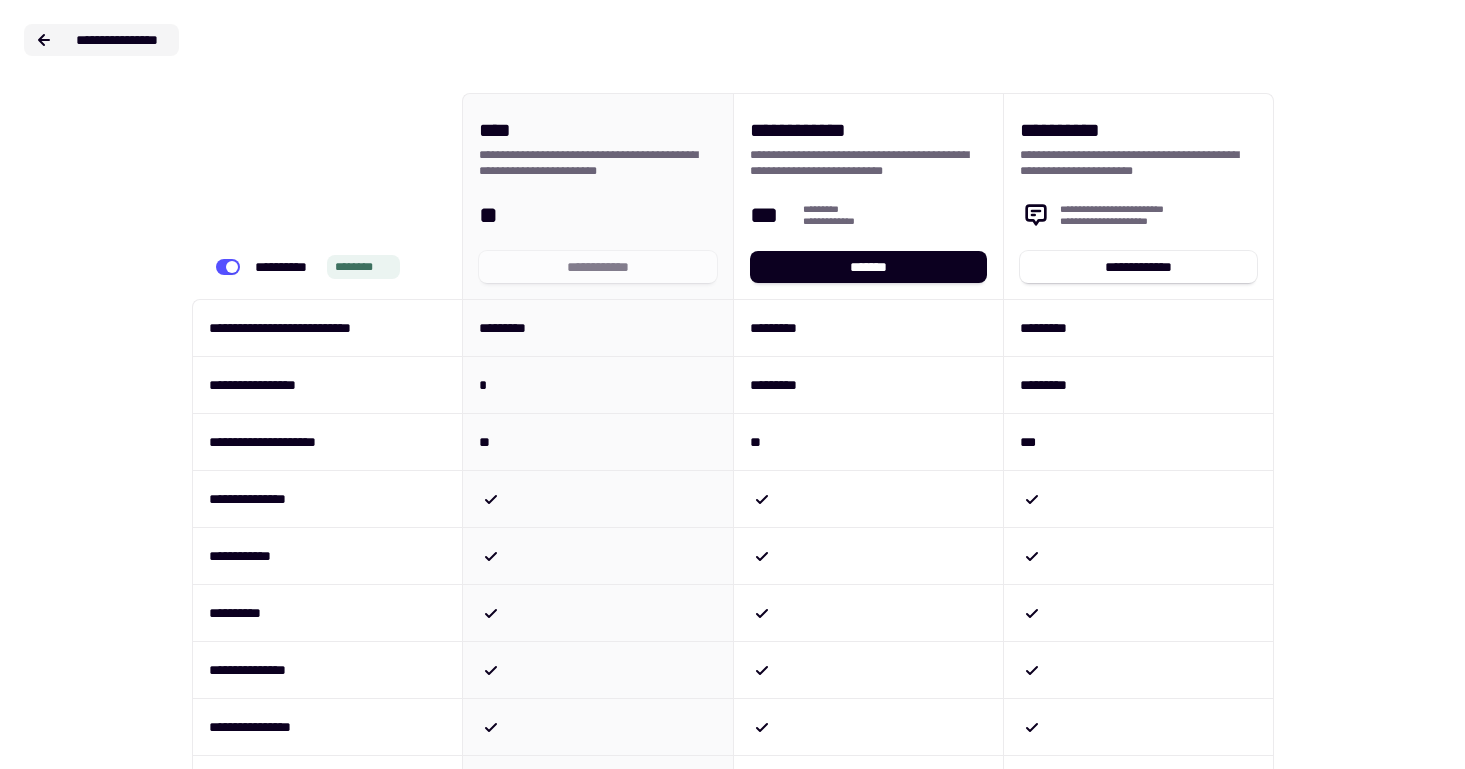 click on "**********" 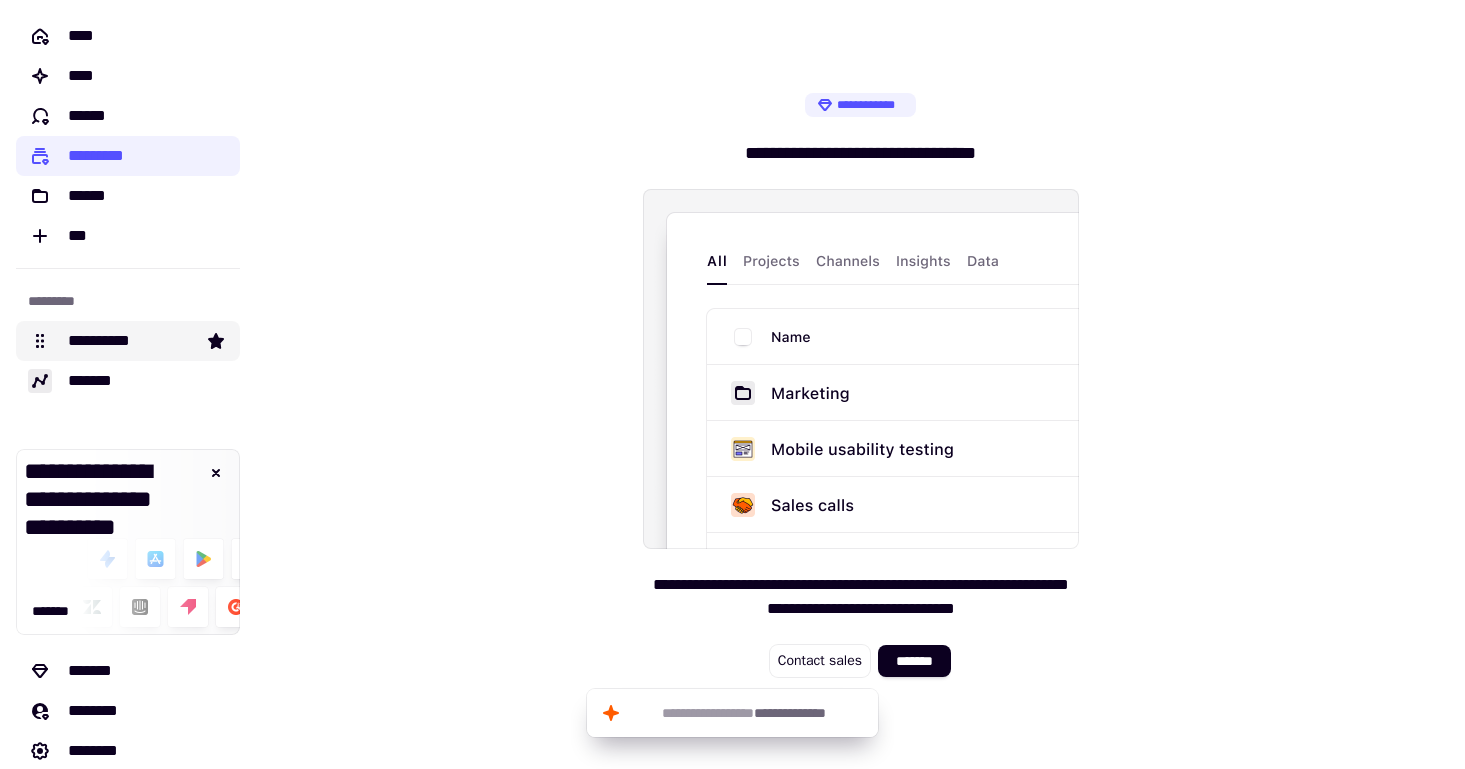 click on "**********" 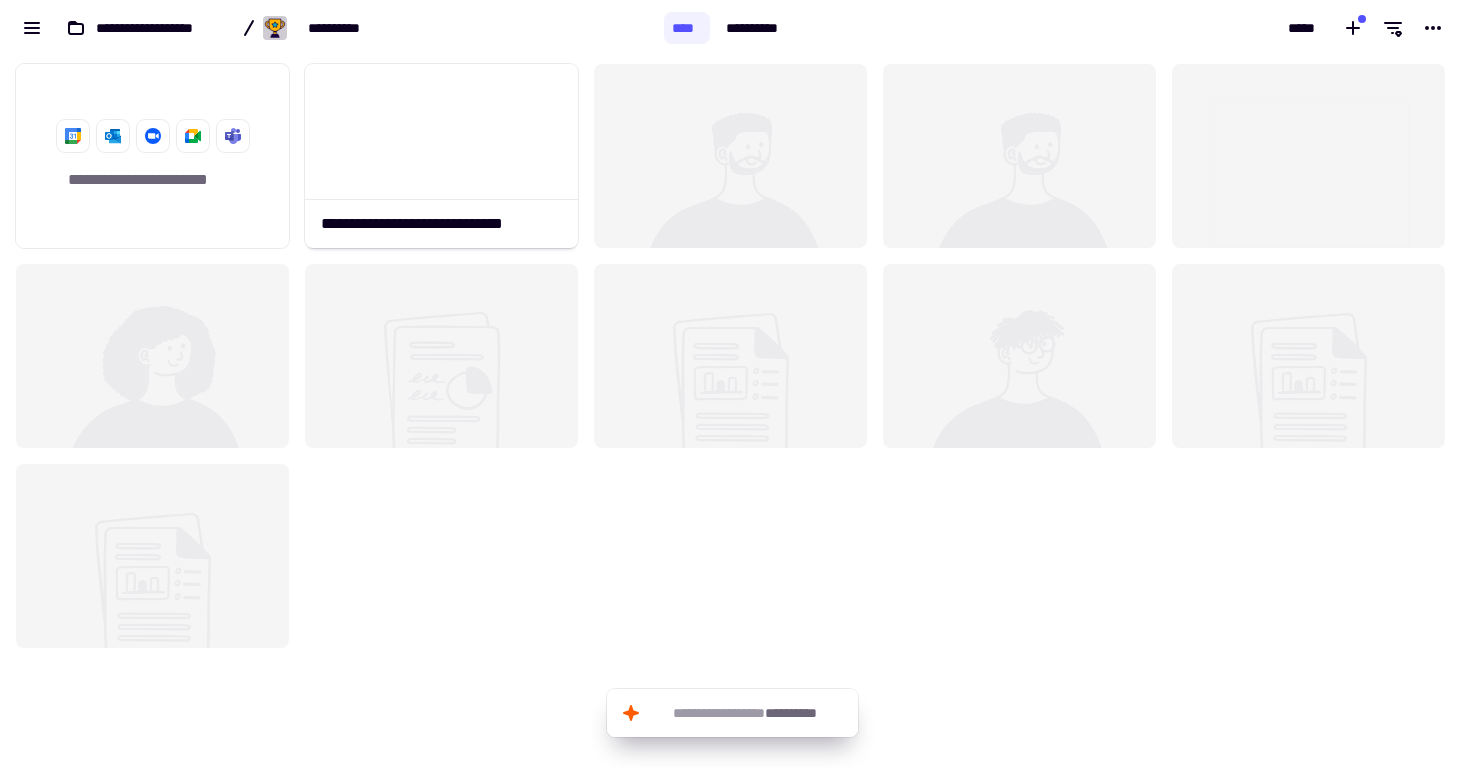 scroll, scrollTop: 1, scrollLeft: 1, axis: both 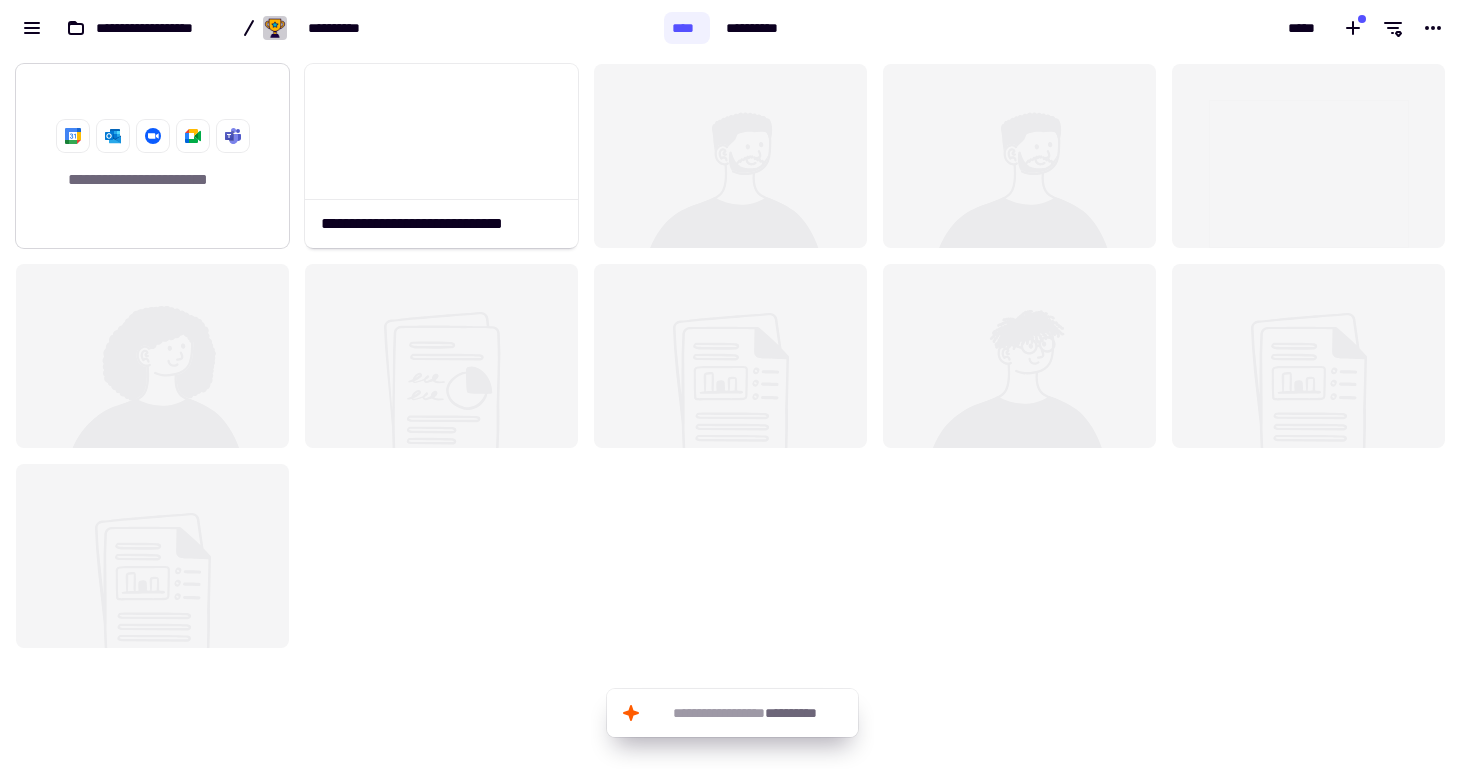click on "**********" 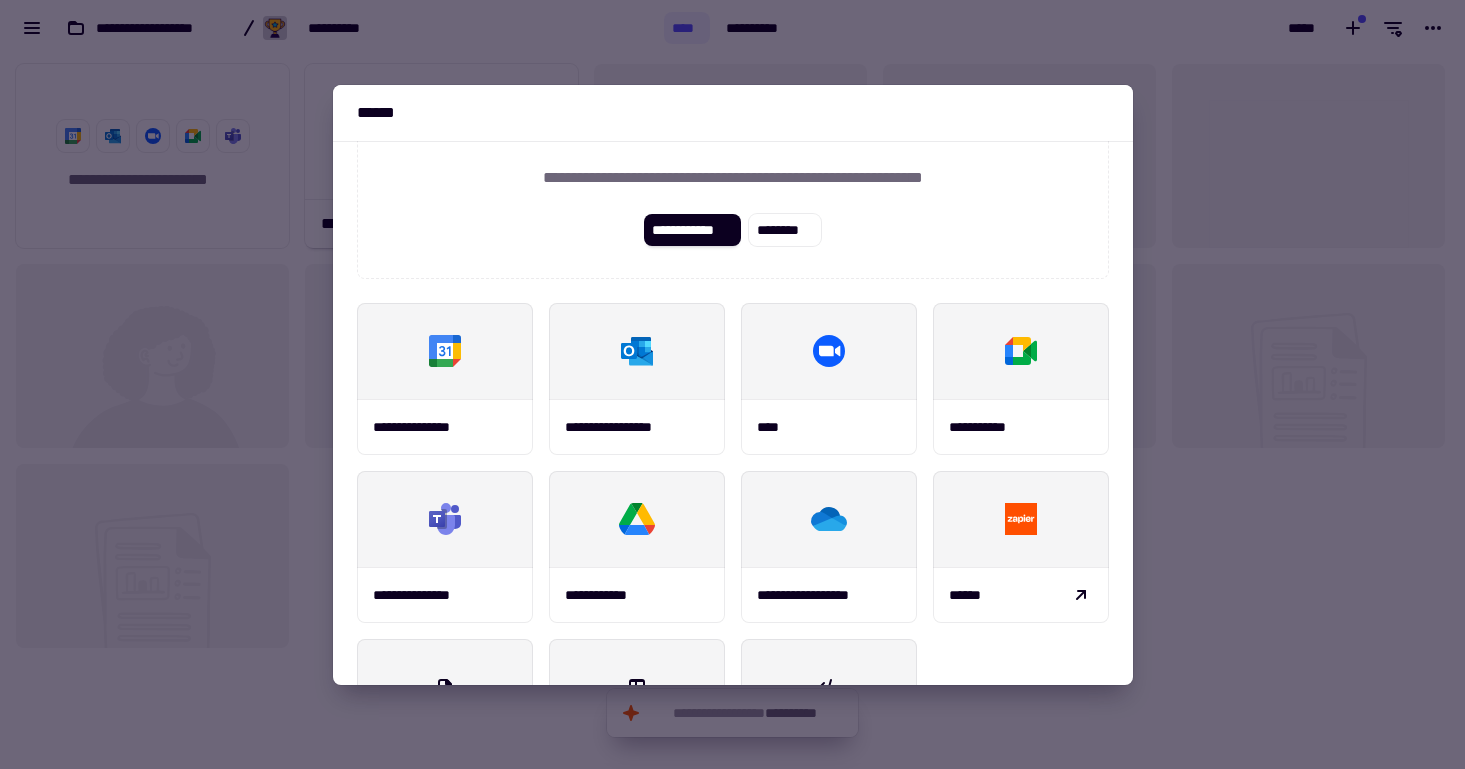 scroll, scrollTop: 234, scrollLeft: 0, axis: vertical 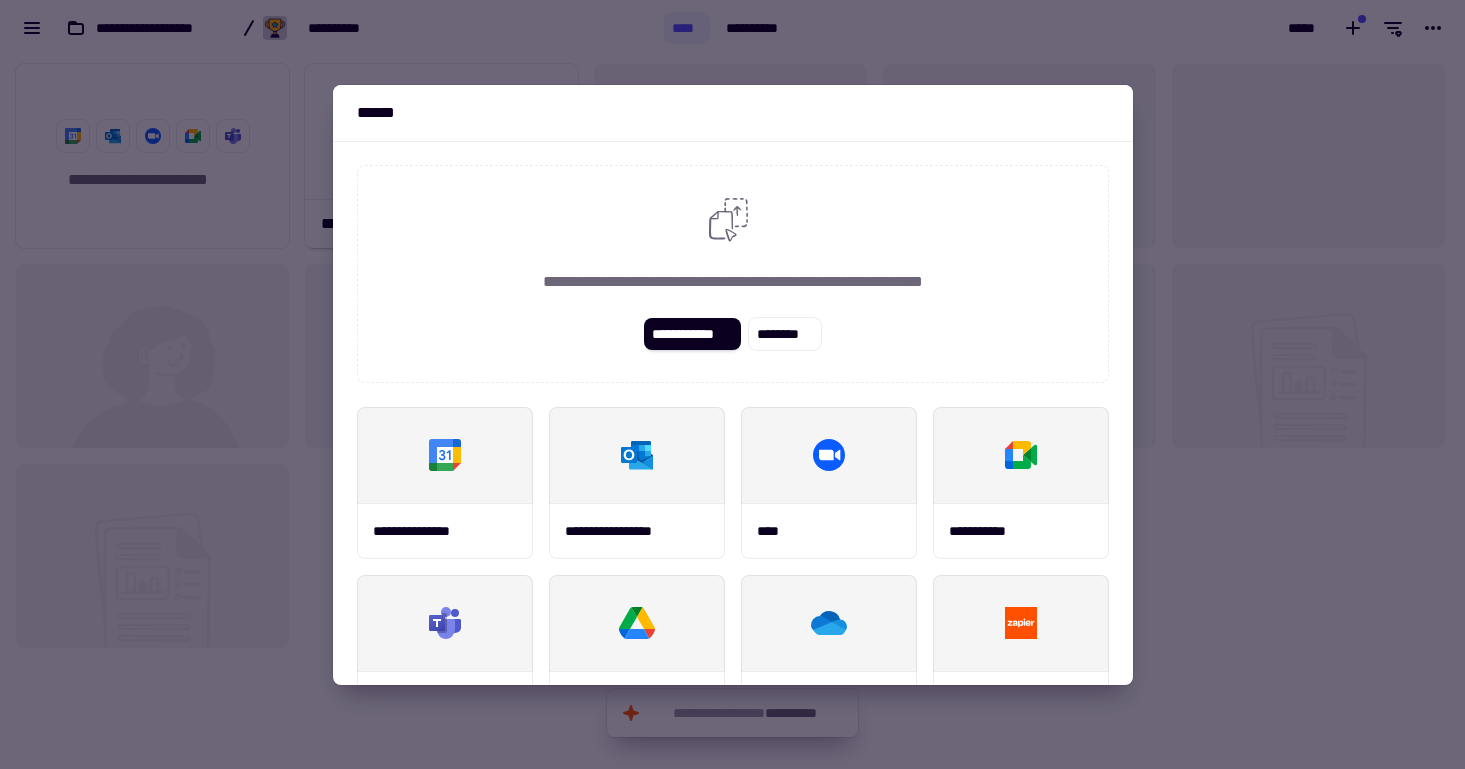 click at bounding box center (732, 384) 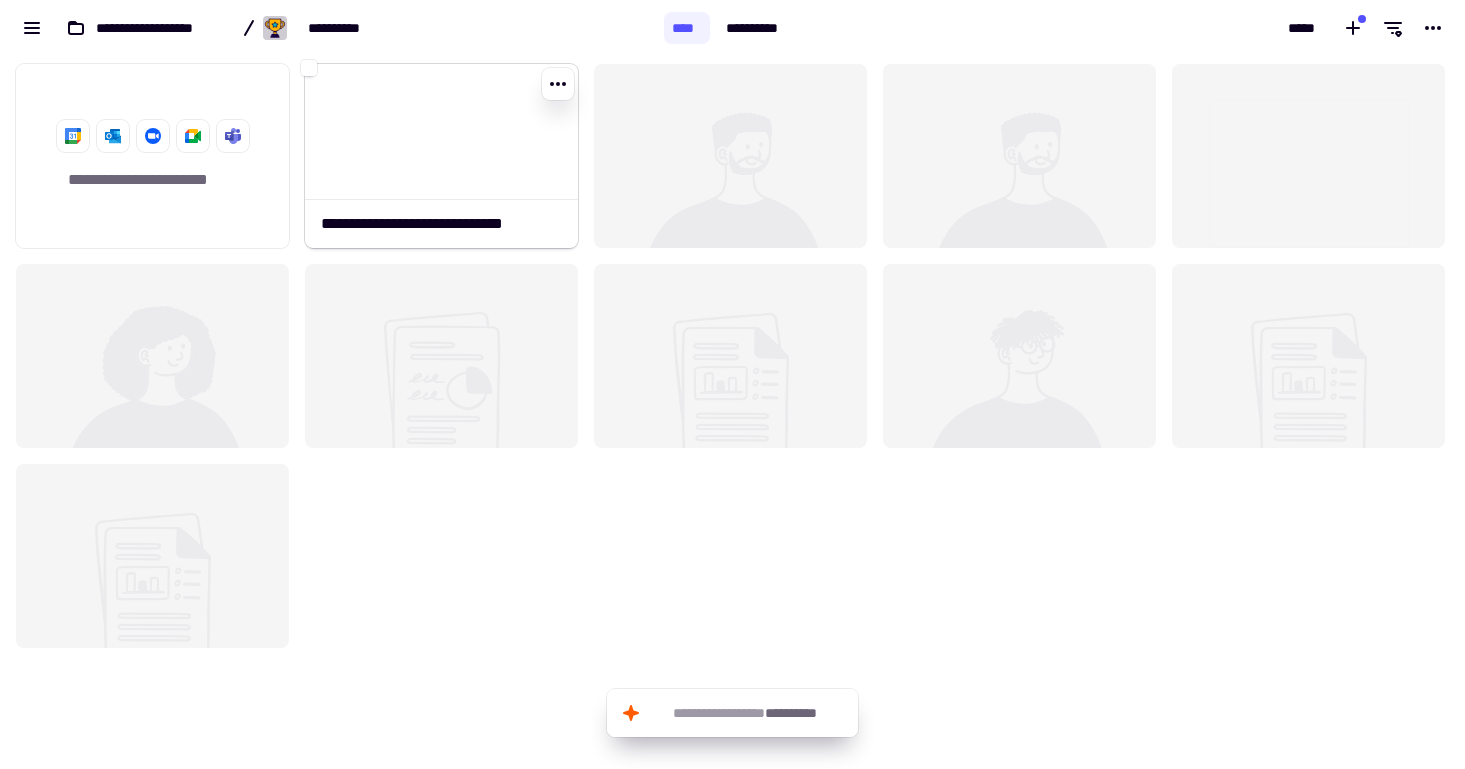 click 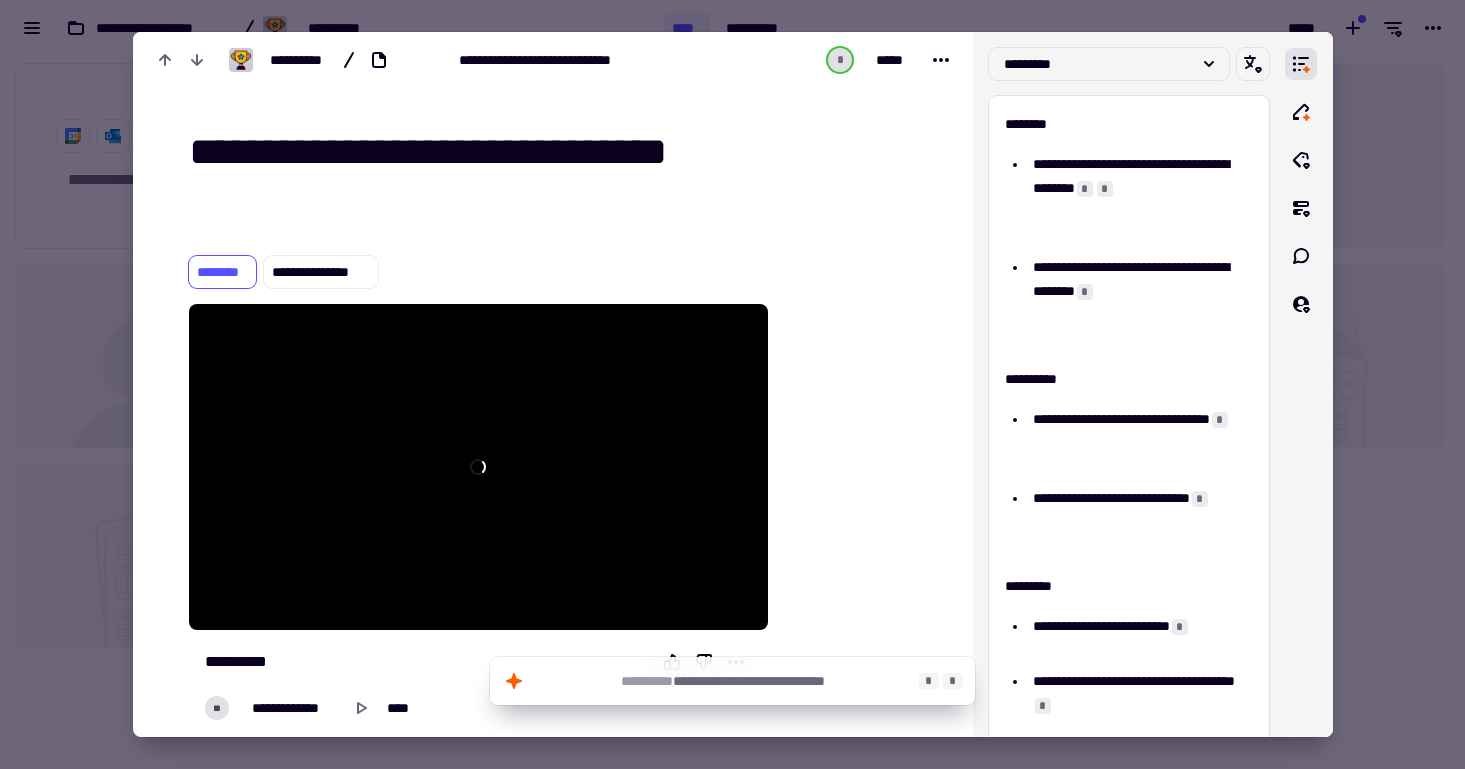 click on "**********" 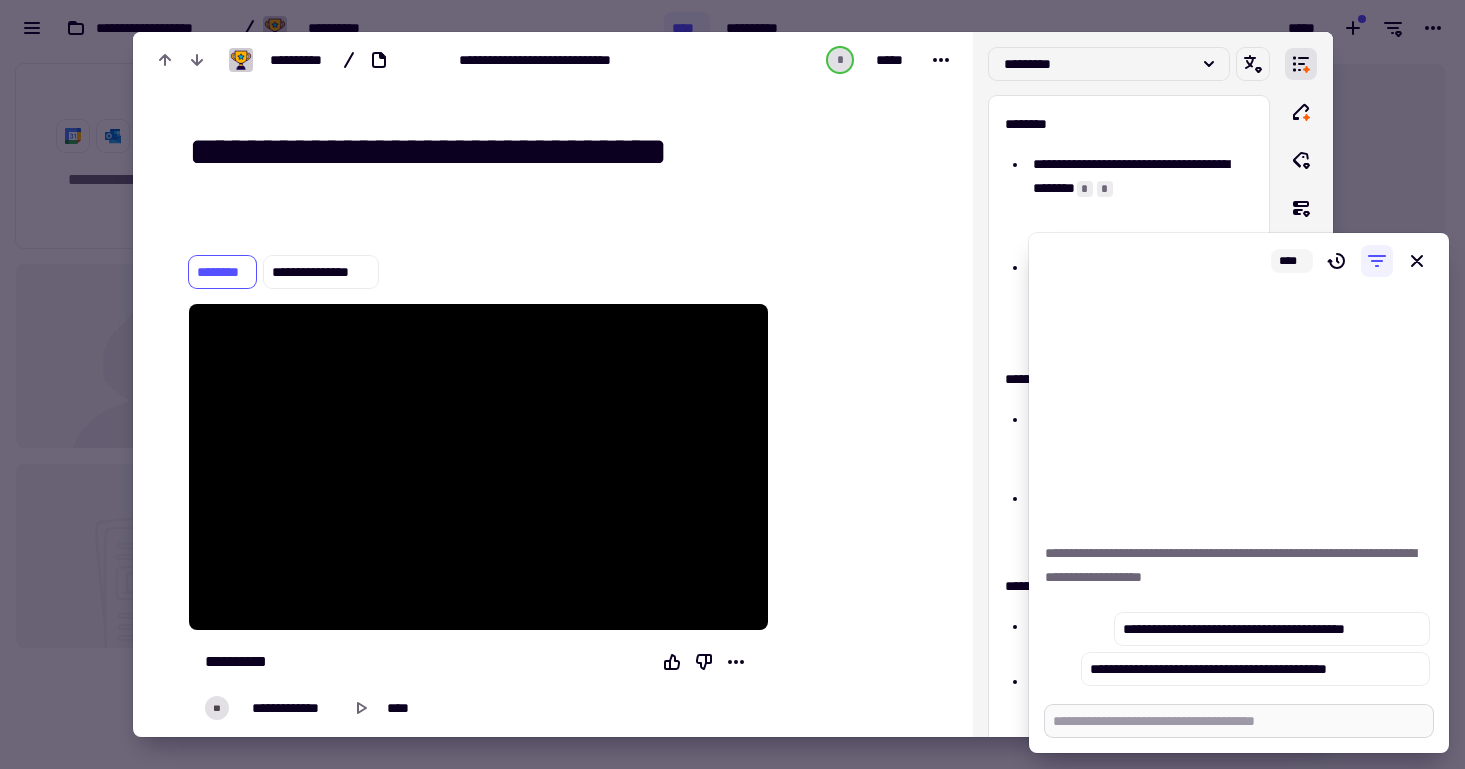 type on "*" 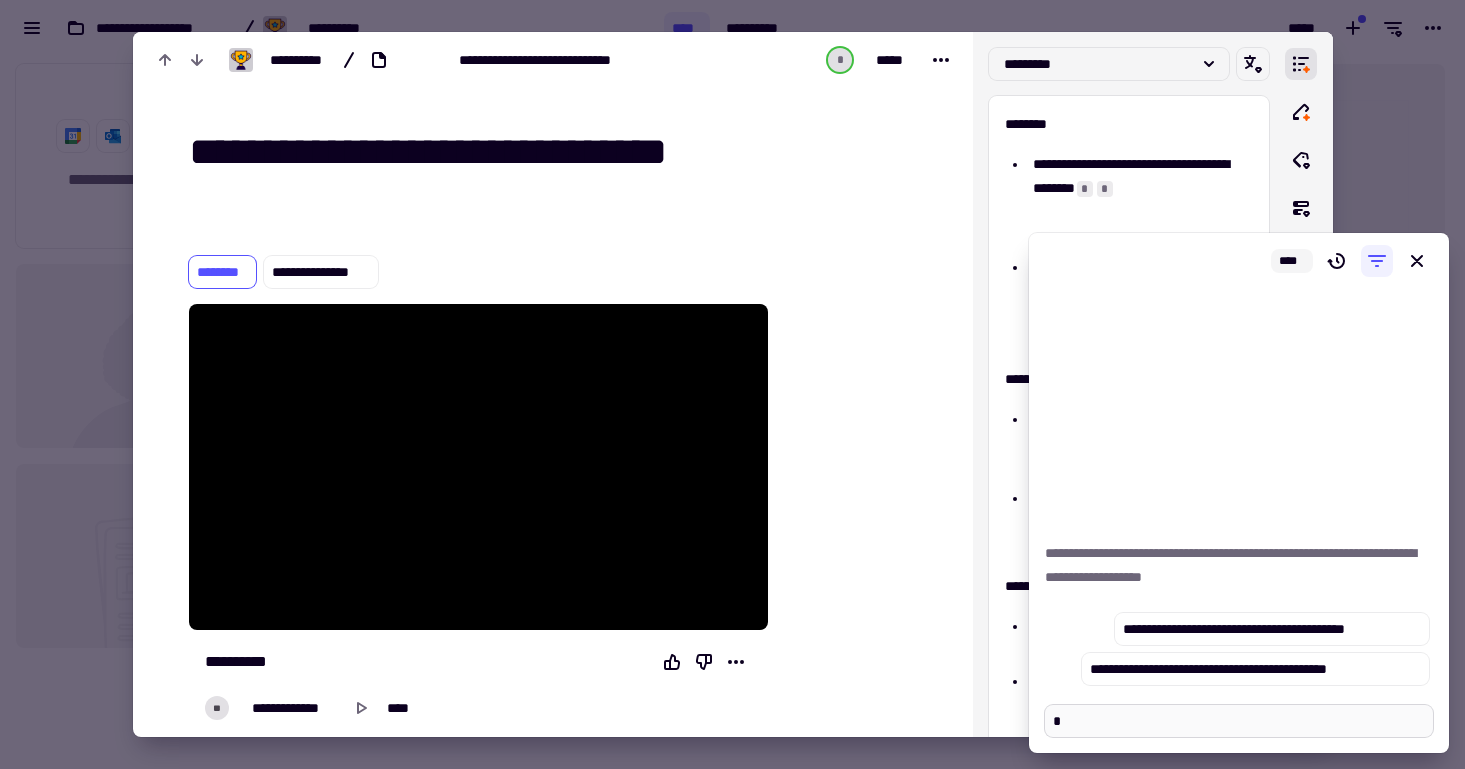type on "*" 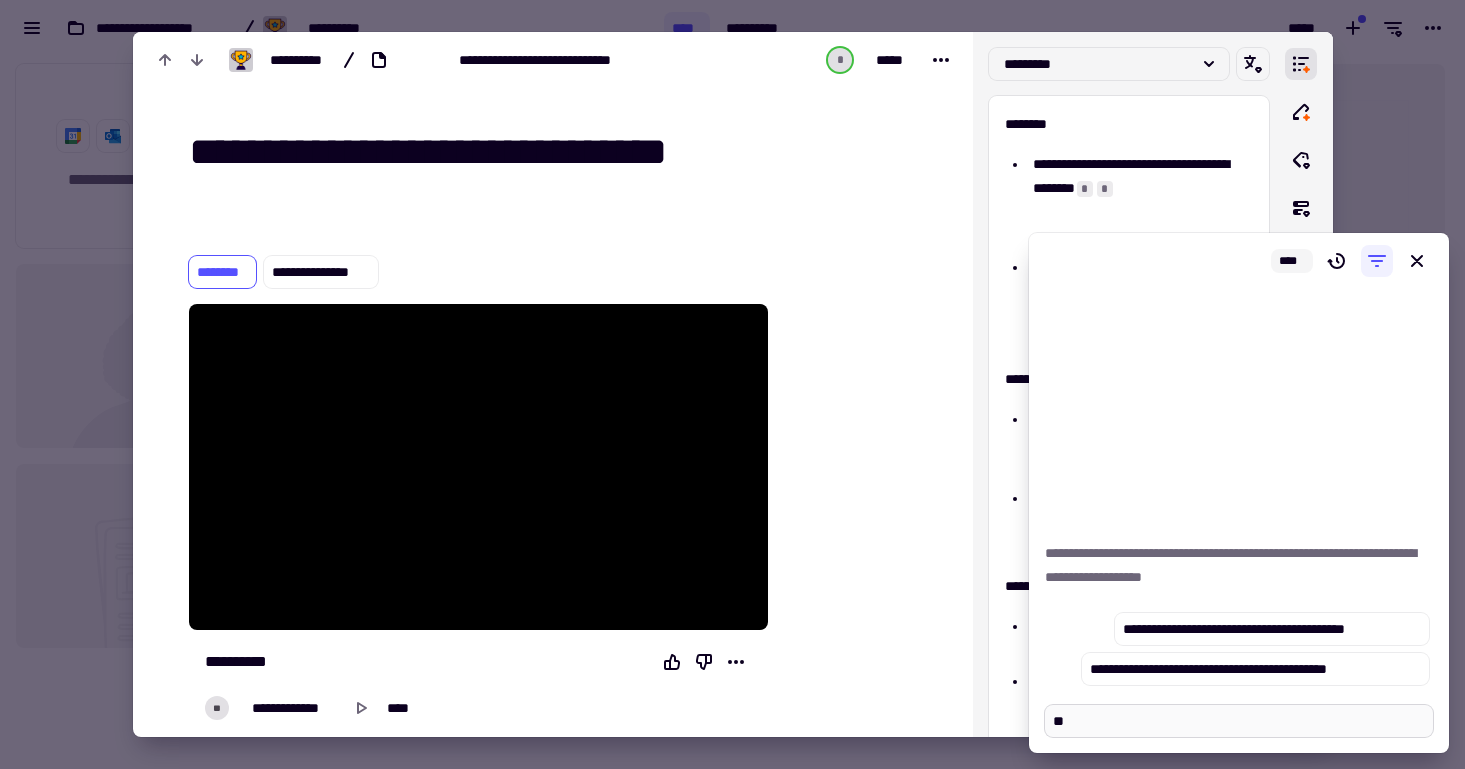 type on "*" 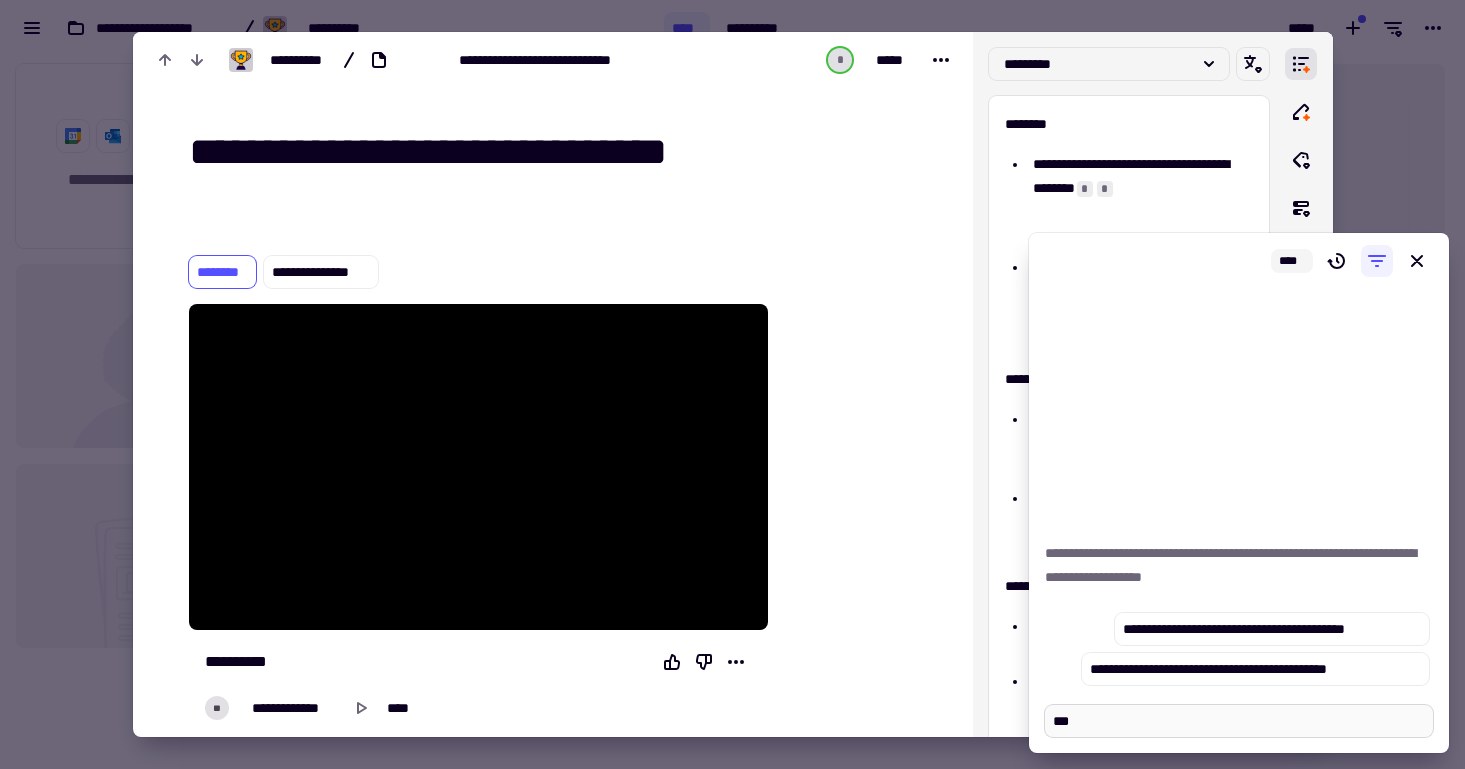 type on "*" 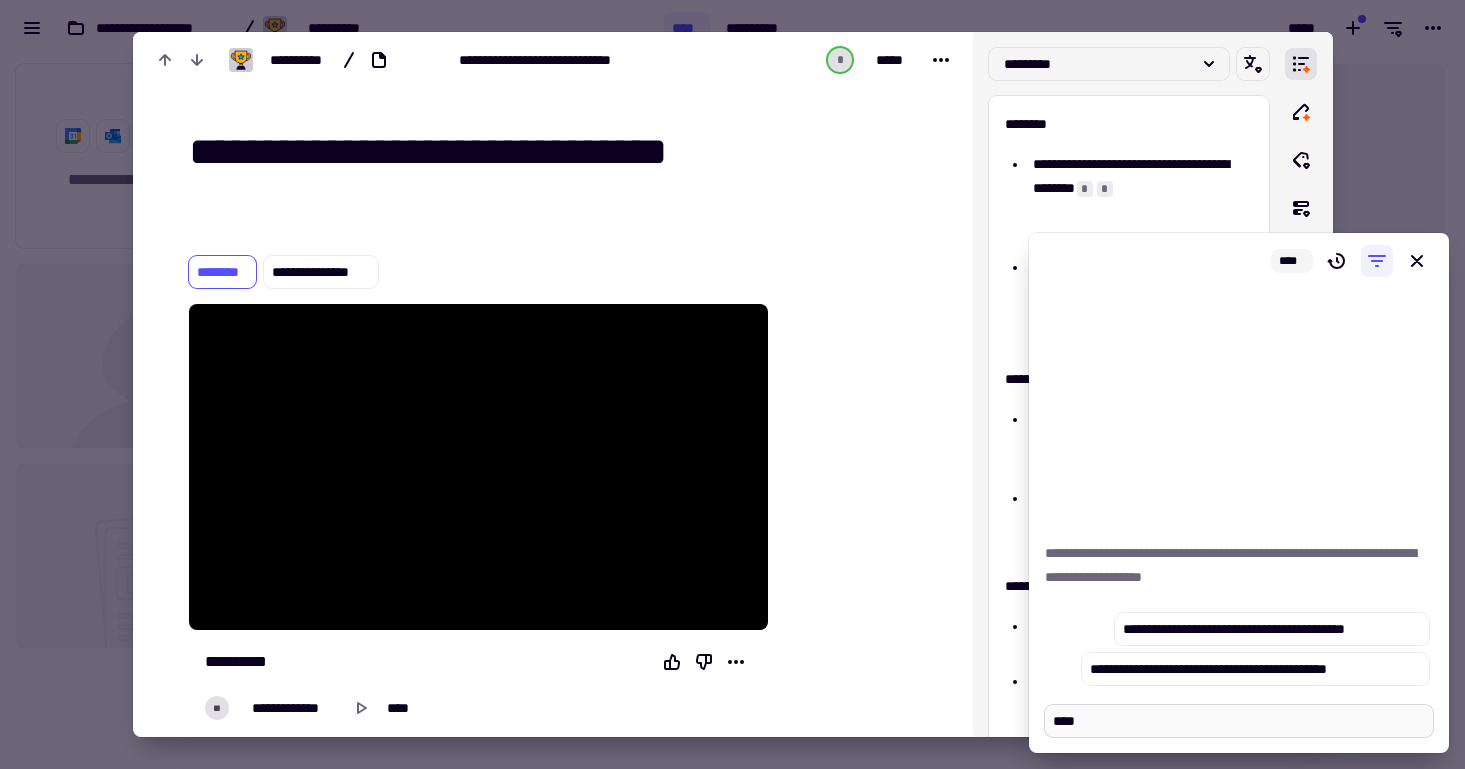 type on "*" 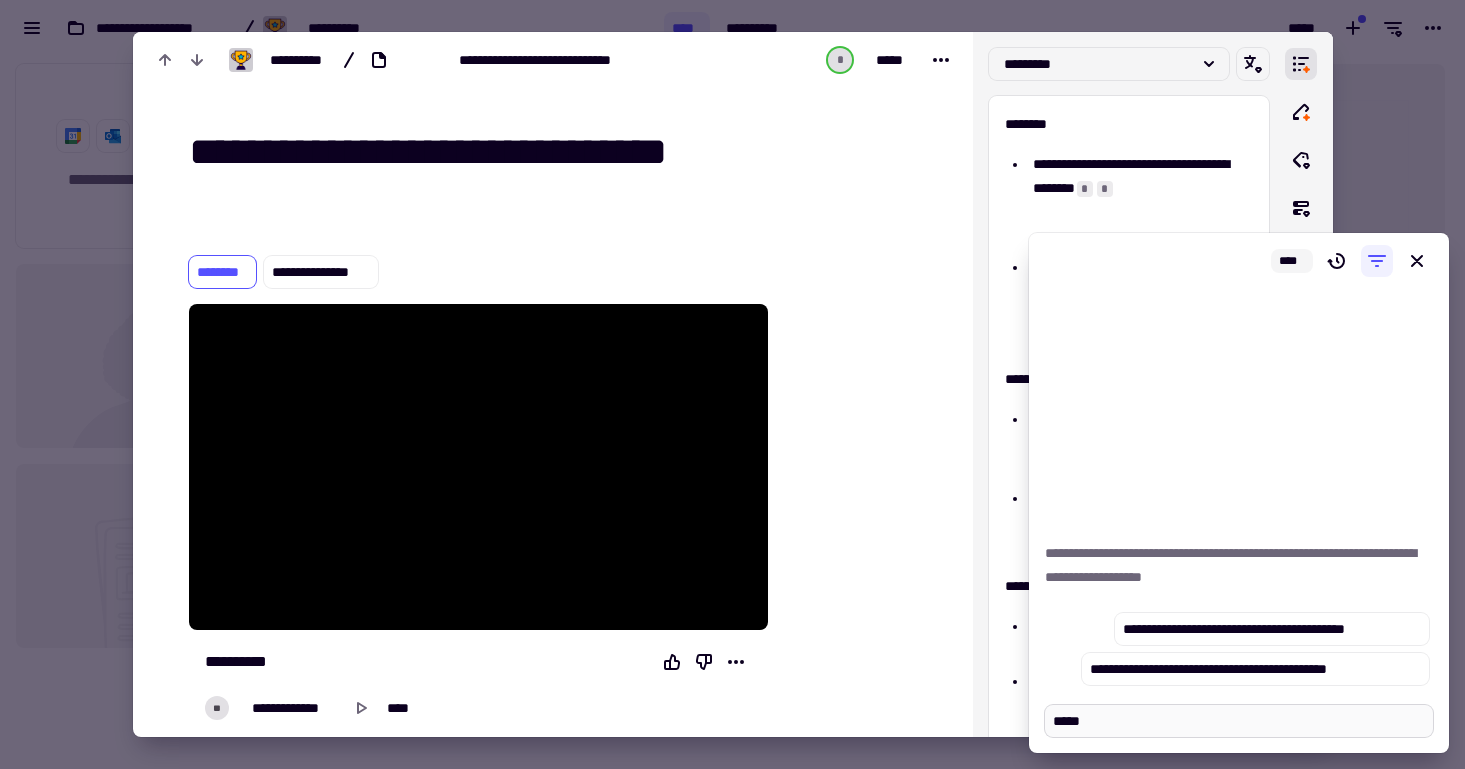 type on "*" 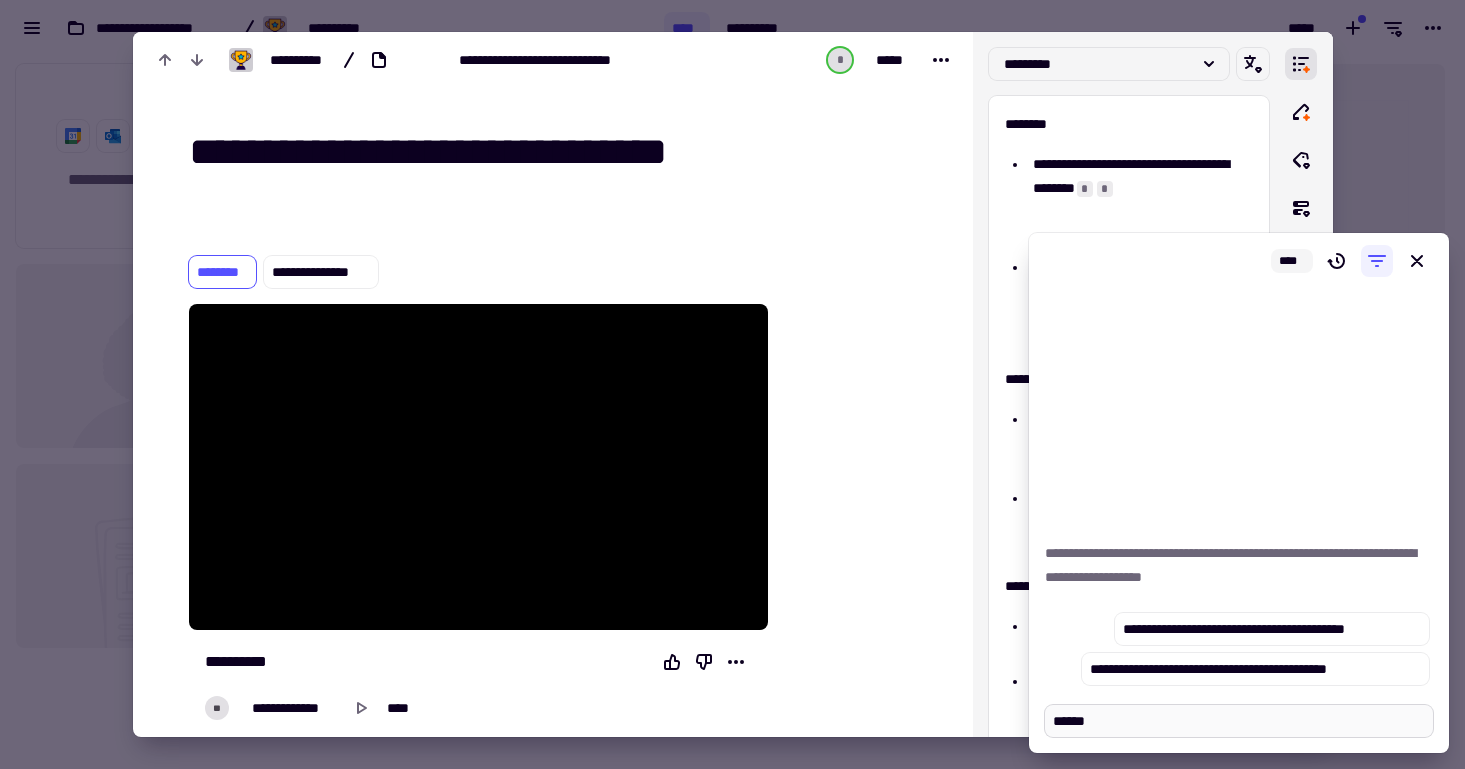 type on "*" 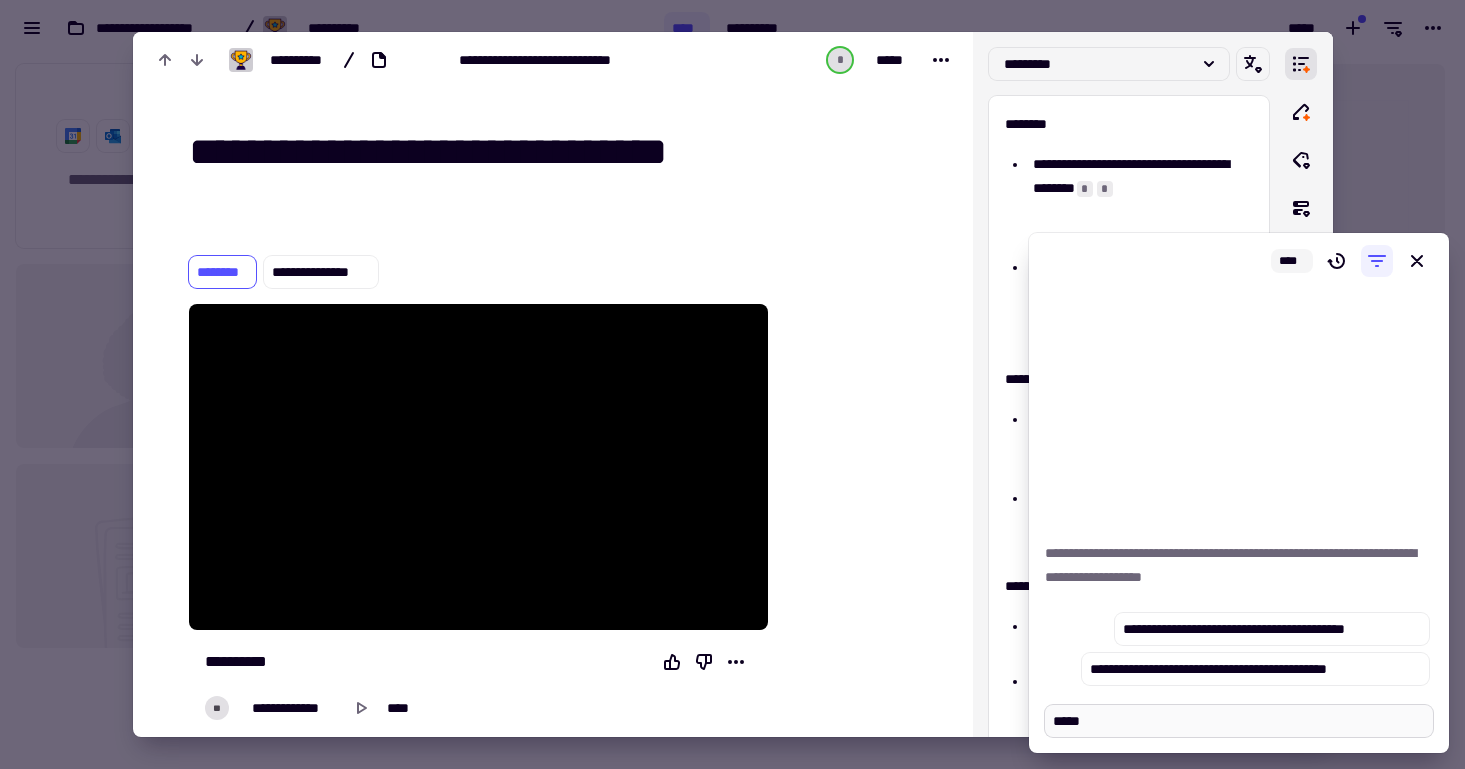 type on "*" 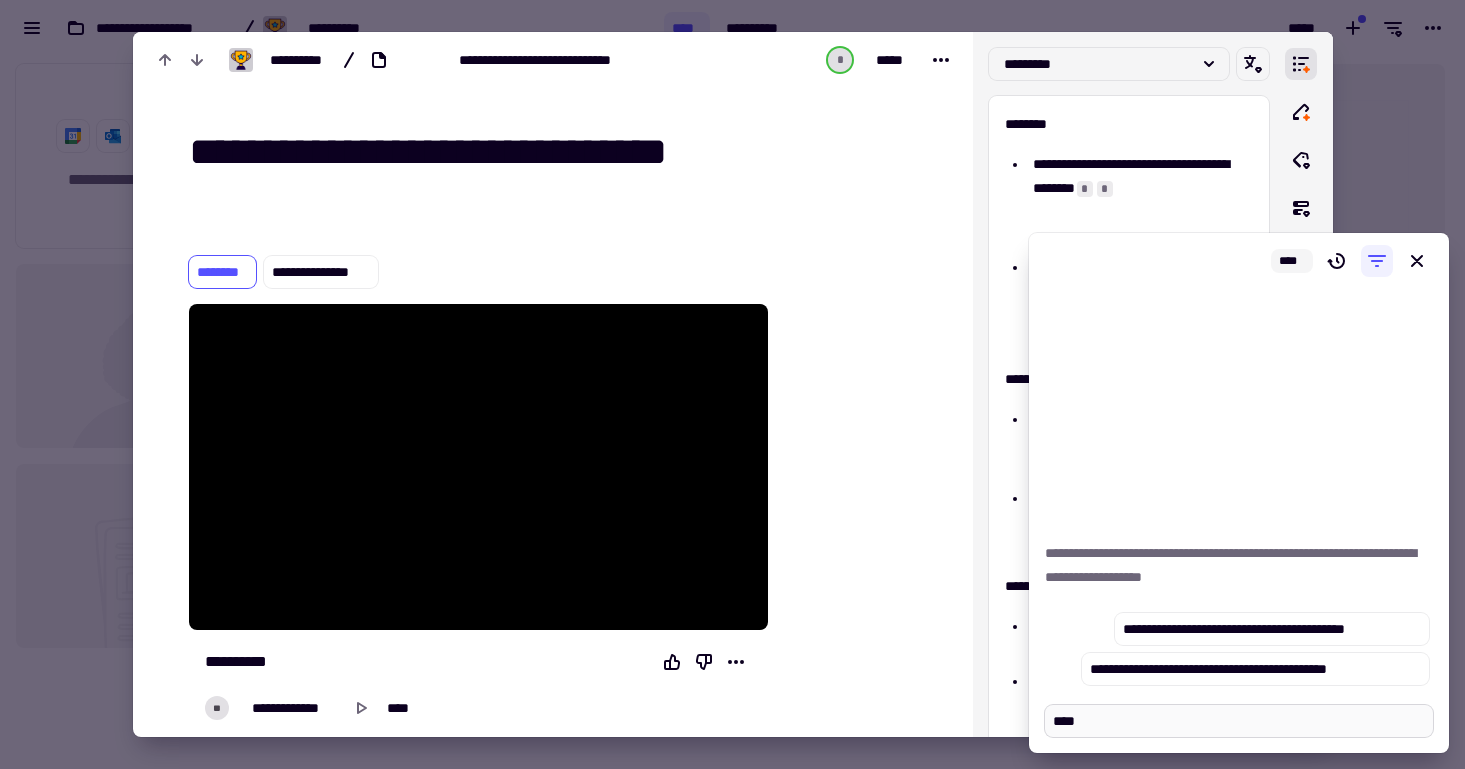 type on "*" 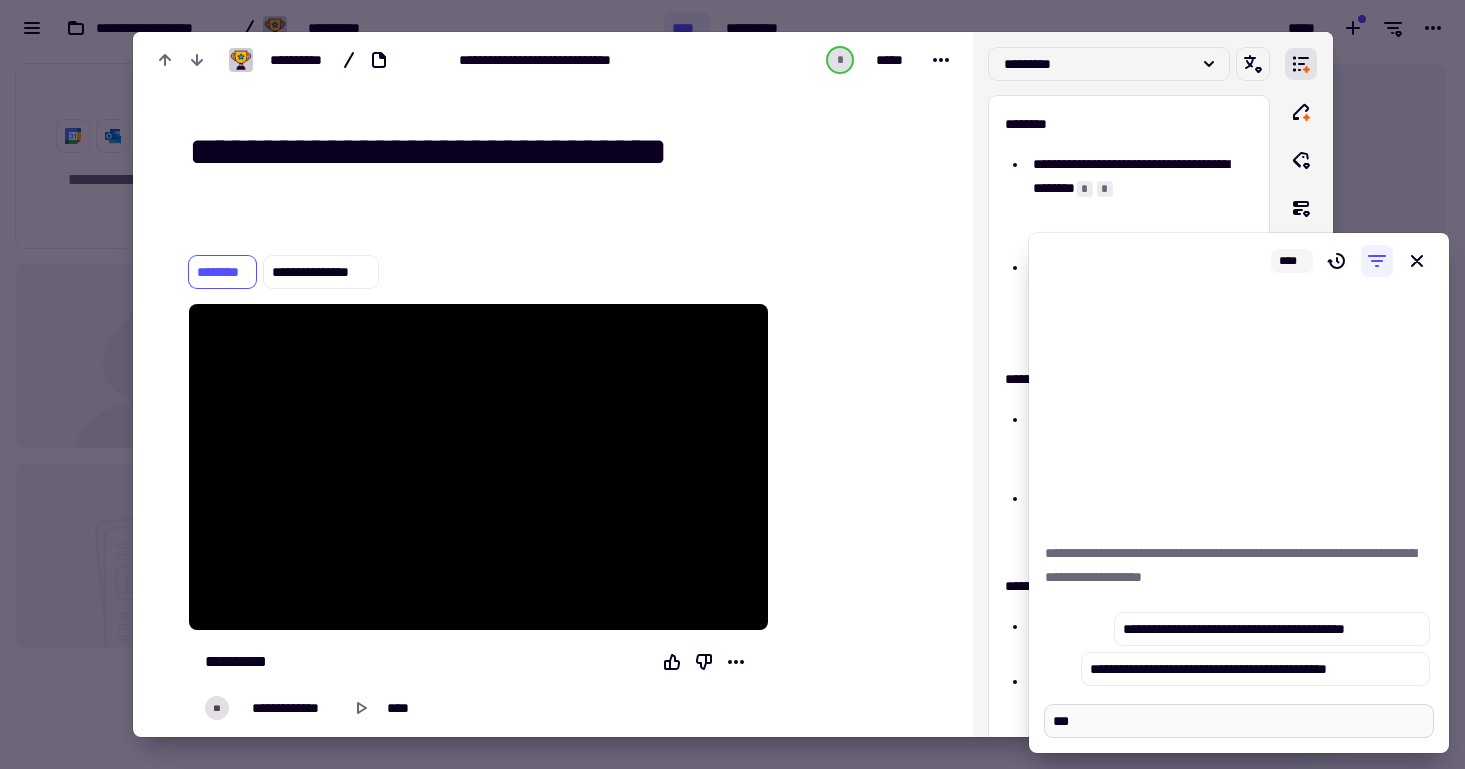type on "*" 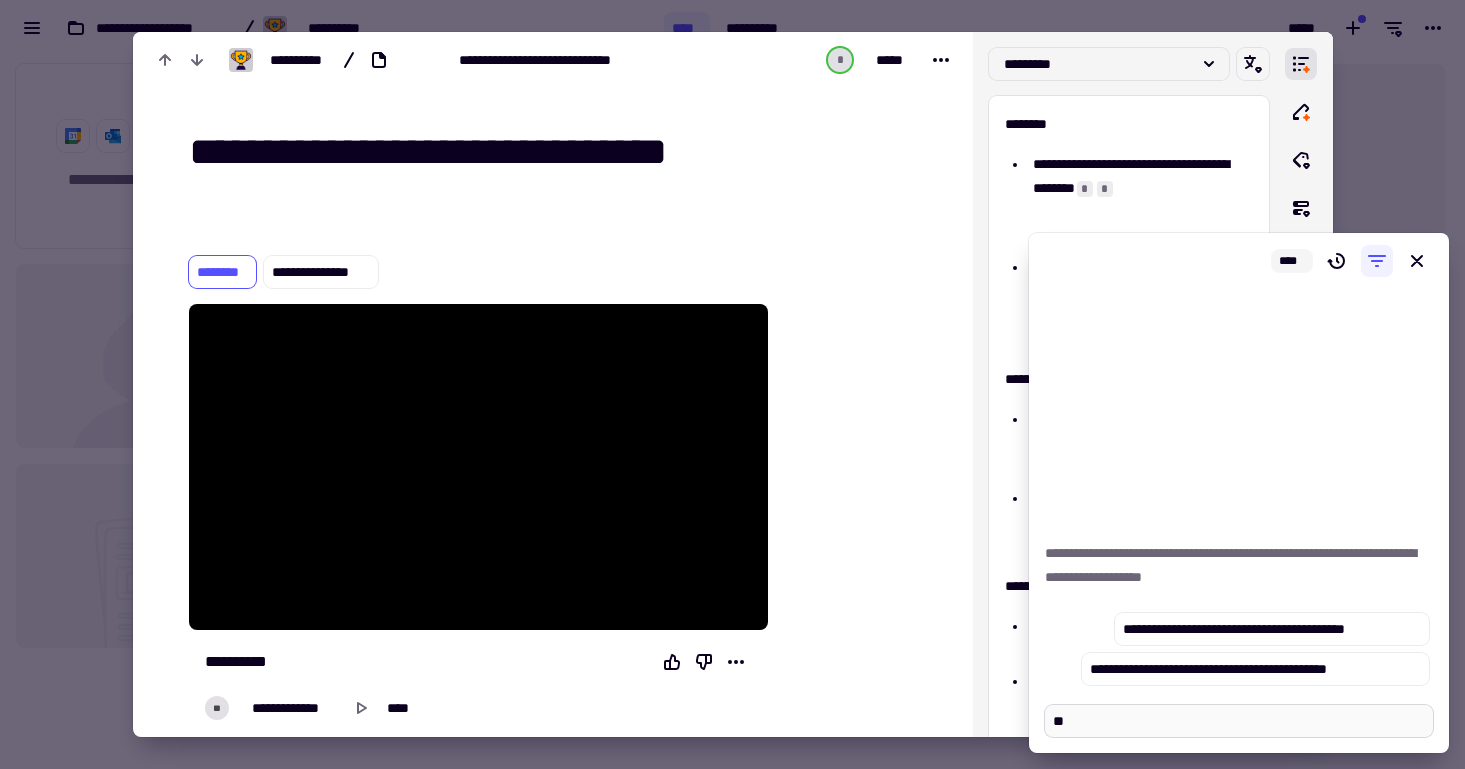 type on "*" 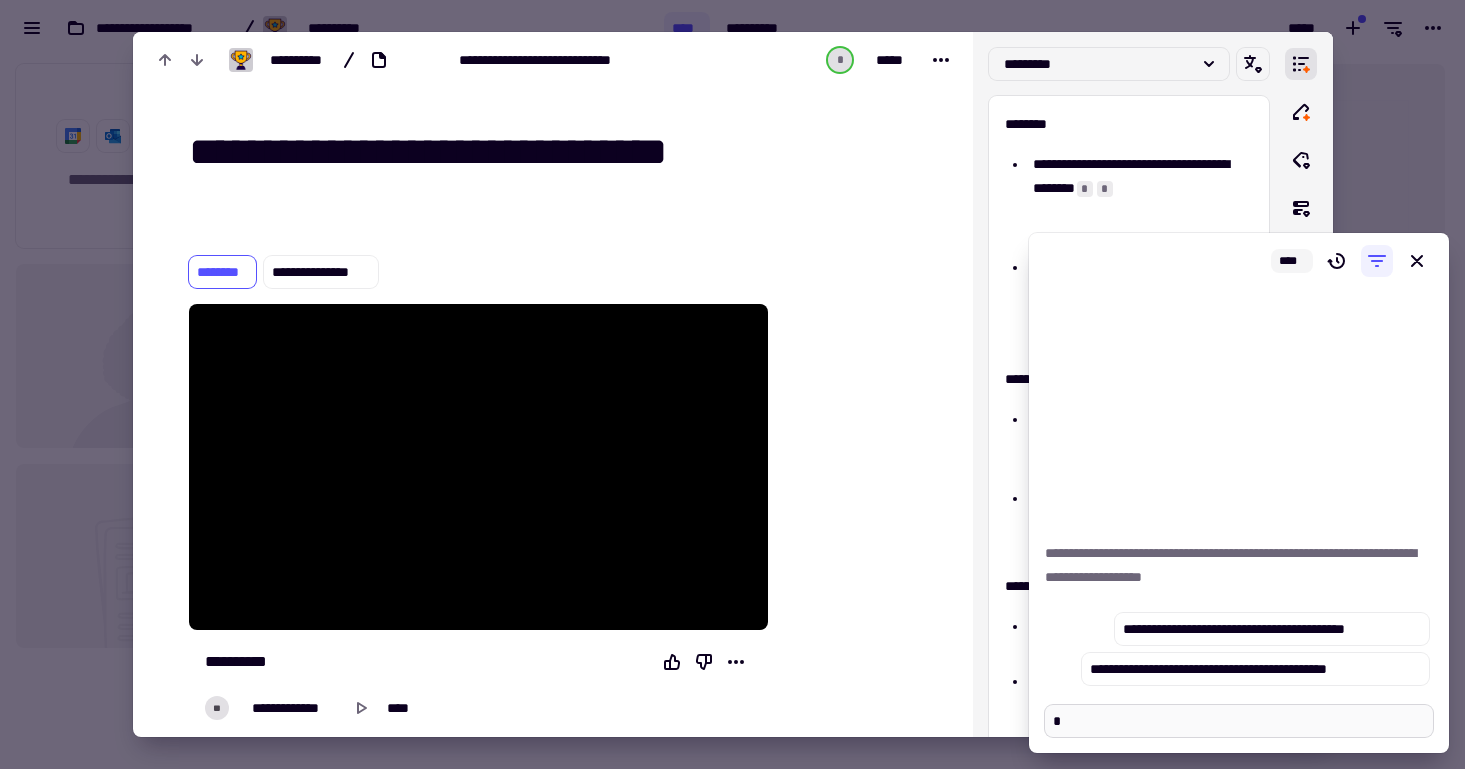 type on "*" 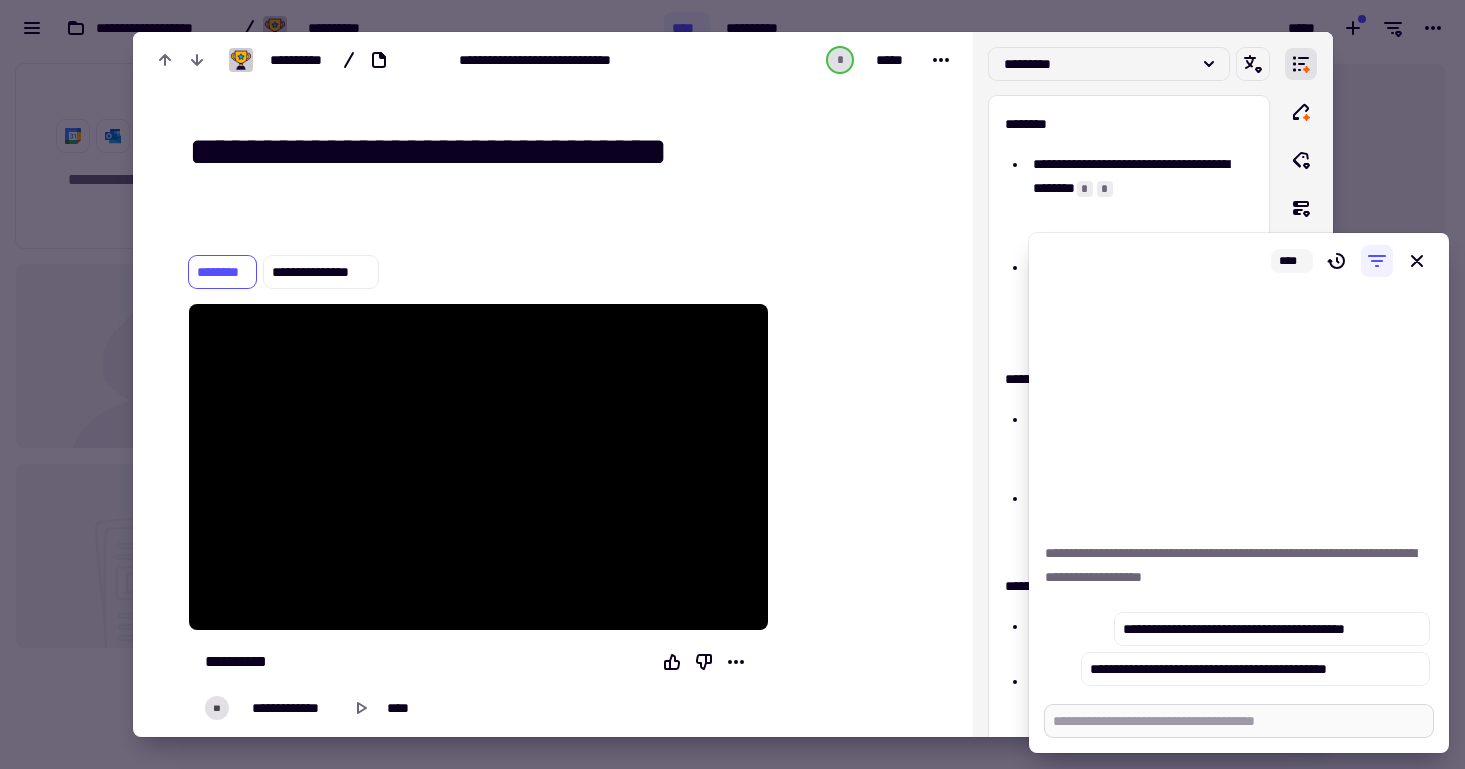 type on "*" 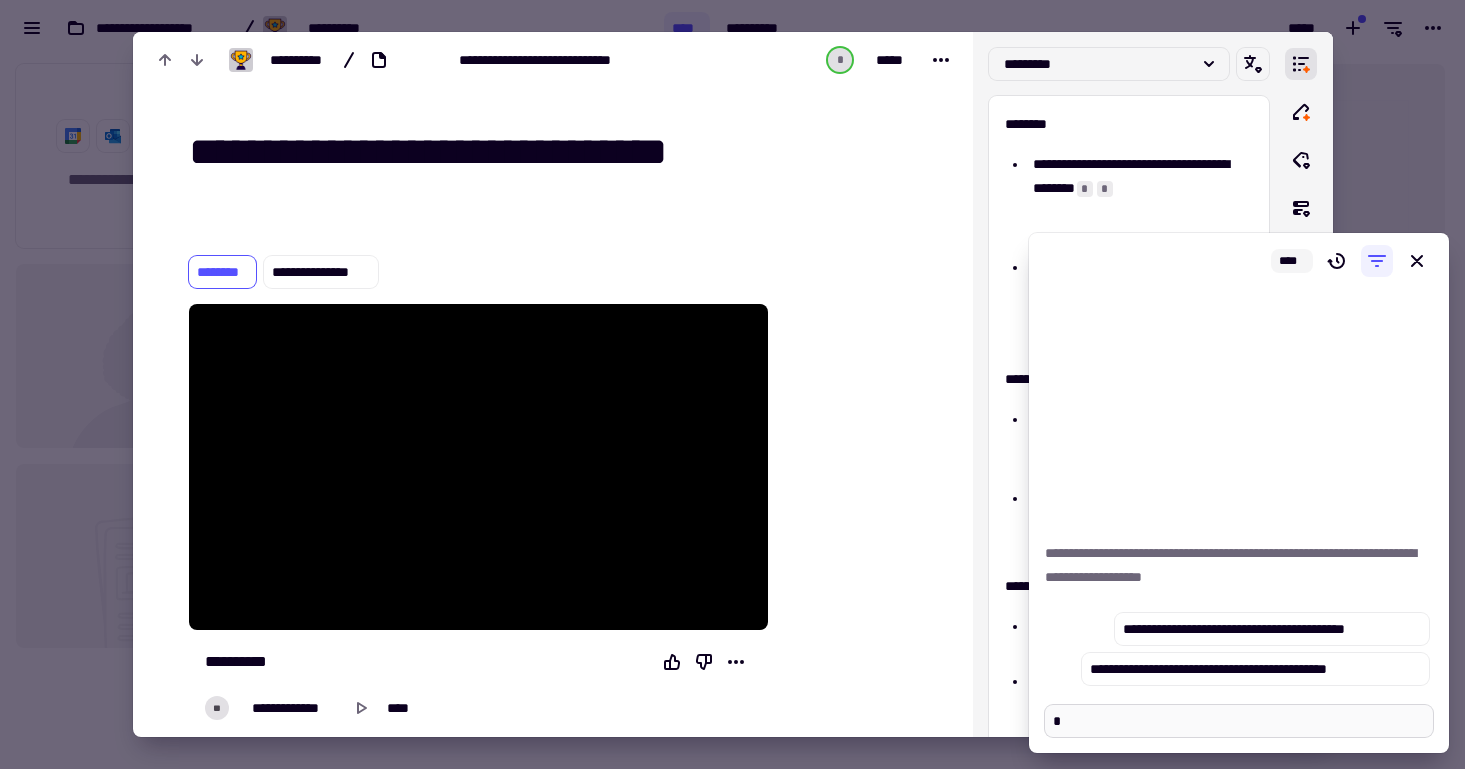 type on "*" 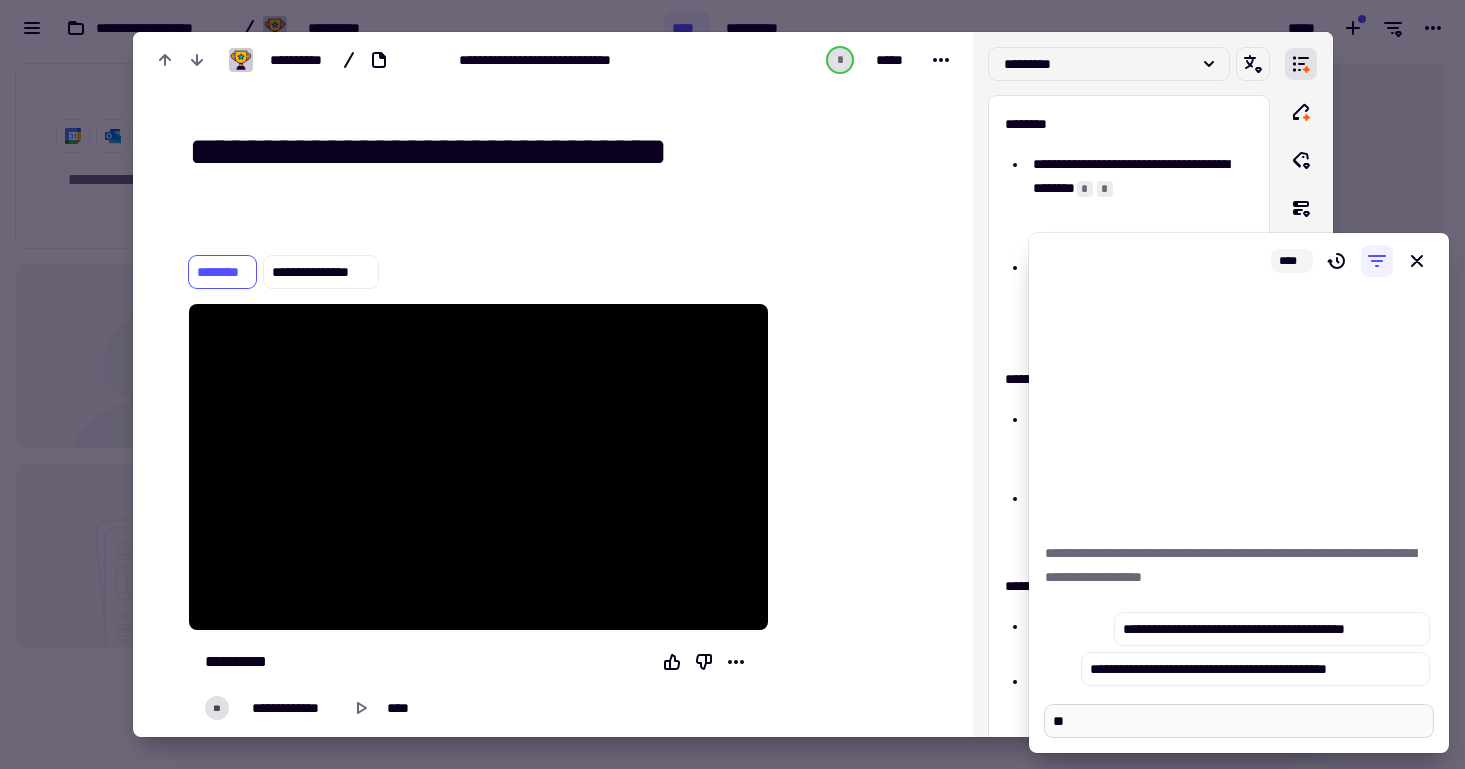 type on "*" 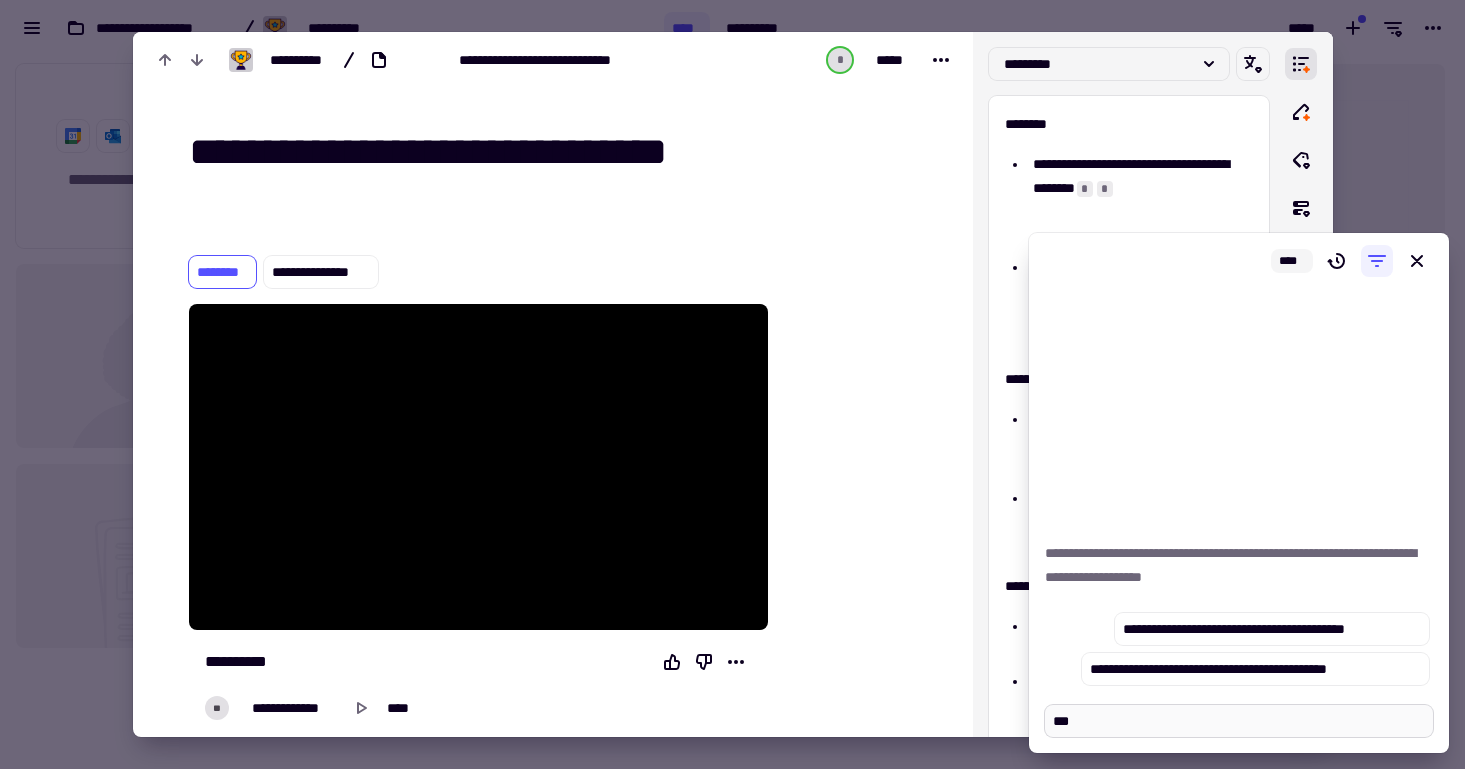 type on "*" 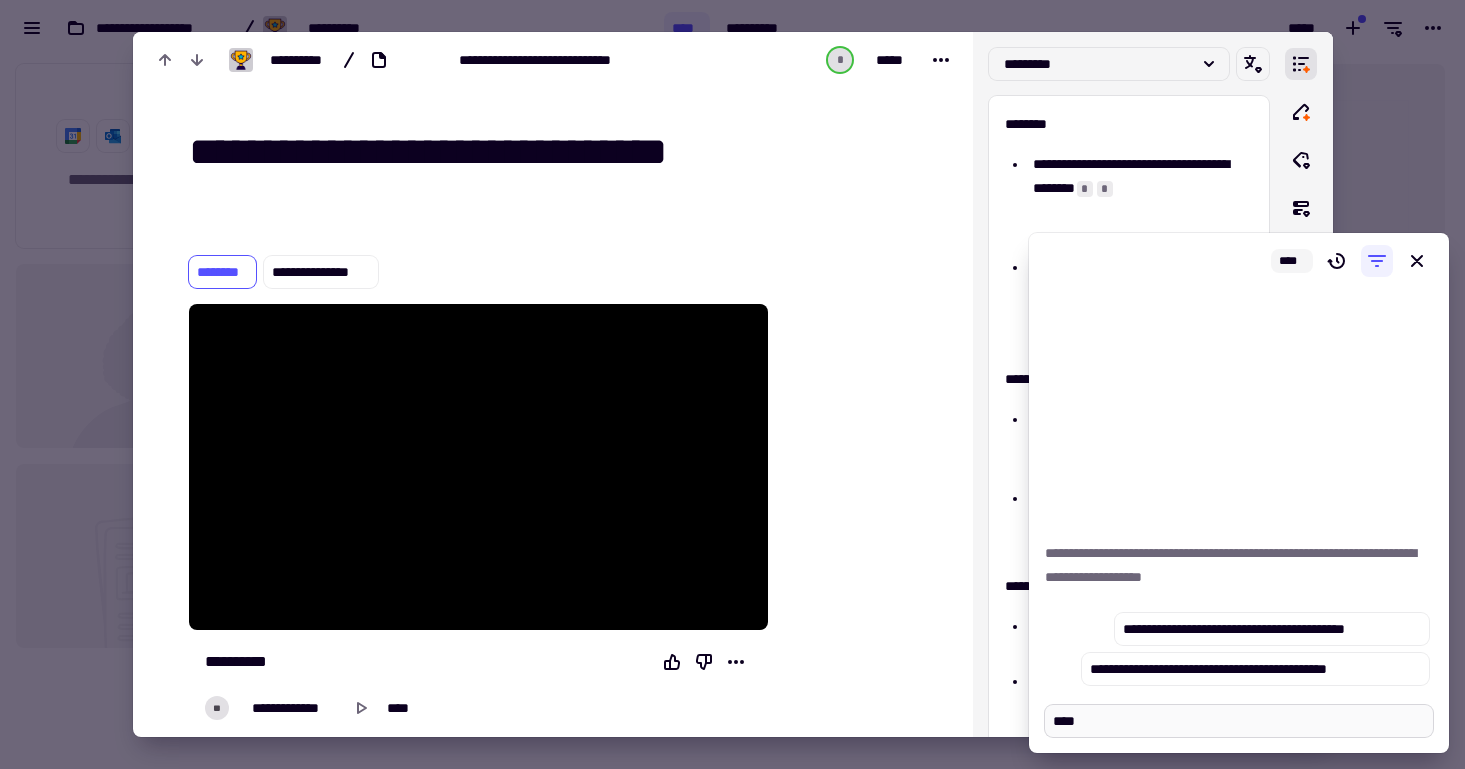 type on "*" 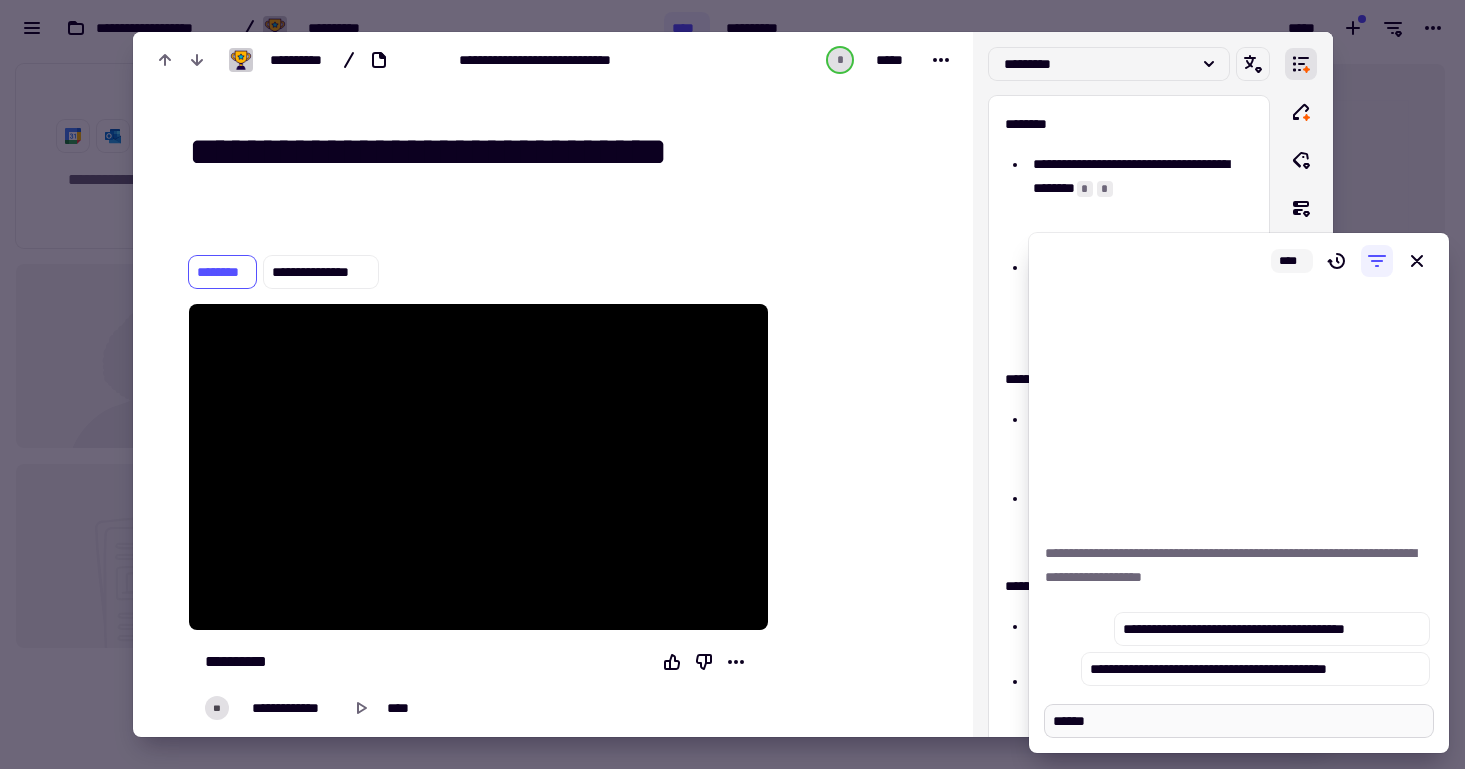 type on "*" 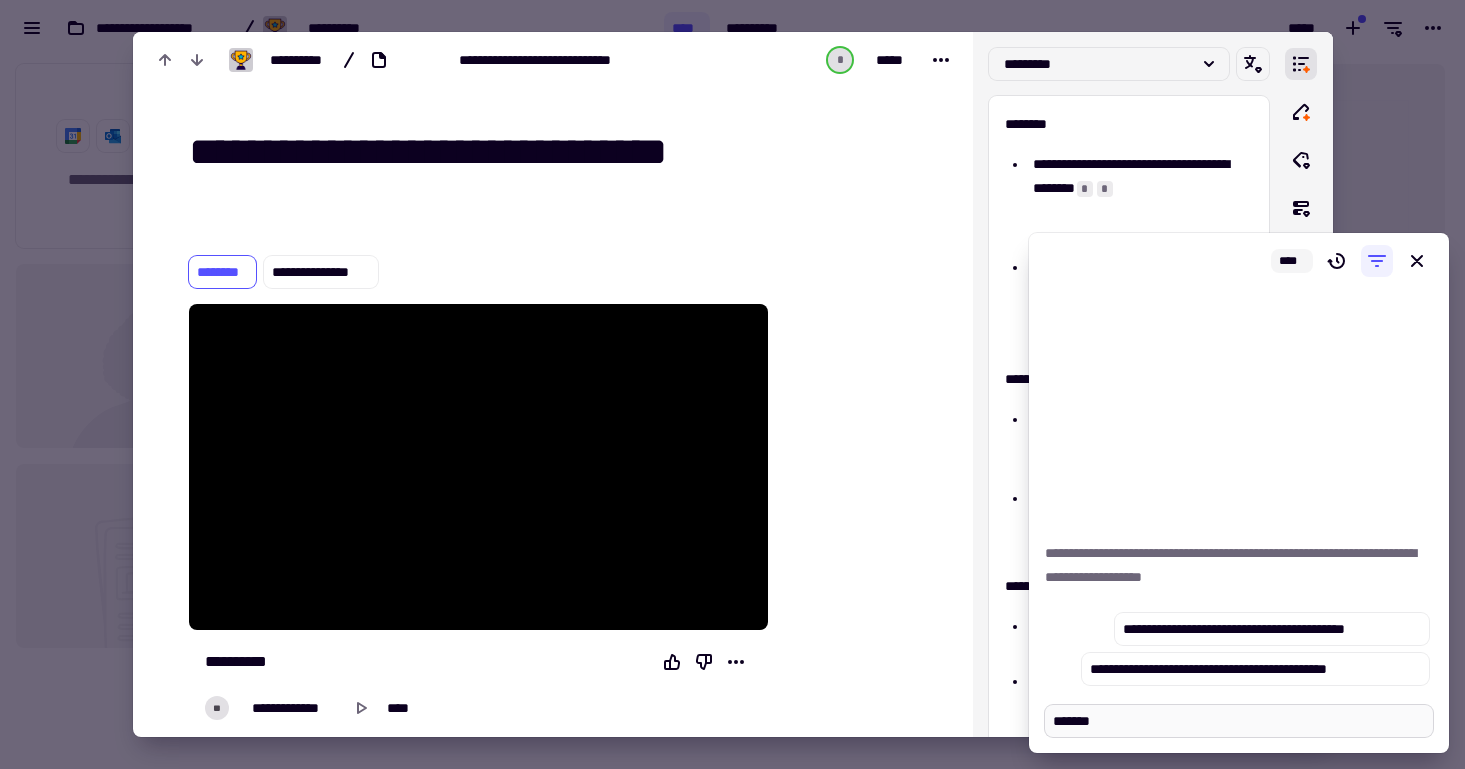 type on "*" 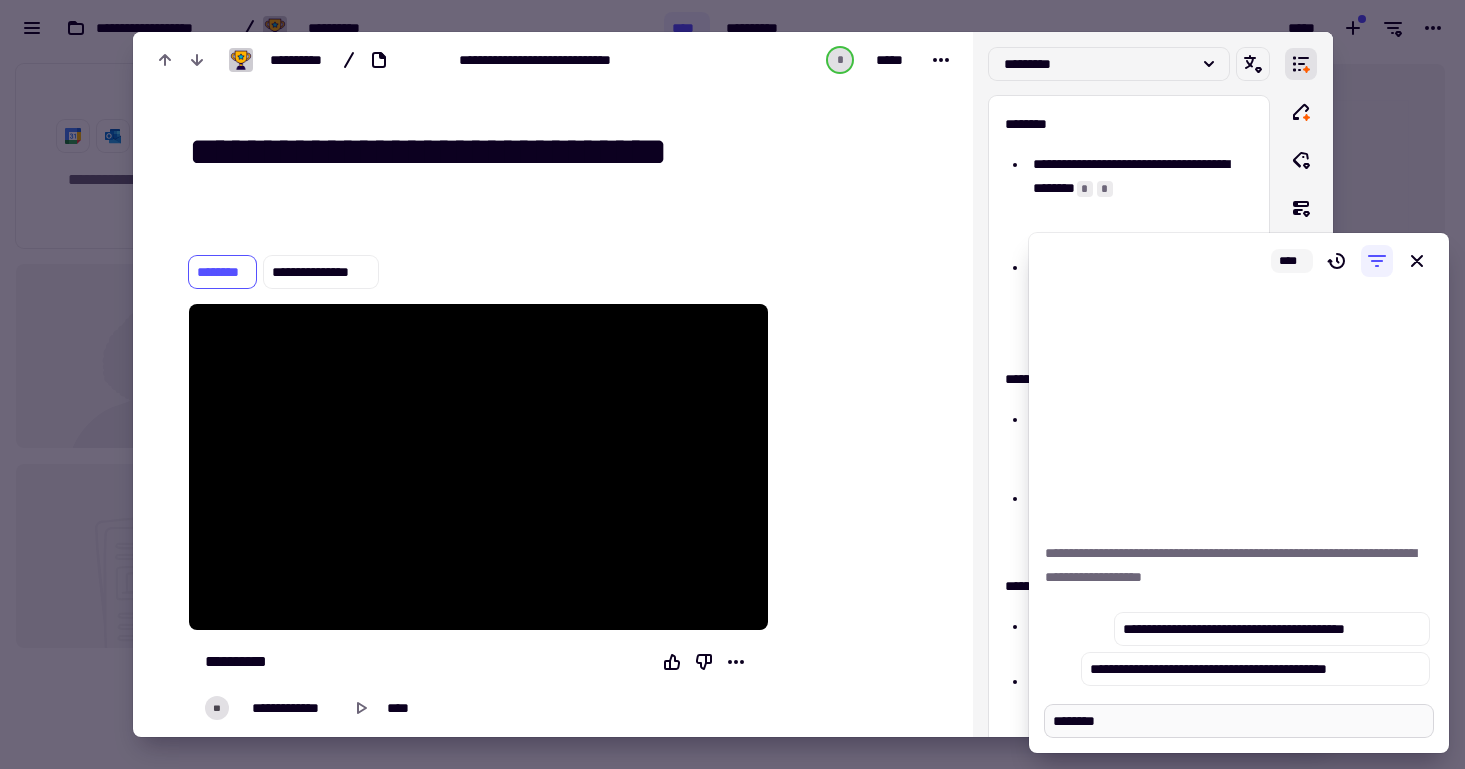 type on "*" 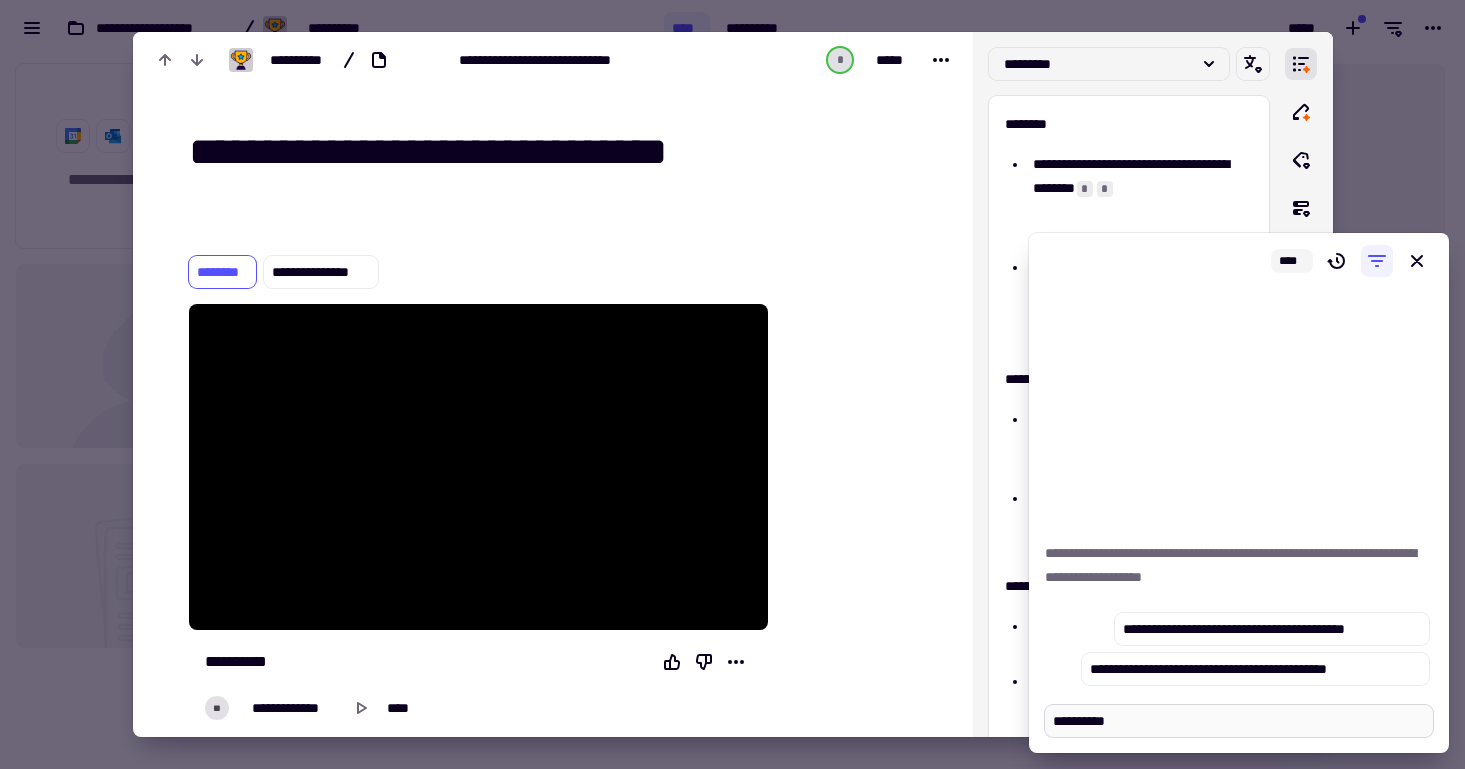 type on "*" 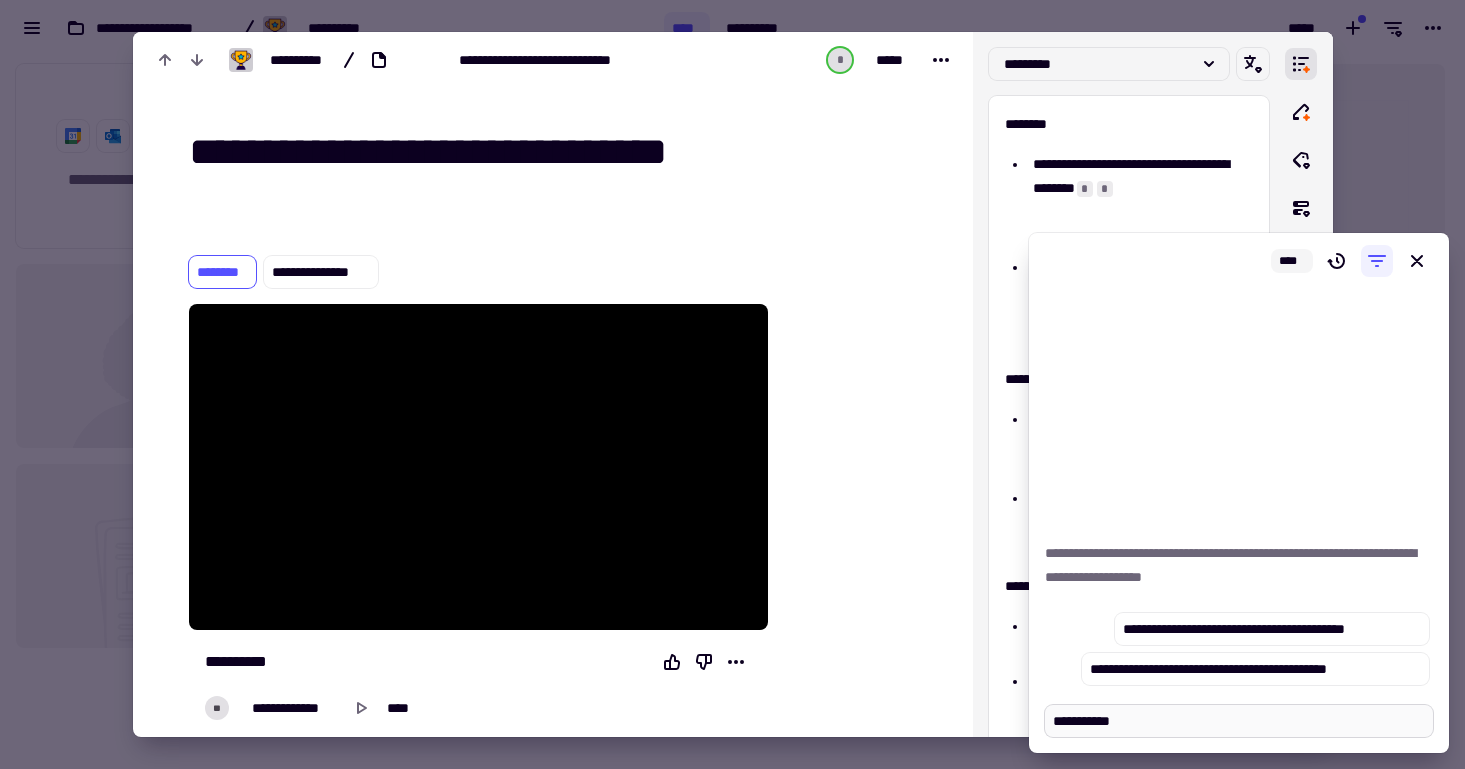 type on "*" 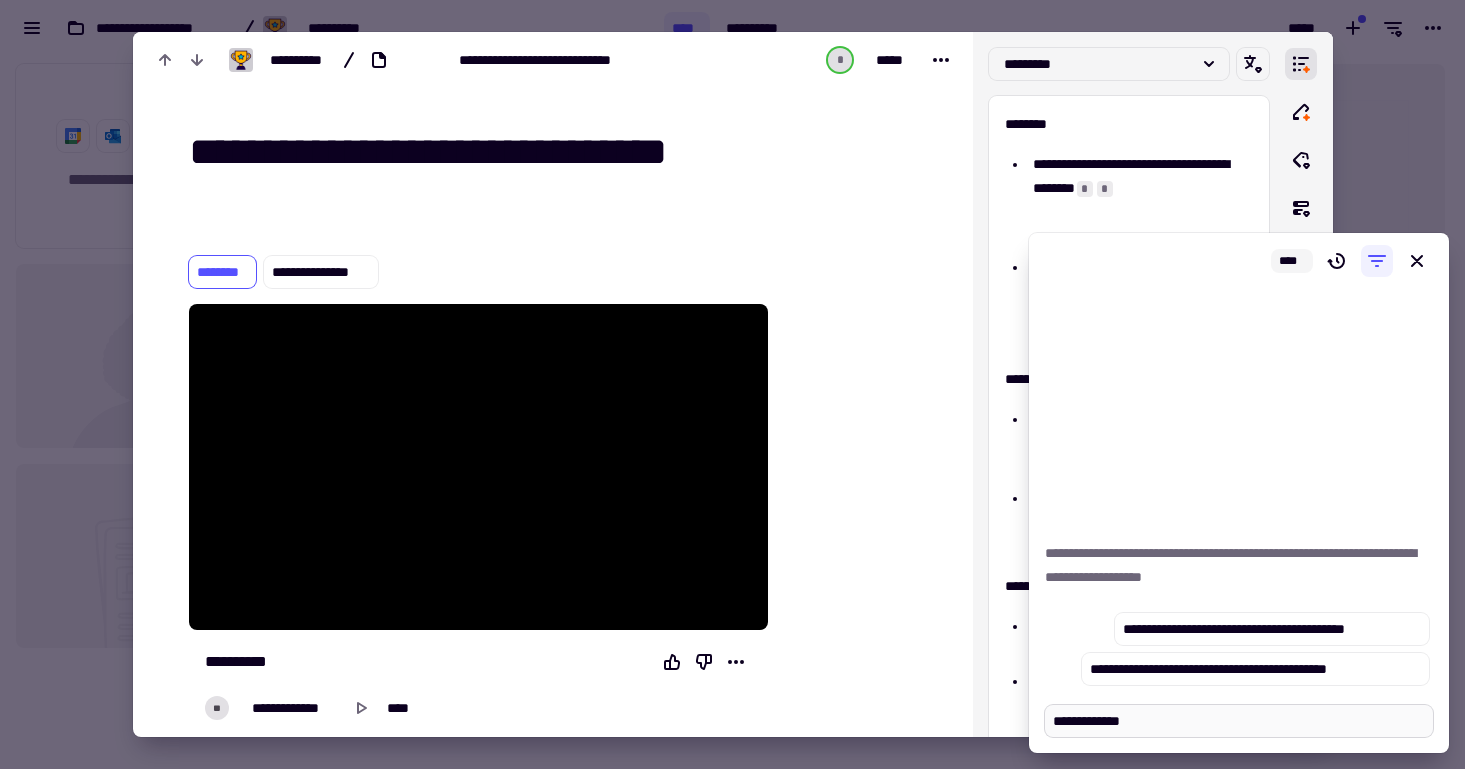 type on "*" 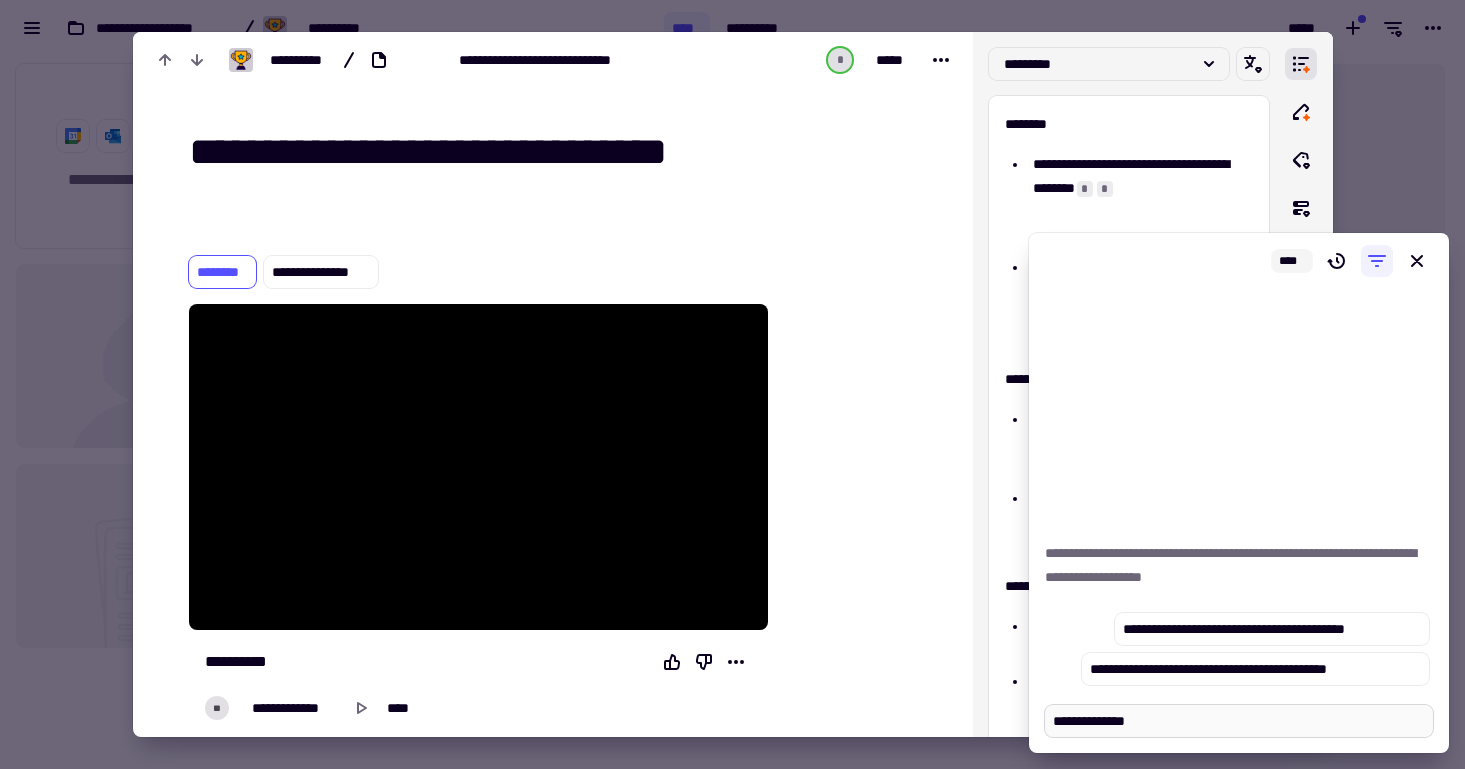 type on "*" 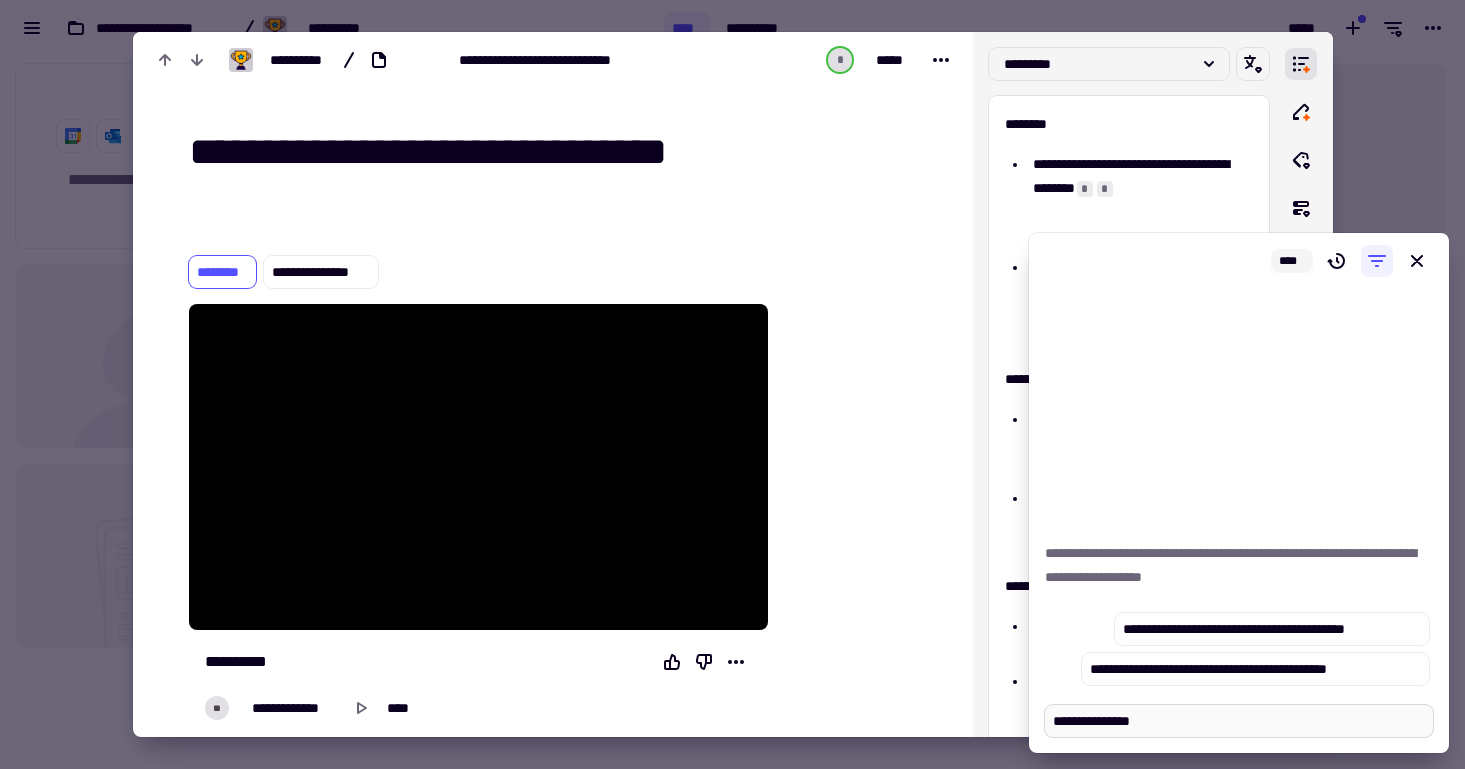 type on "*" 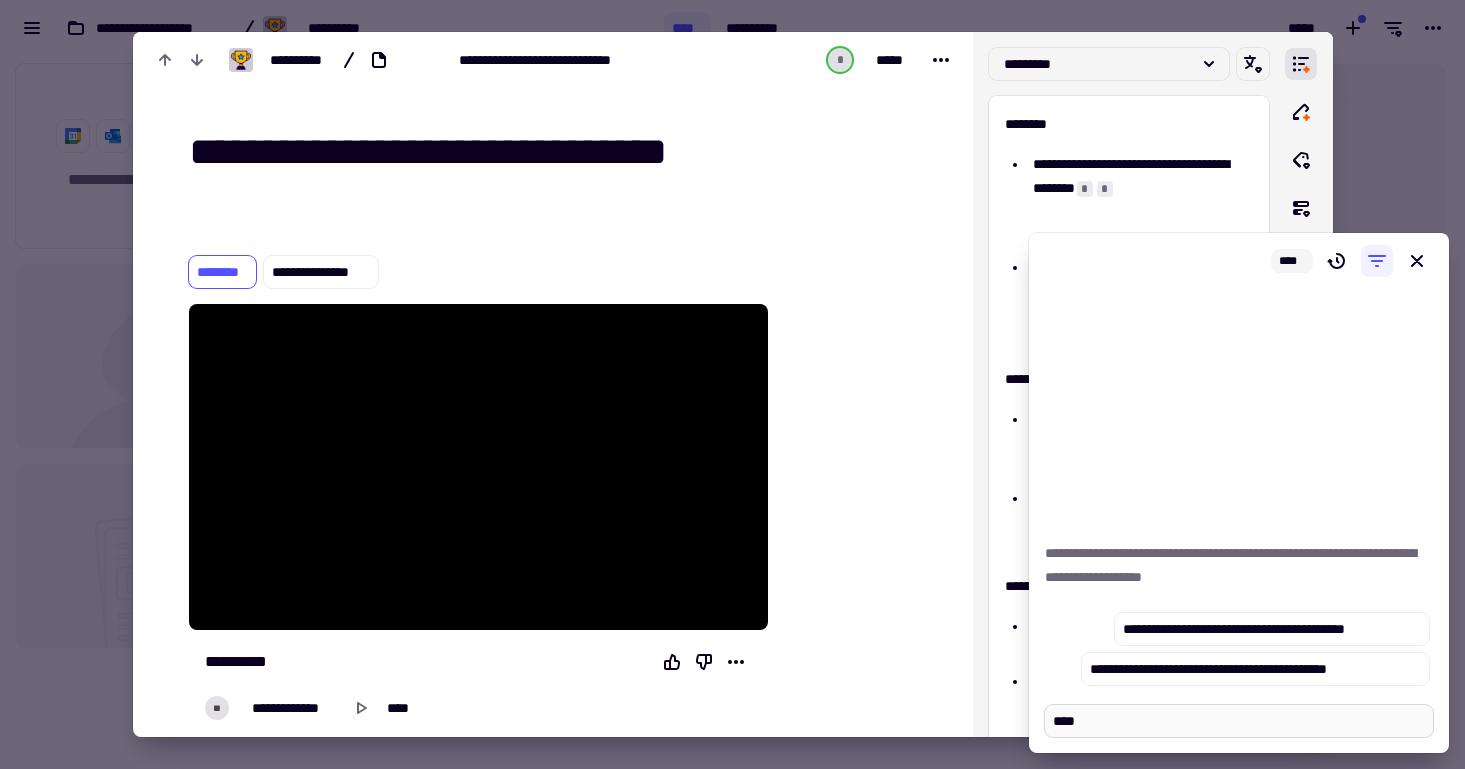 type on "*" 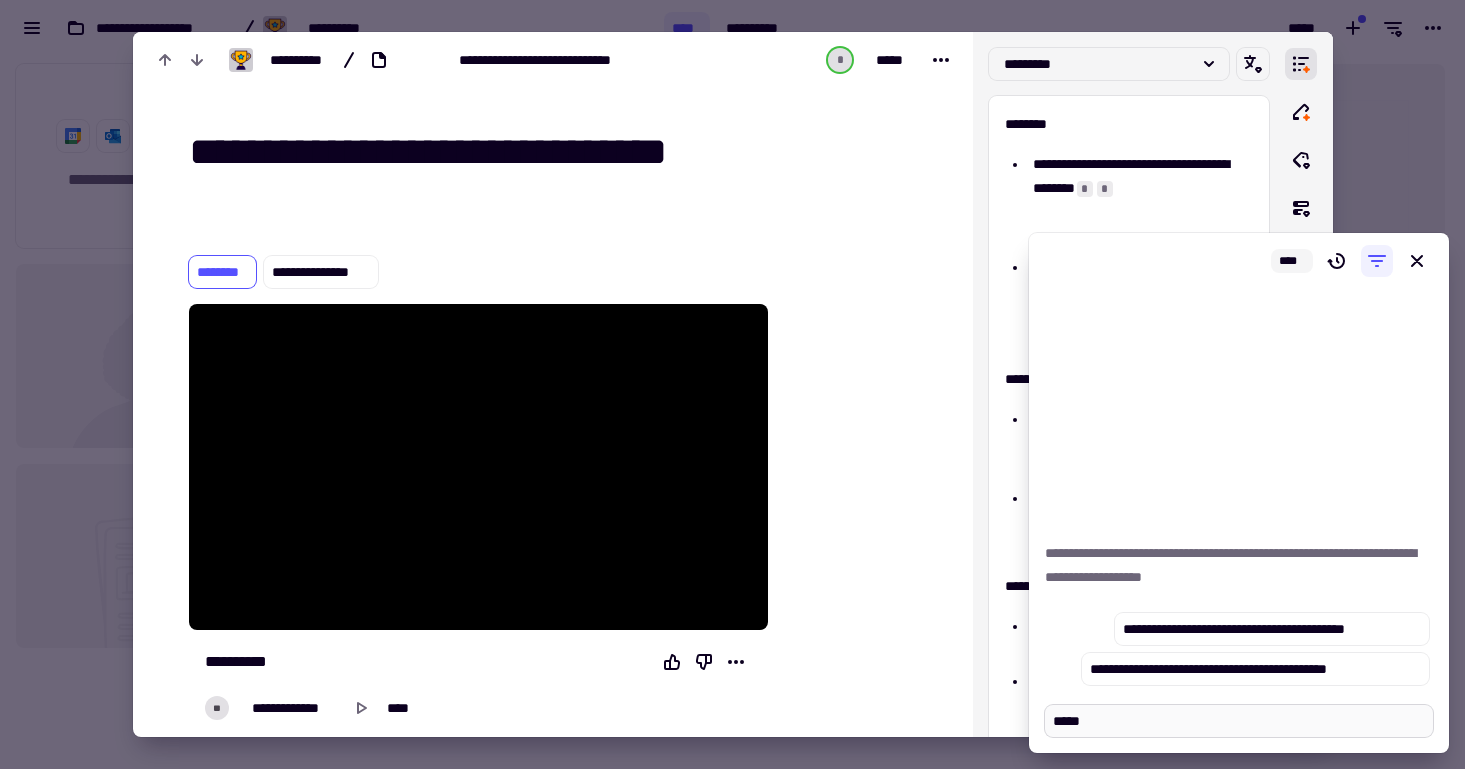 type on "*" 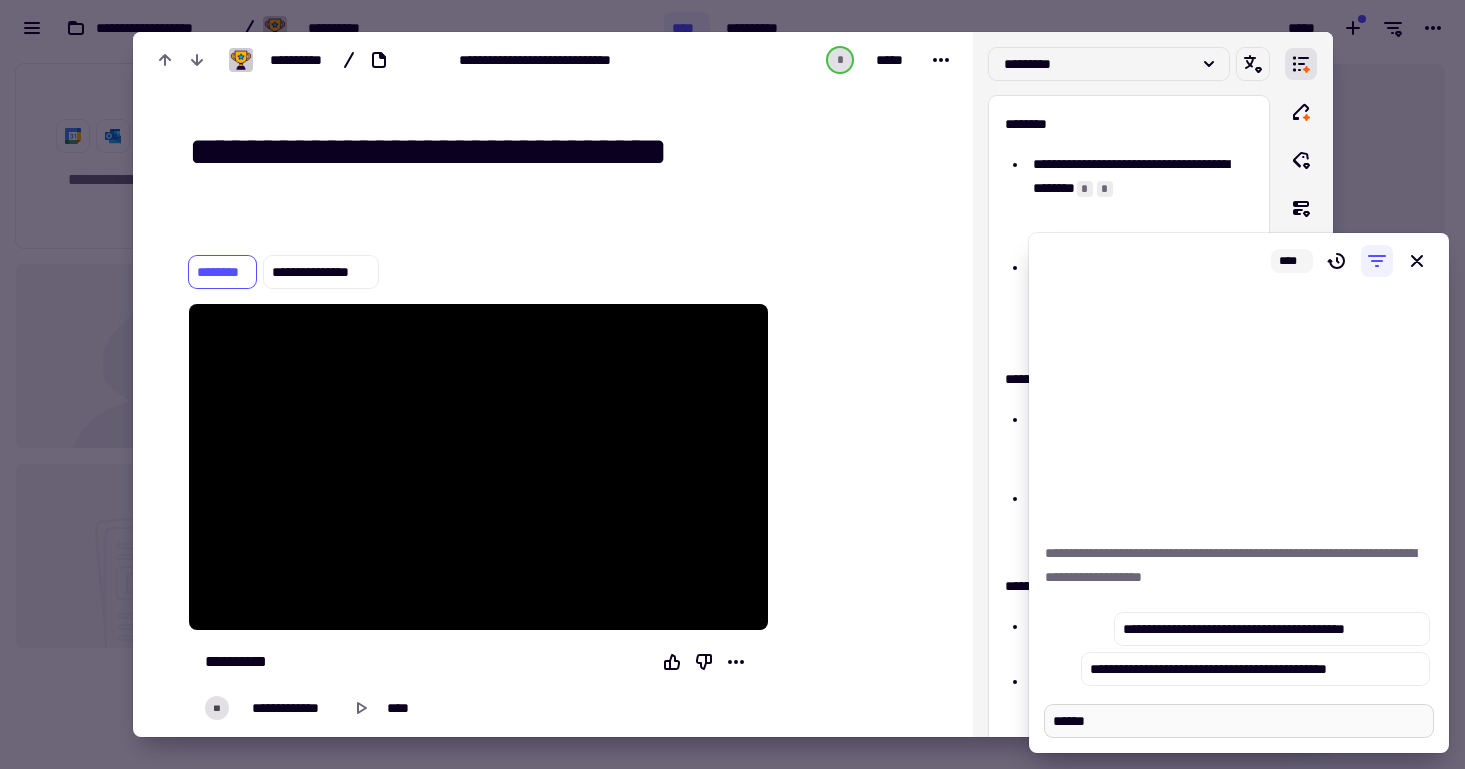 type on "*" 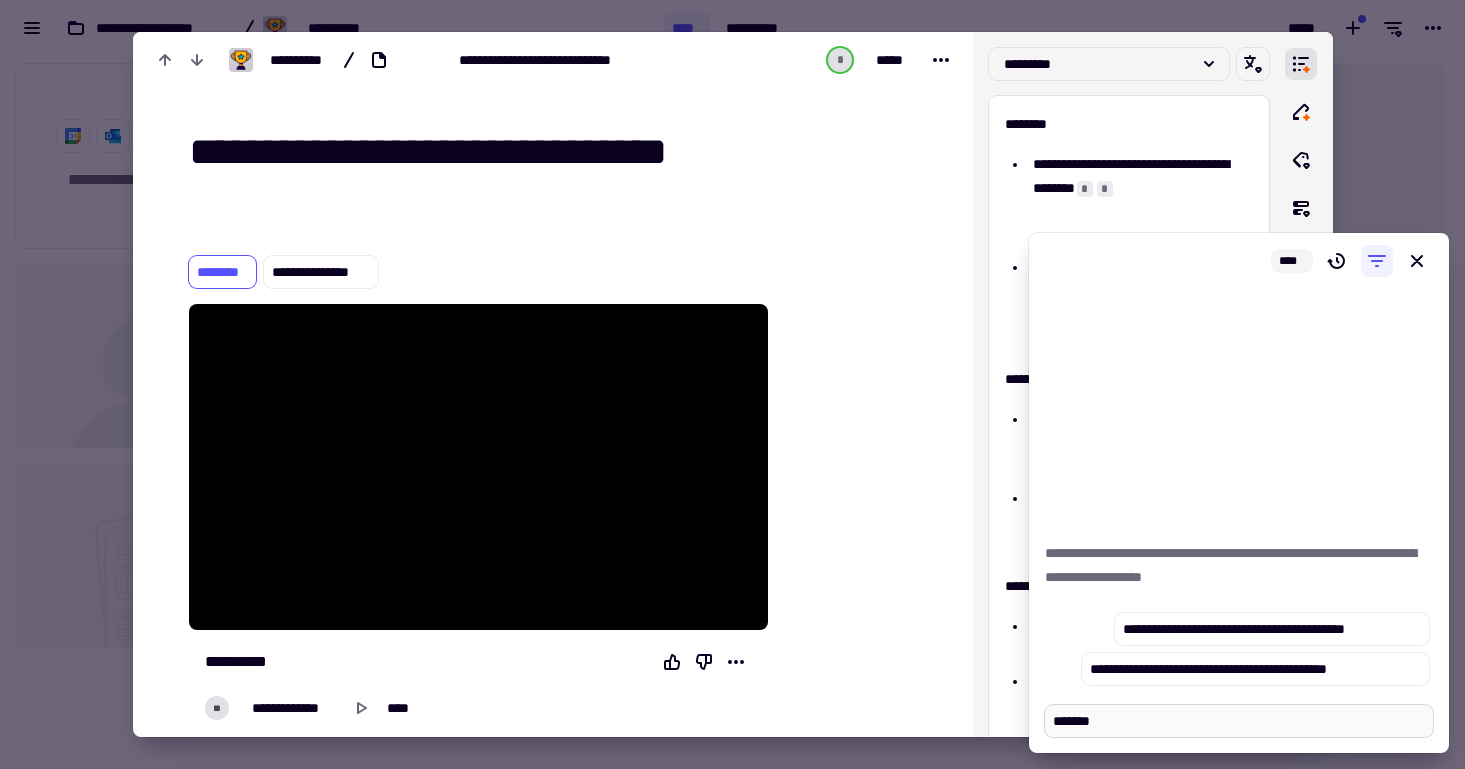 type on "*" 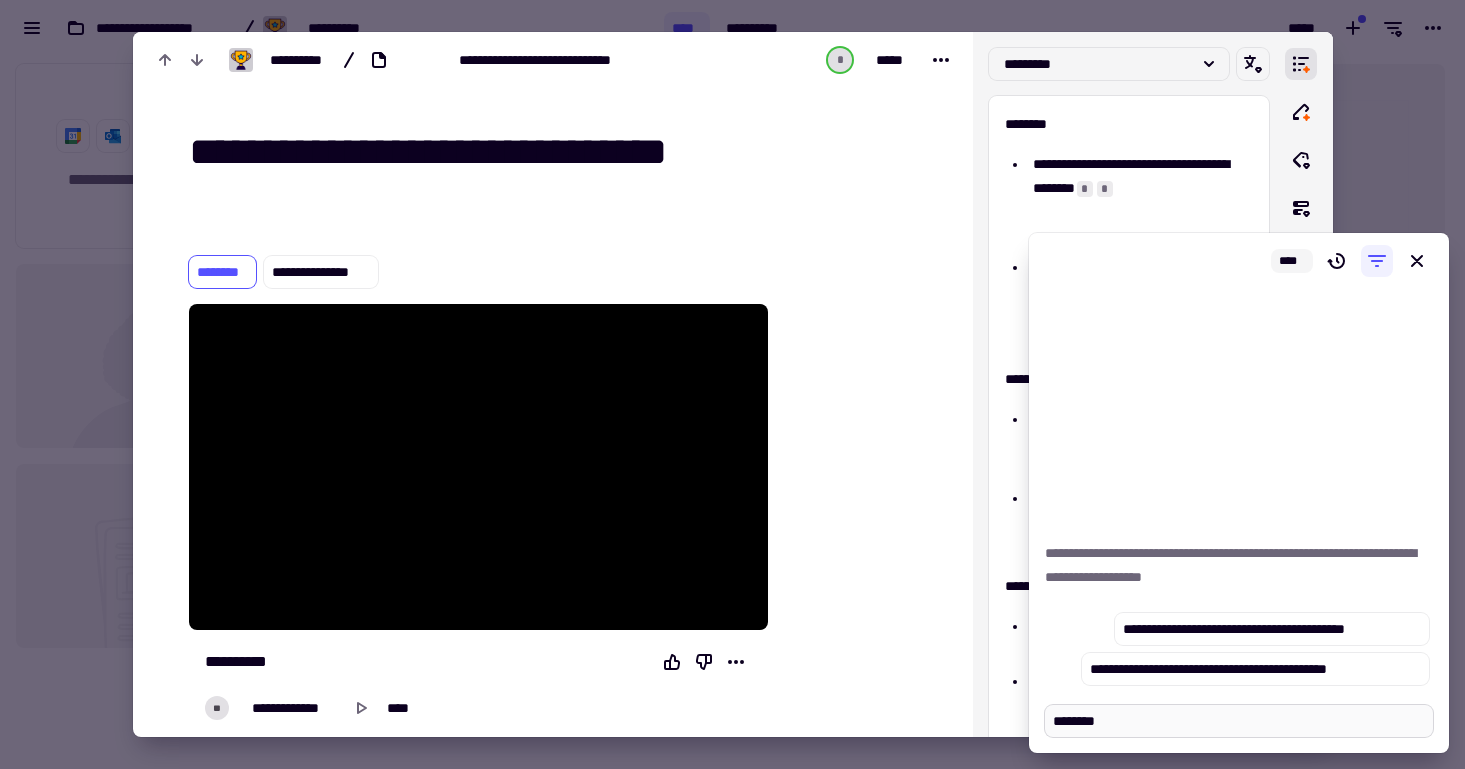 type on "*" 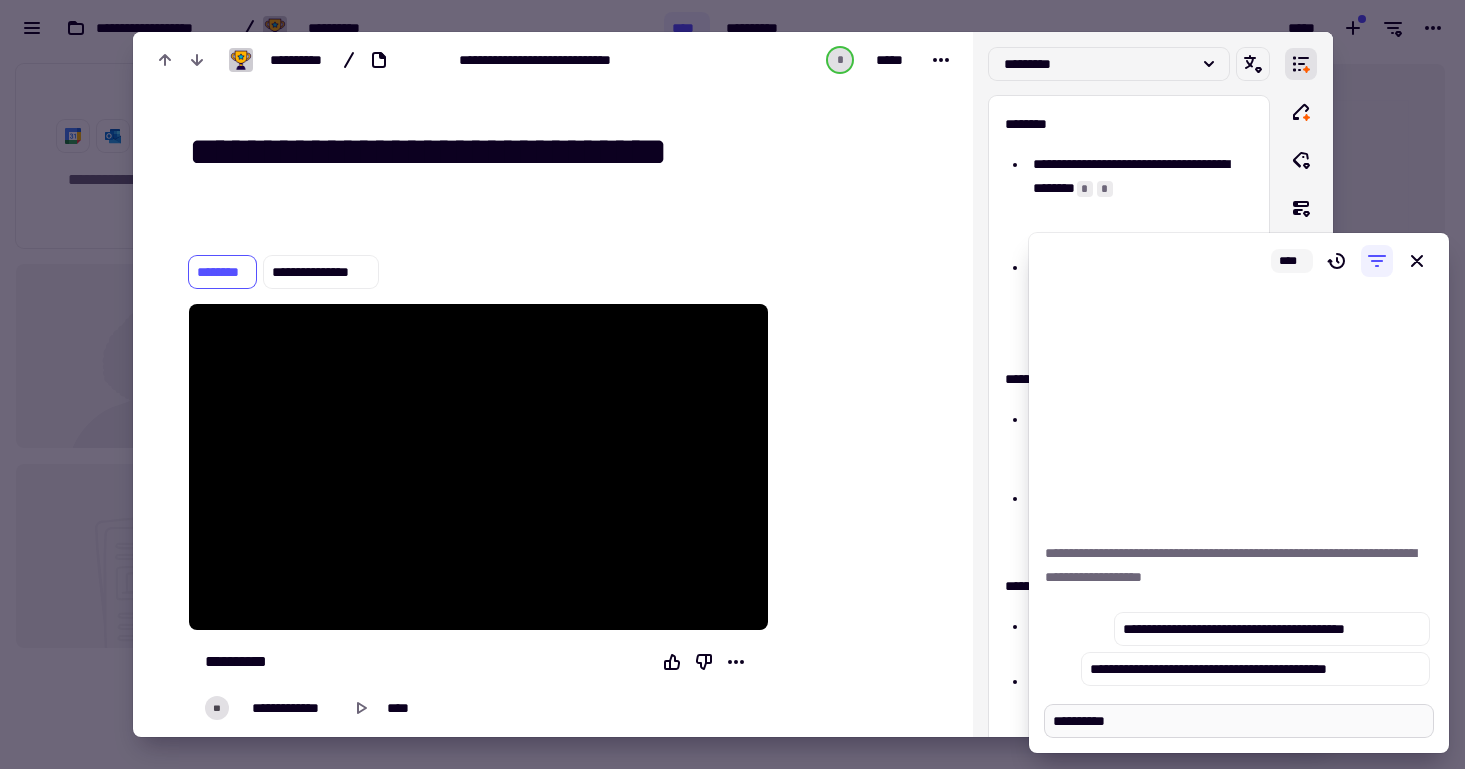 type on "*" 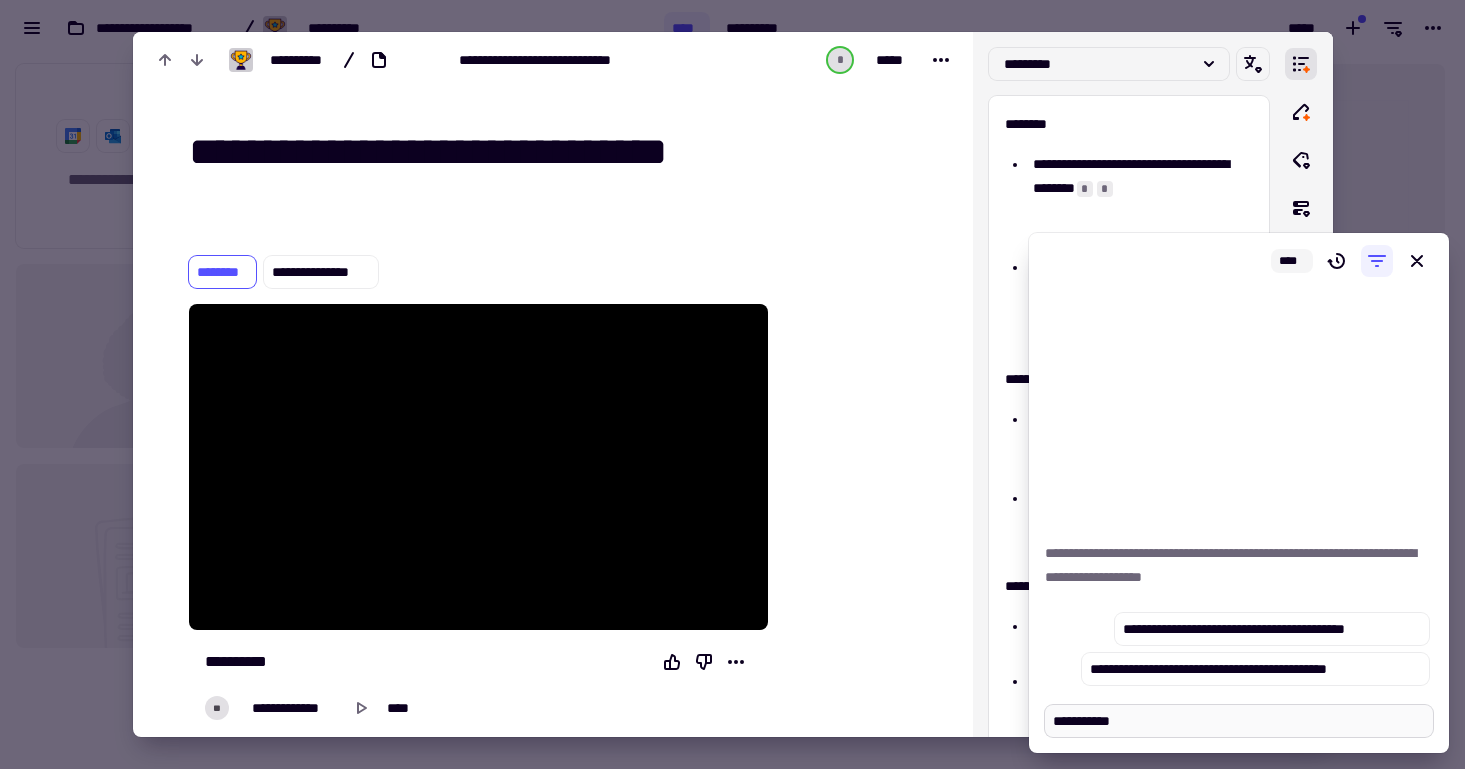 type on "*" 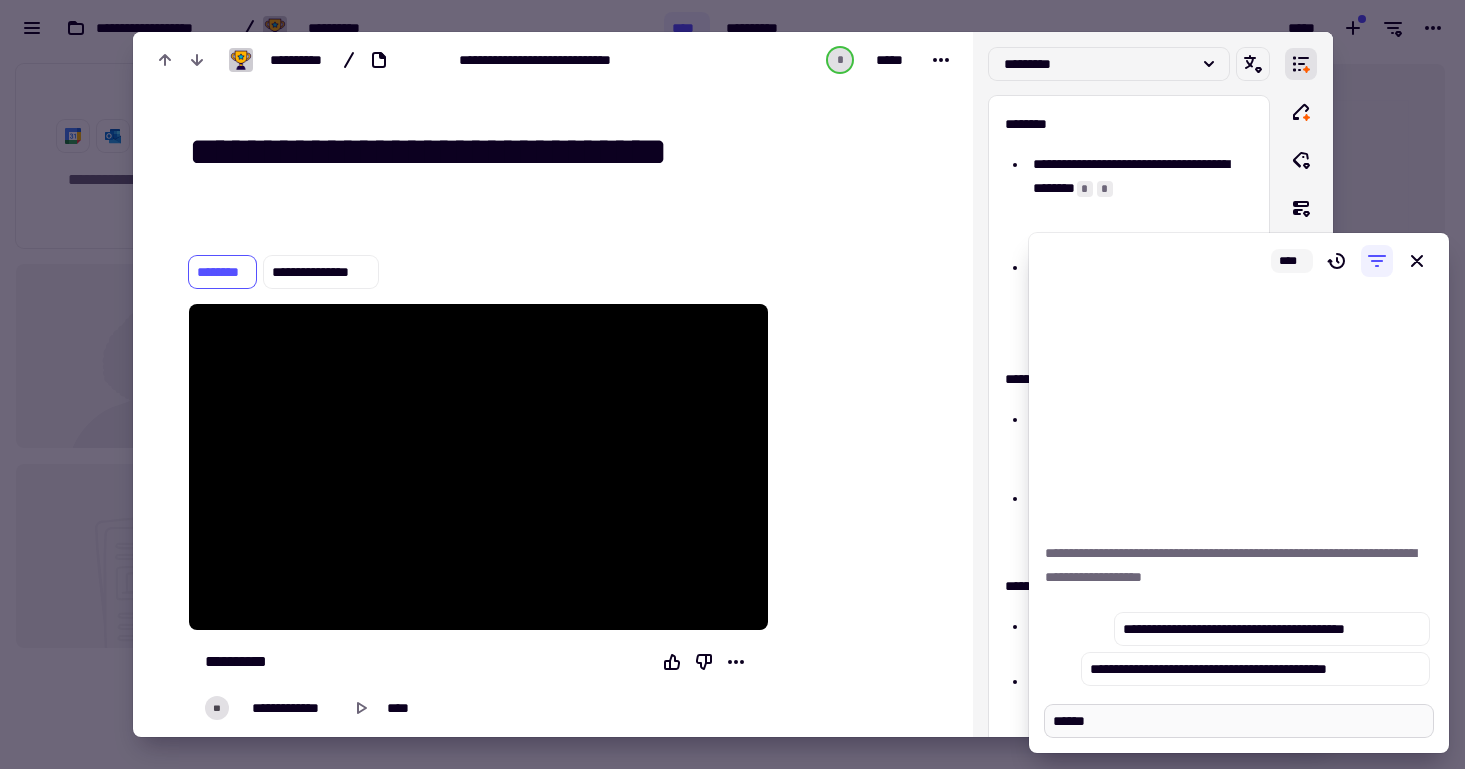 type on "*" 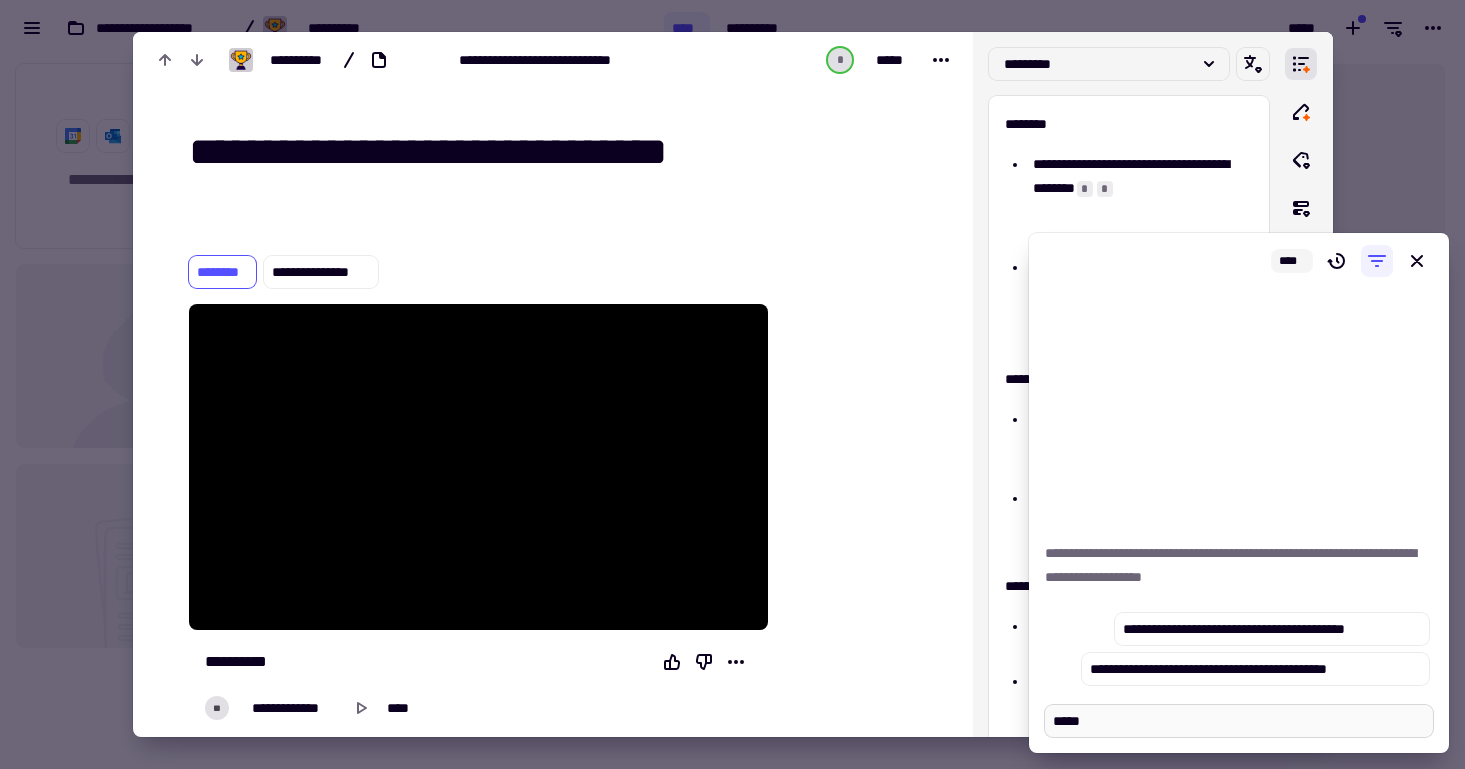 type on "*" 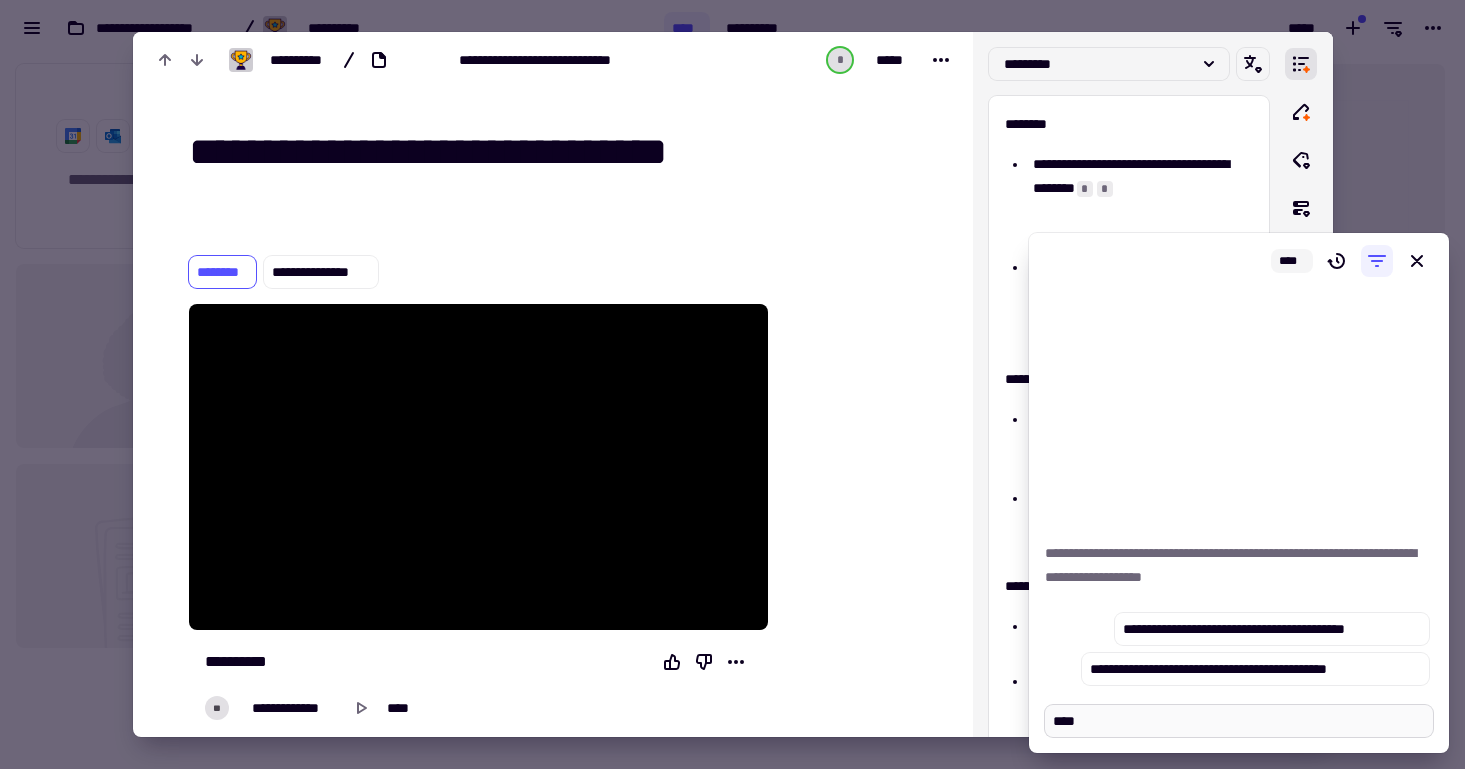 type on "*" 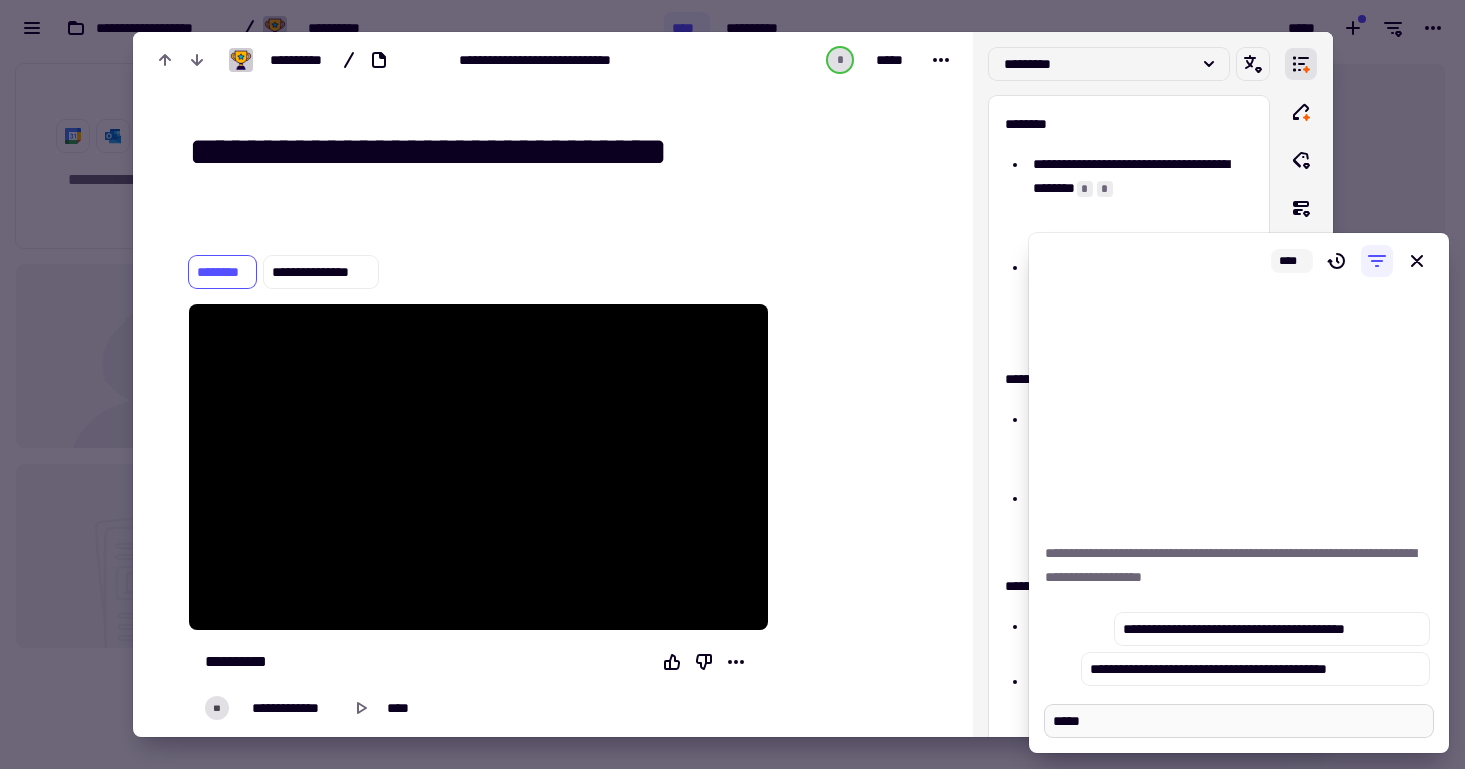 type on "*" 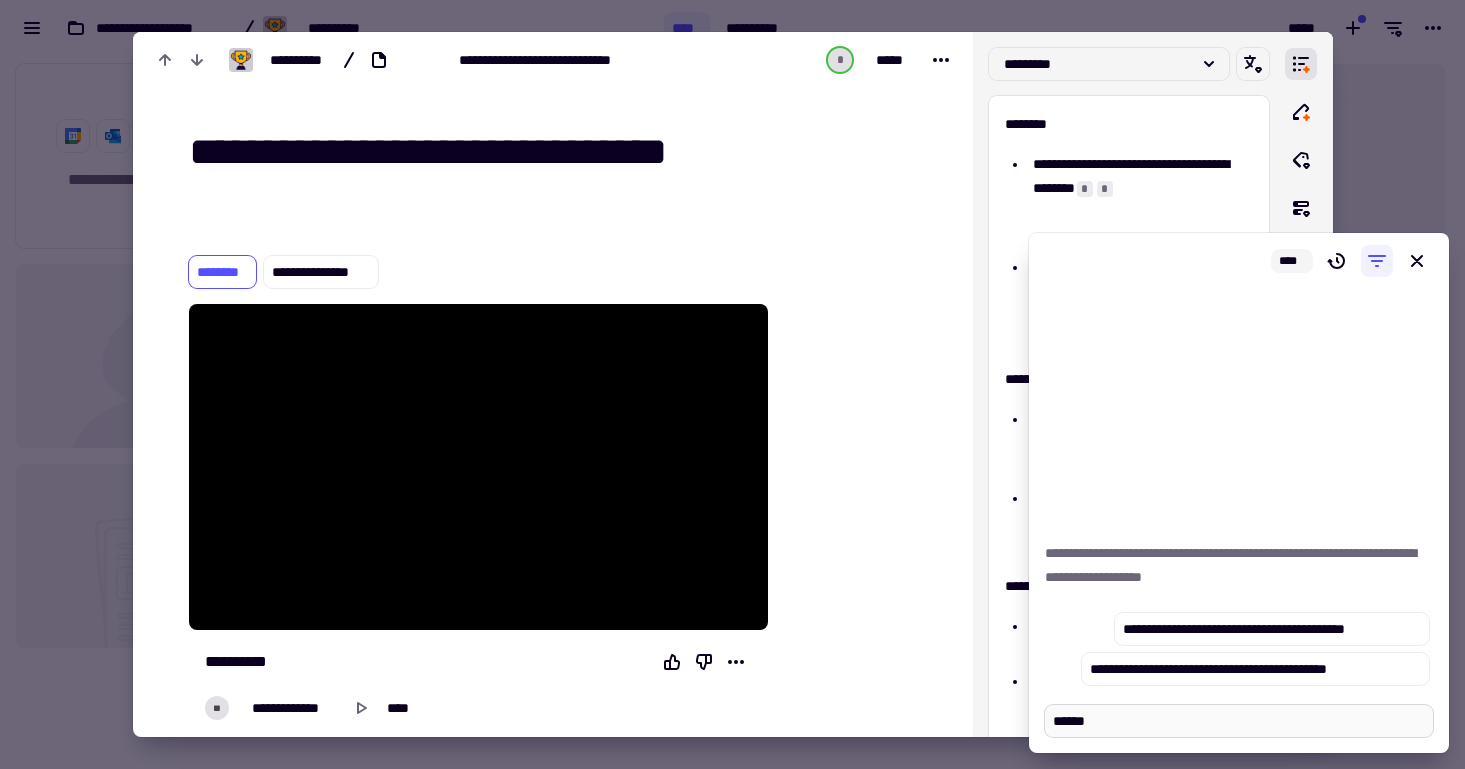 type on "*" 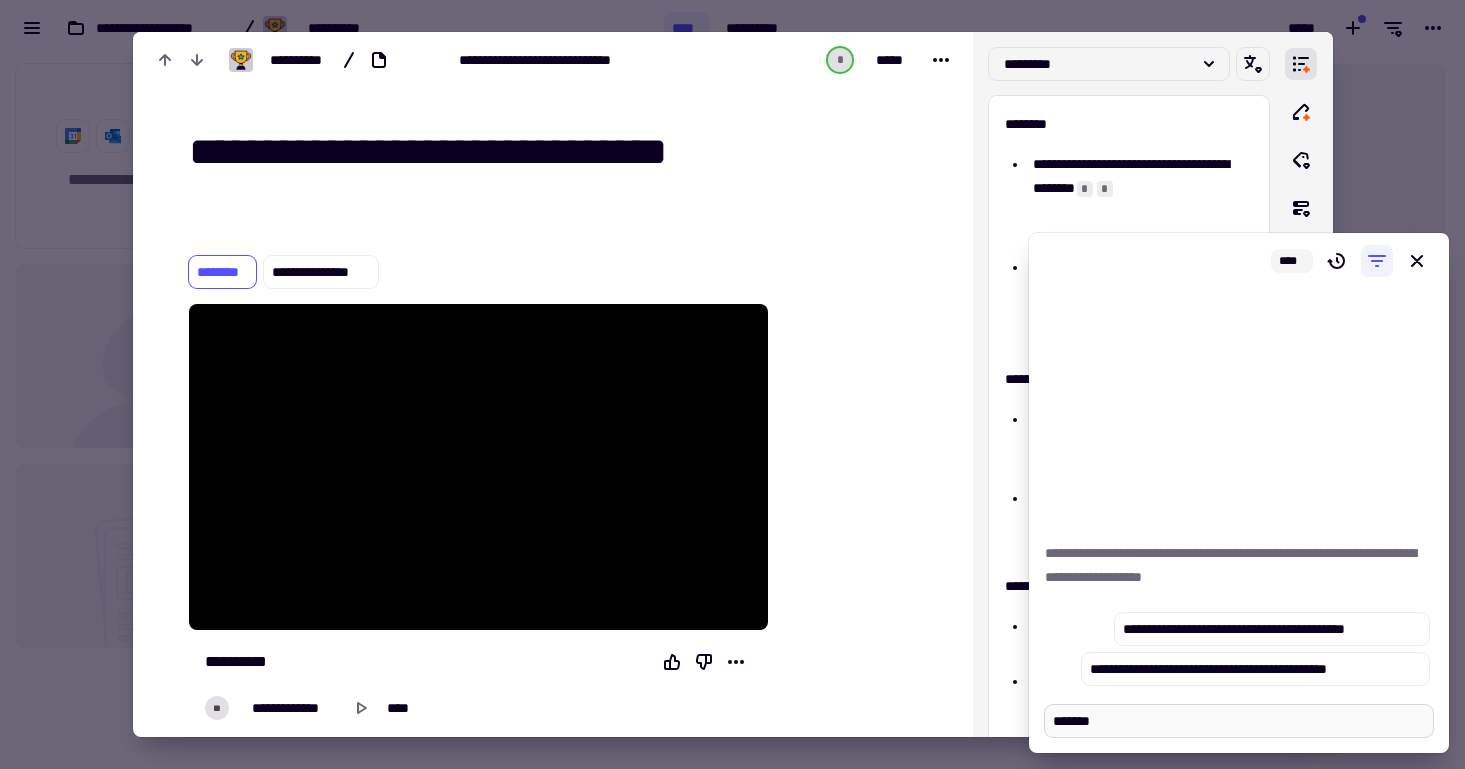 type on "*" 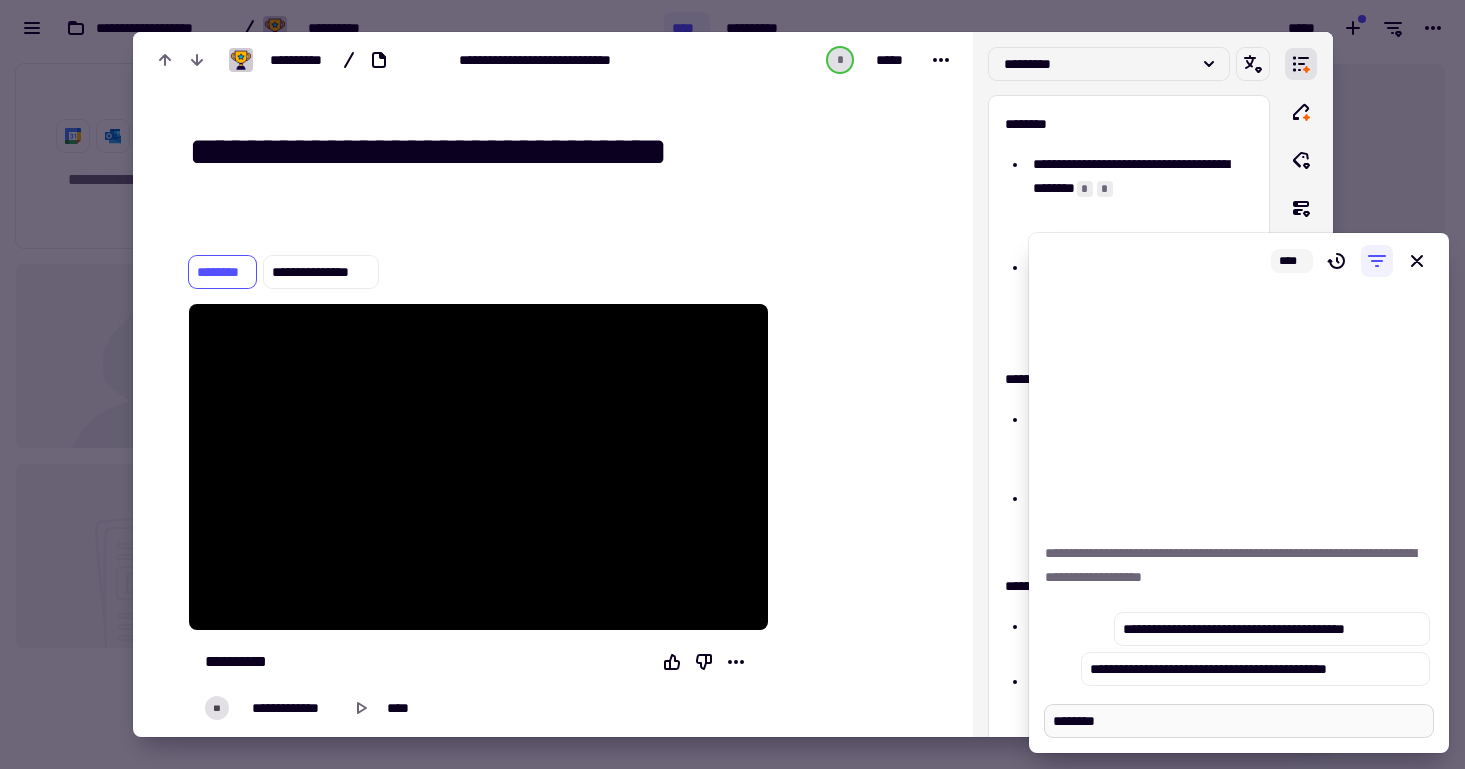 type on "*" 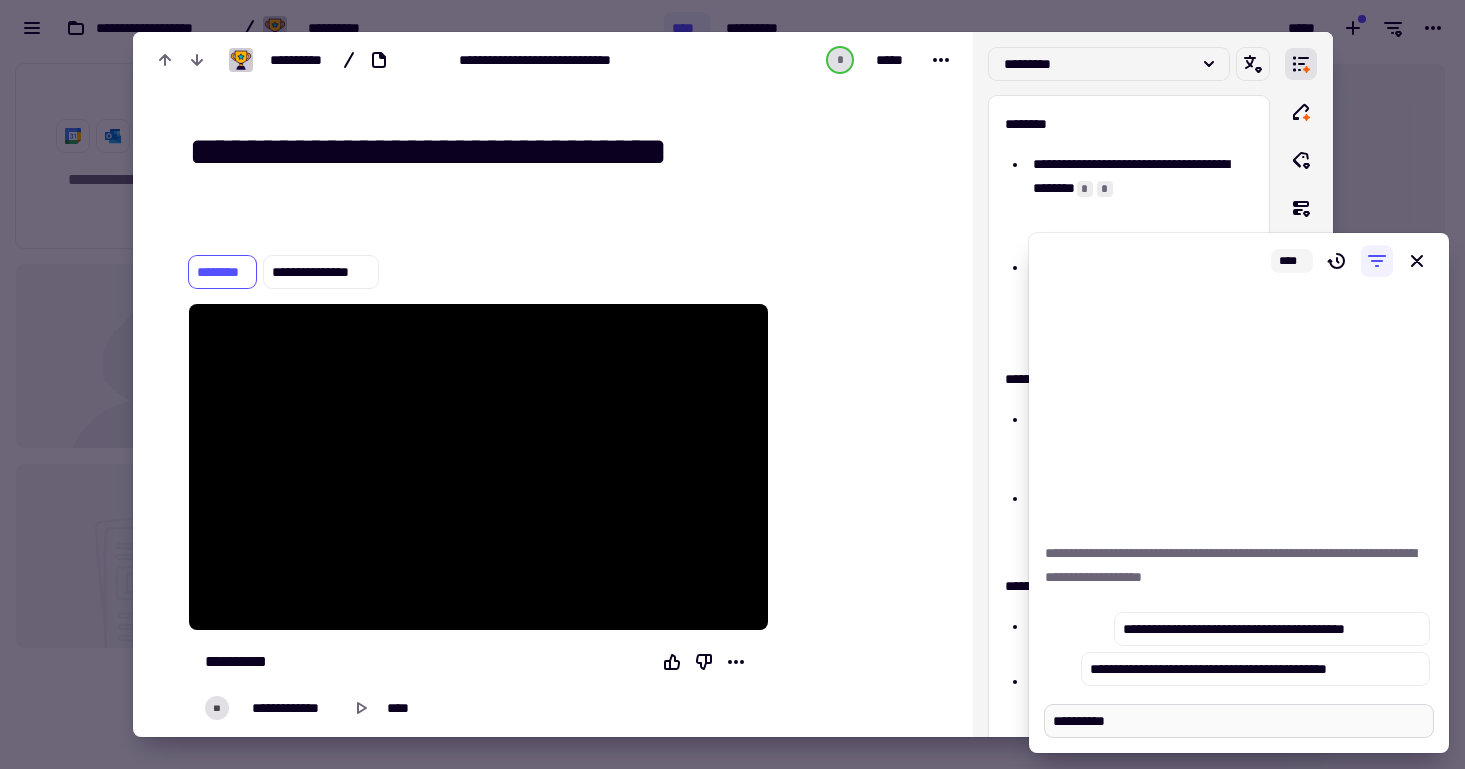 type on "*" 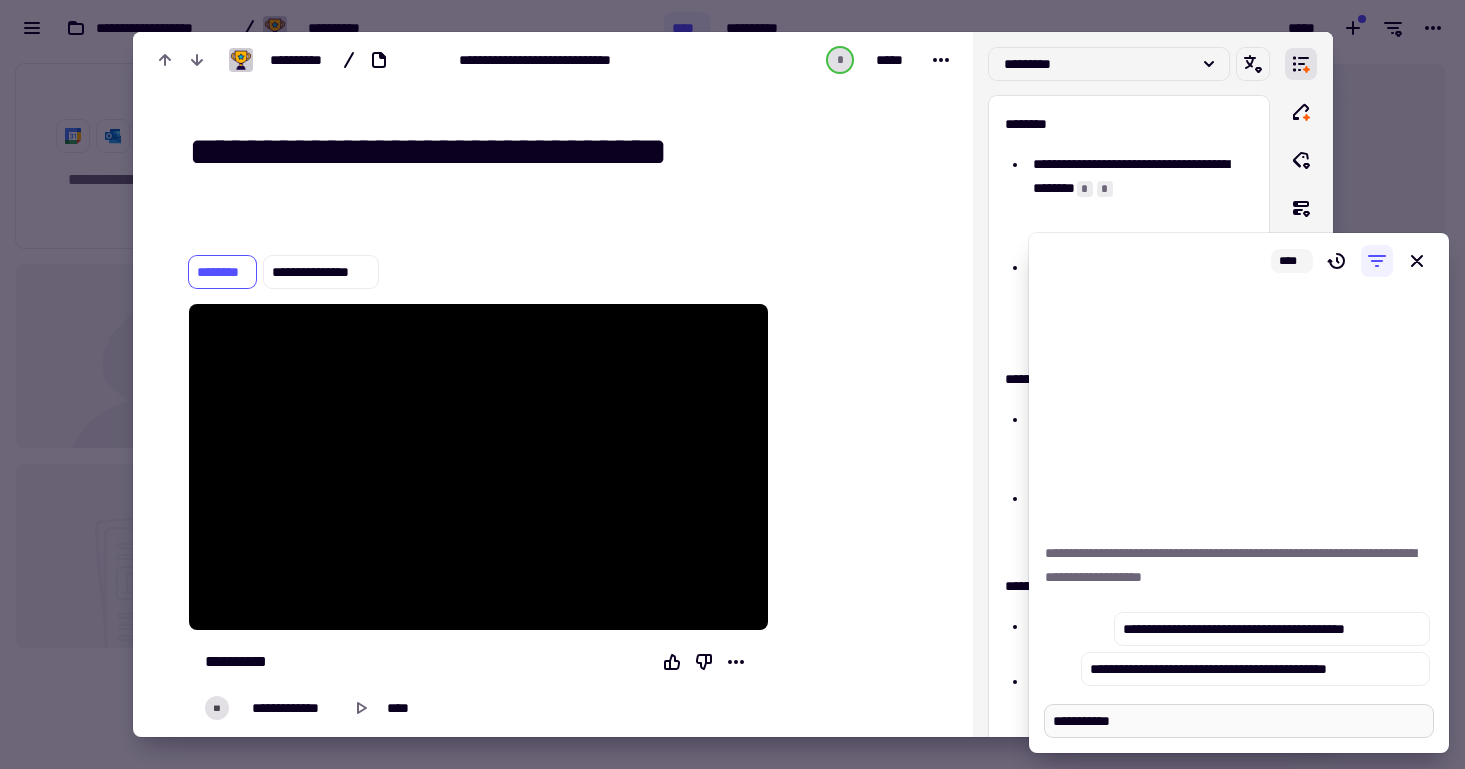 type on "*" 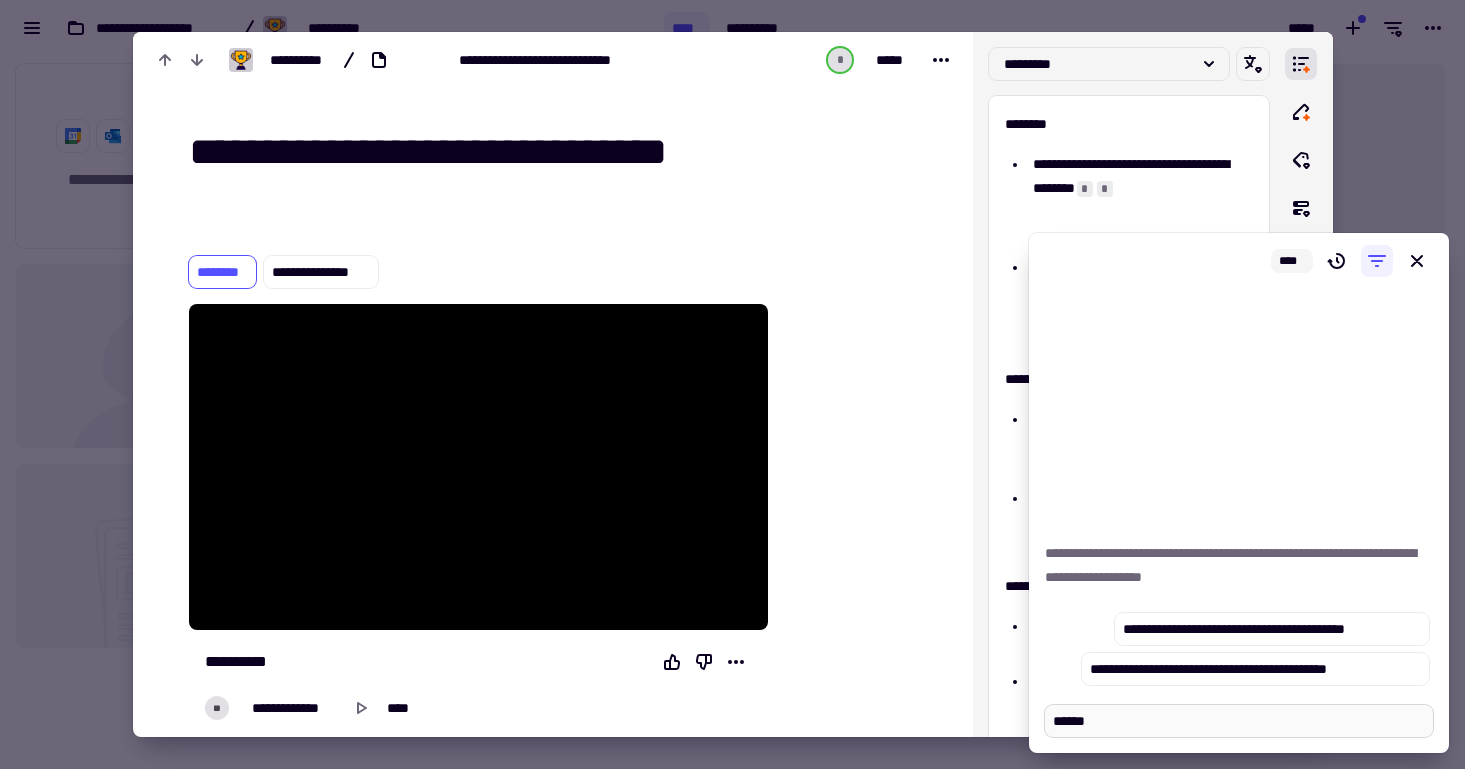 type on "*" 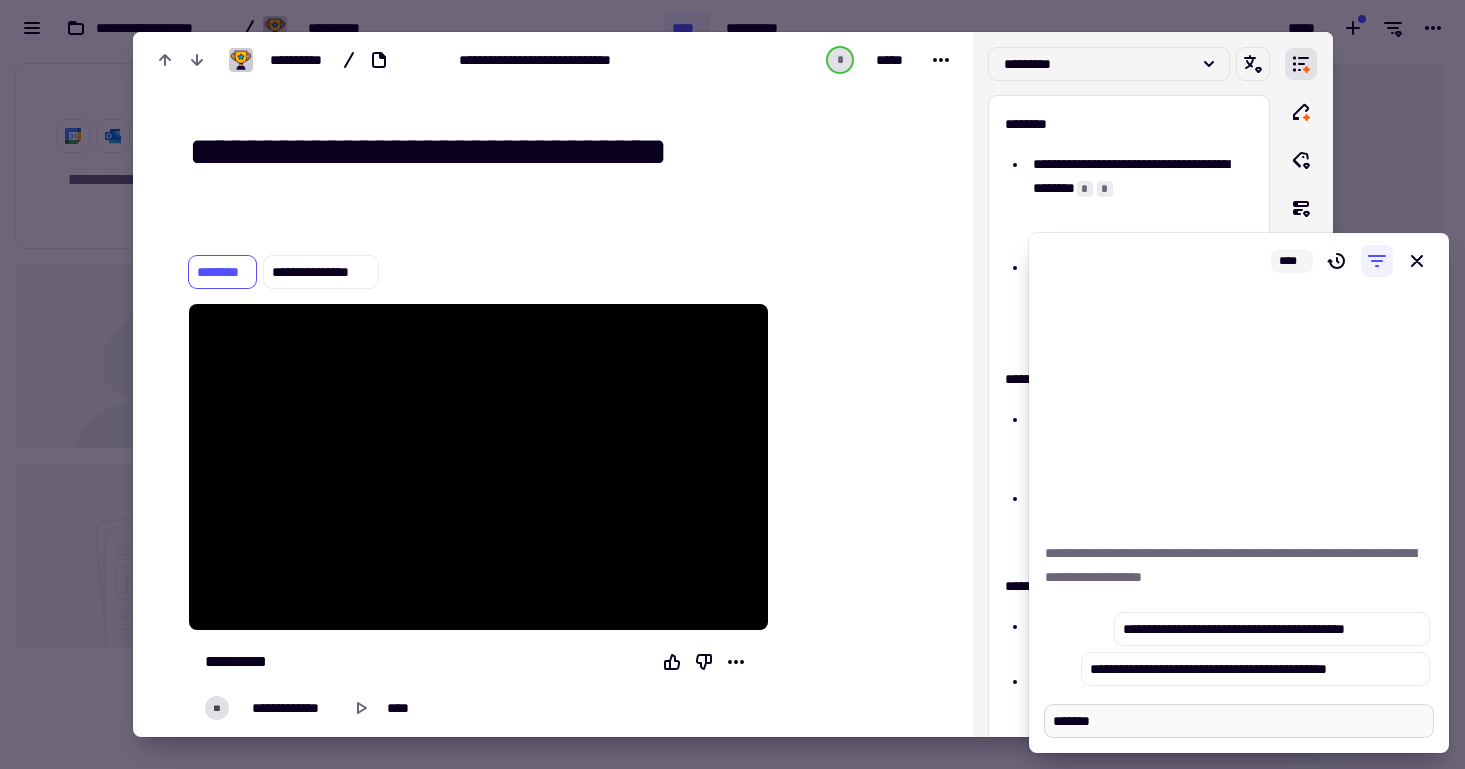 type on "*" 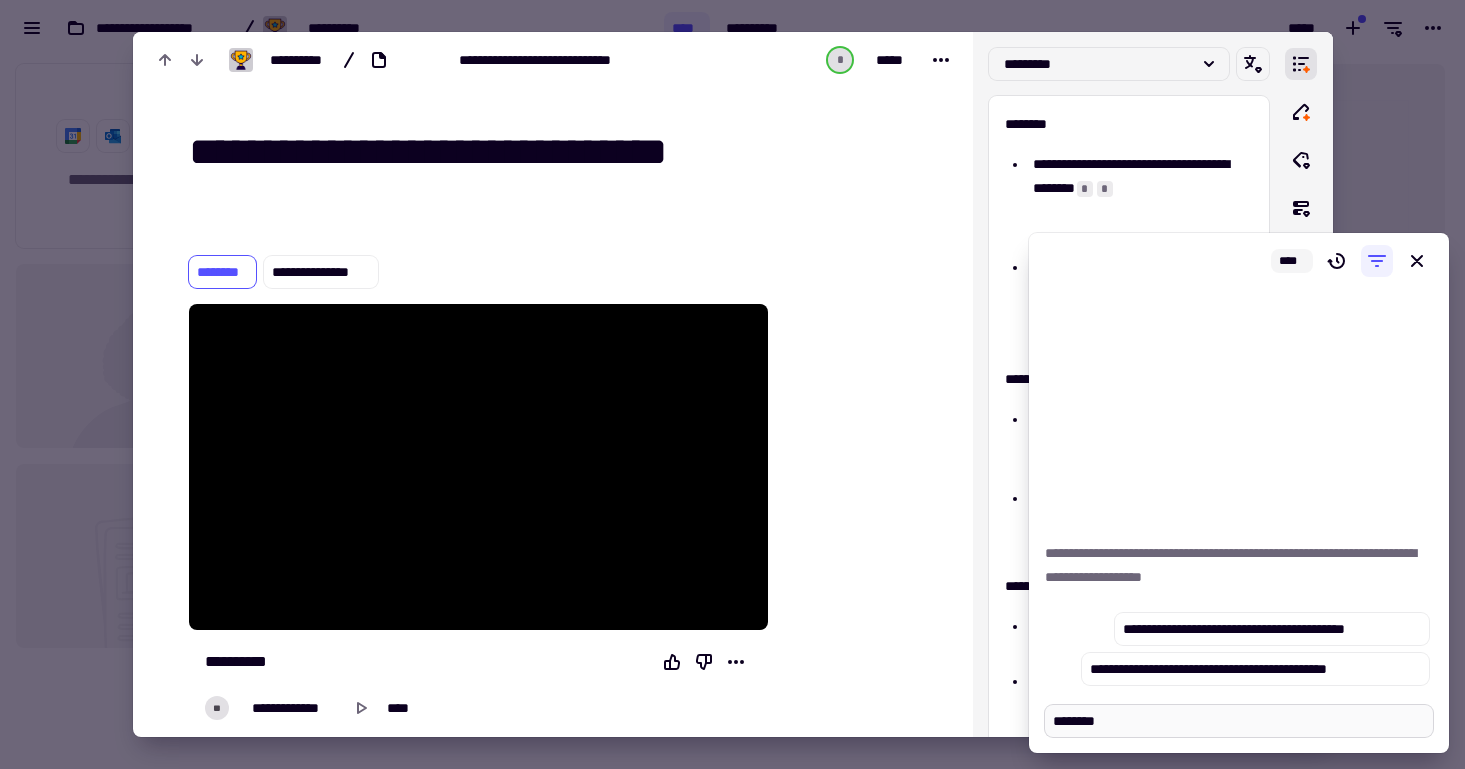 type on "*" 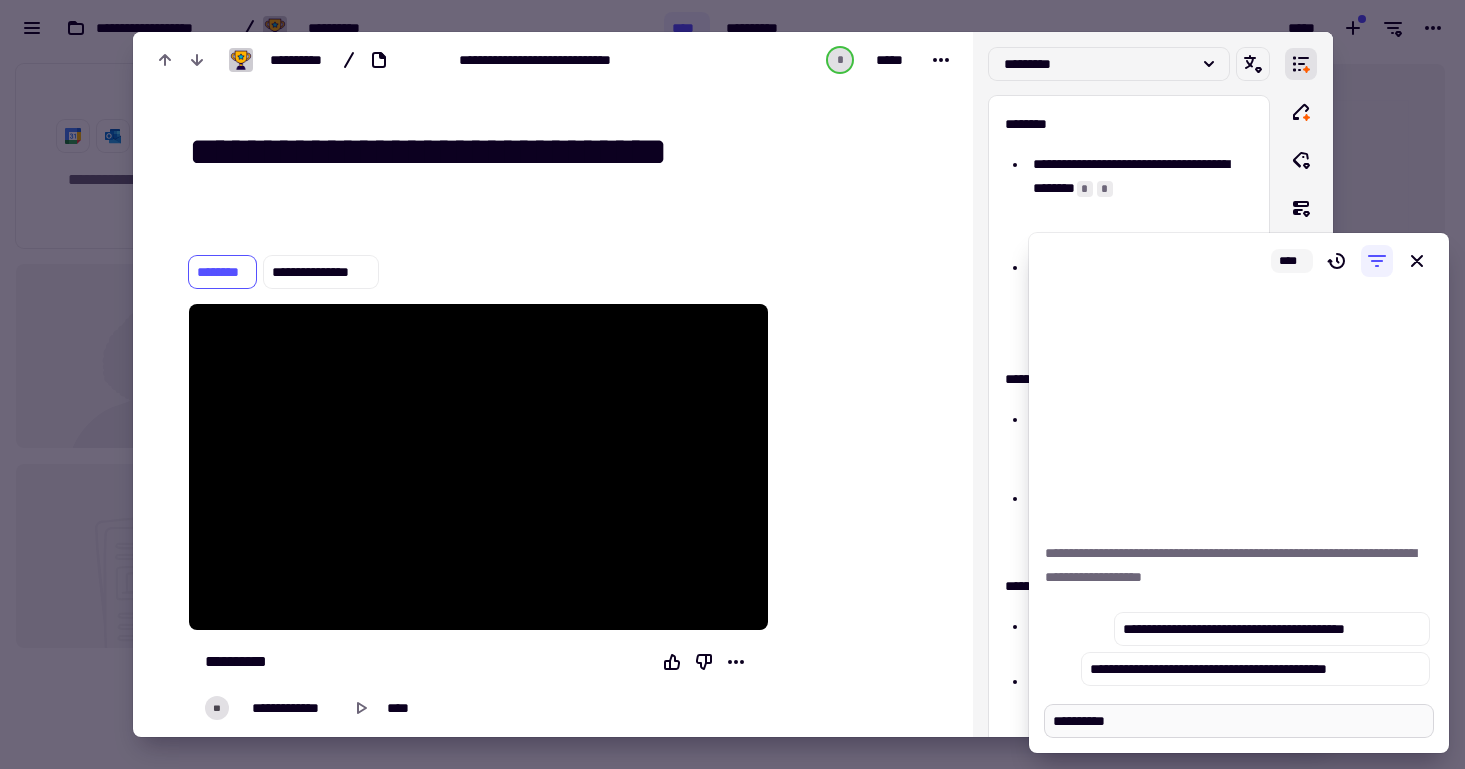 type on "*" 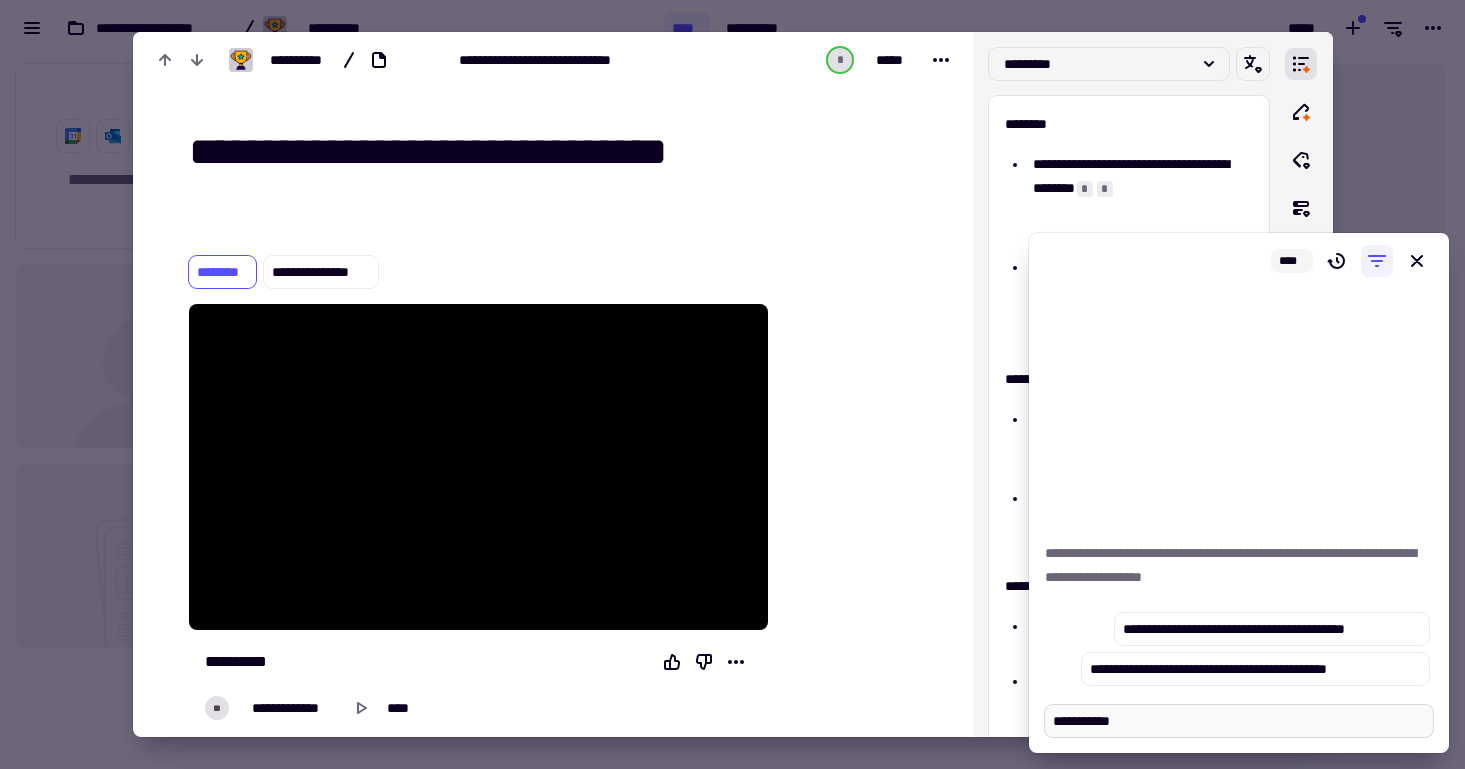 type on "*" 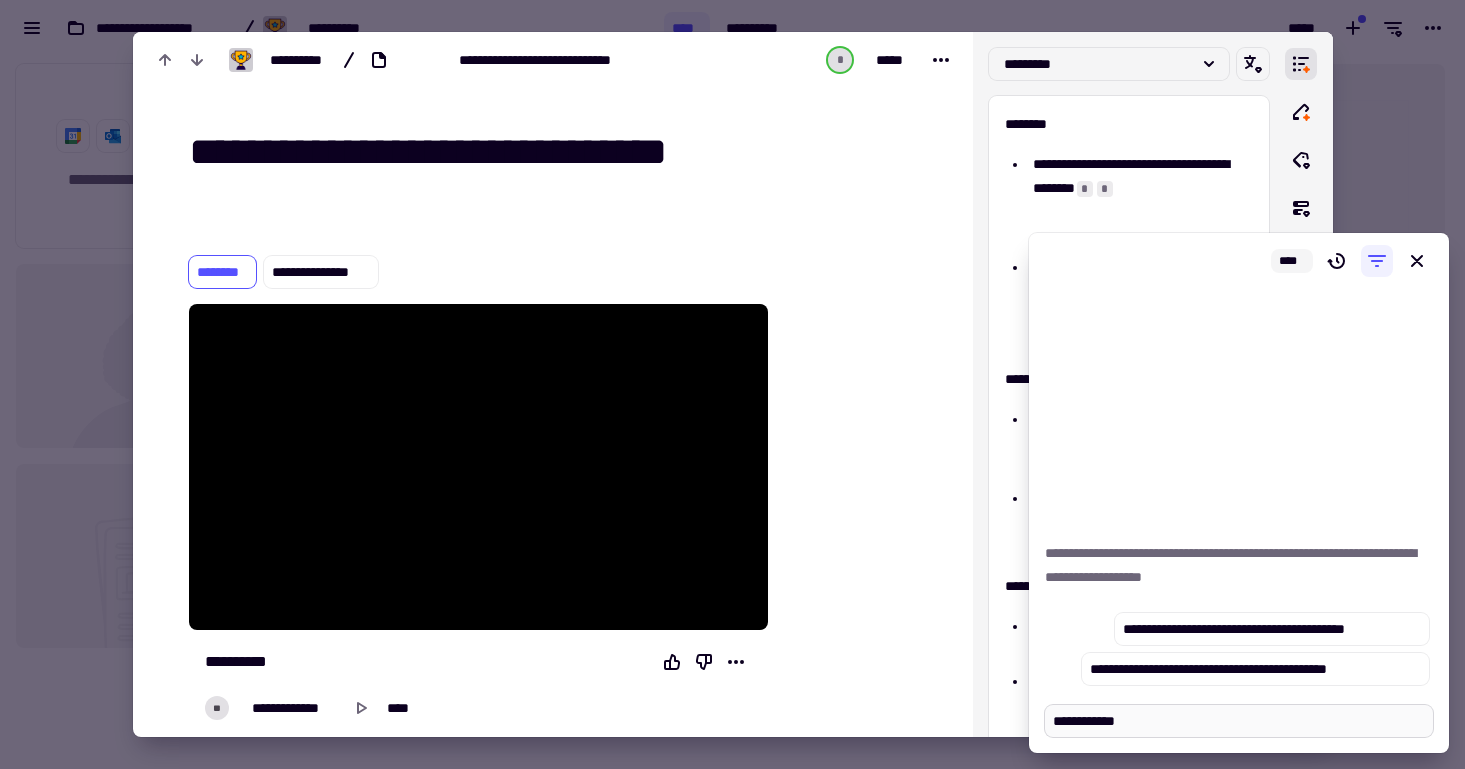 type on "*" 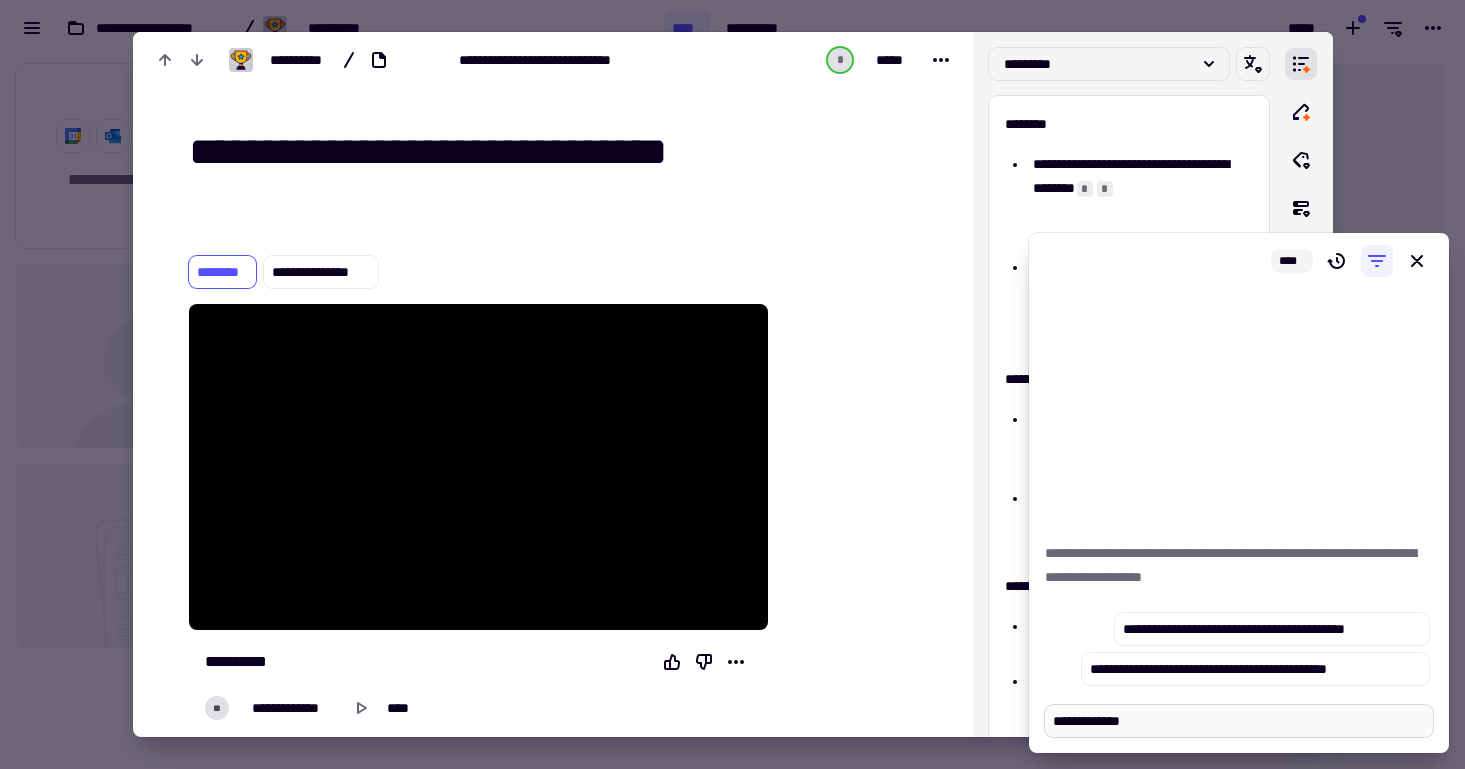 type on "*" 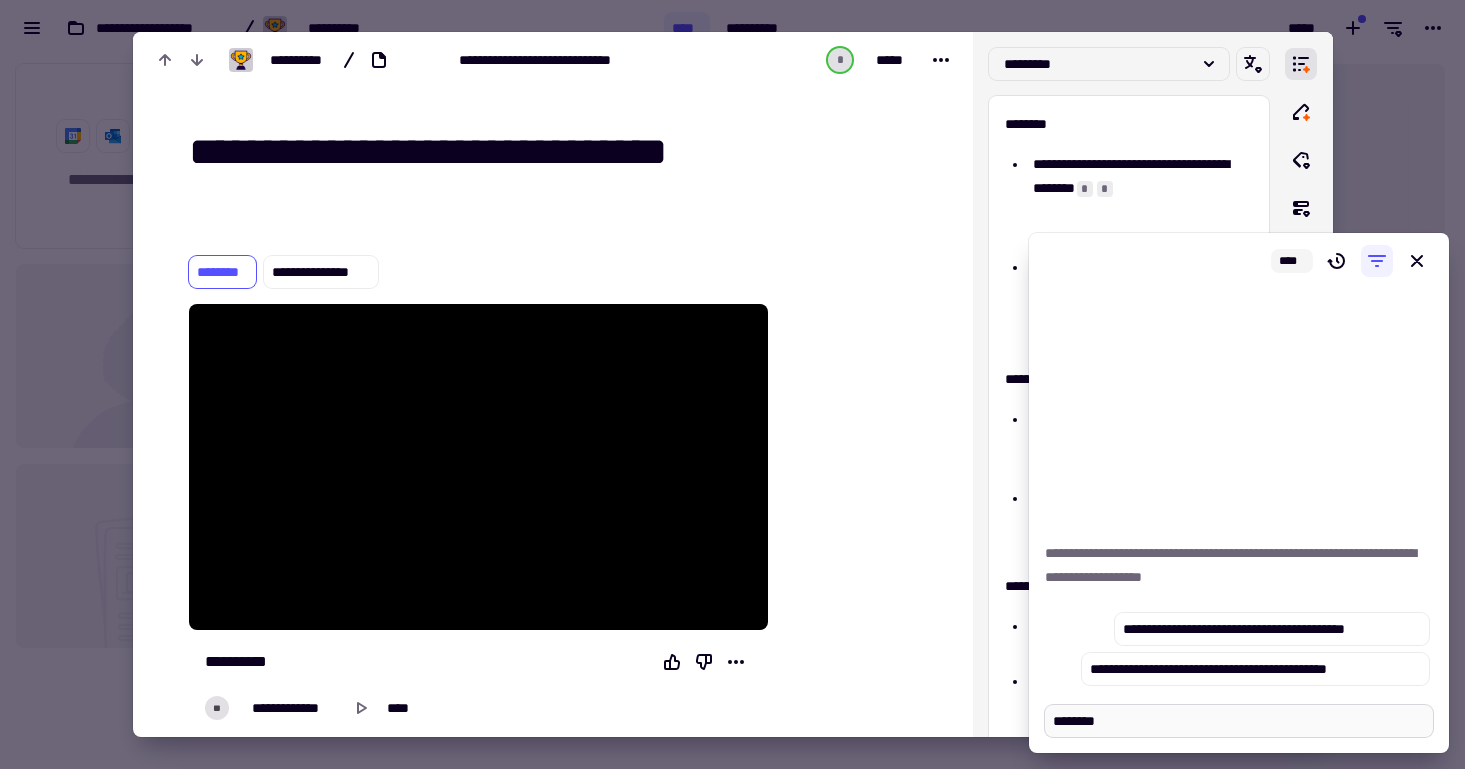 type on "*" 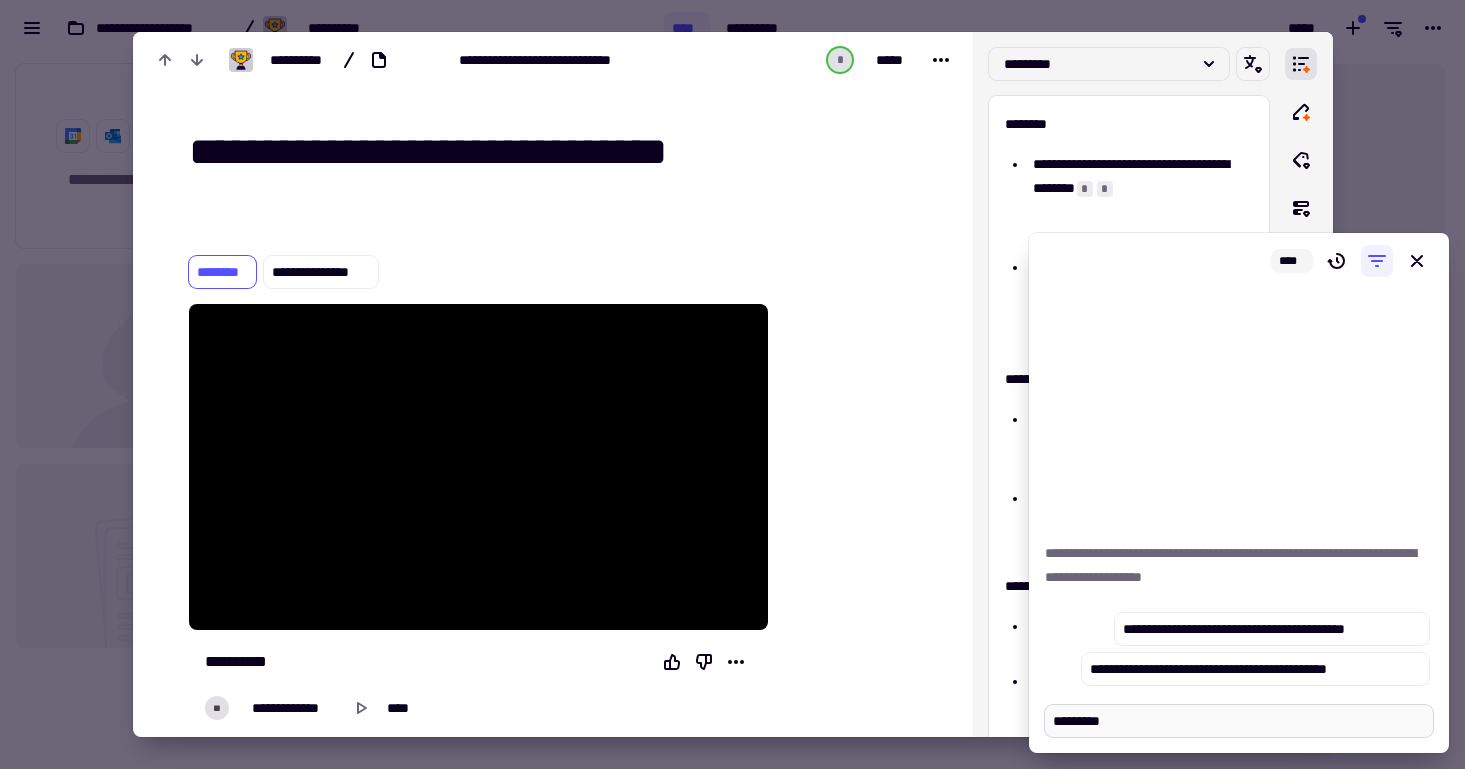 type on "*" 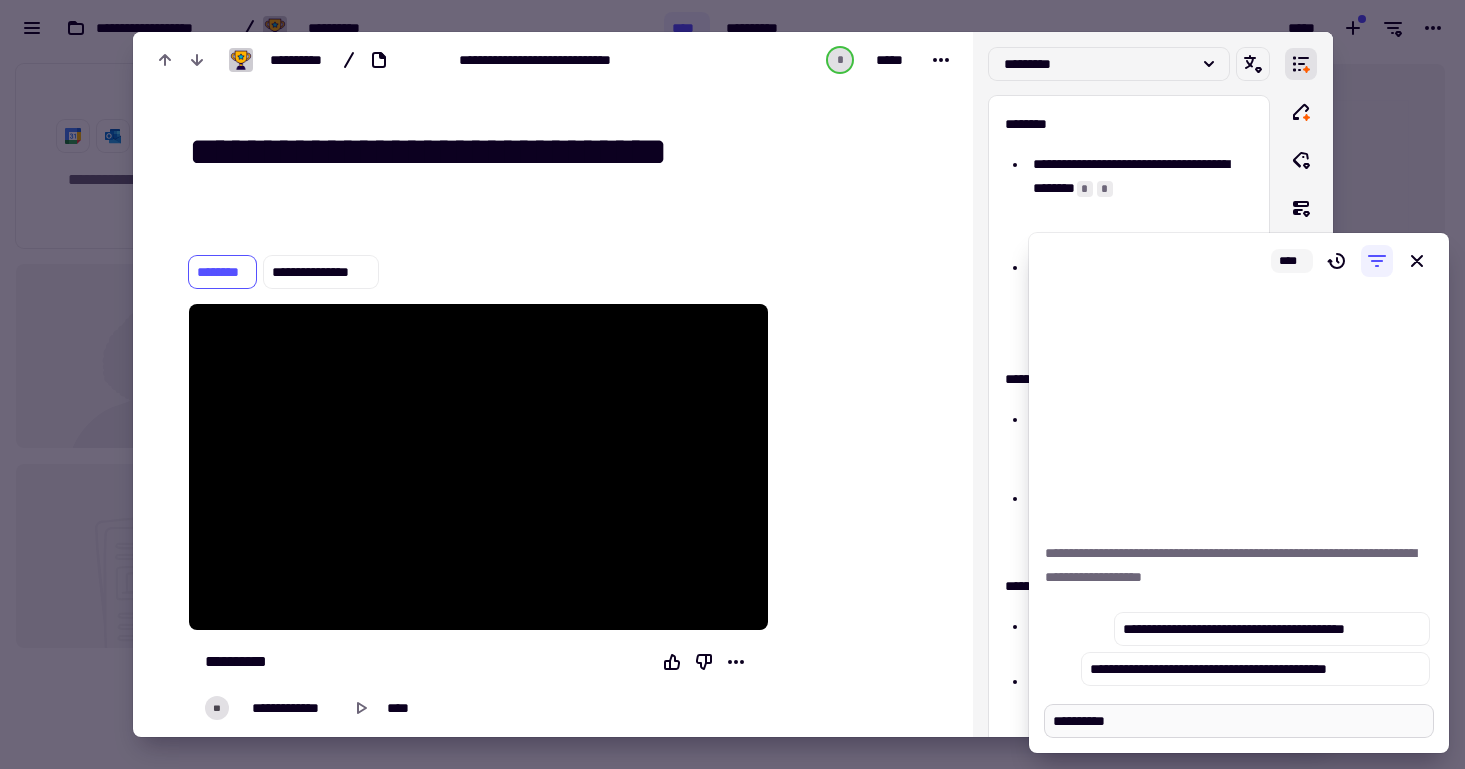 type on "*" 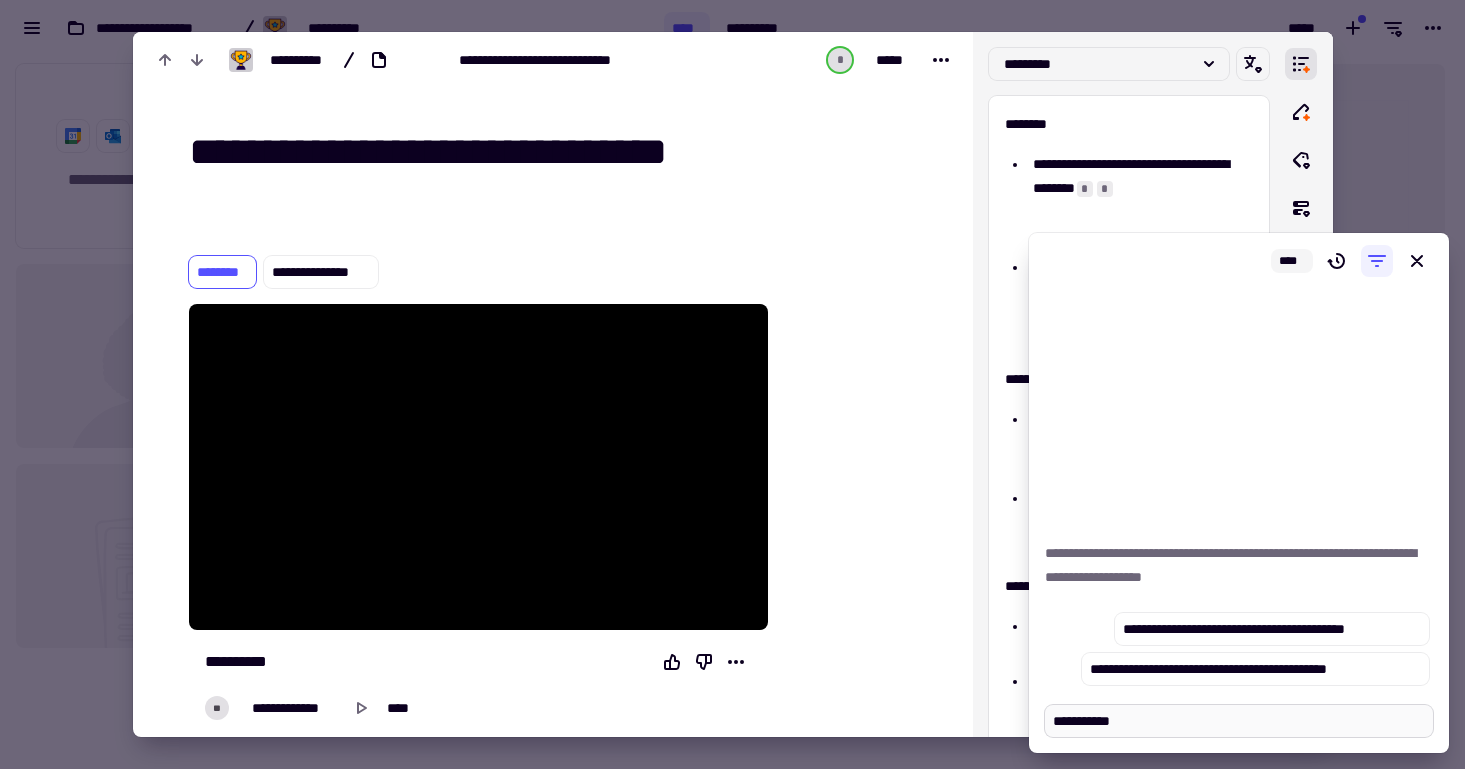 type on "*" 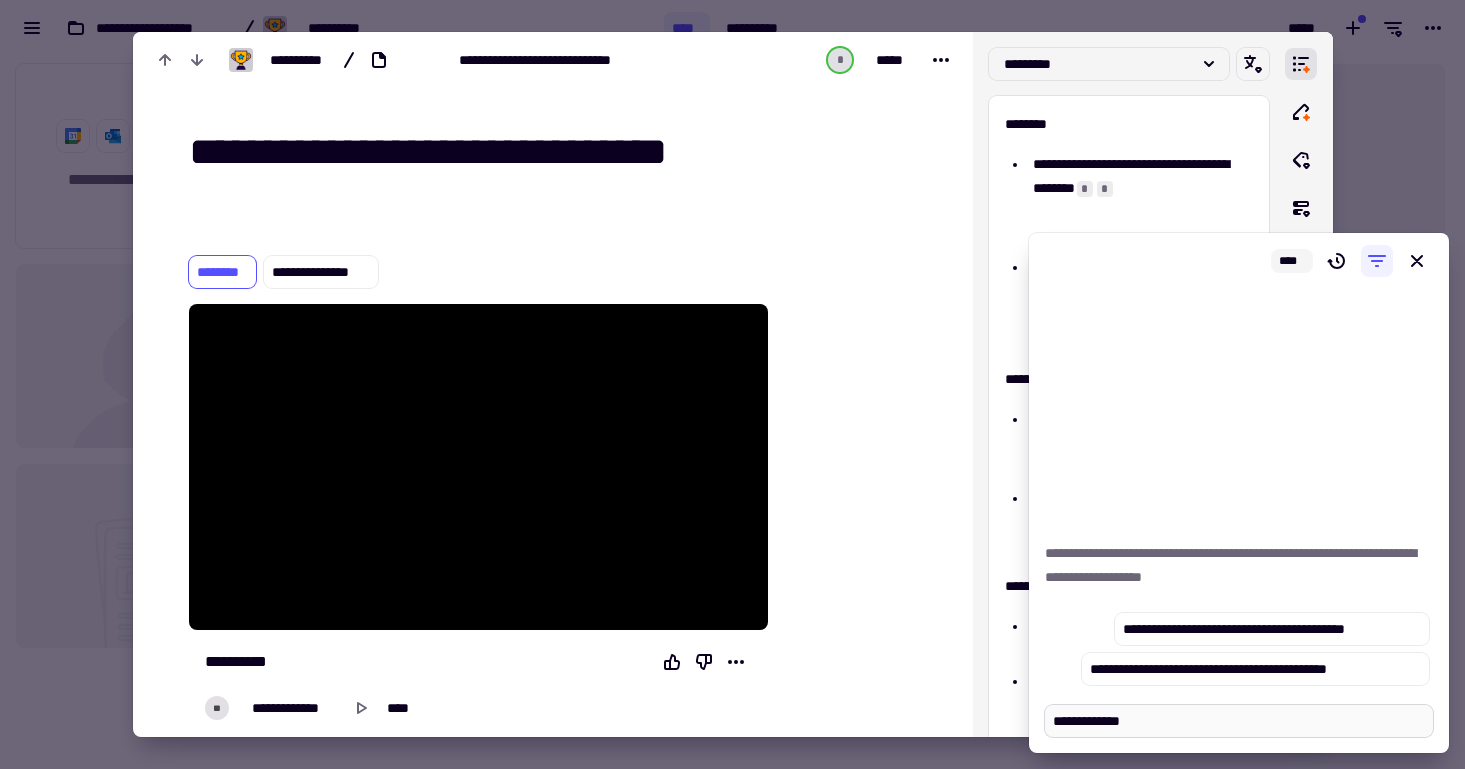 type on "*" 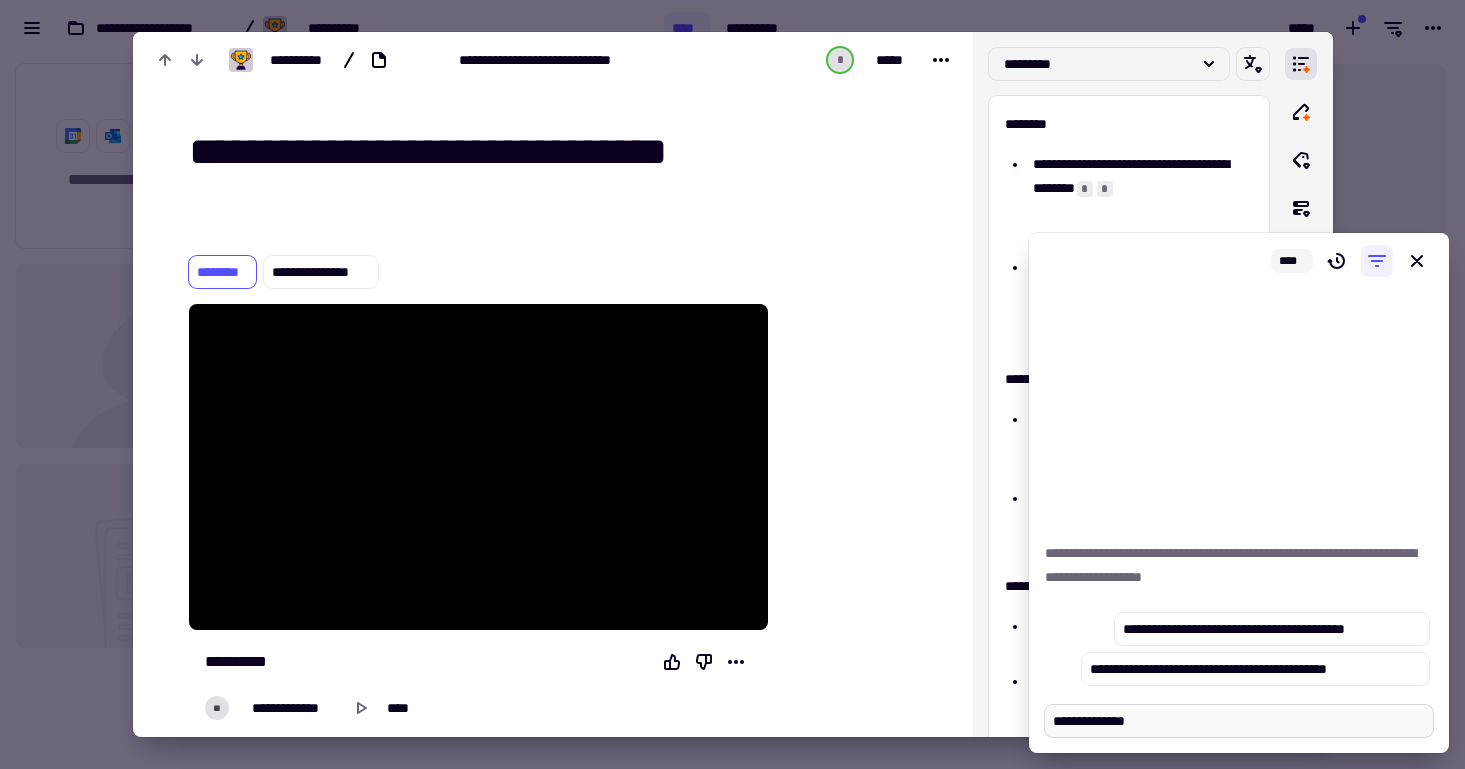 type on "*" 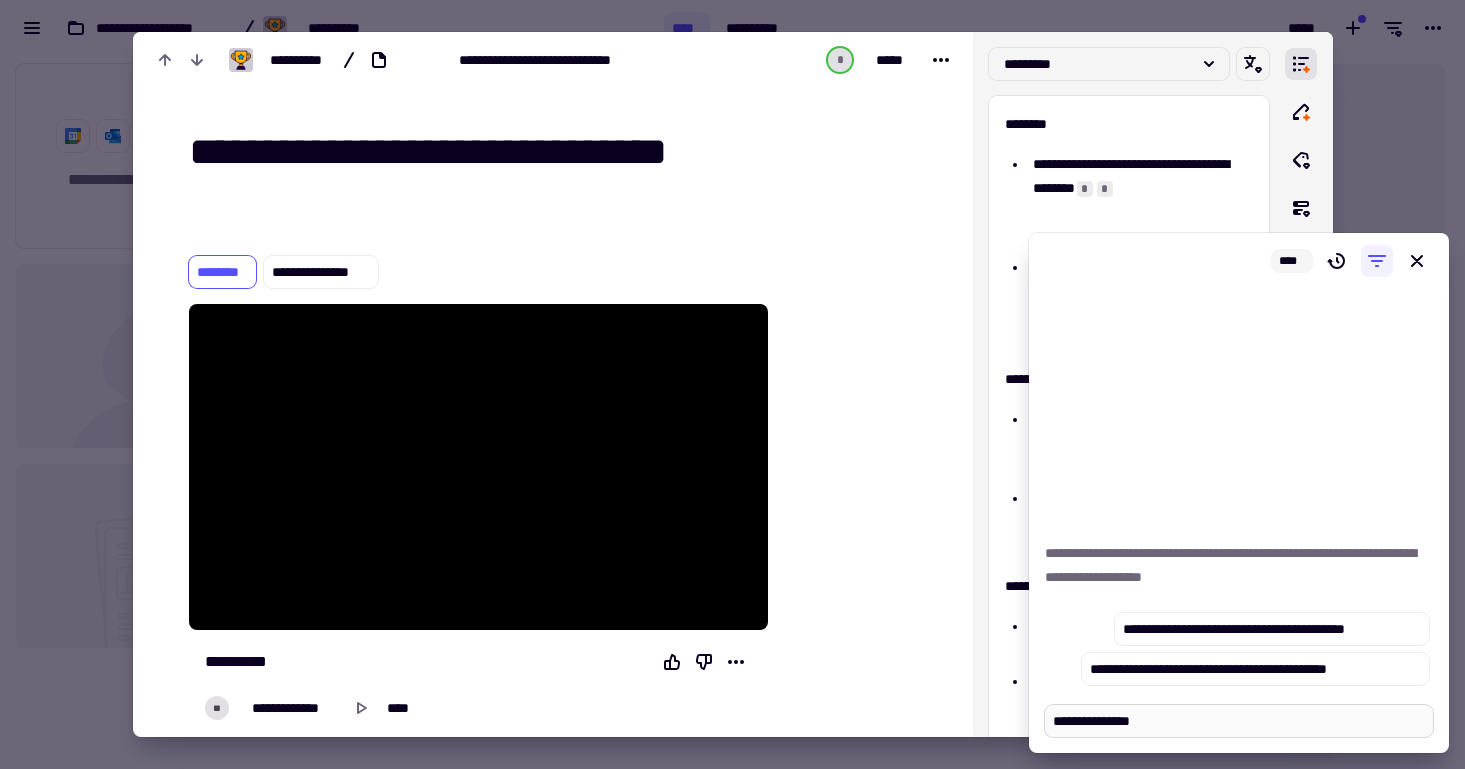 type on "*" 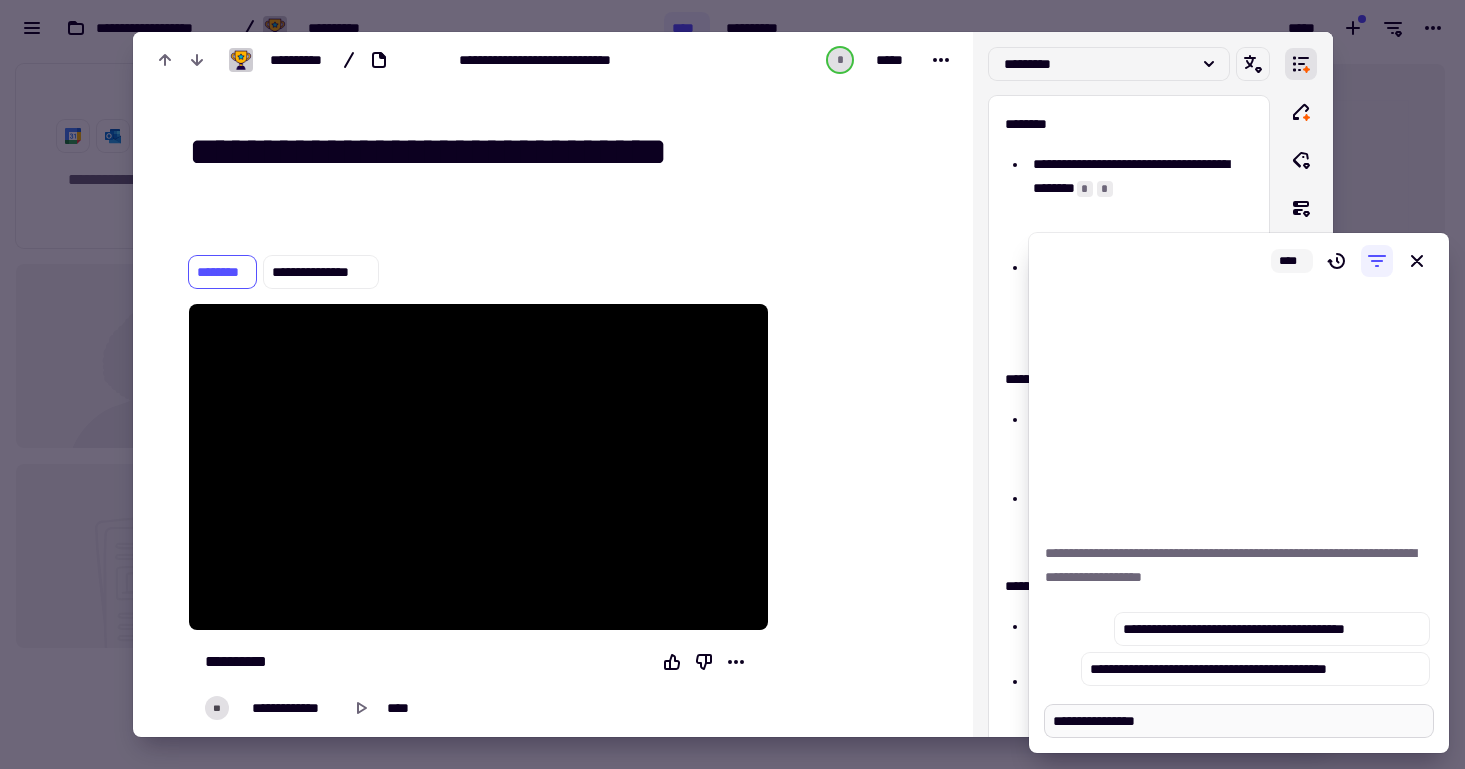 type on "*" 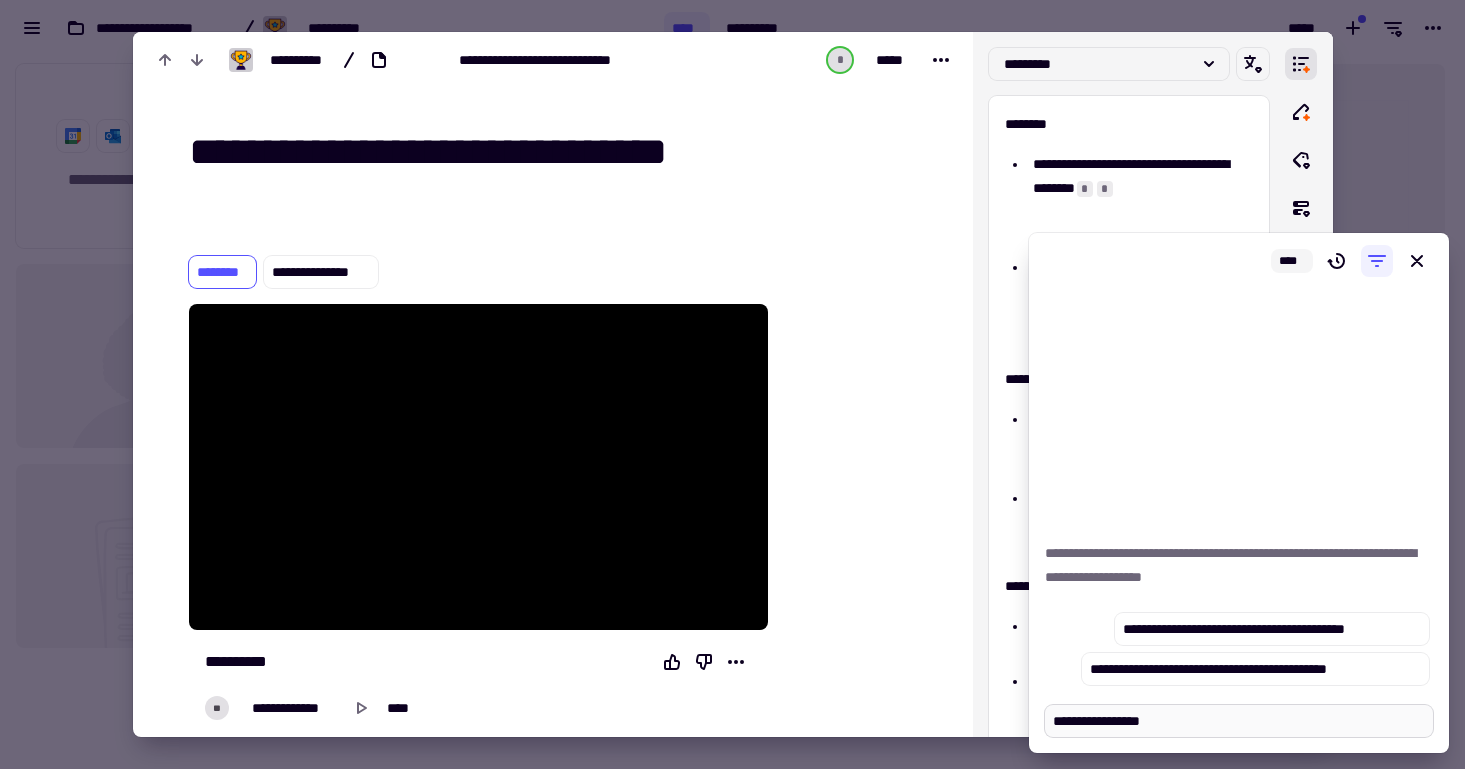 type on "*" 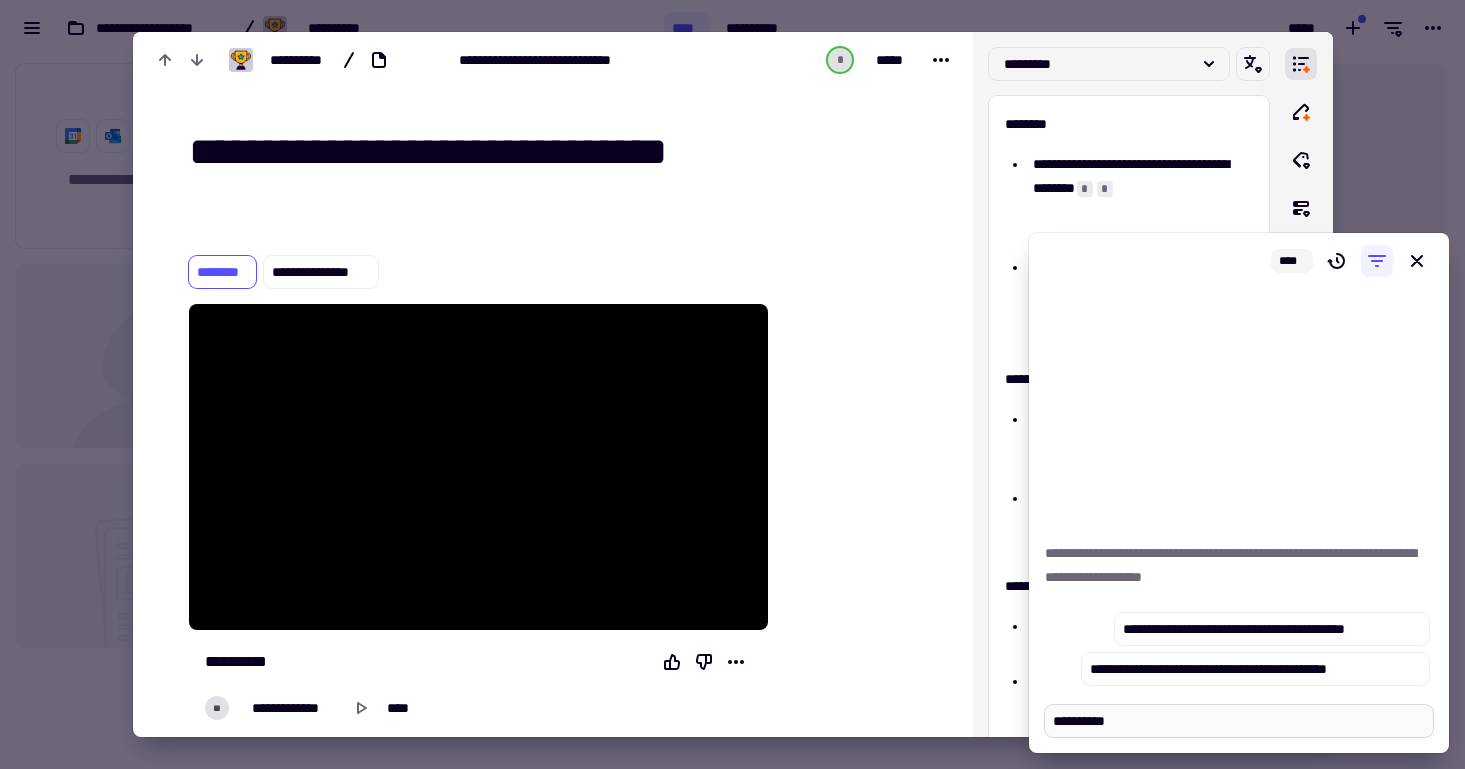 type on "*" 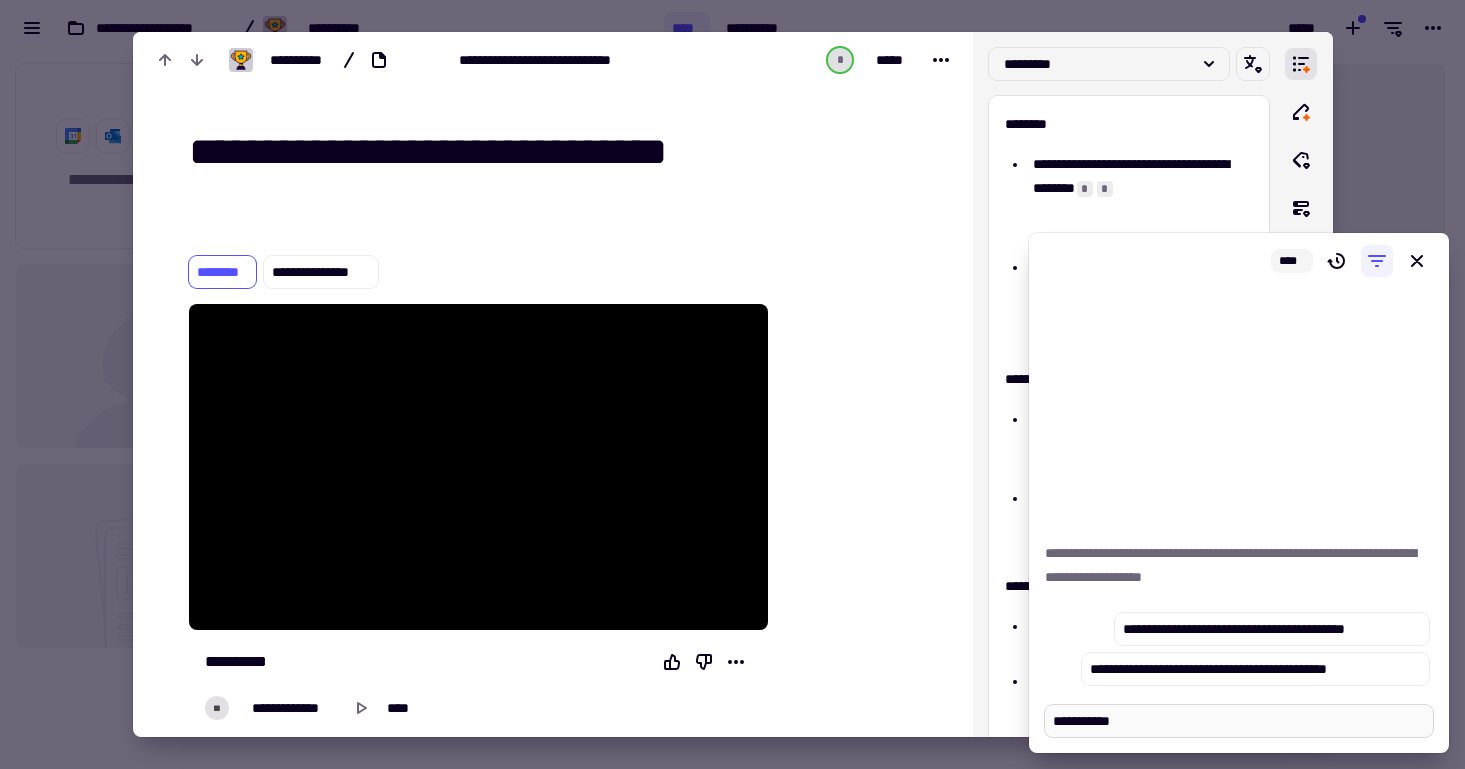 type on "*" 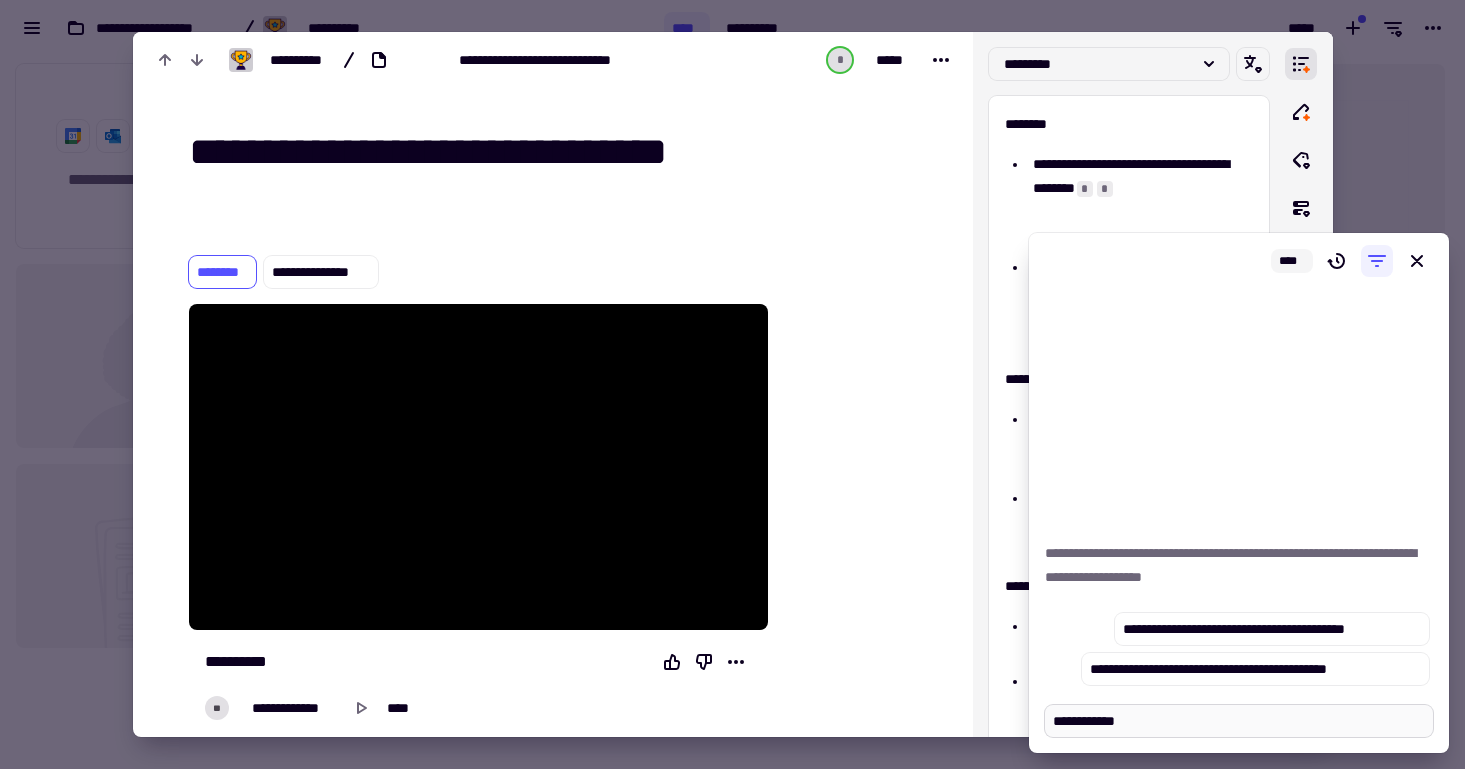 type on "*" 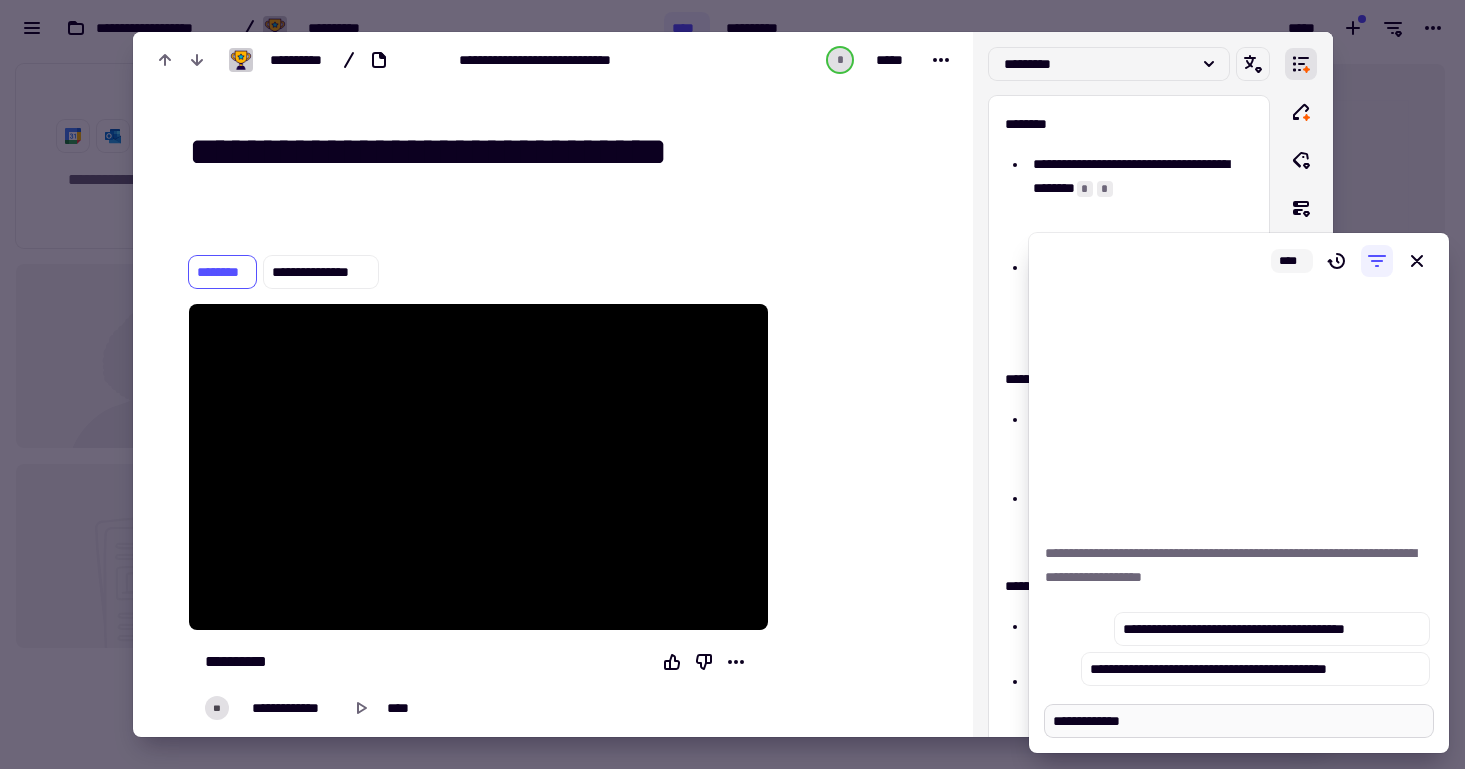 type on "*" 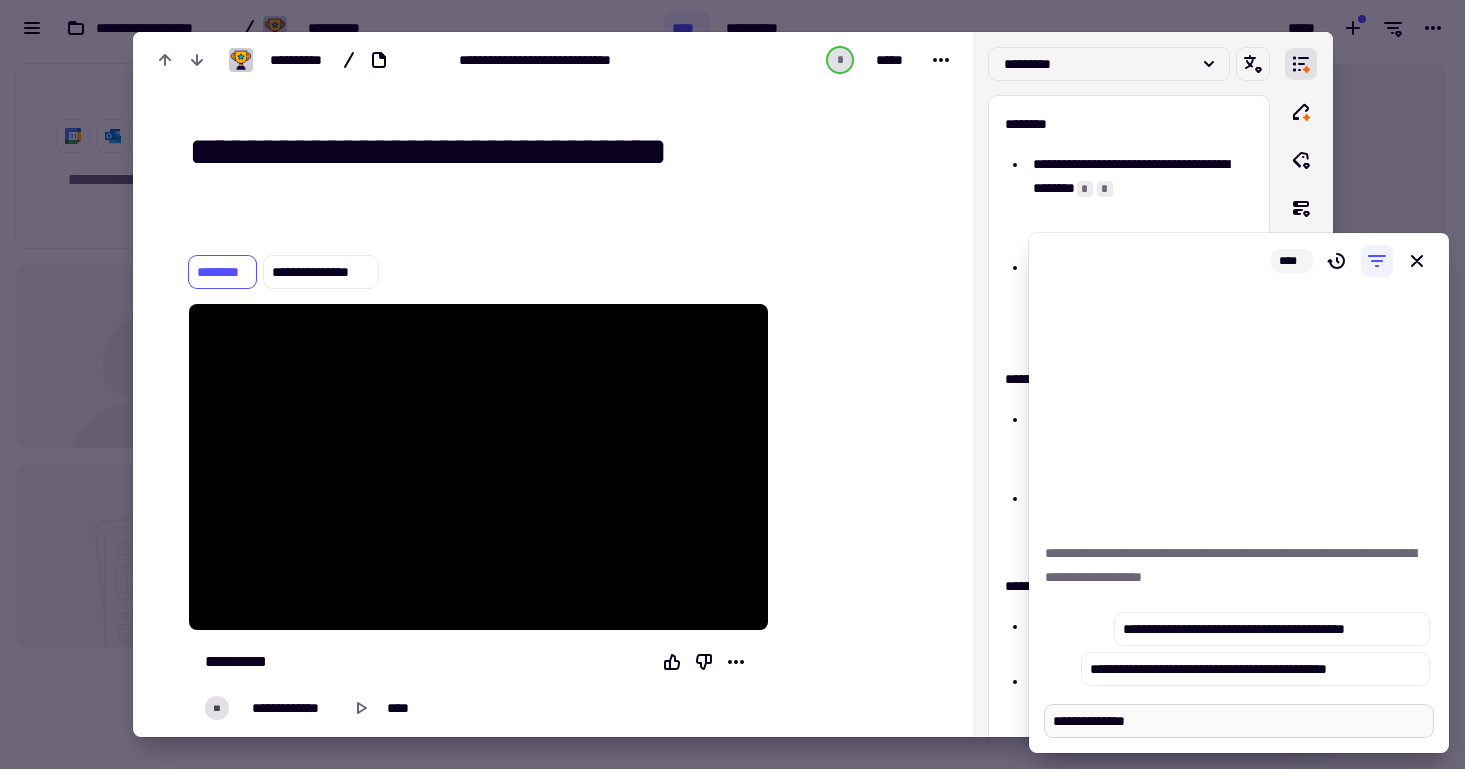 type on "*" 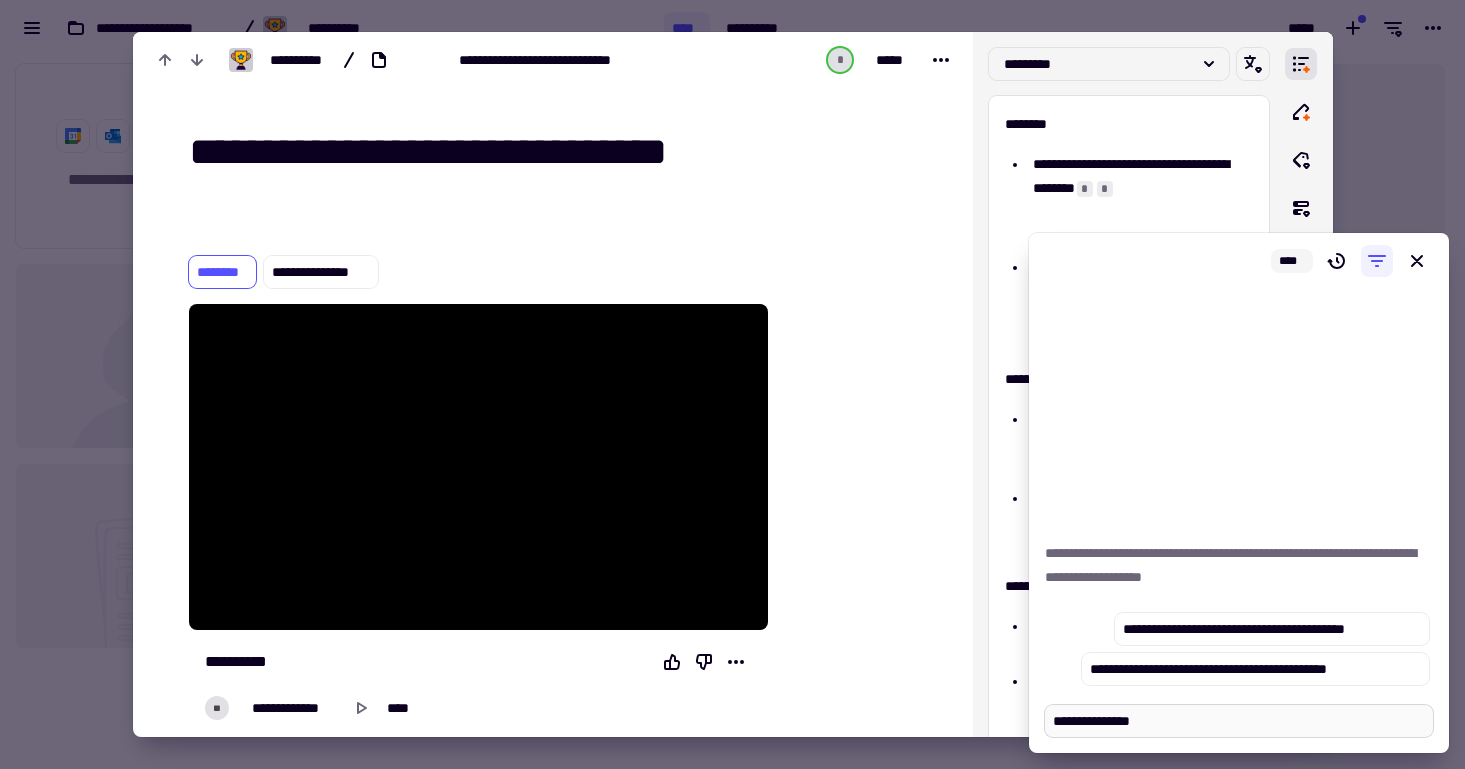 type on "*" 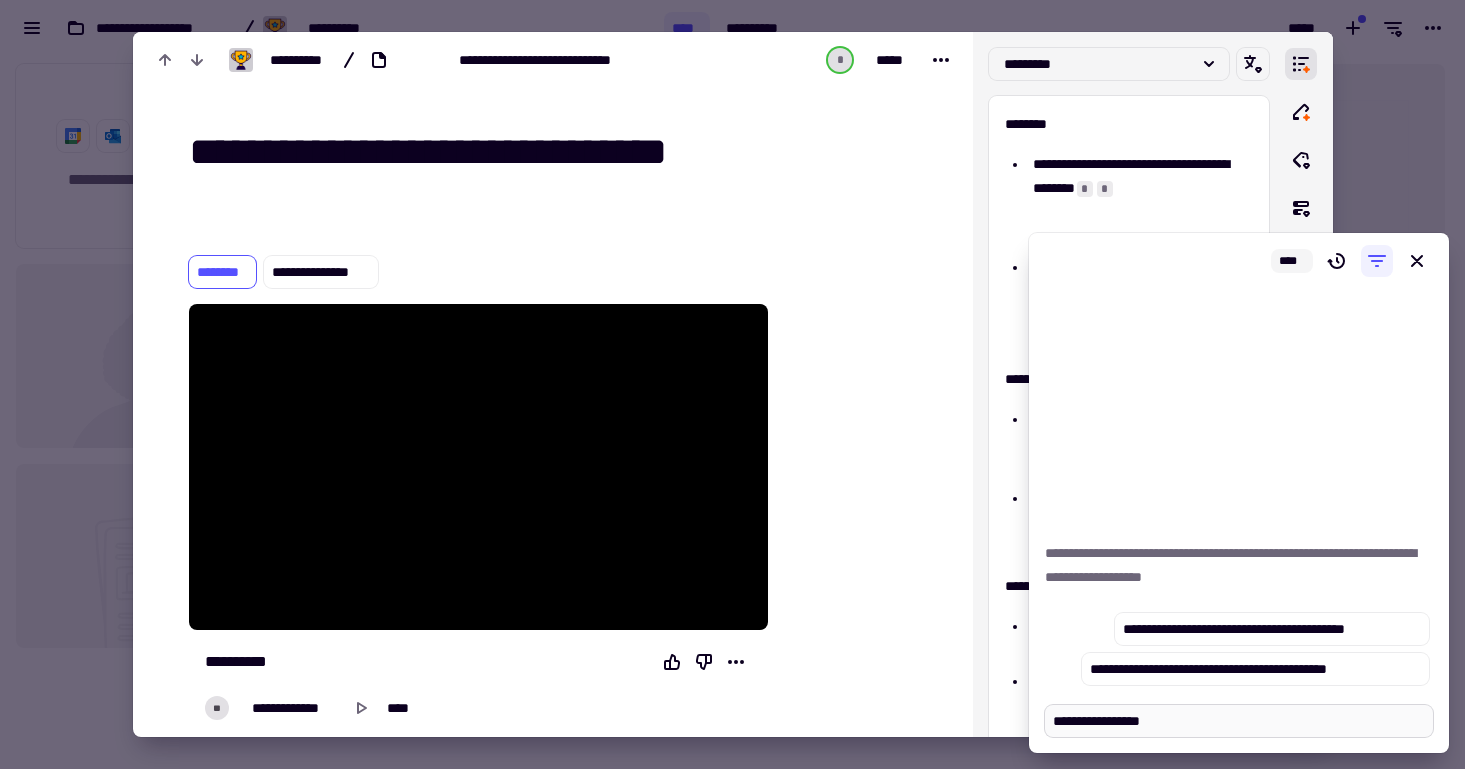 type on "*" 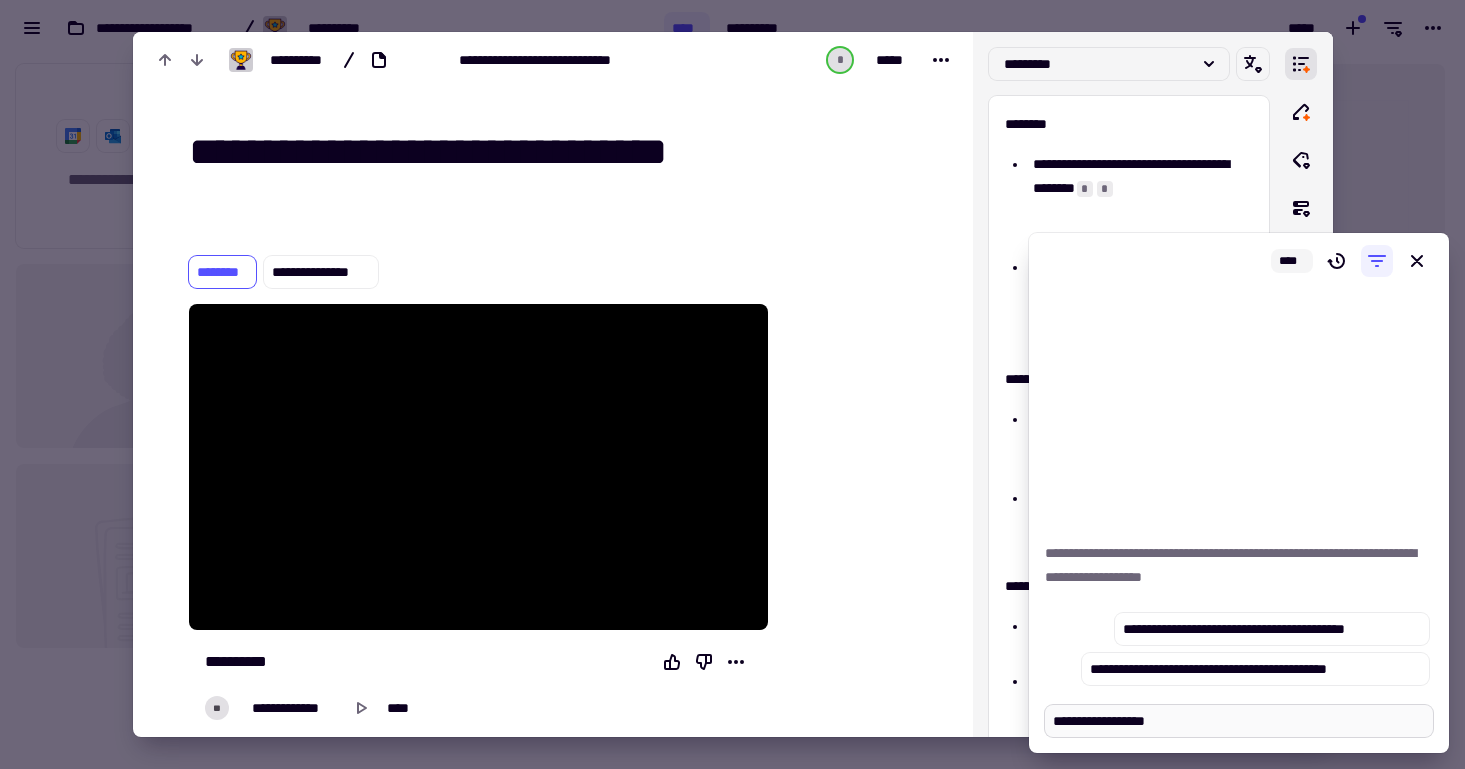 type on "*" 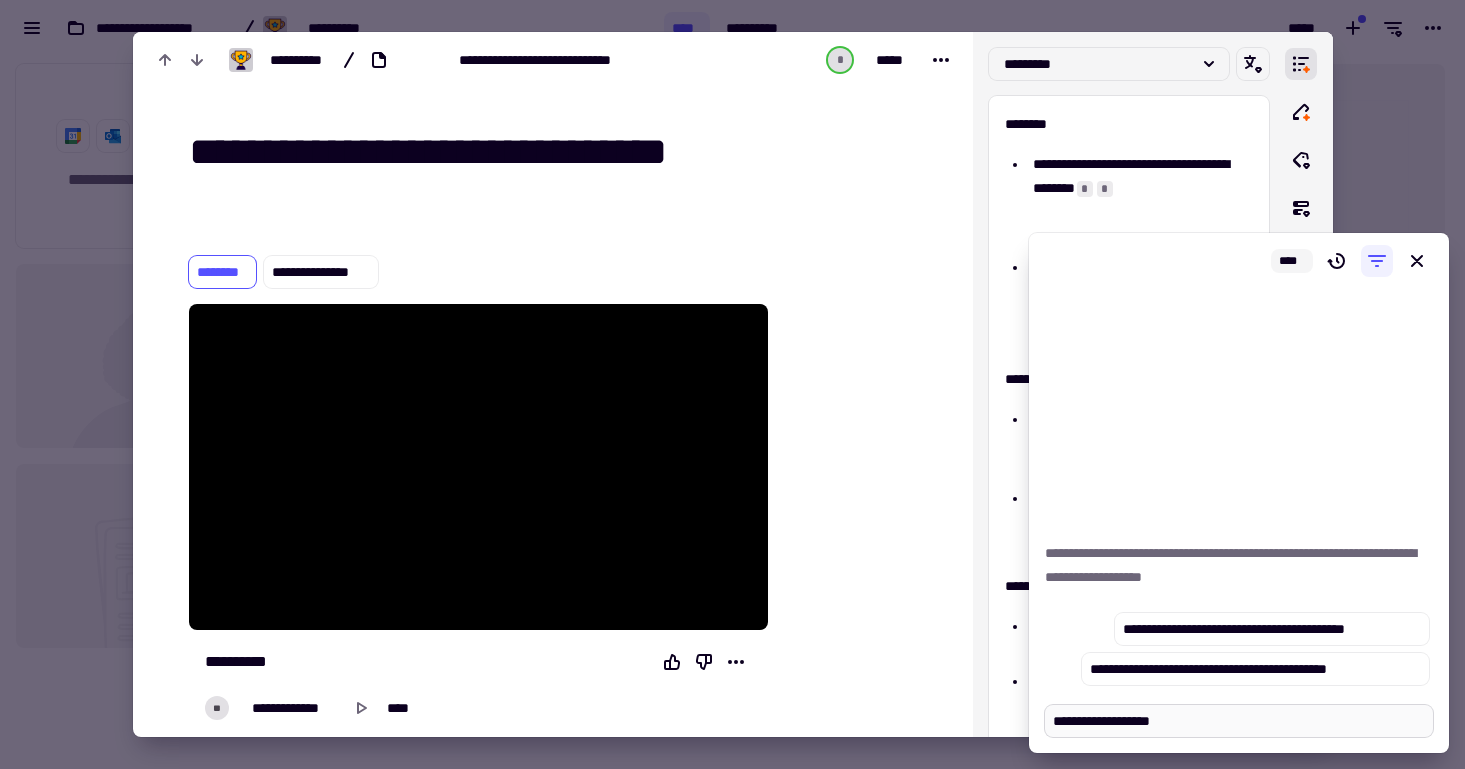 type on "*" 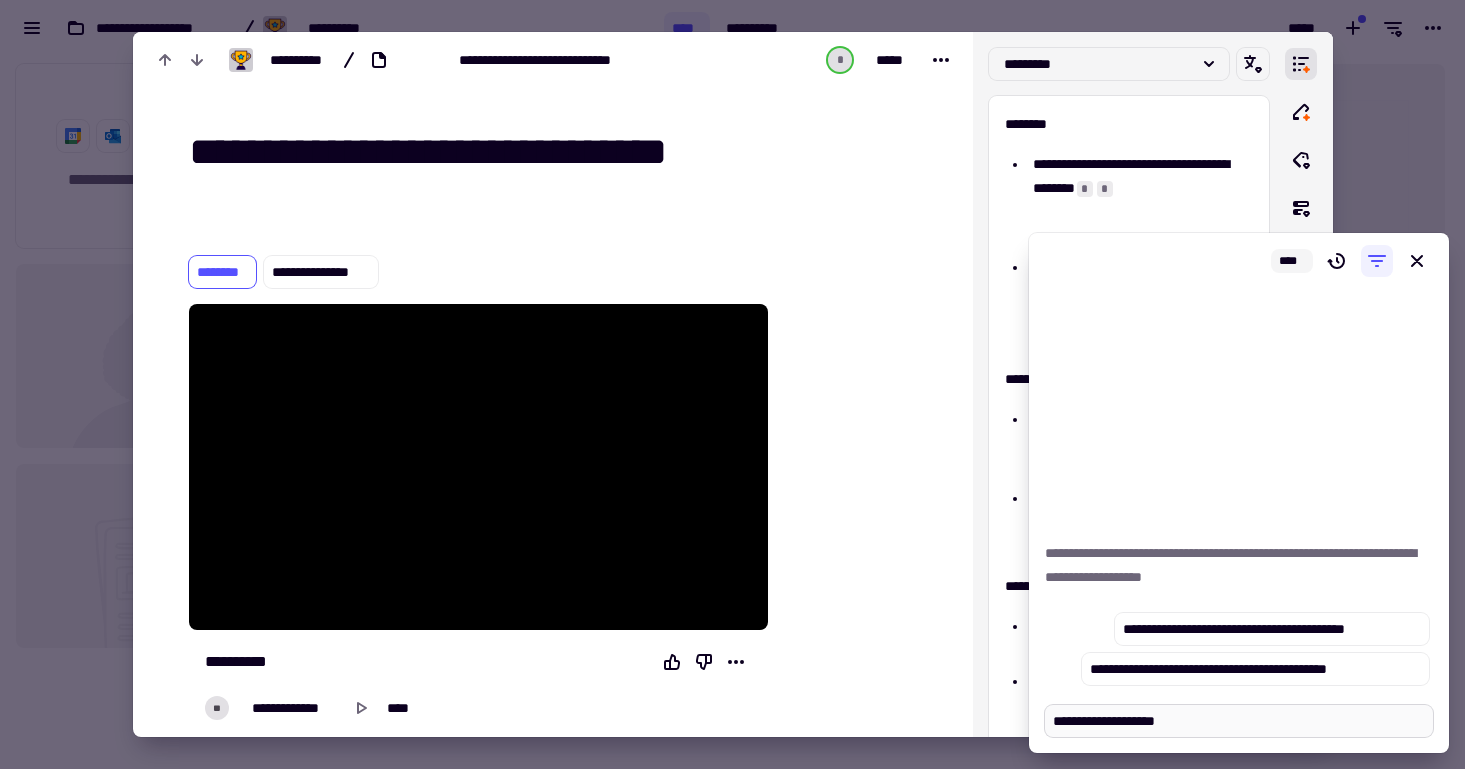 type on "*" 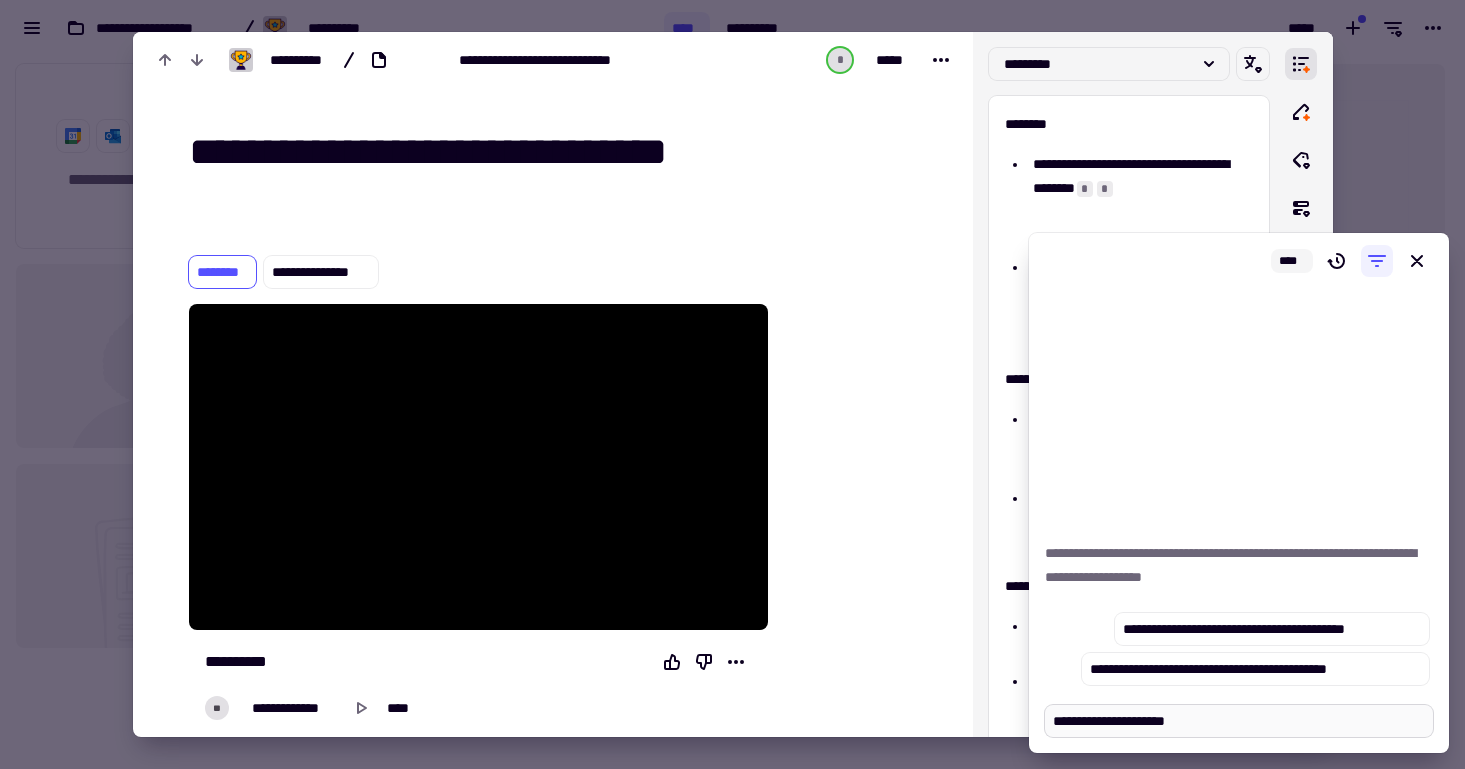 type on "*" 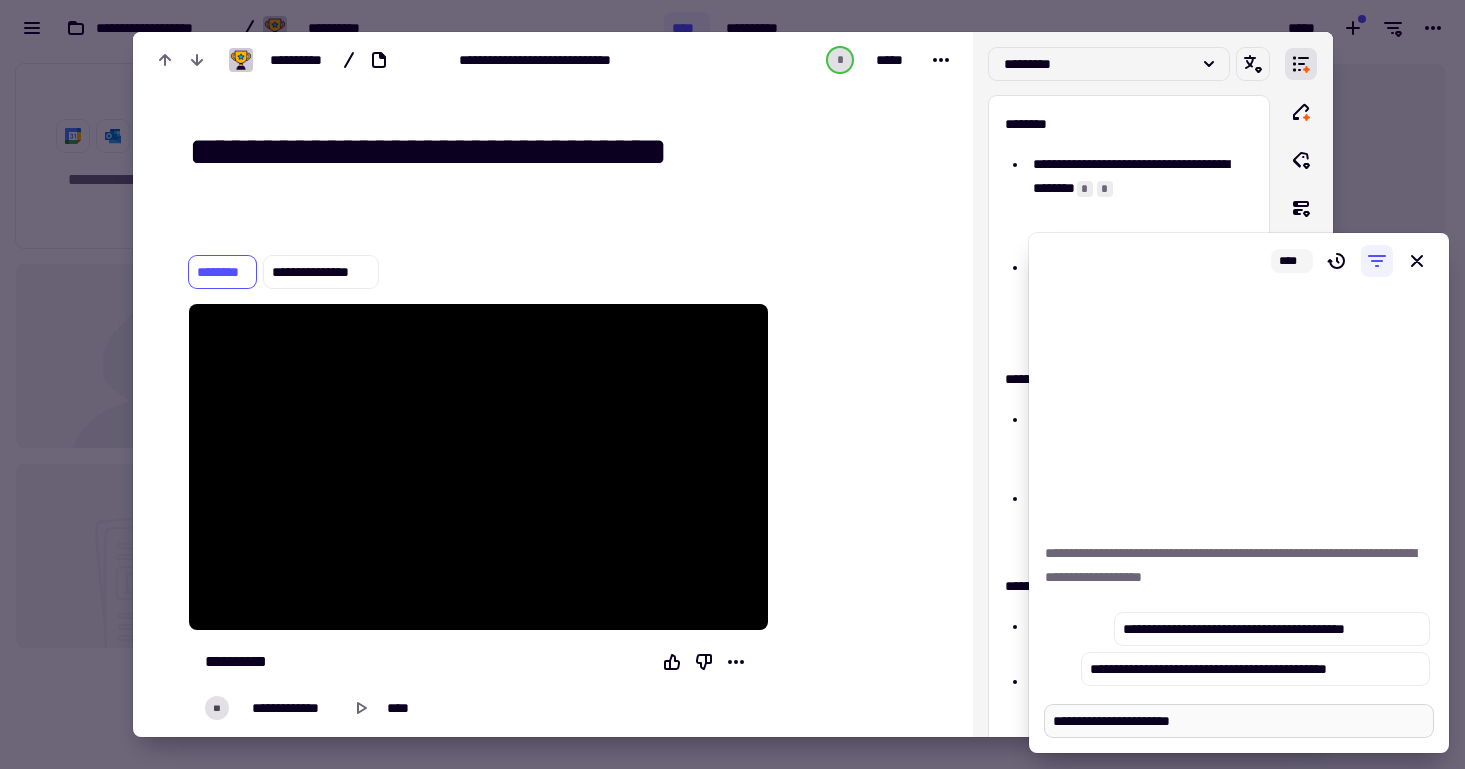 type on "*" 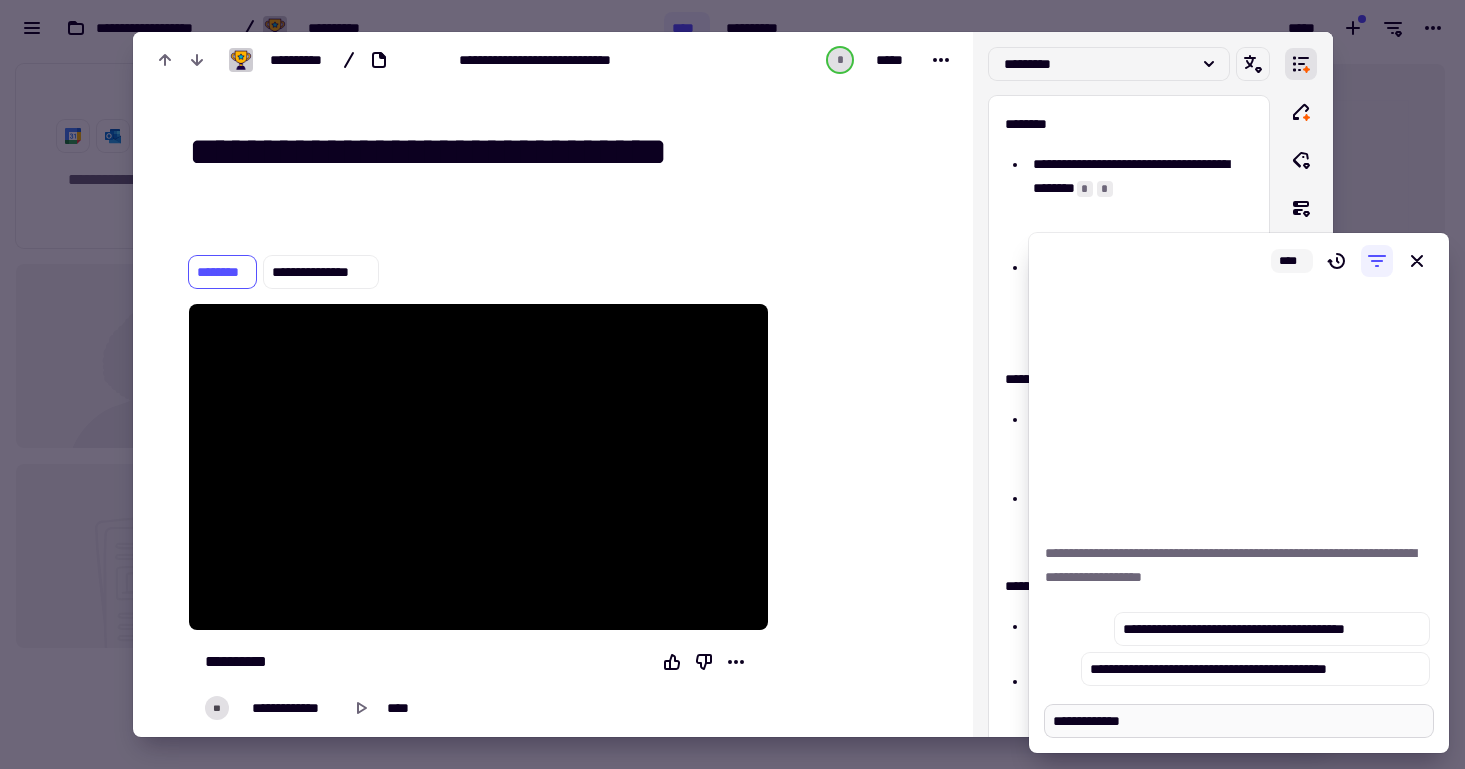 type on "*" 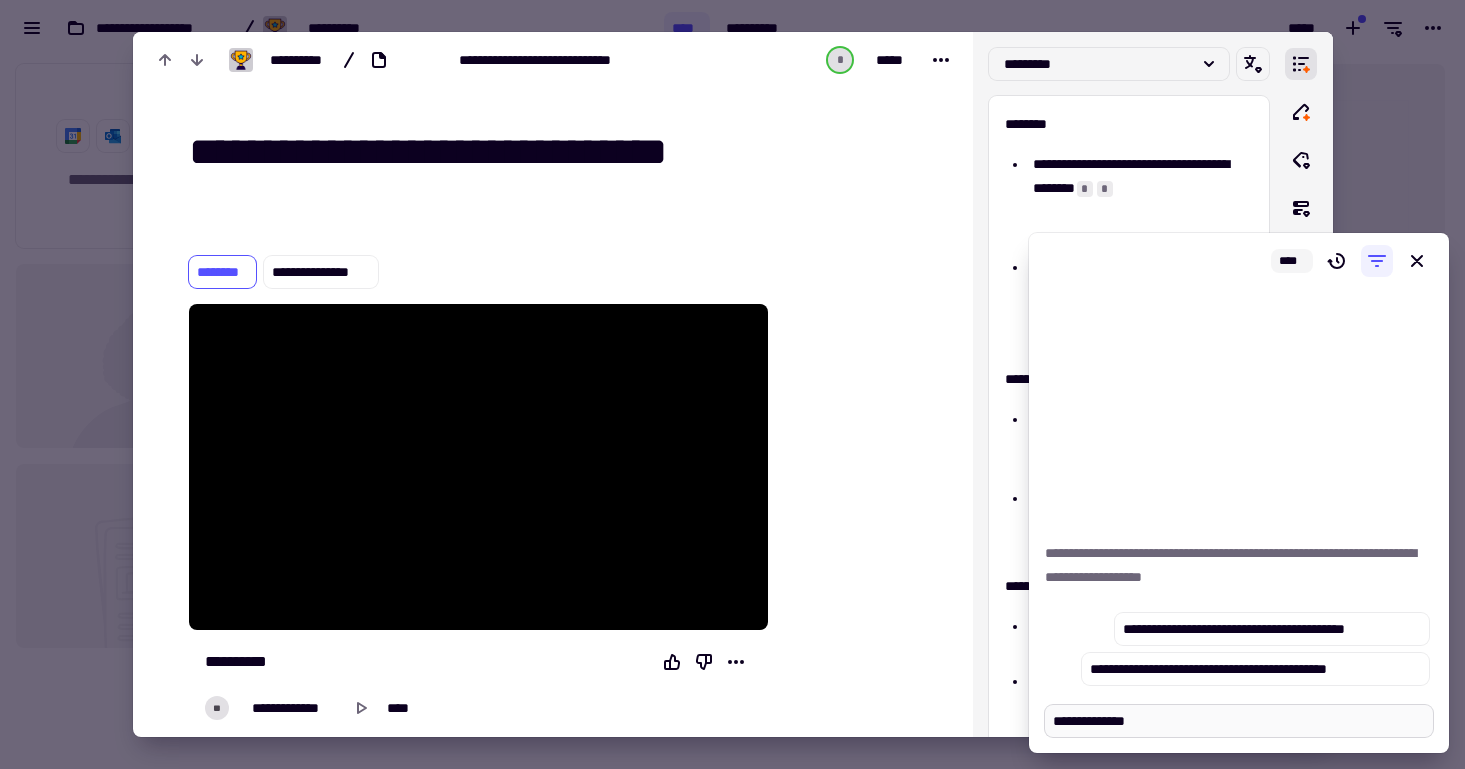 type on "*" 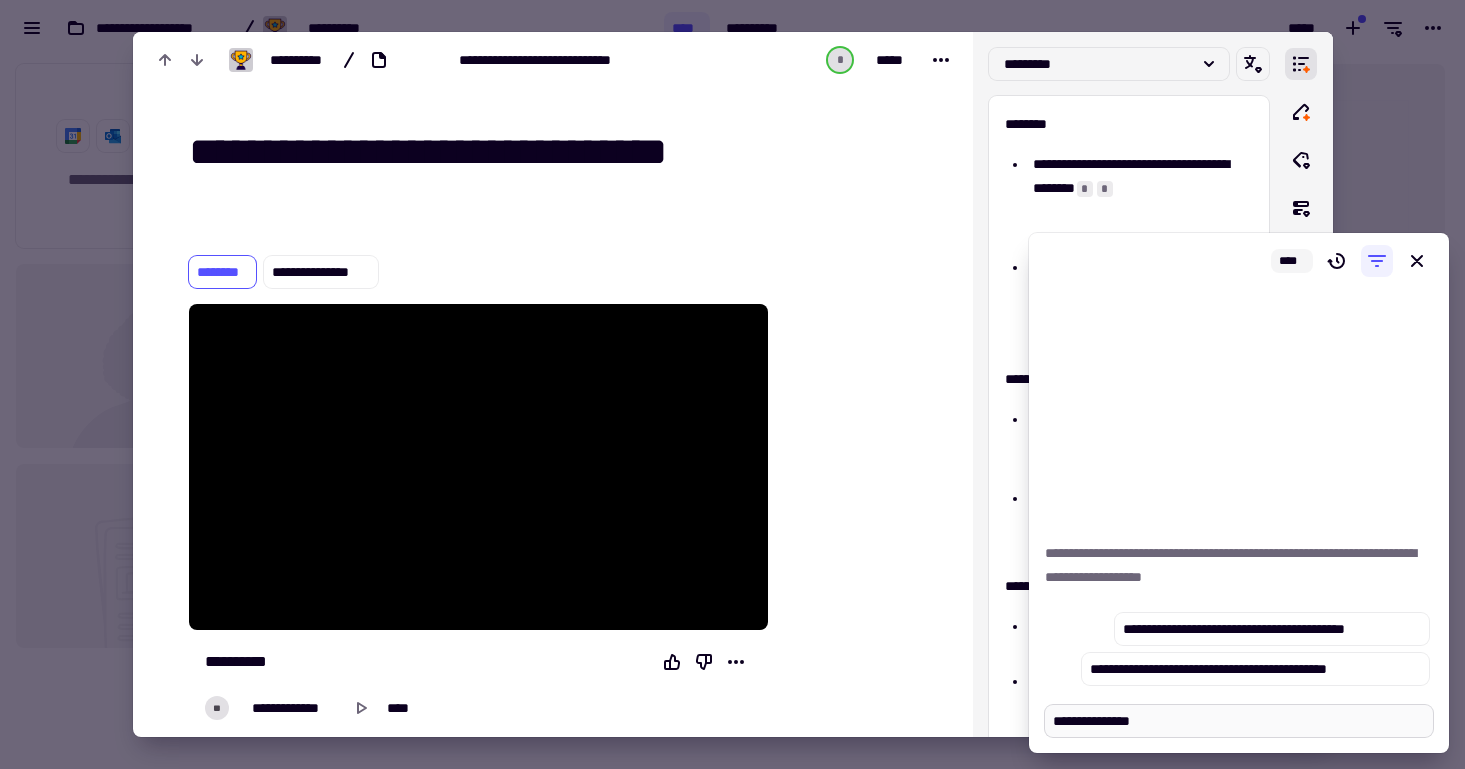 type on "*" 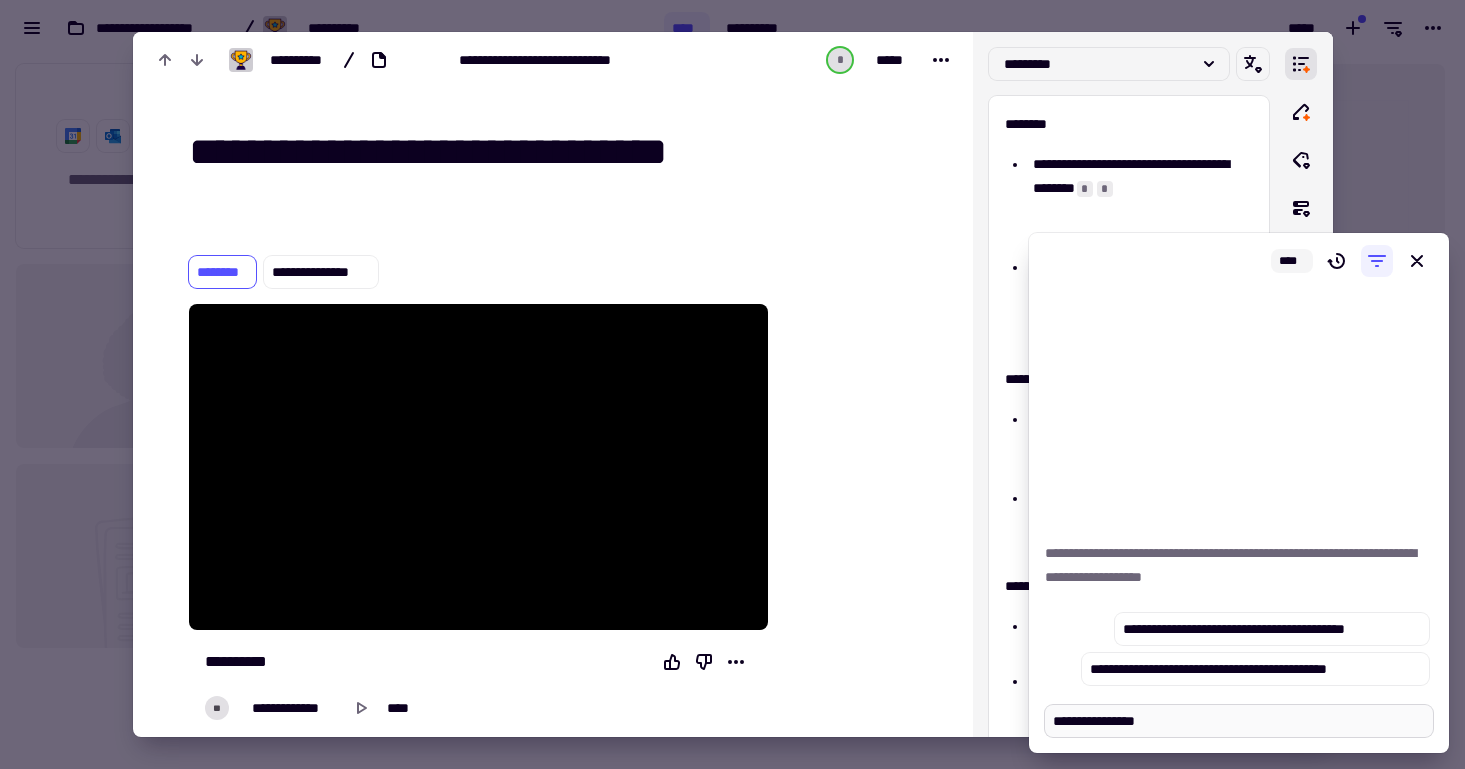 type on "*" 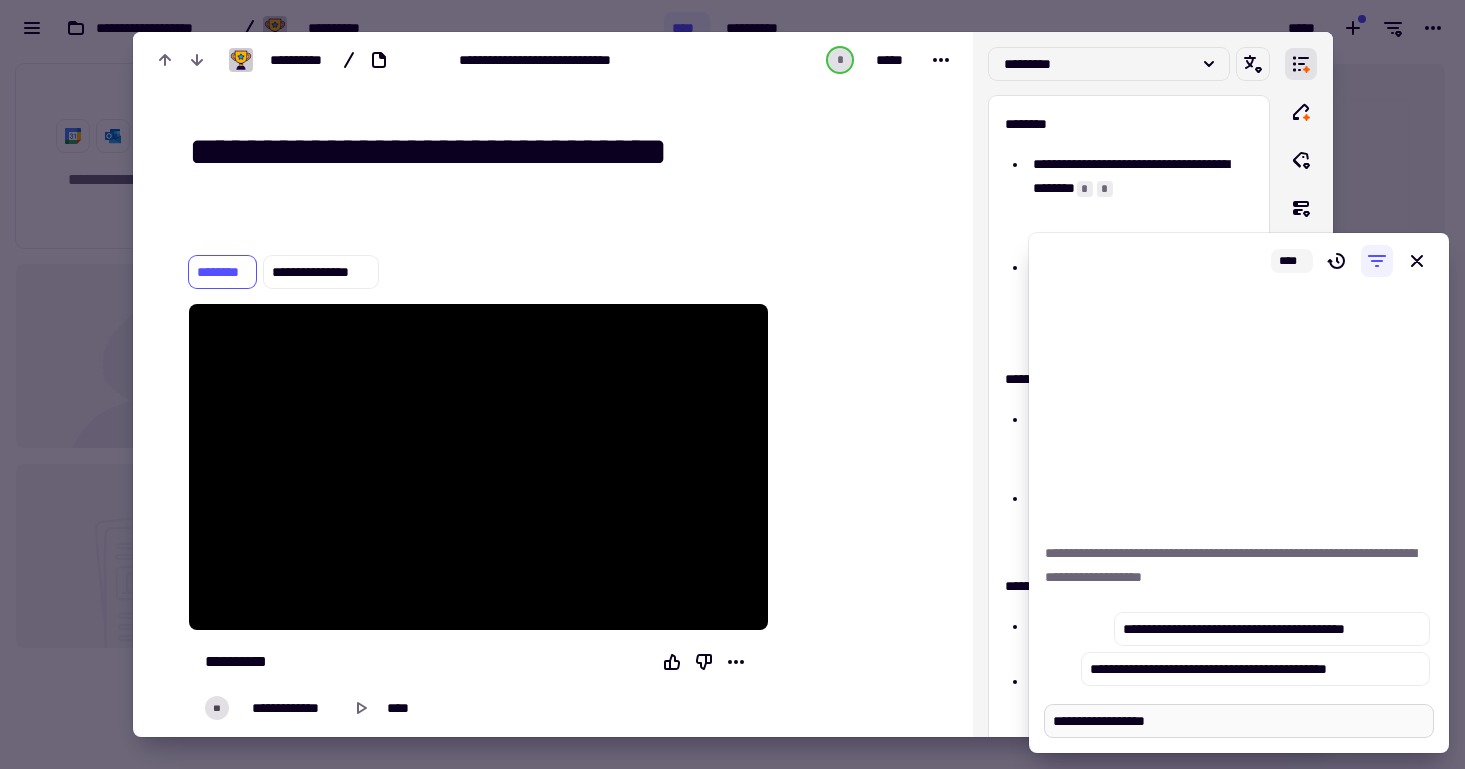 type on "*" 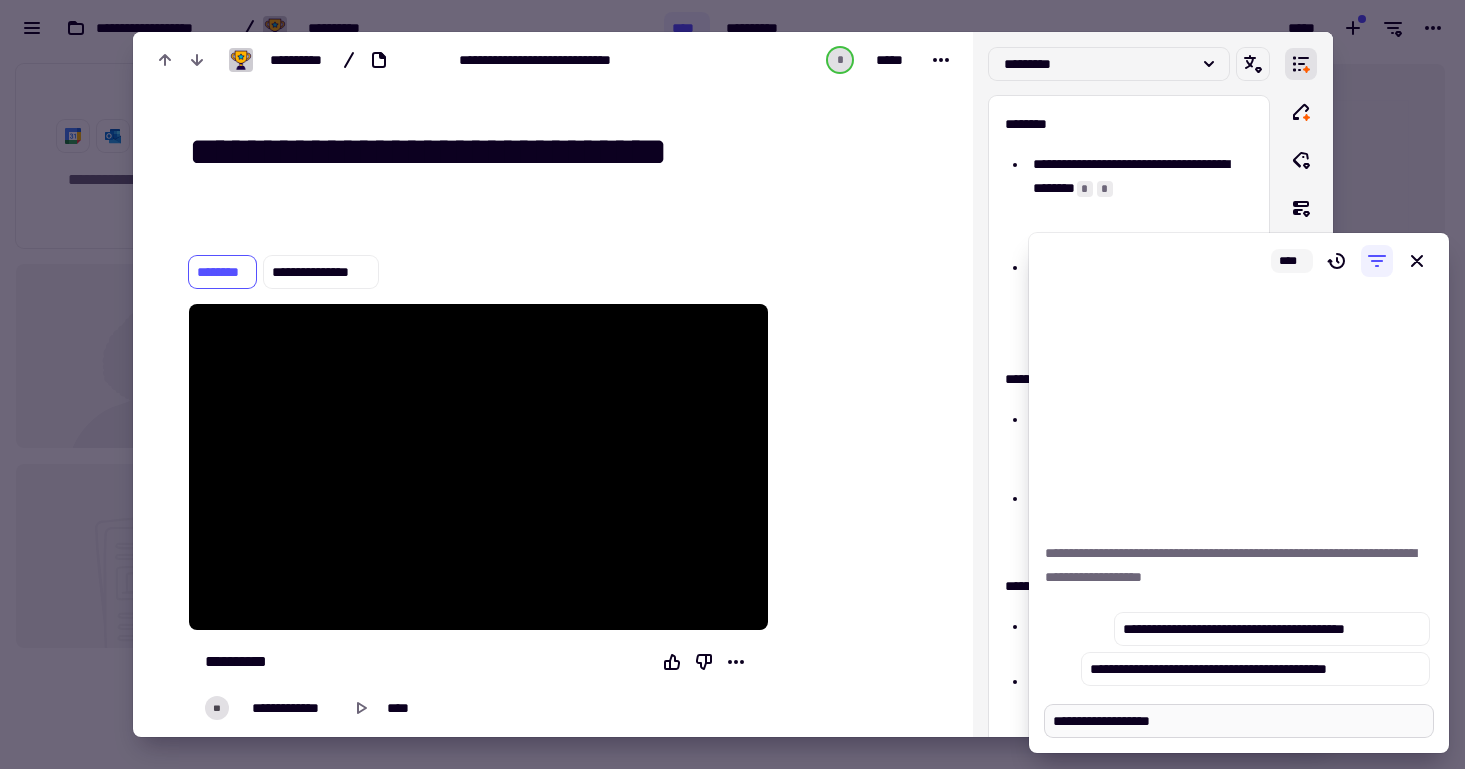 type on "*" 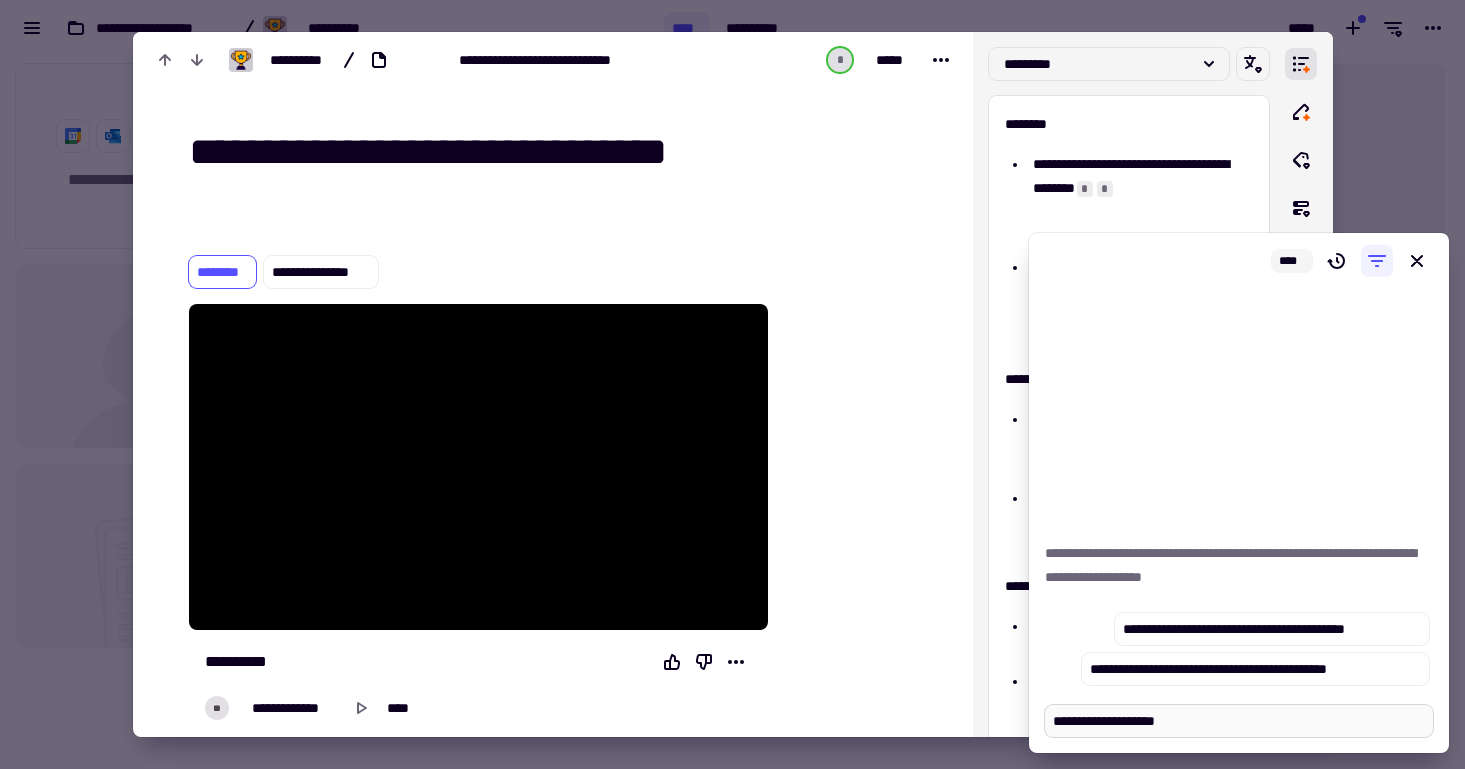 type on "*" 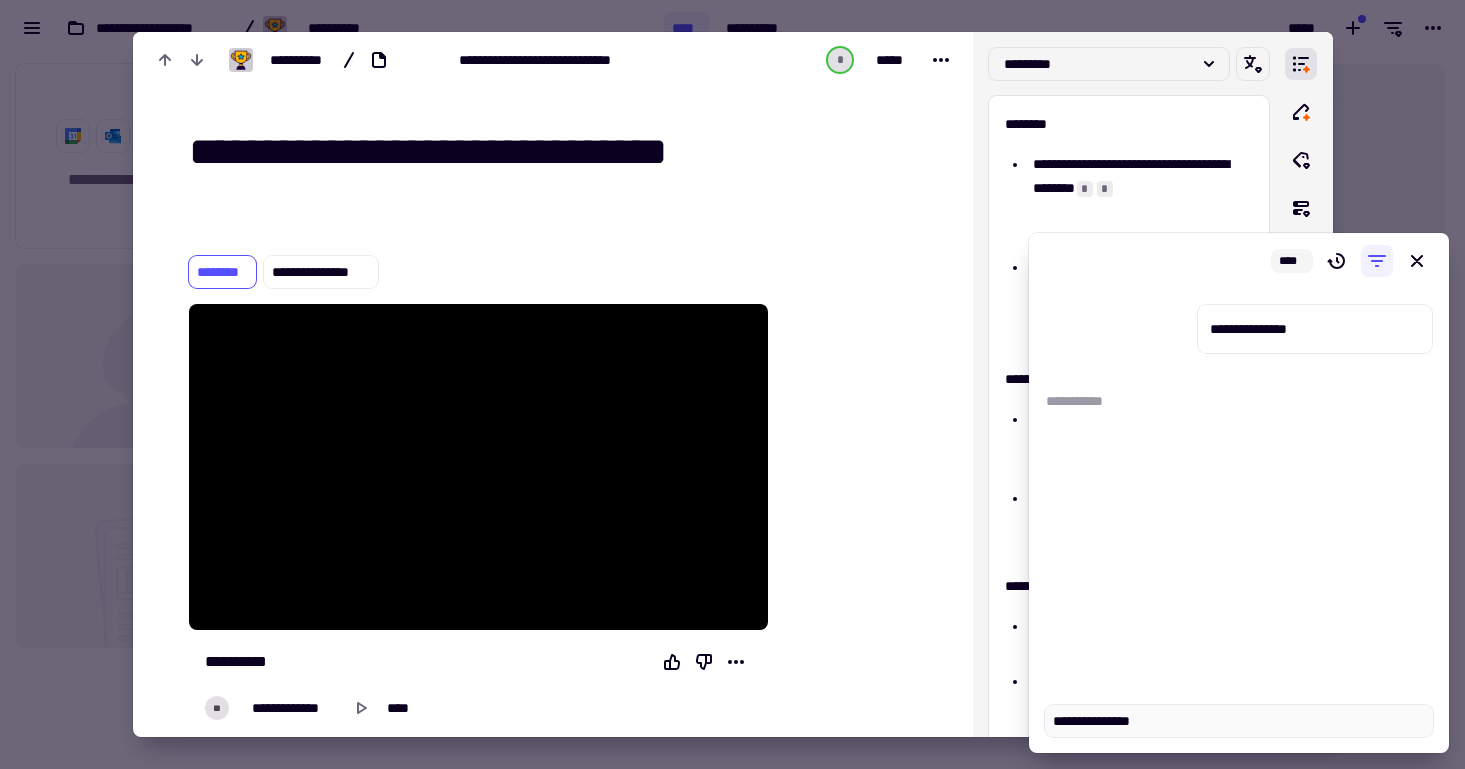 type on "*" 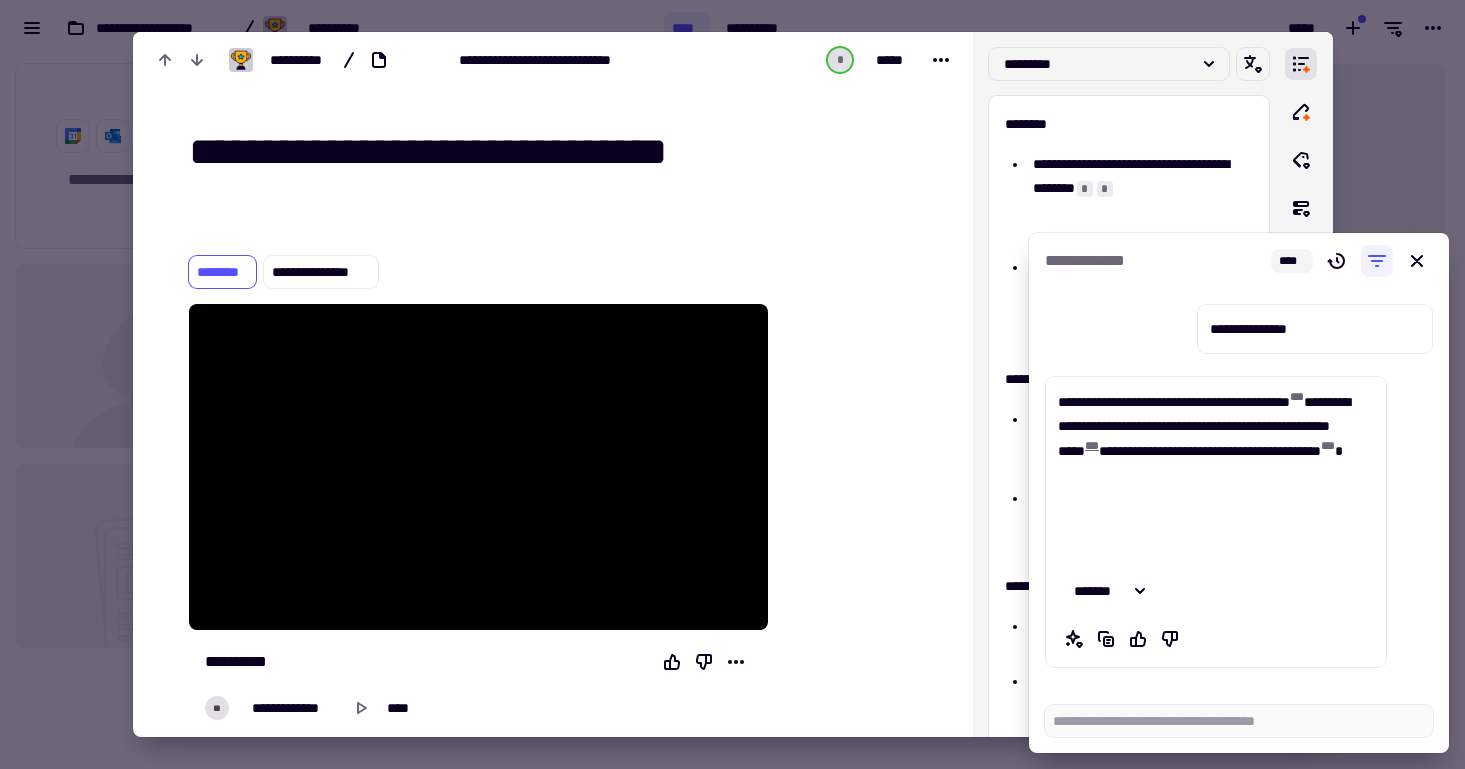 click on "* * *" at bounding box center (1092, 446) 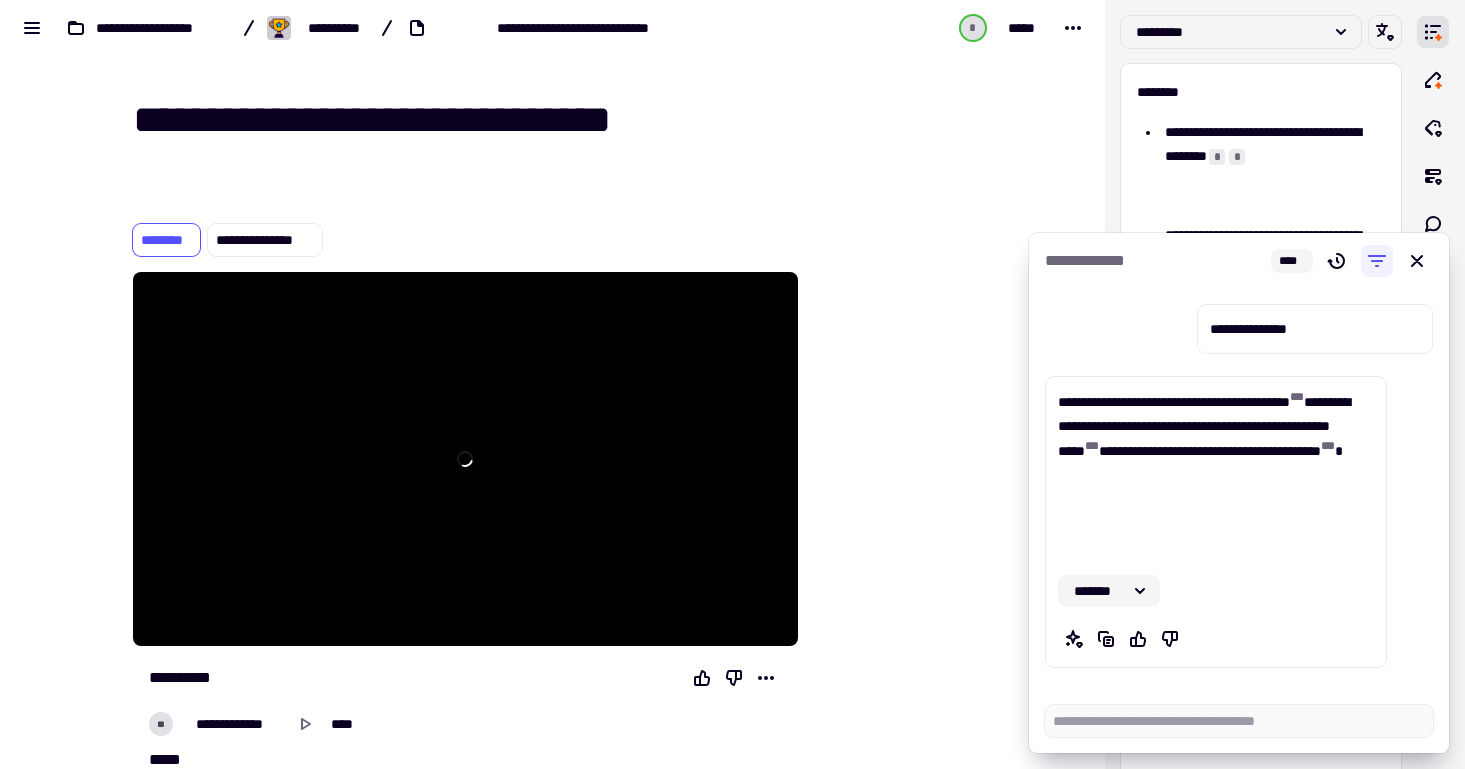 click on "*******" 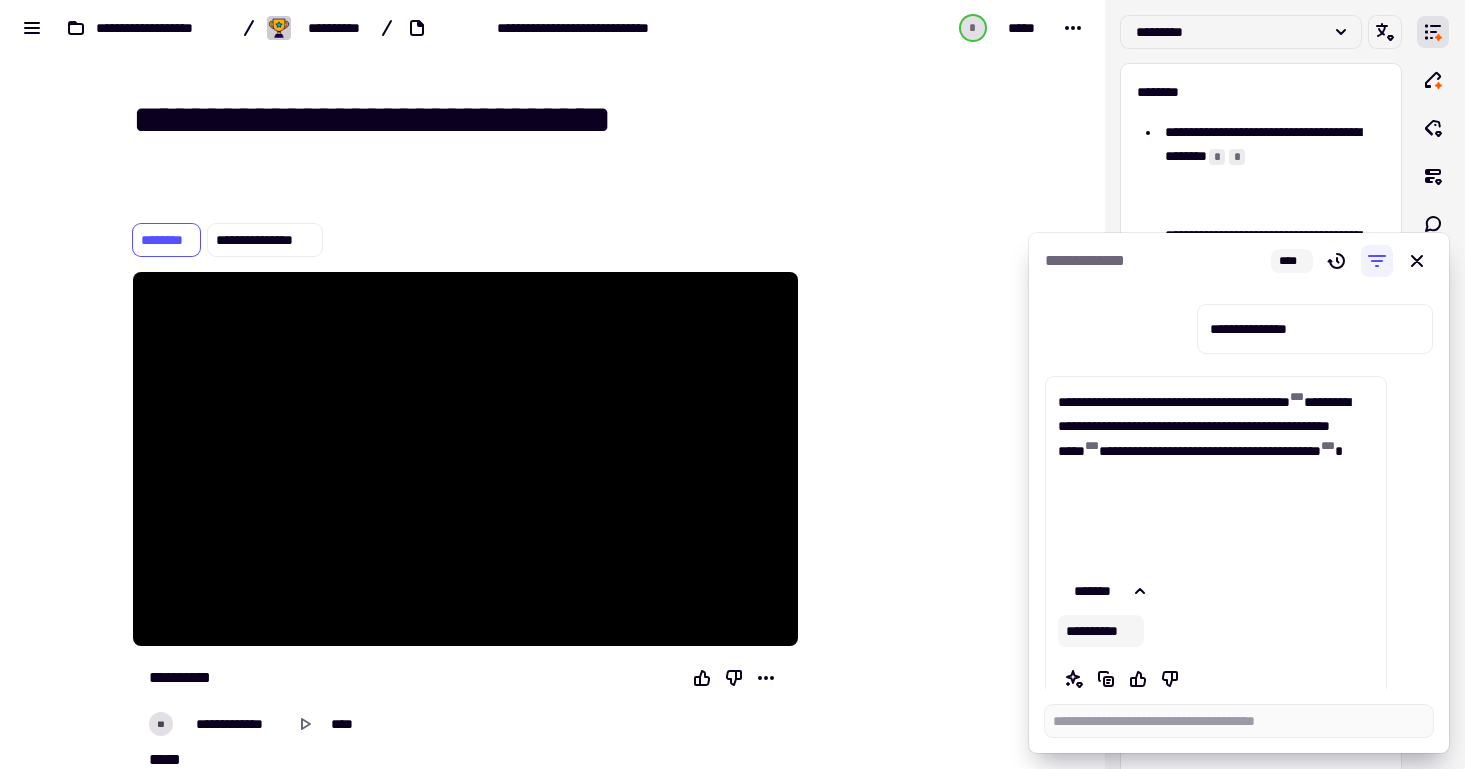click on "**********" 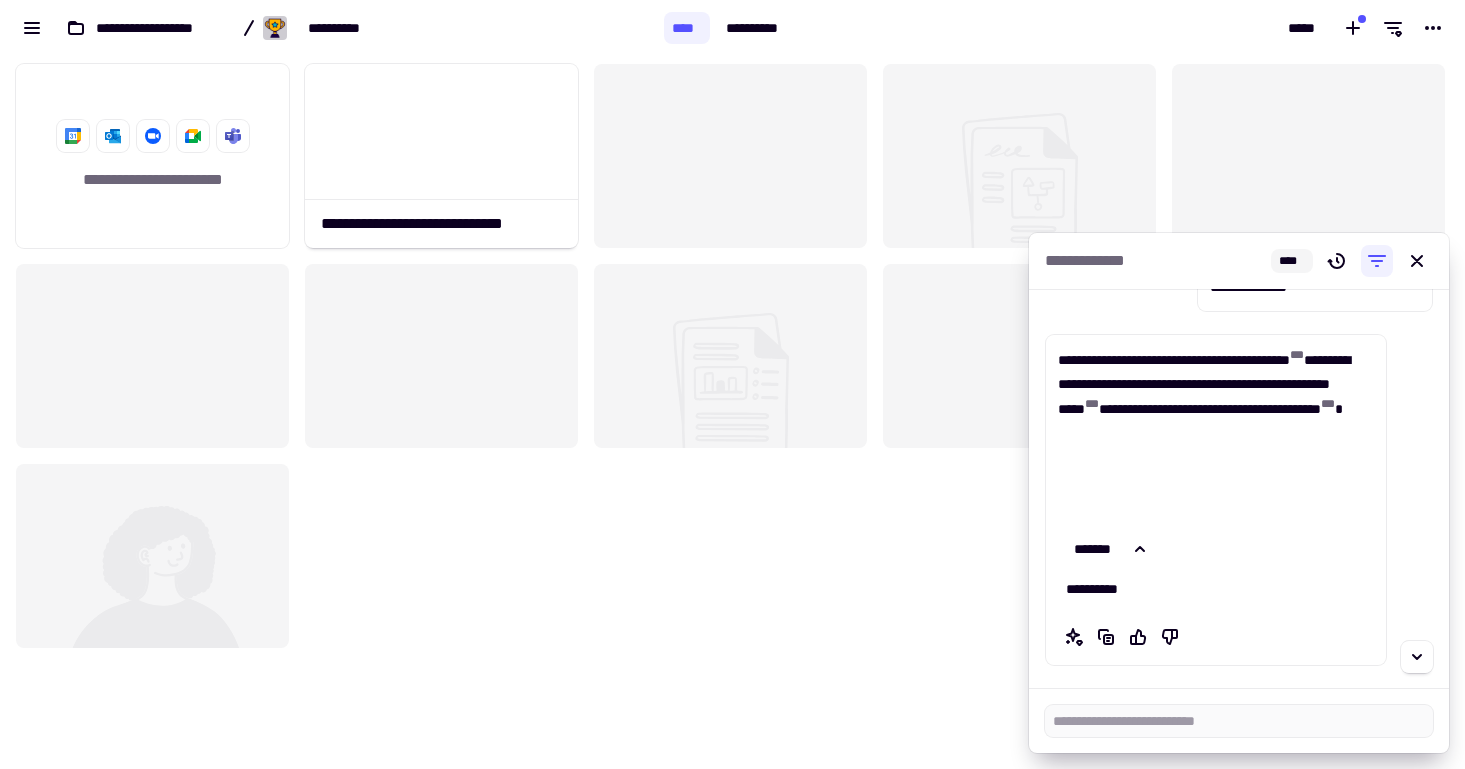 scroll, scrollTop: 0, scrollLeft: 0, axis: both 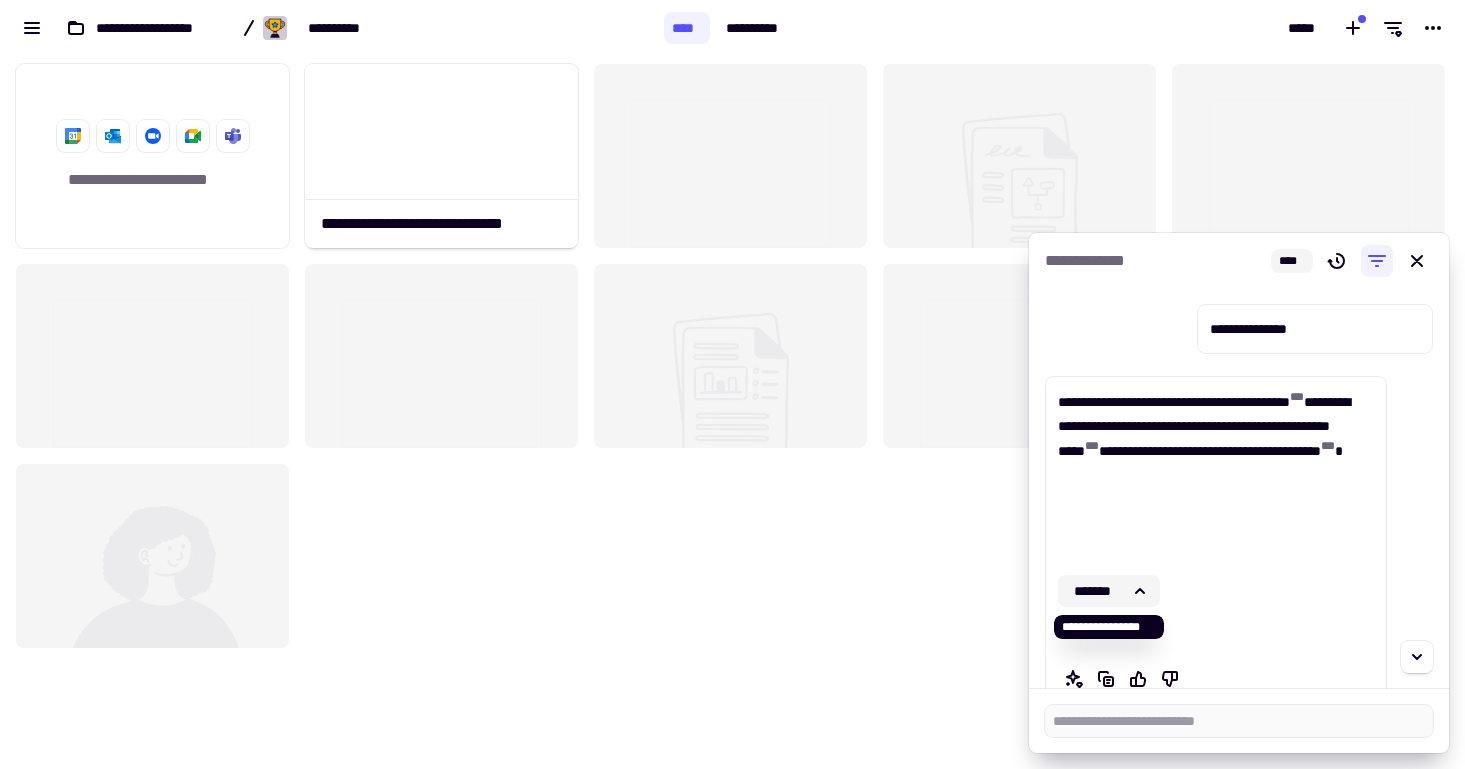 click 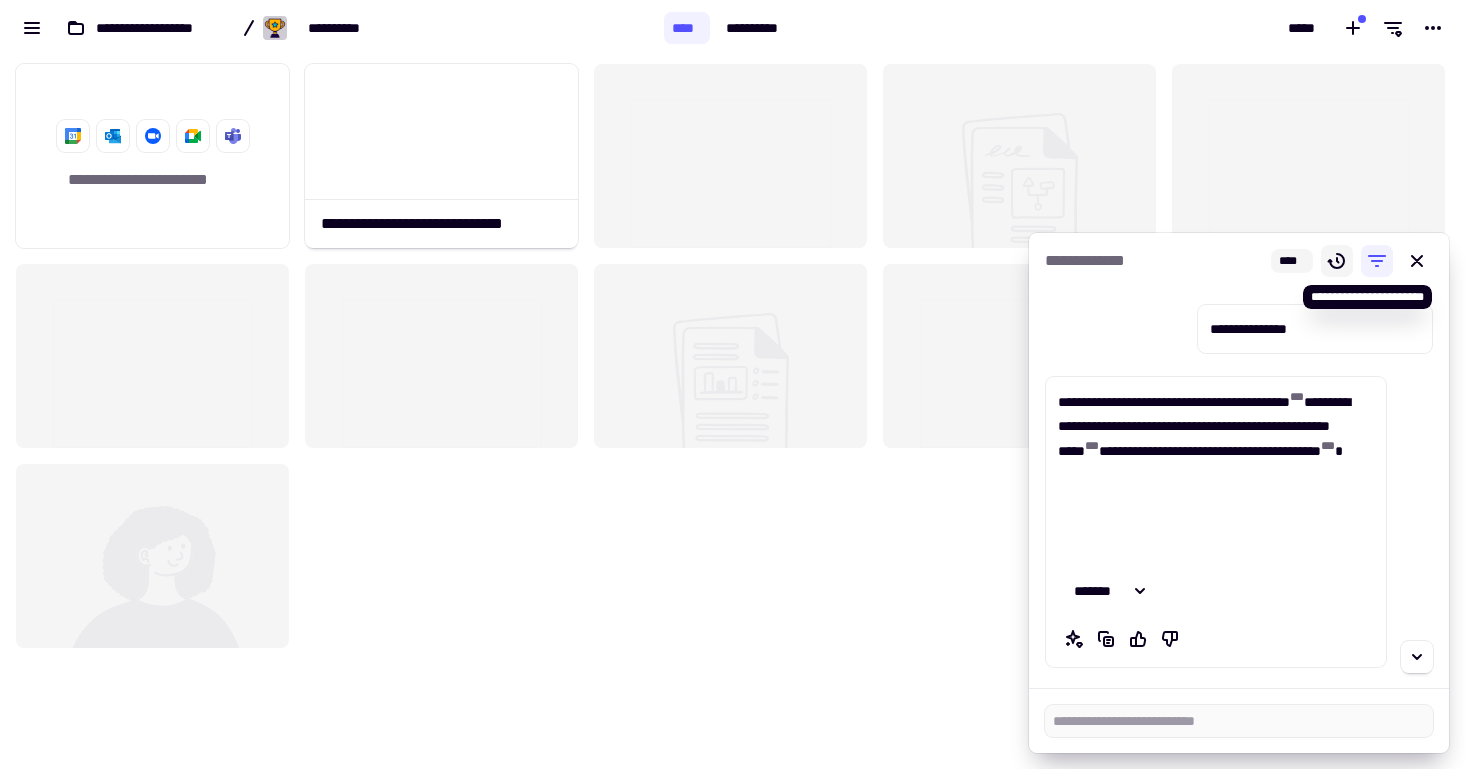 click 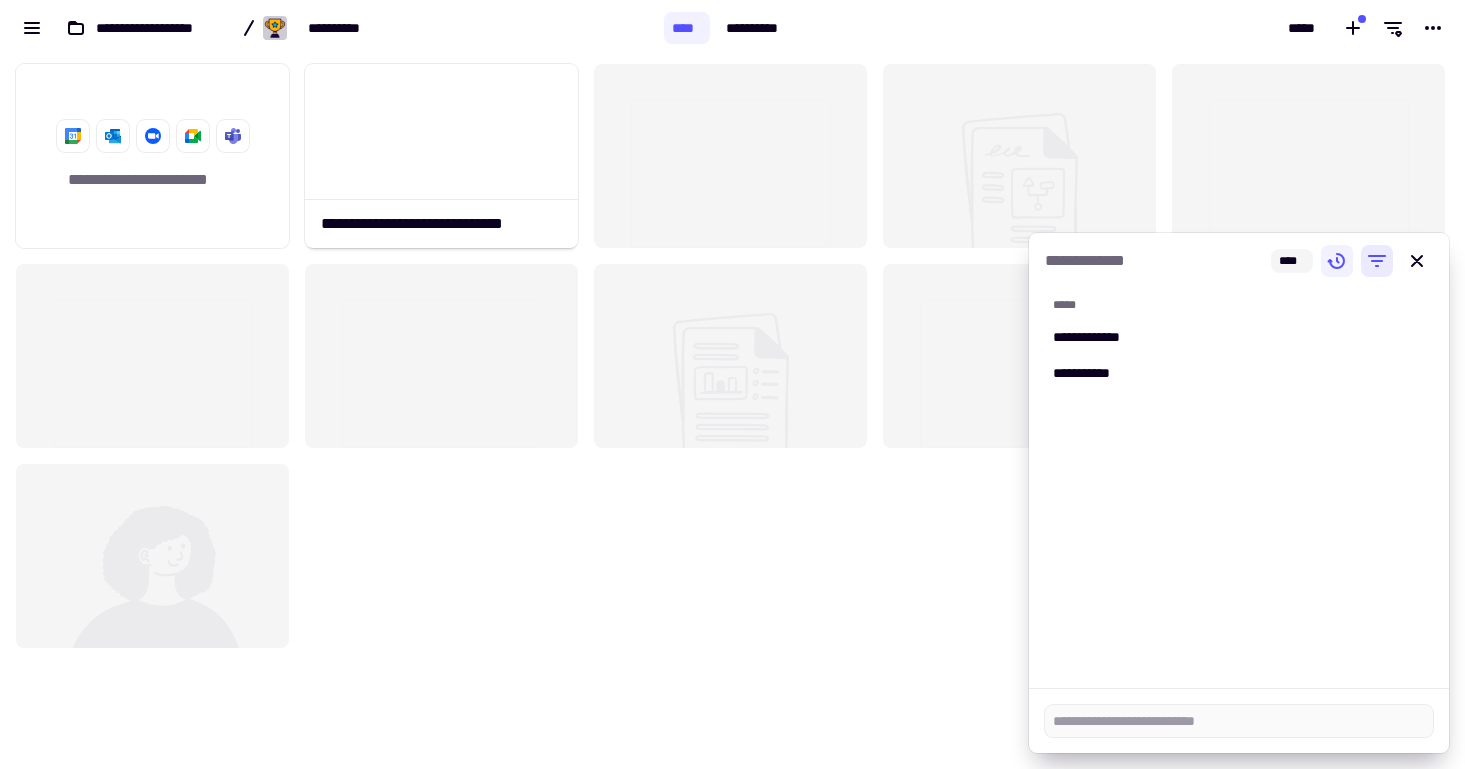 click 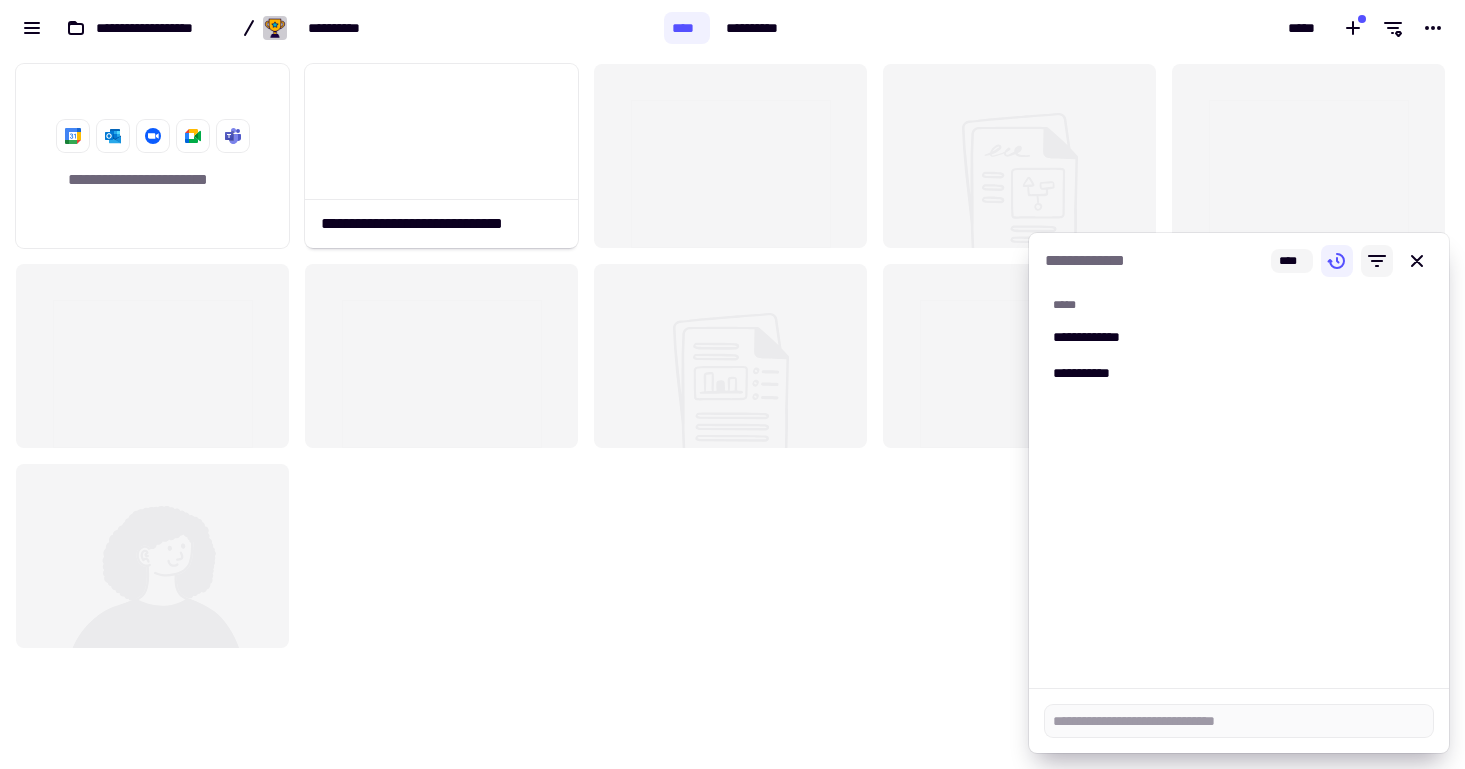 click 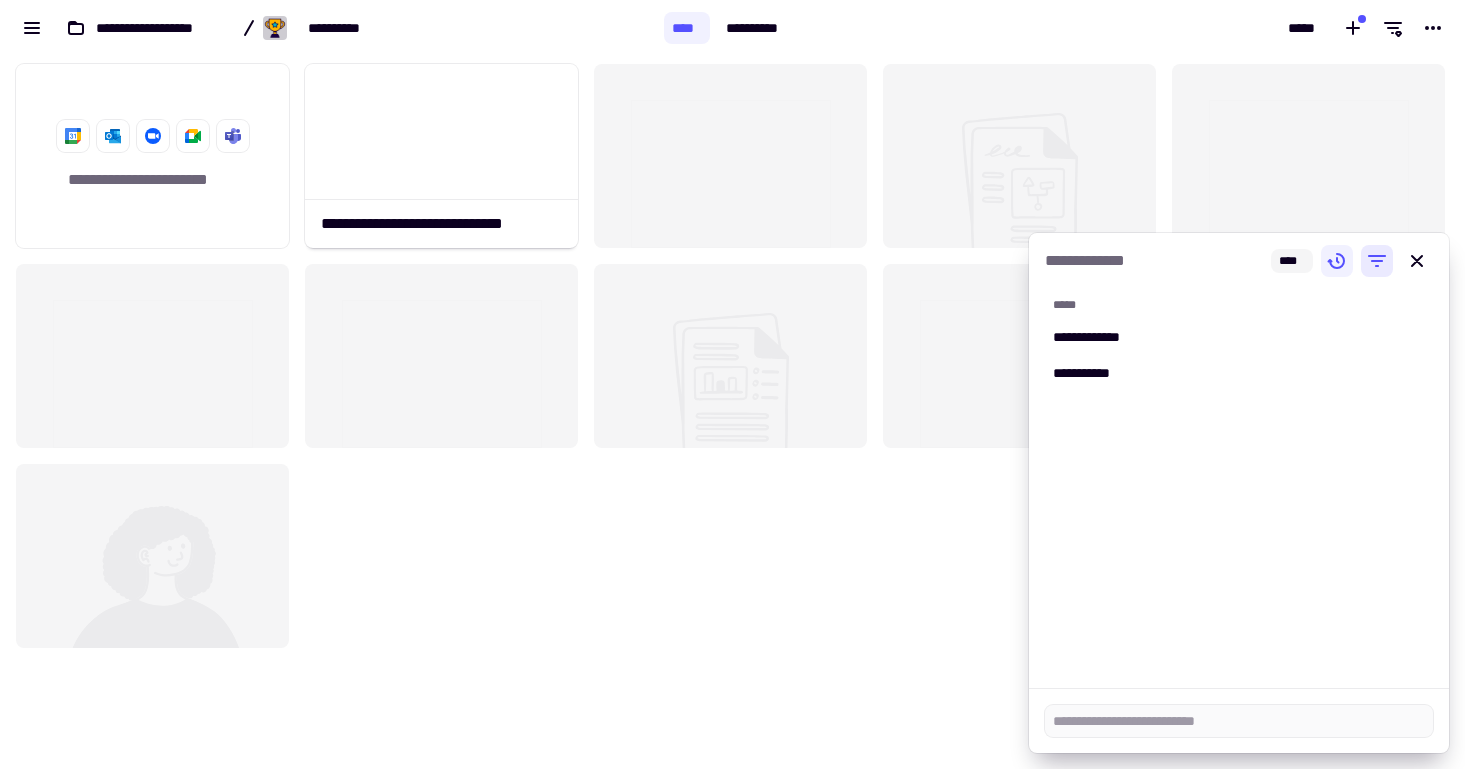 click 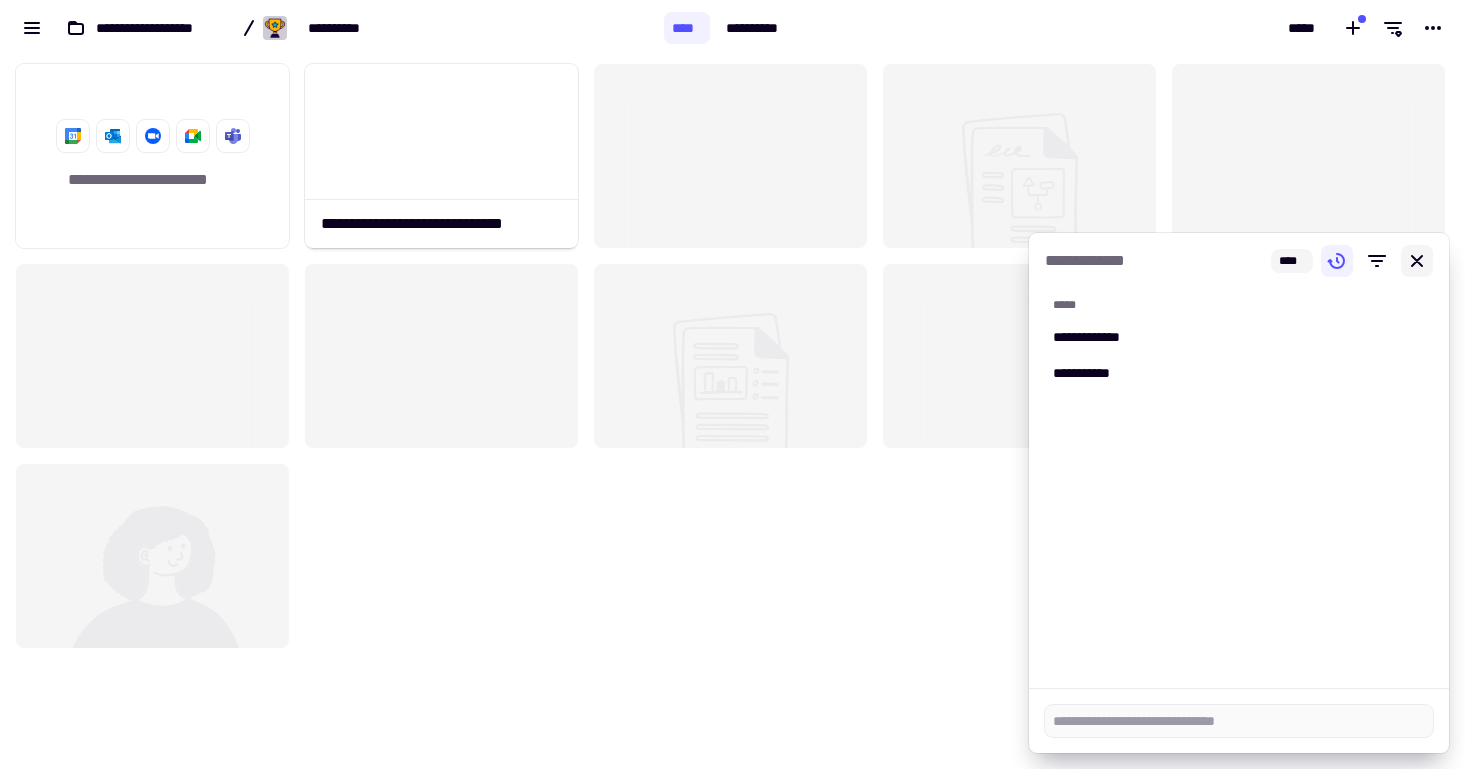 click 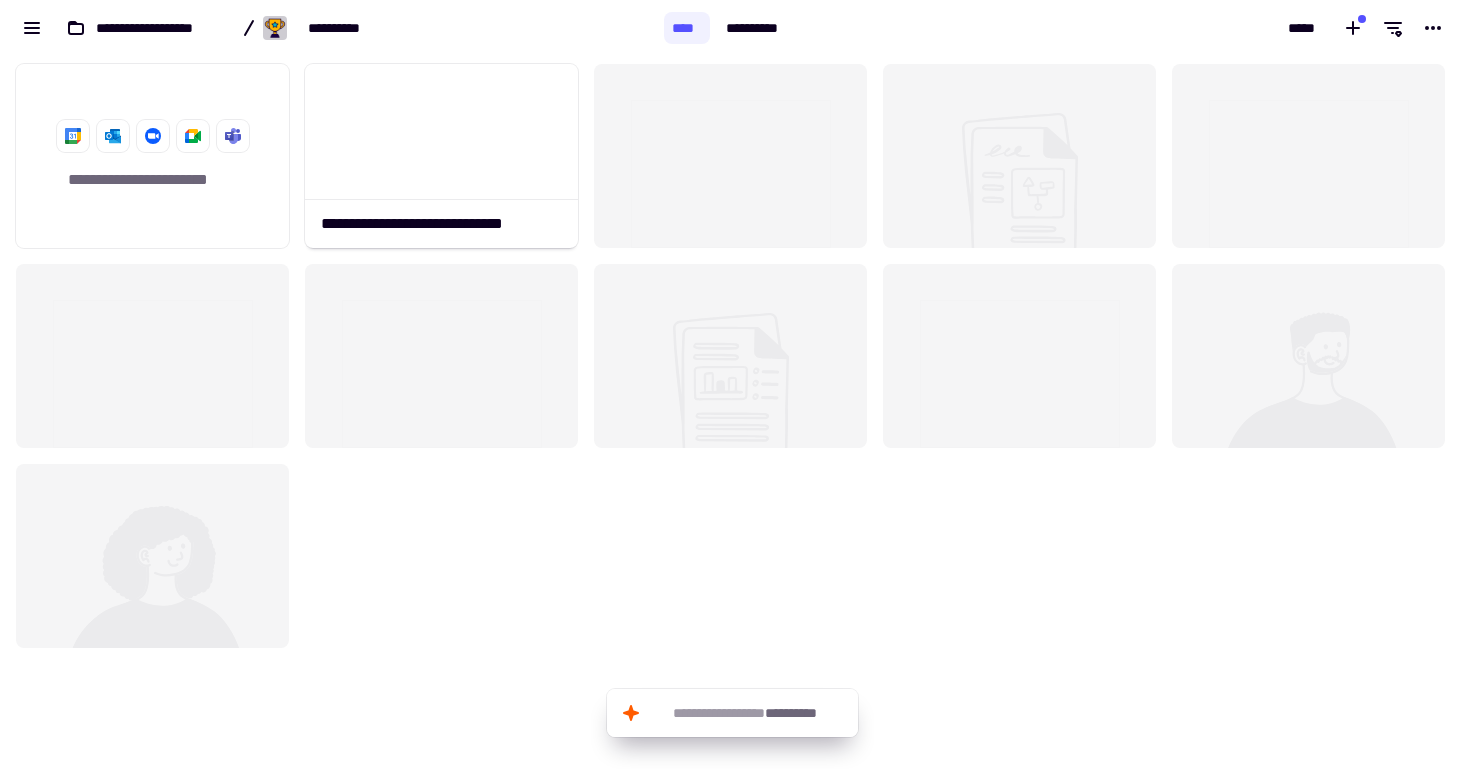 click on "**********" 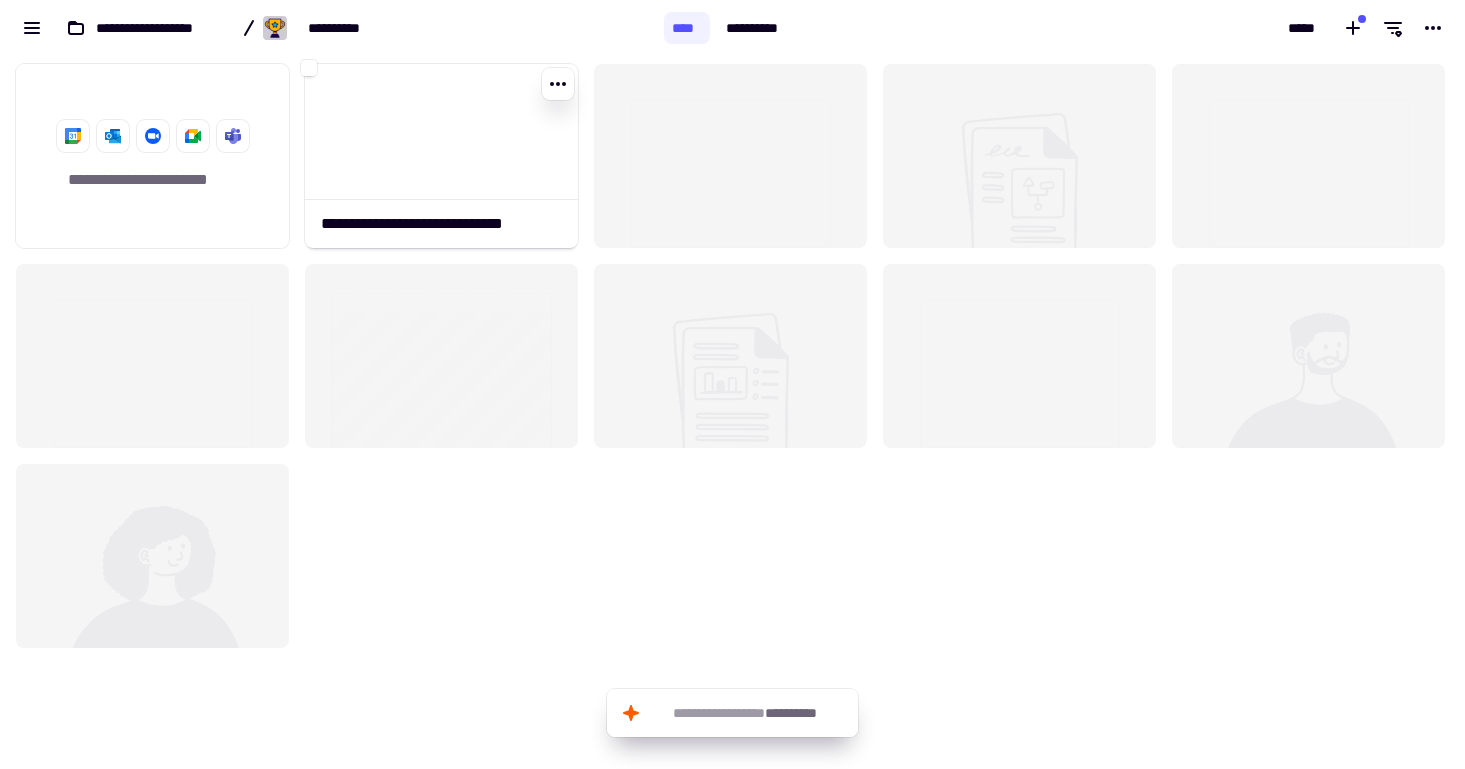 click 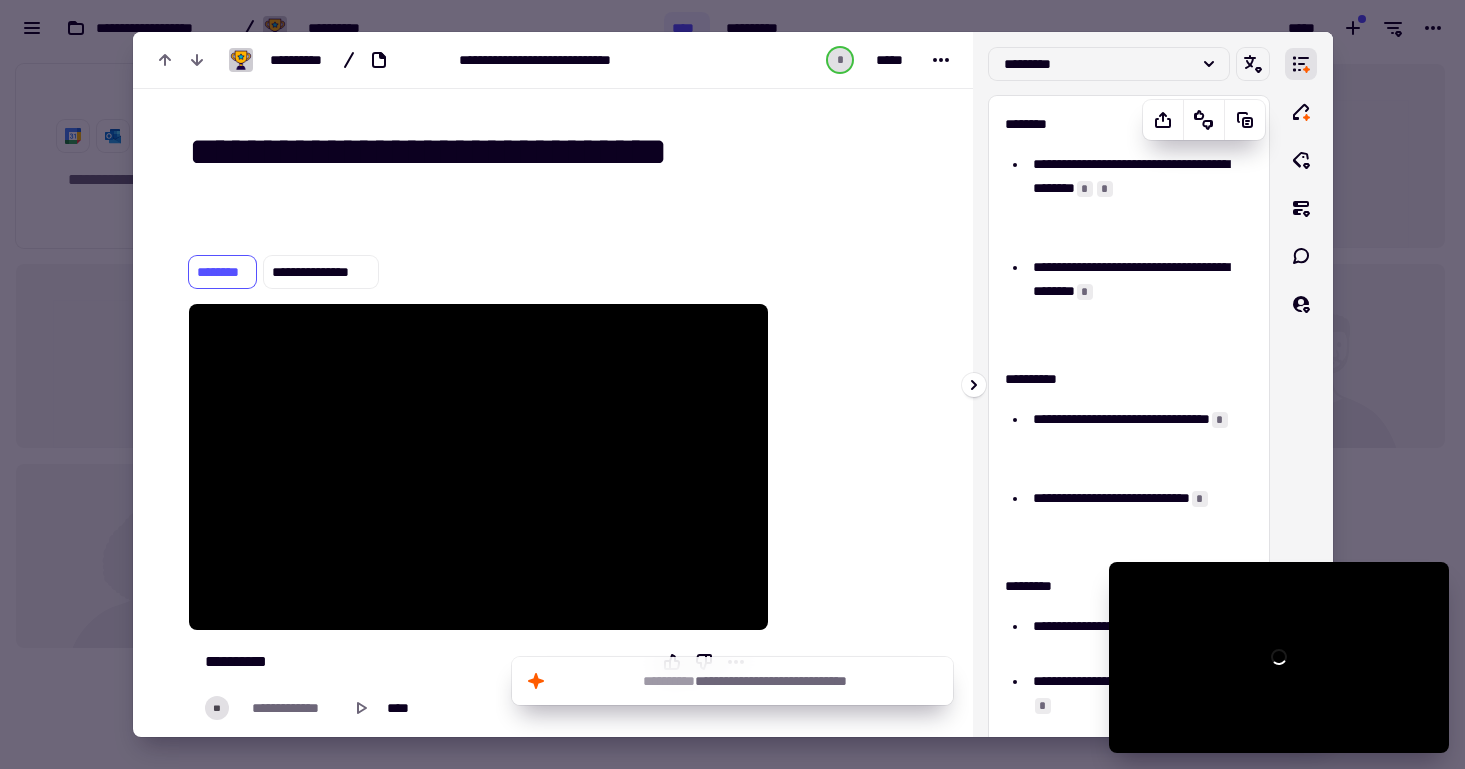scroll, scrollTop: 1172, scrollLeft: 0, axis: vertical 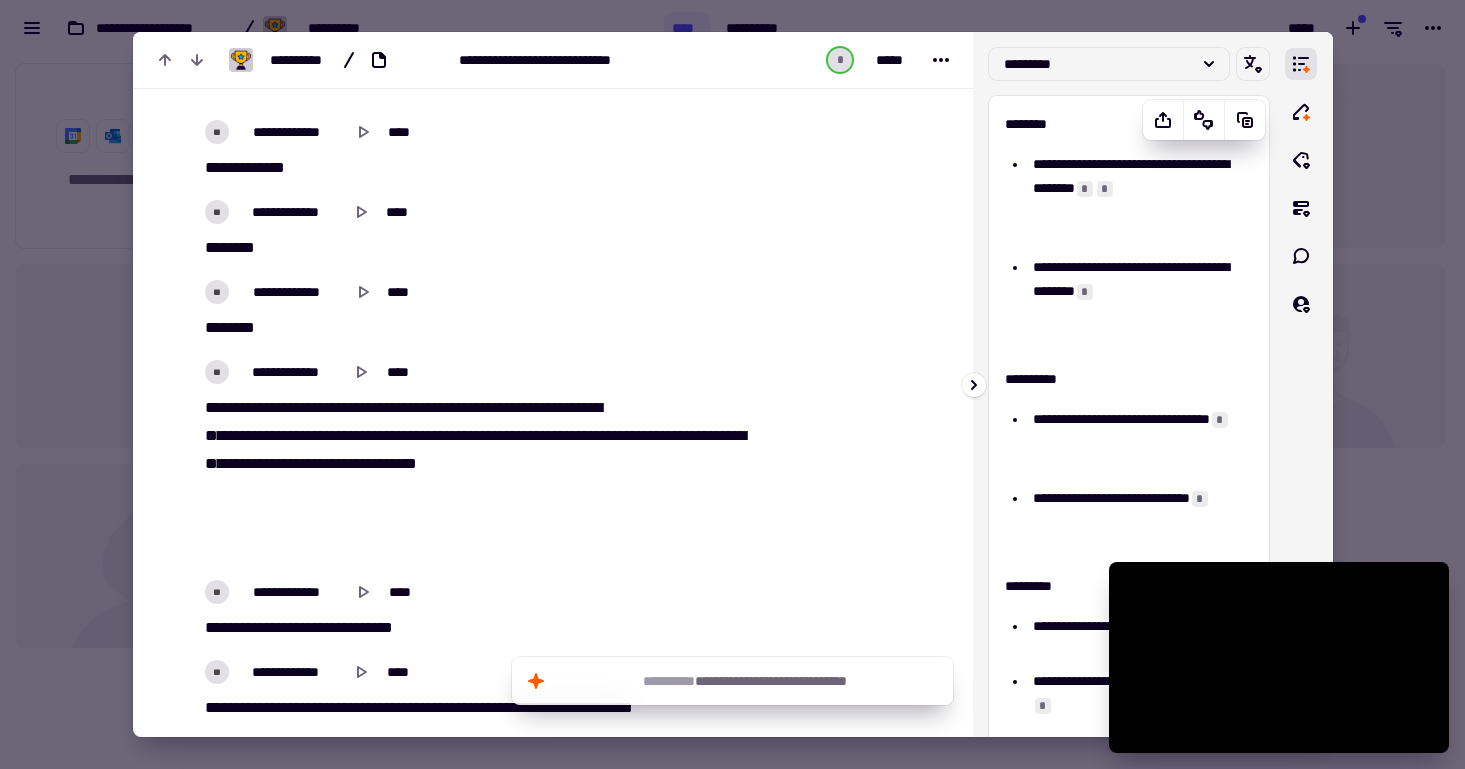 click on "**********" at bounding box center [1139, 303] 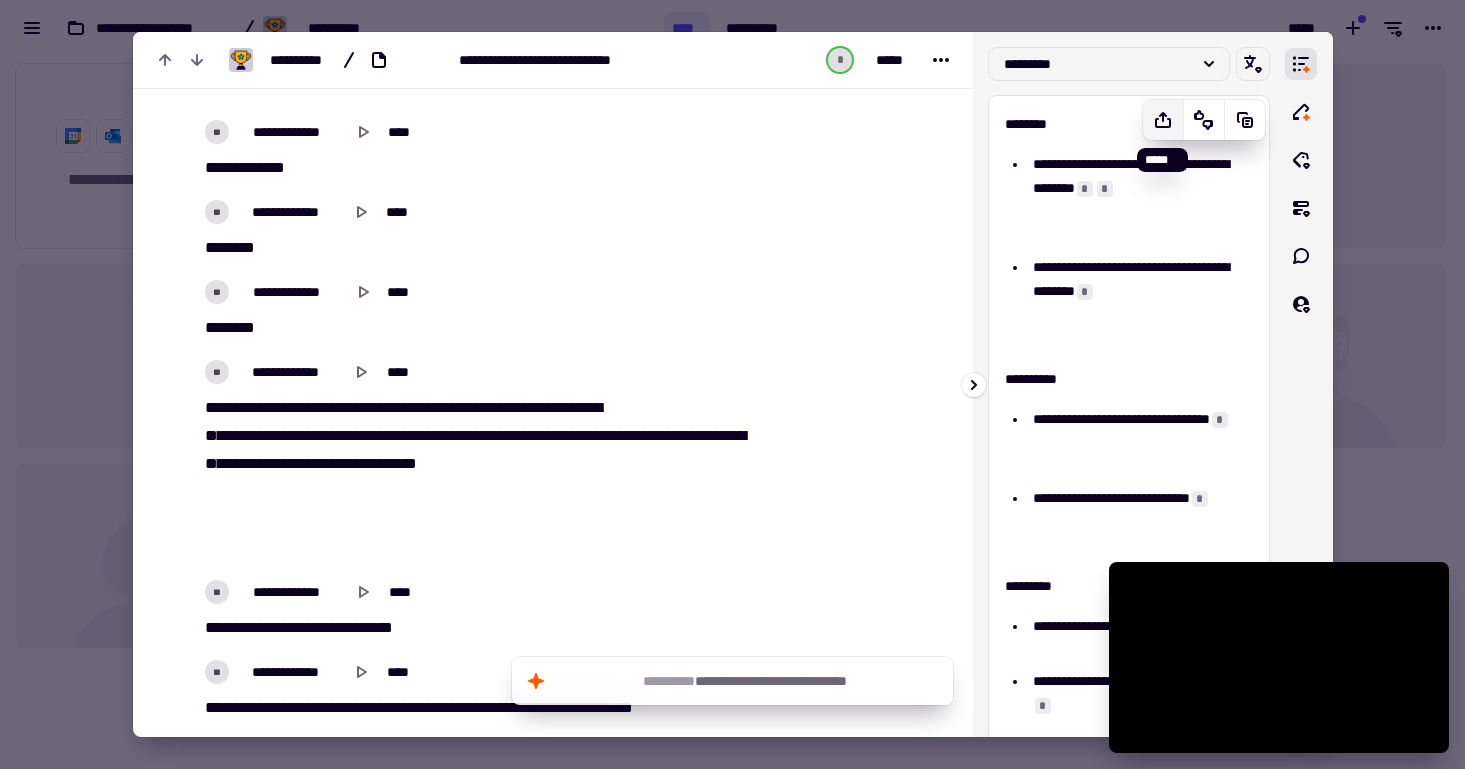 click 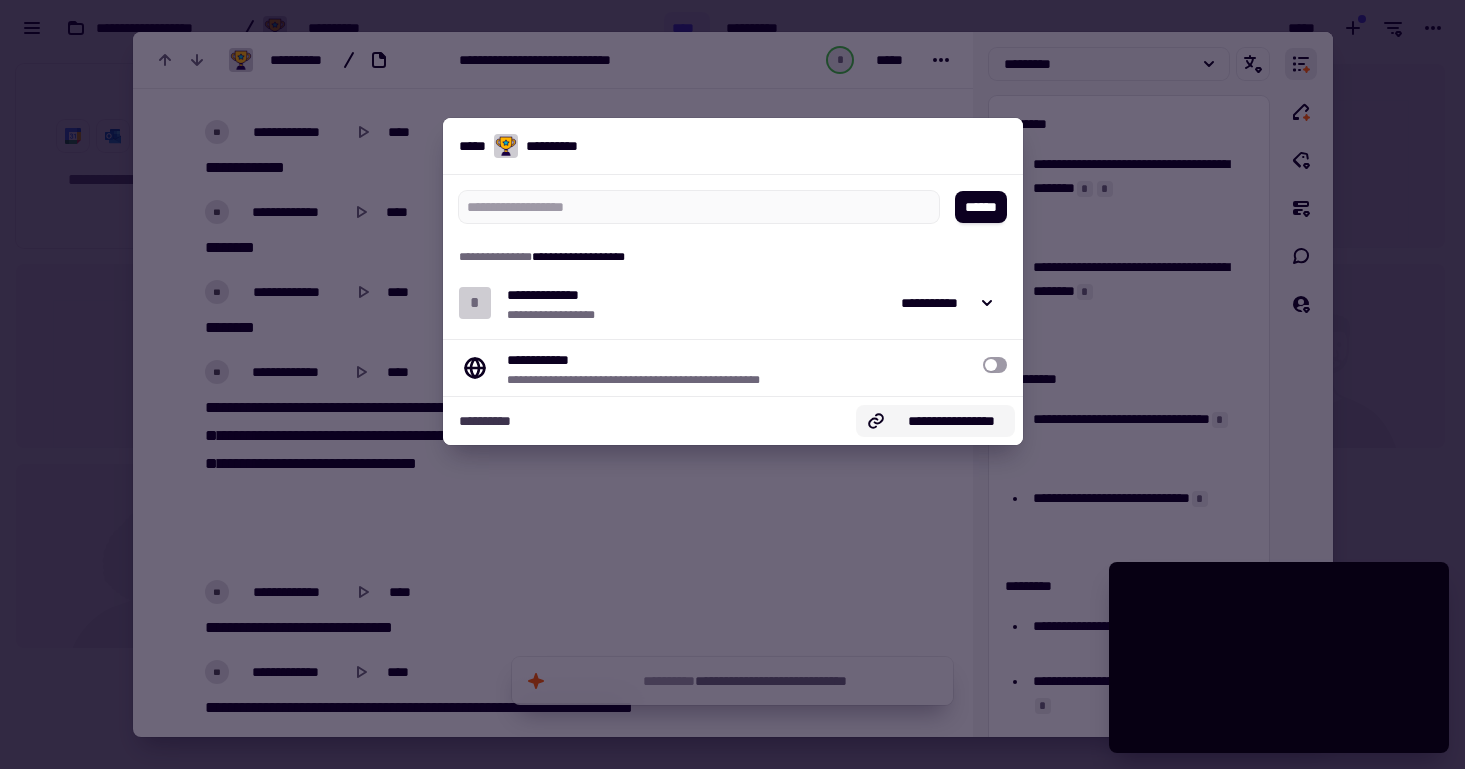 click on "**********" 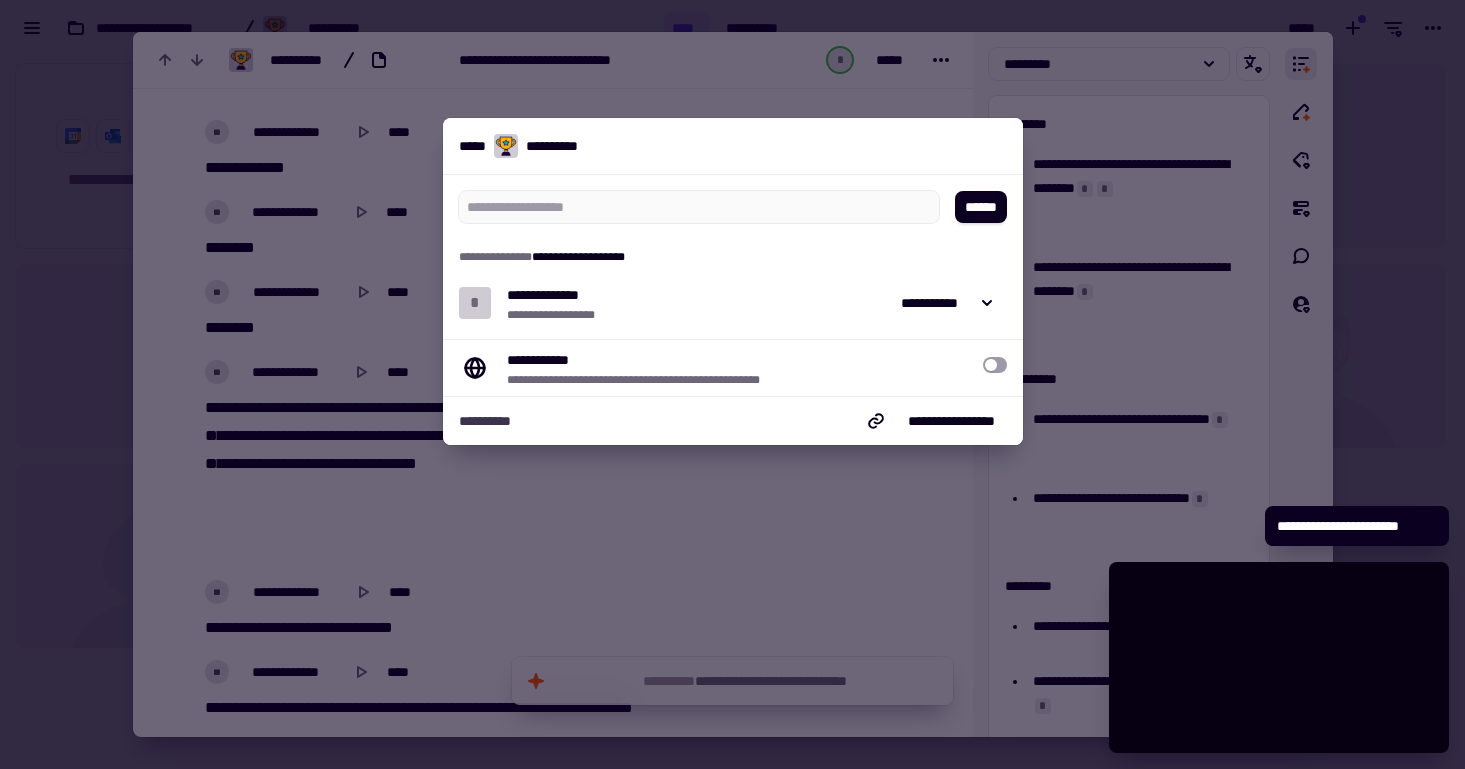 click at bounding box center [732, 384] 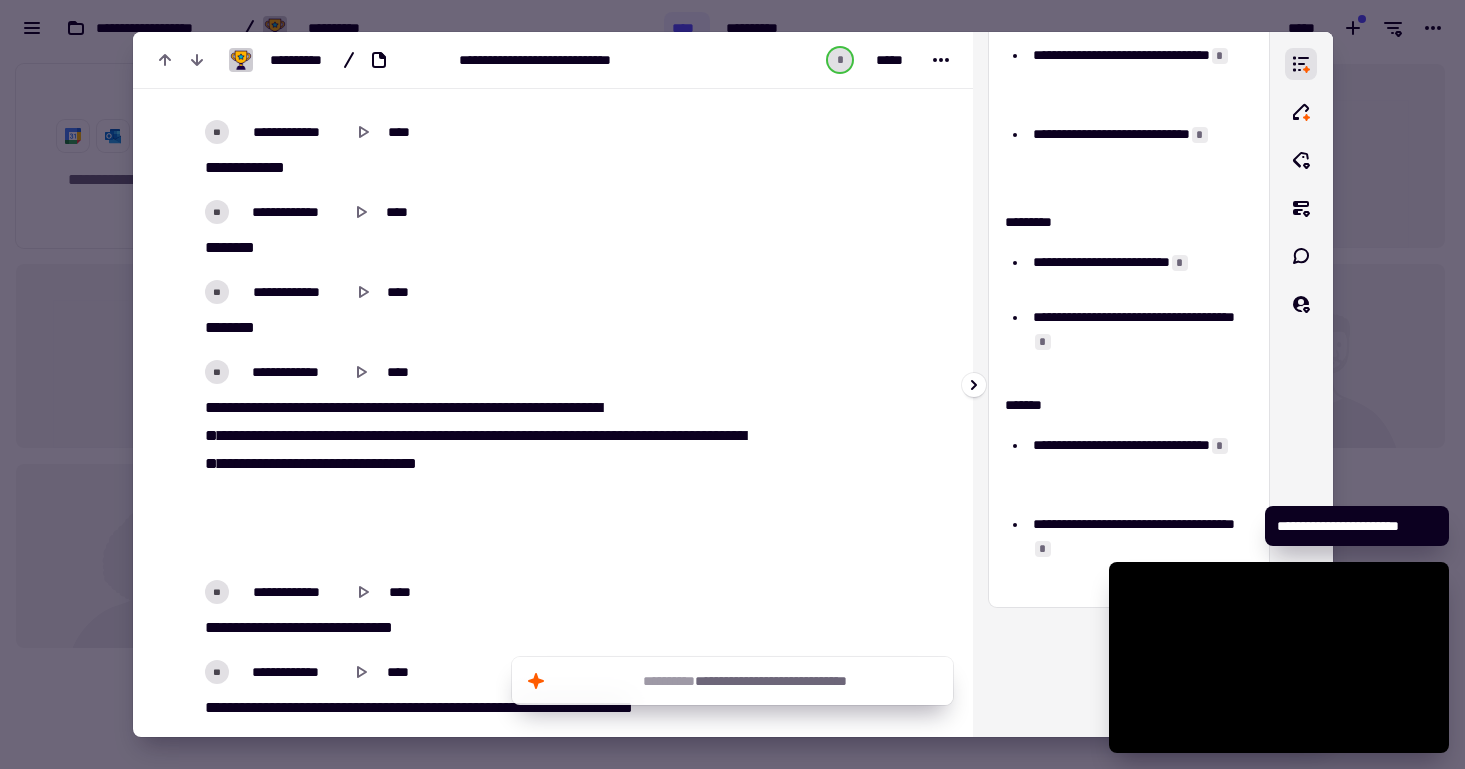 scroll, scrollTop: 0, scrollLeft: 0, axis: both 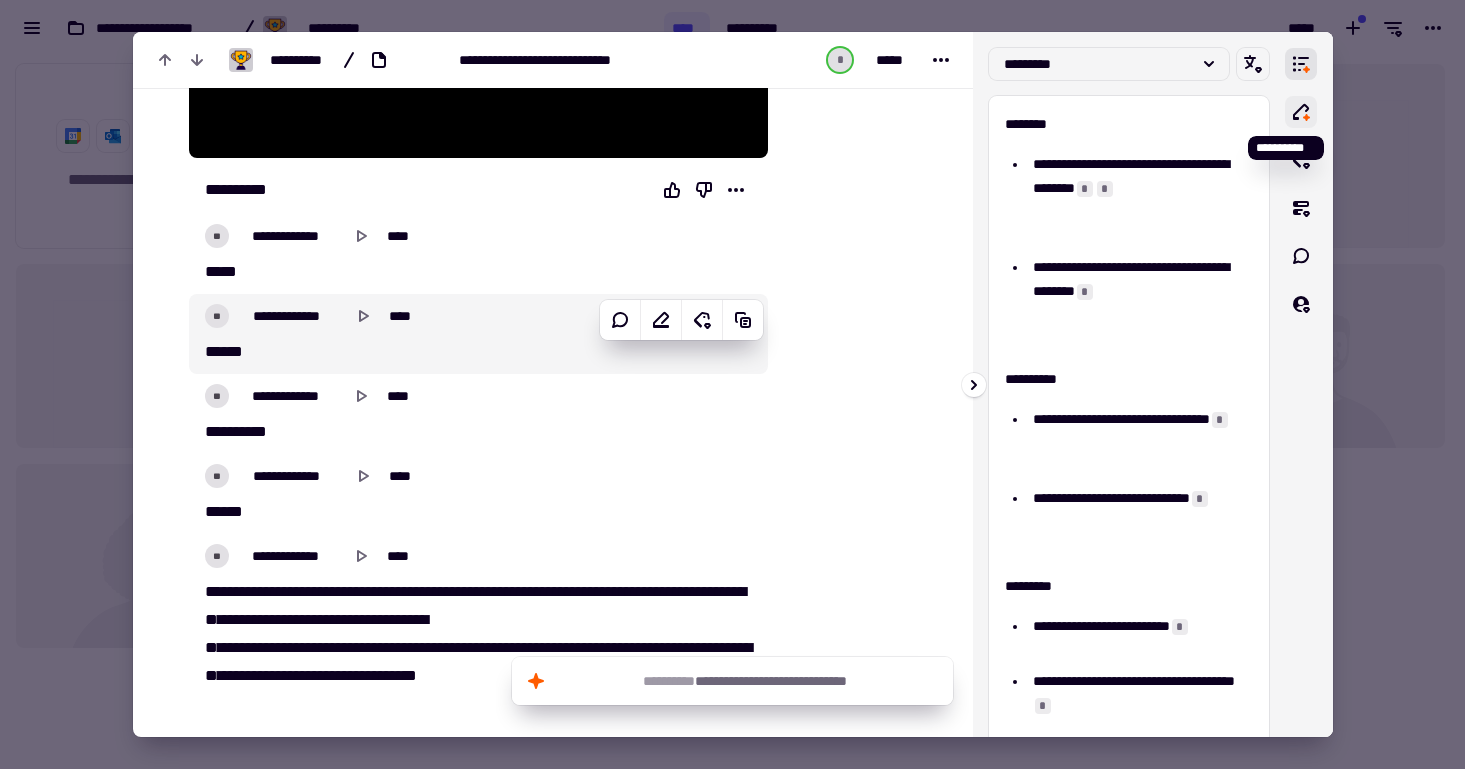 click 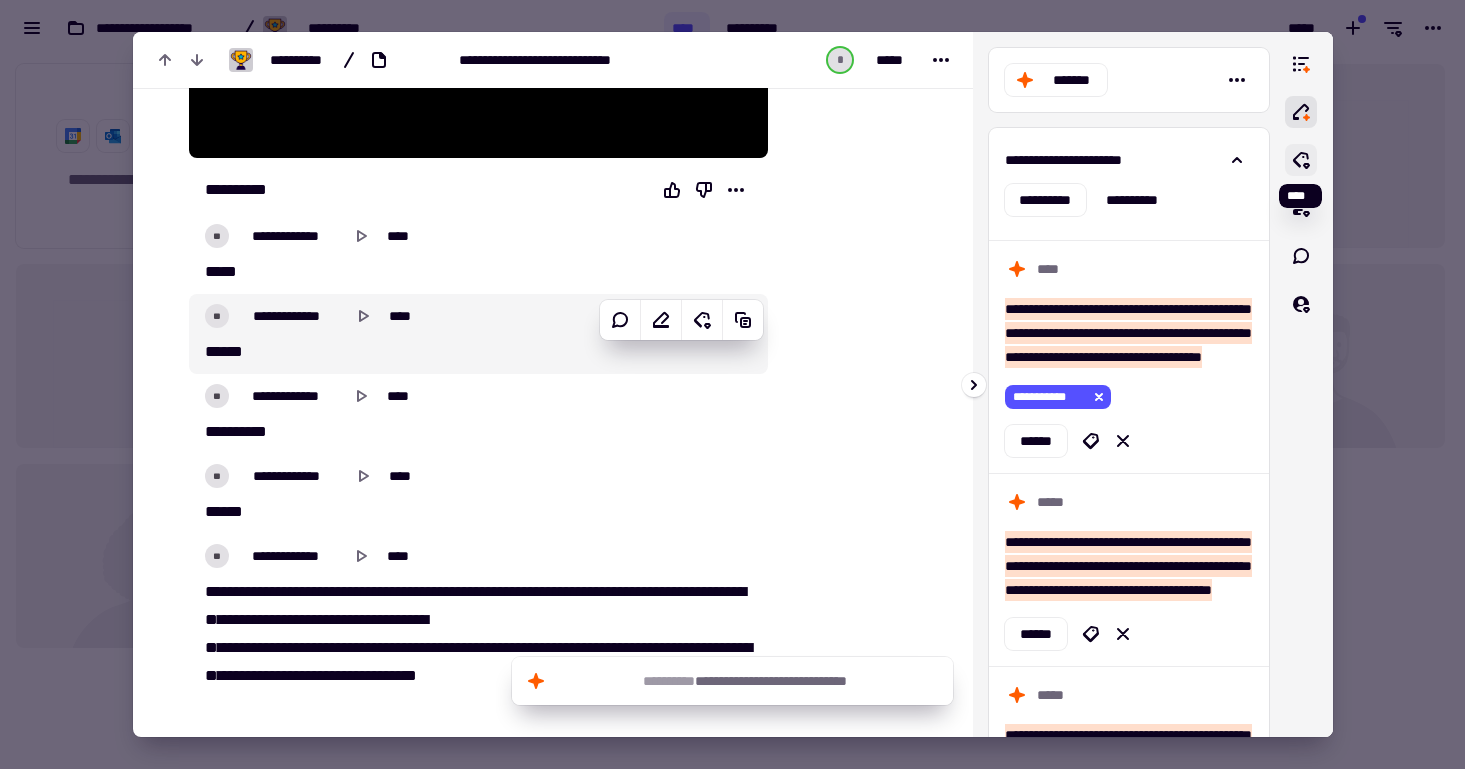 click 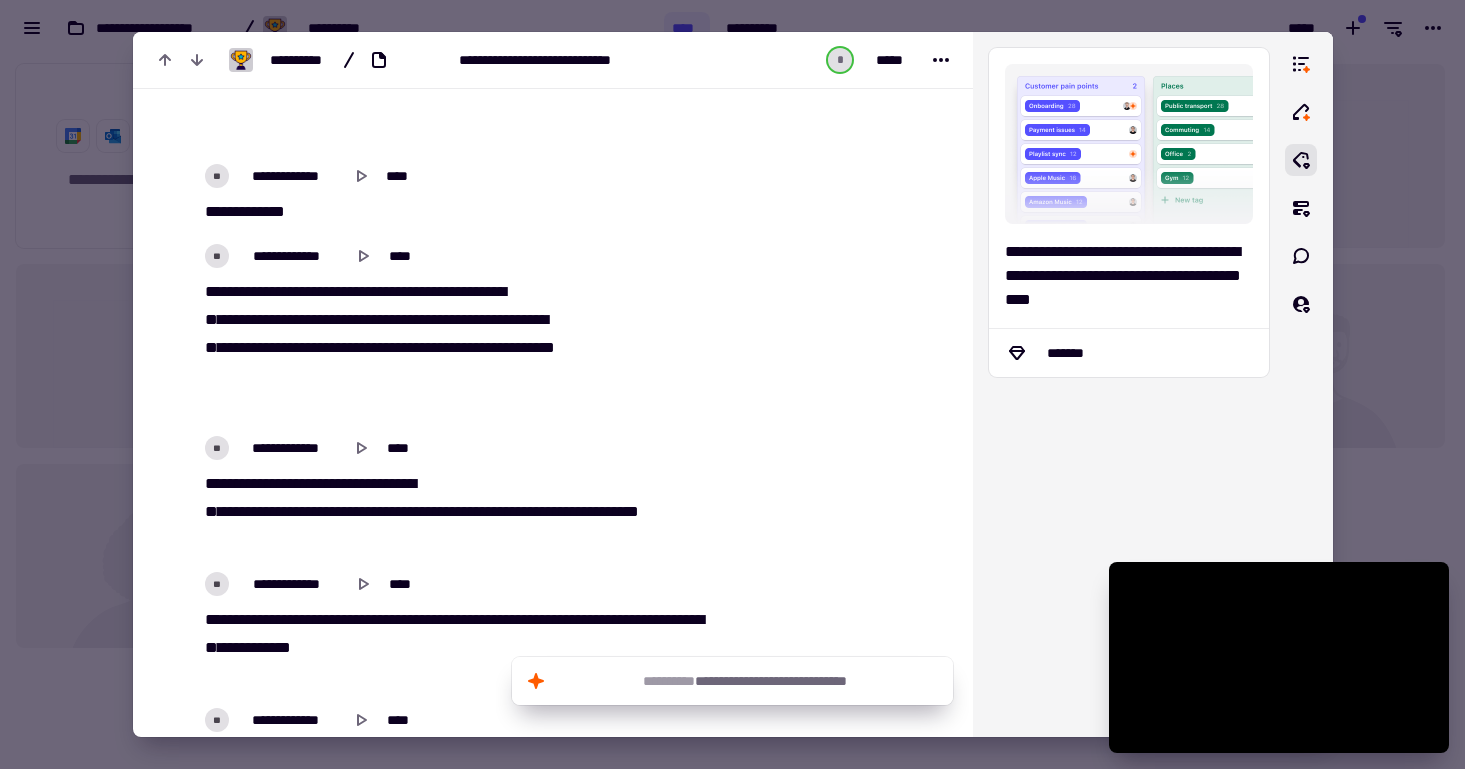 scroll, scrollTop: 3901, scrollLeft: 0, axis: vertical 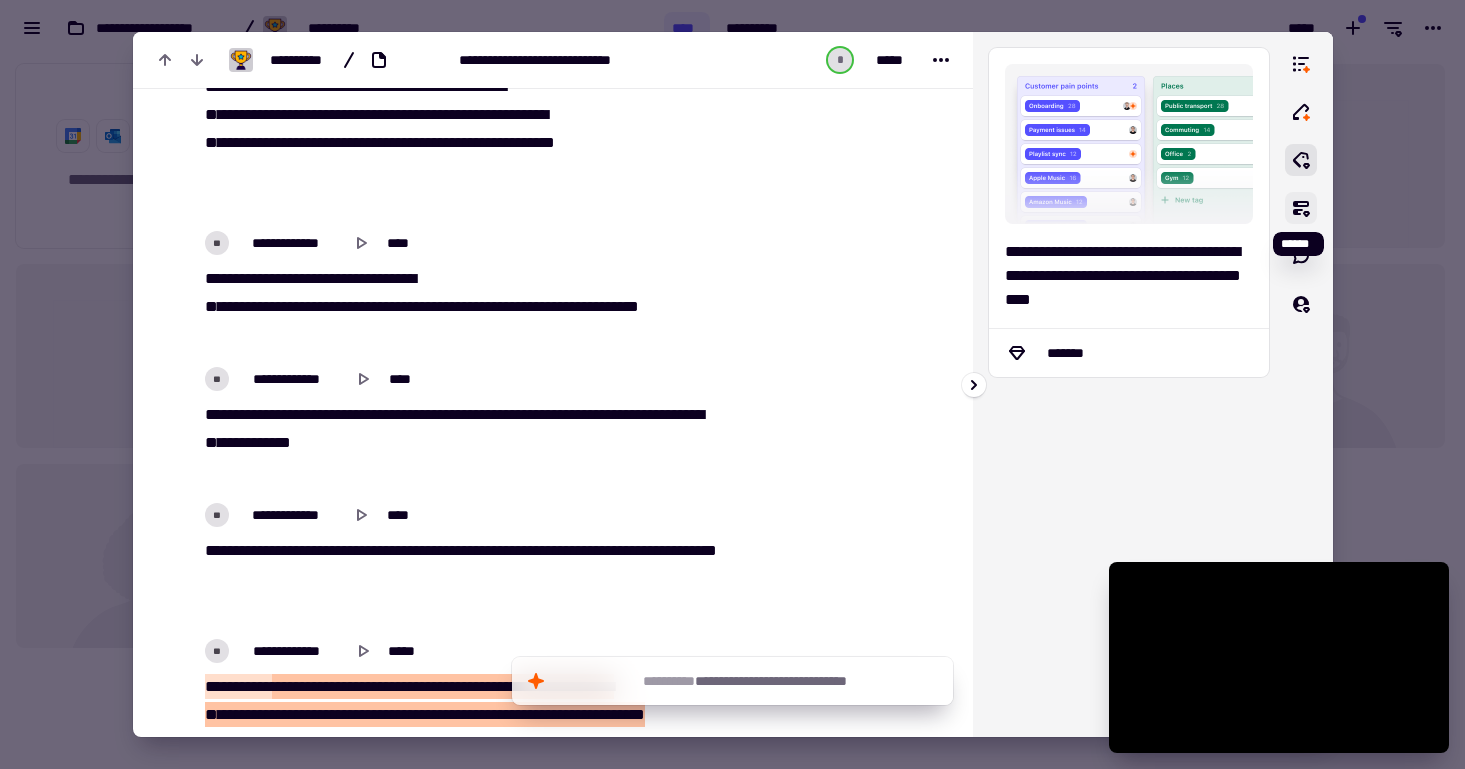 click 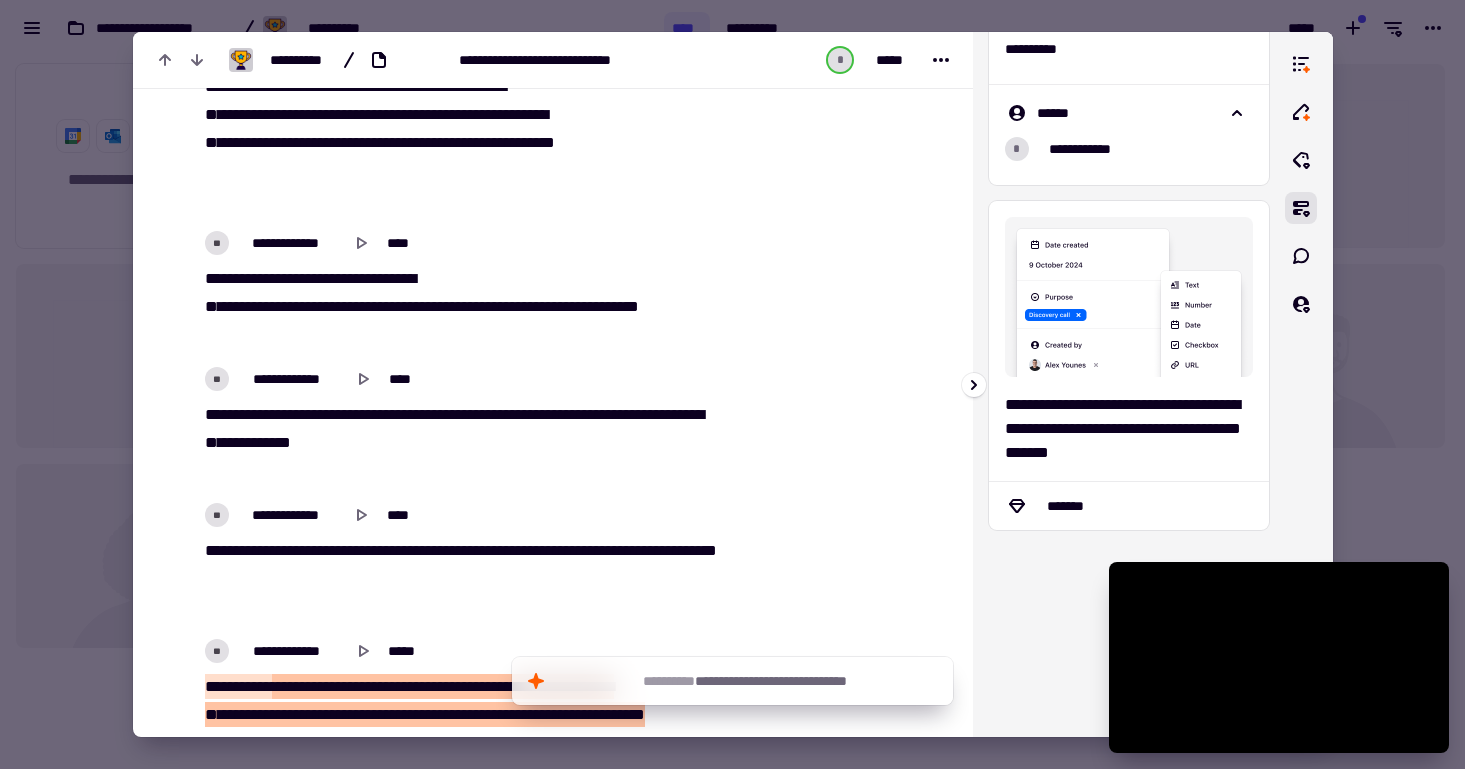 scroll, scrollTop: 0, scrollLeft: 0, axis: both 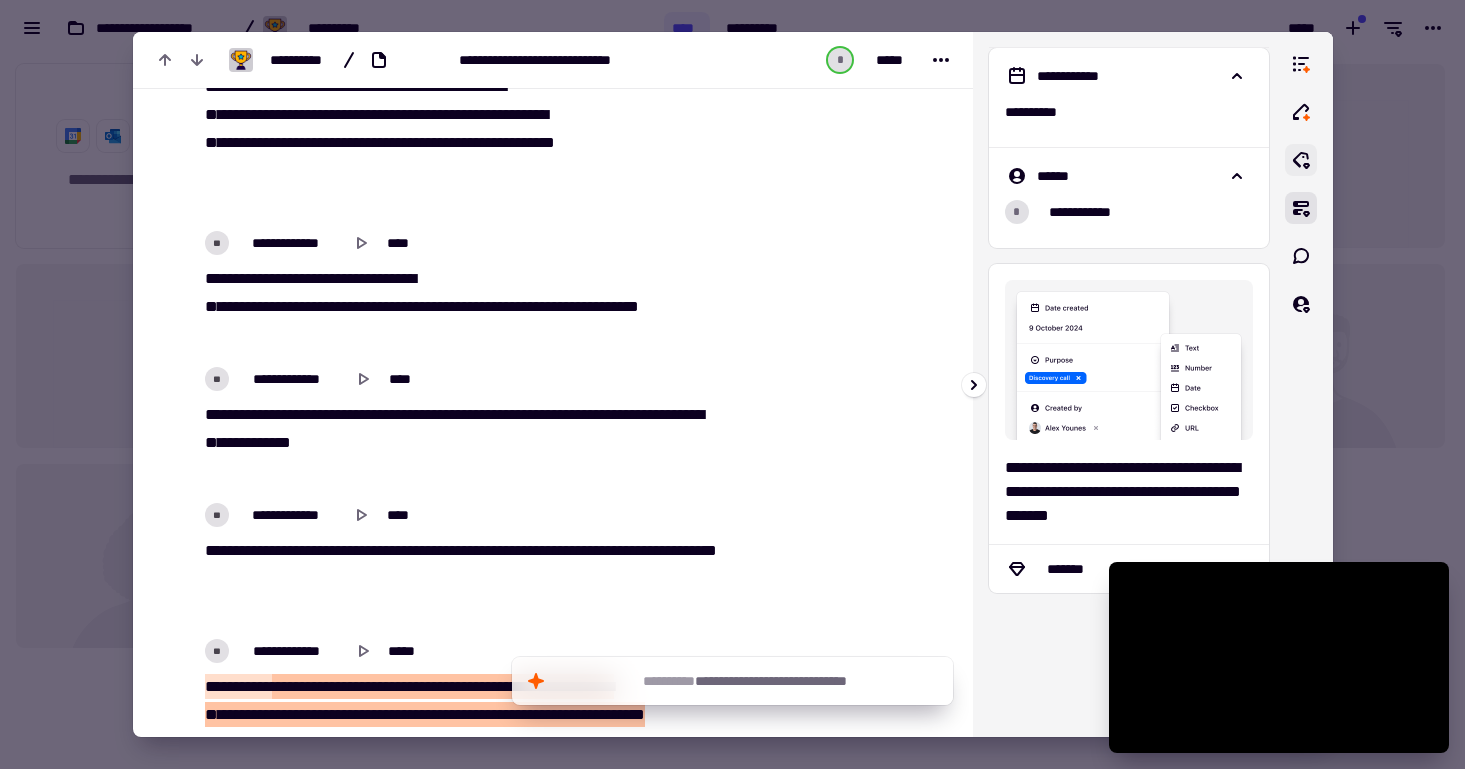 click 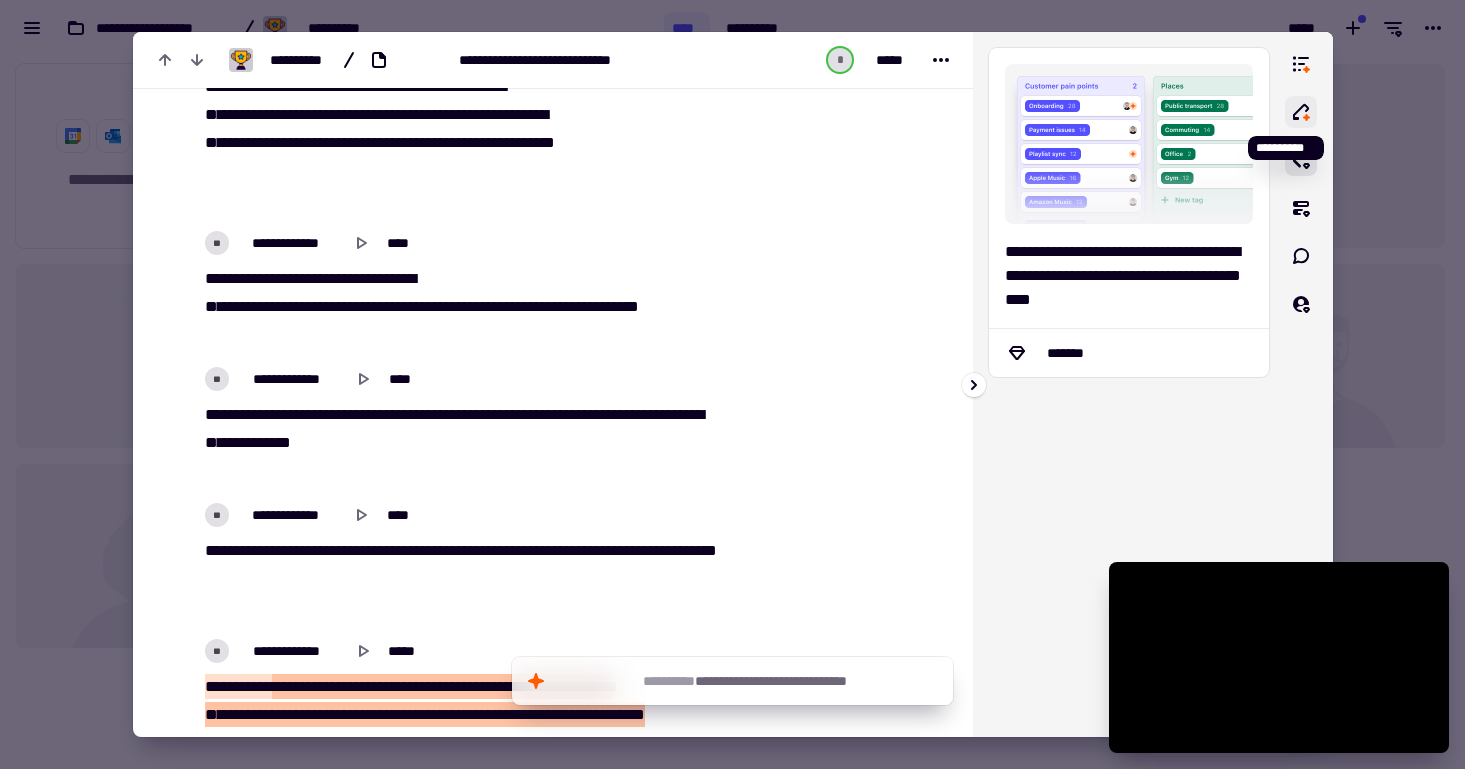 click 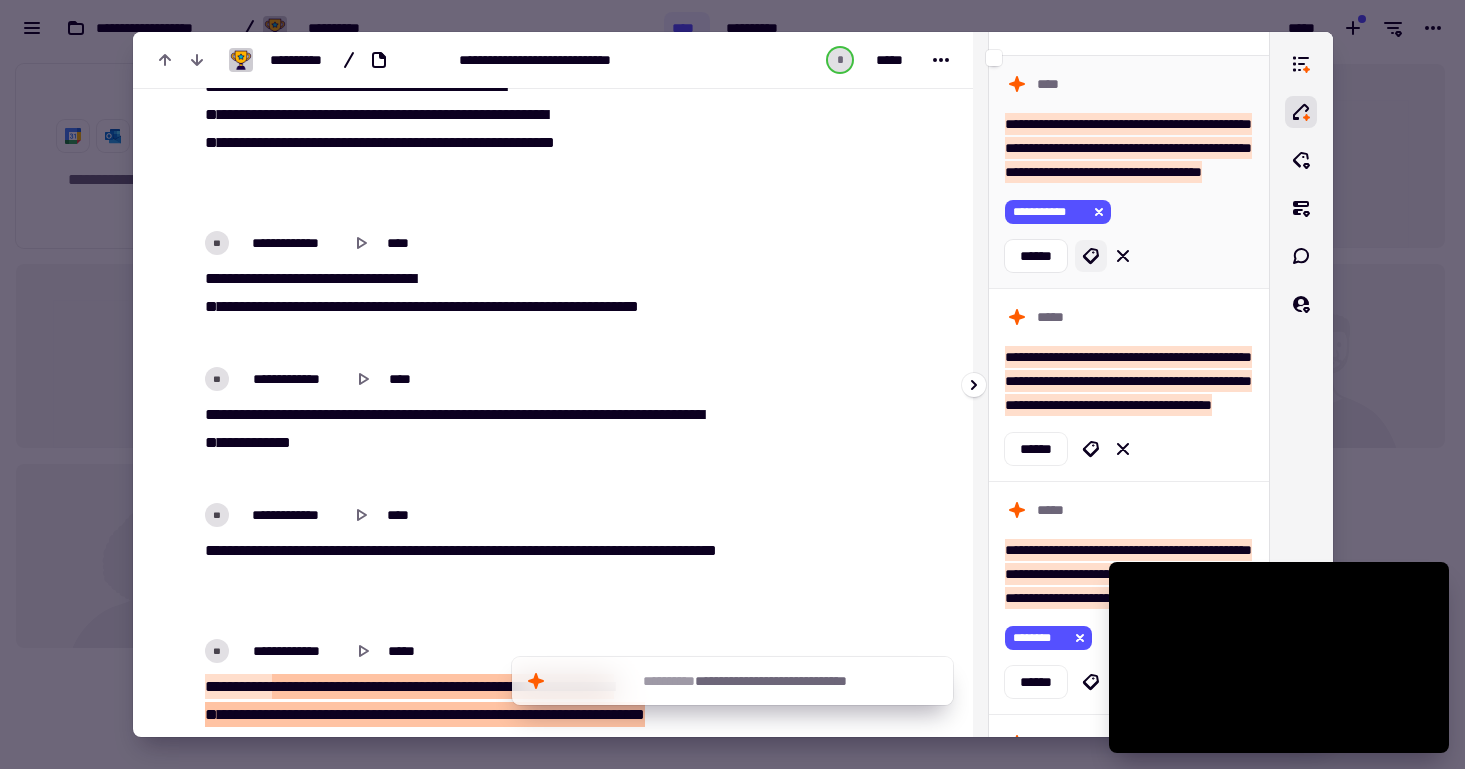 scroll, scrollTop: 186, scrollLeft: 0, axis: vertical 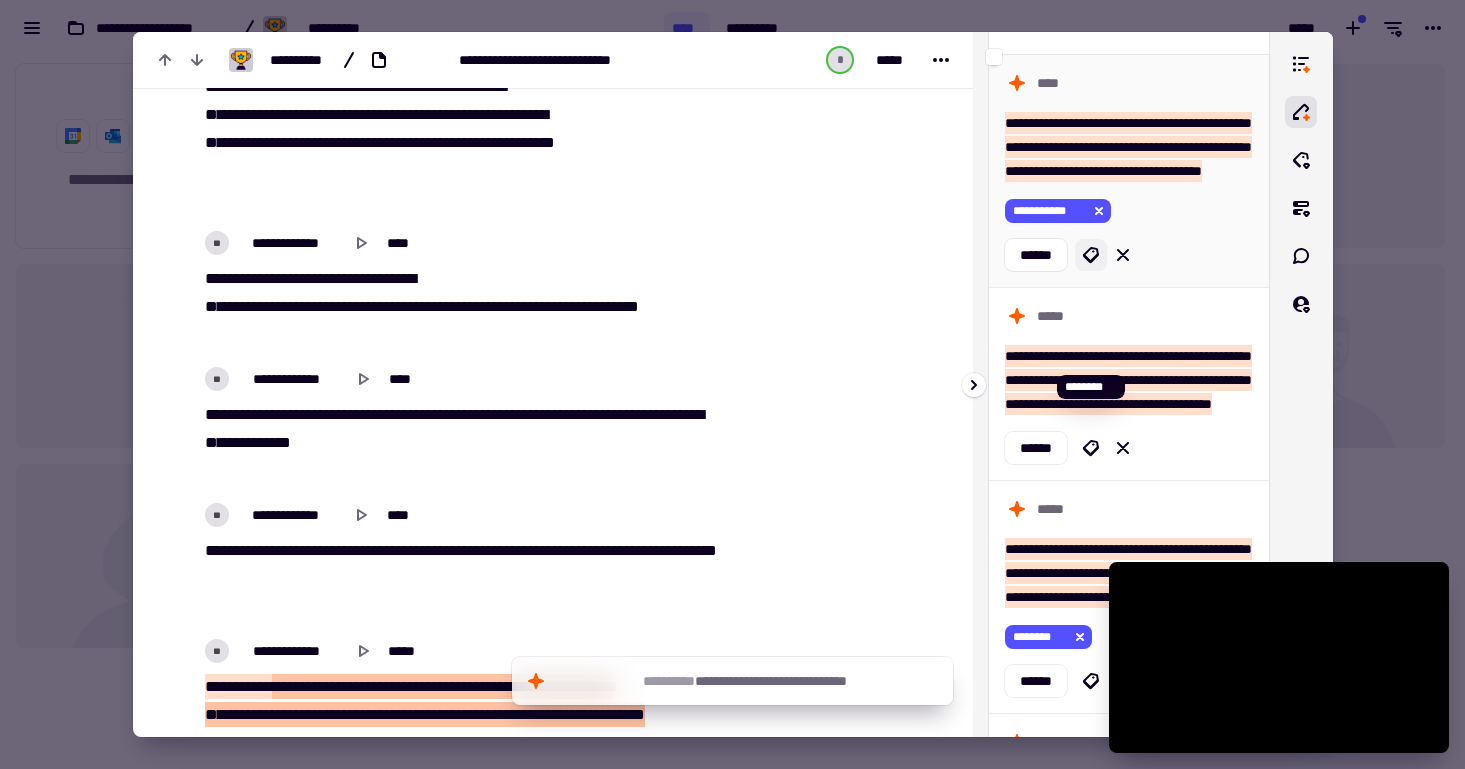 click 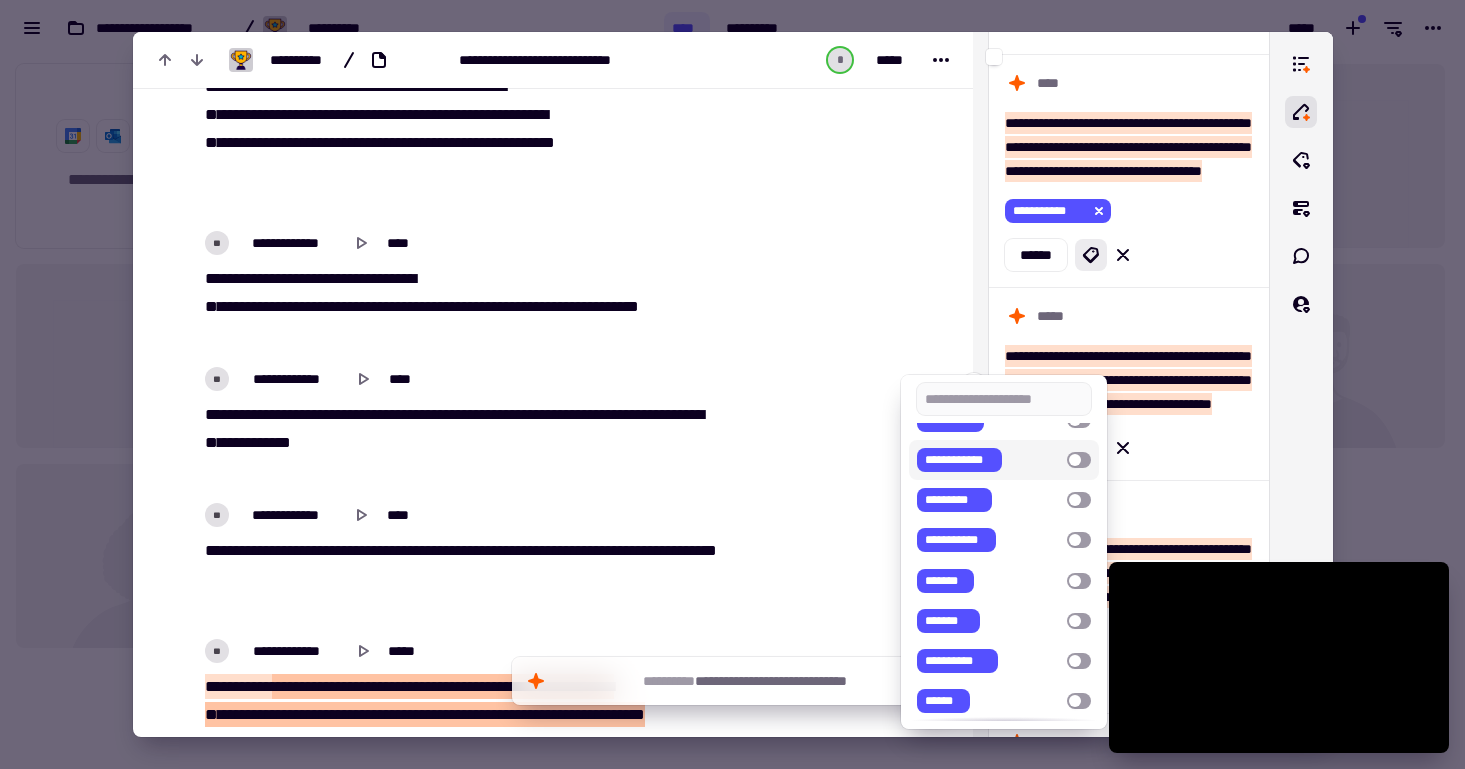 scroll, scrollTop: 0, scrollLeft: 0, axis: both 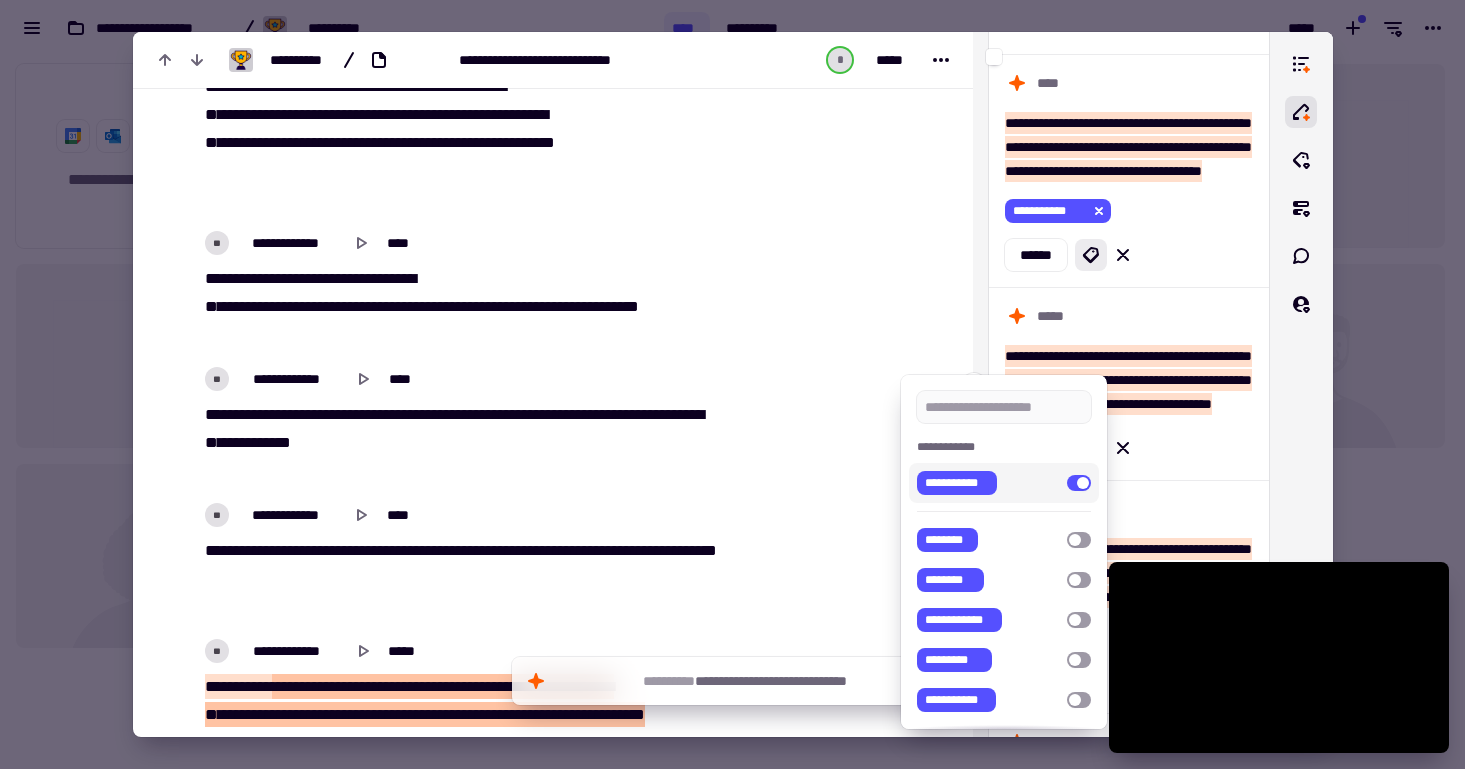 click at bounding box center [732, 384] 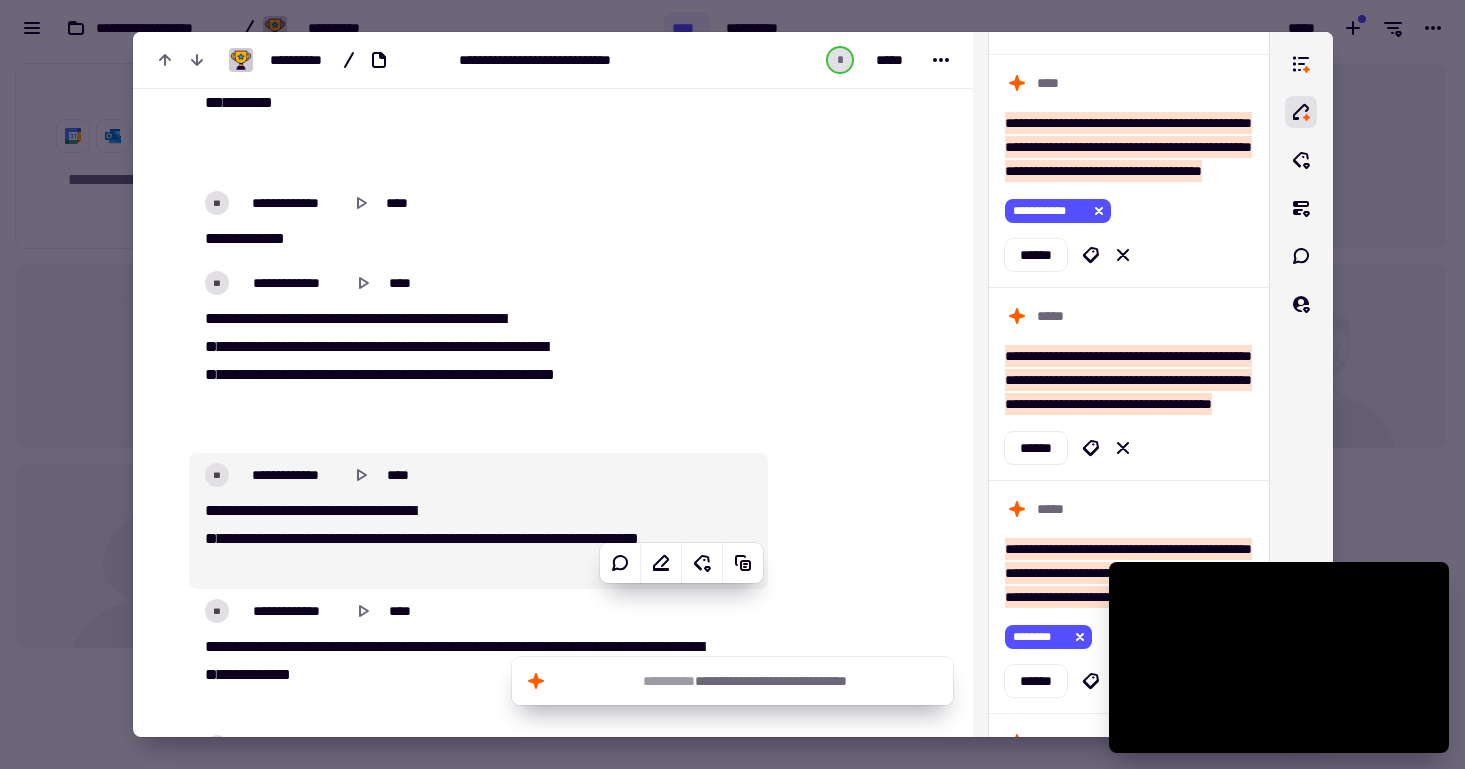 scroll, scrollTop: 3309, scrollLeft: 0, axis: vertical 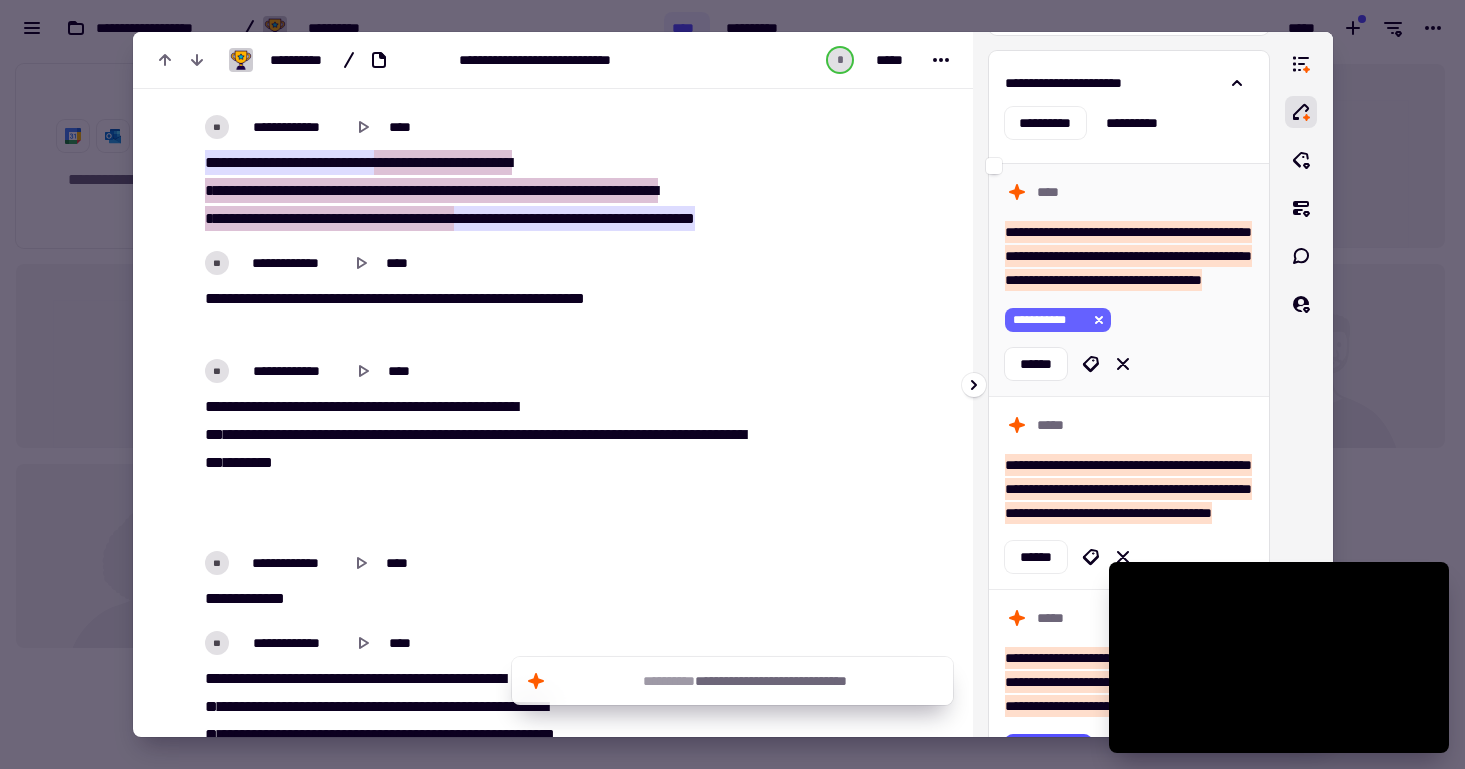 click 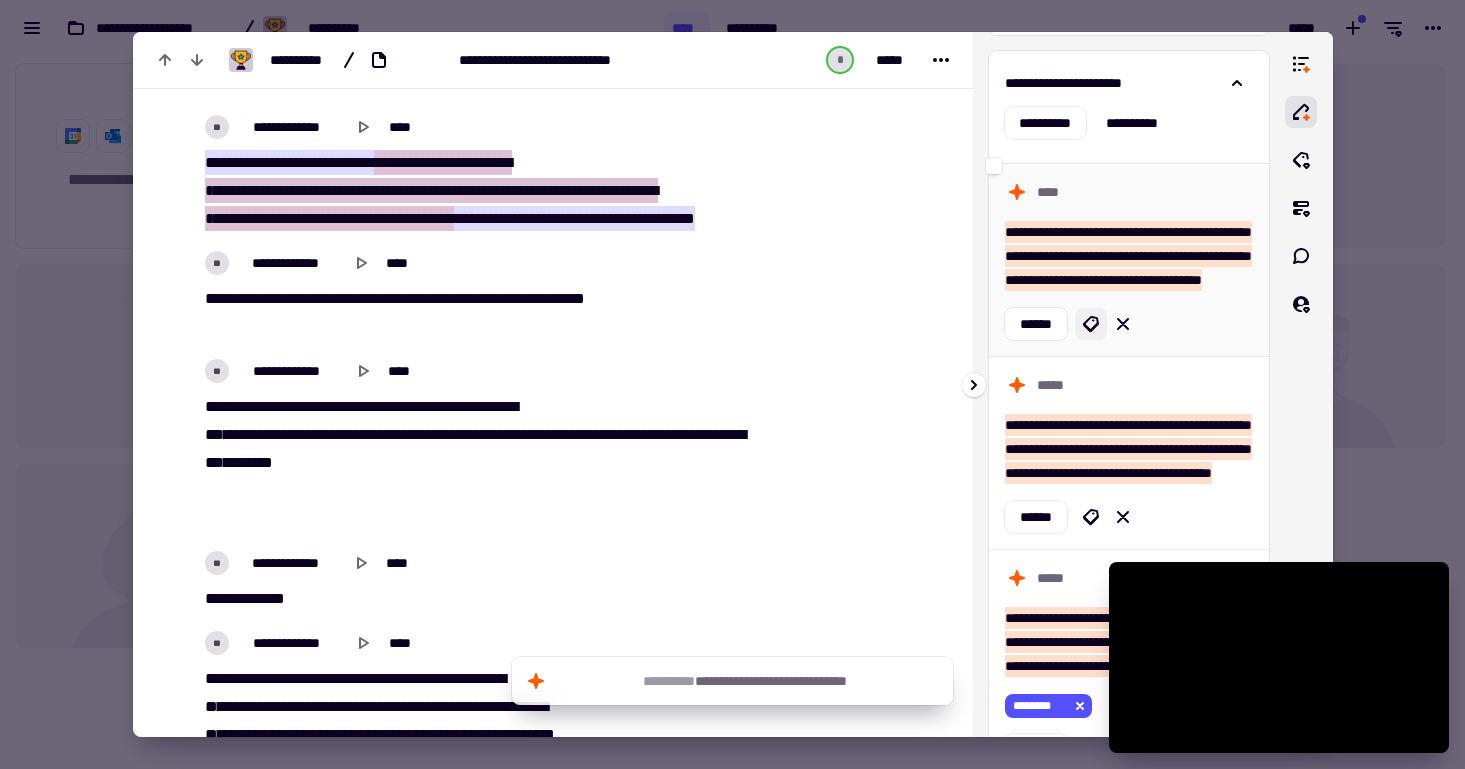 click 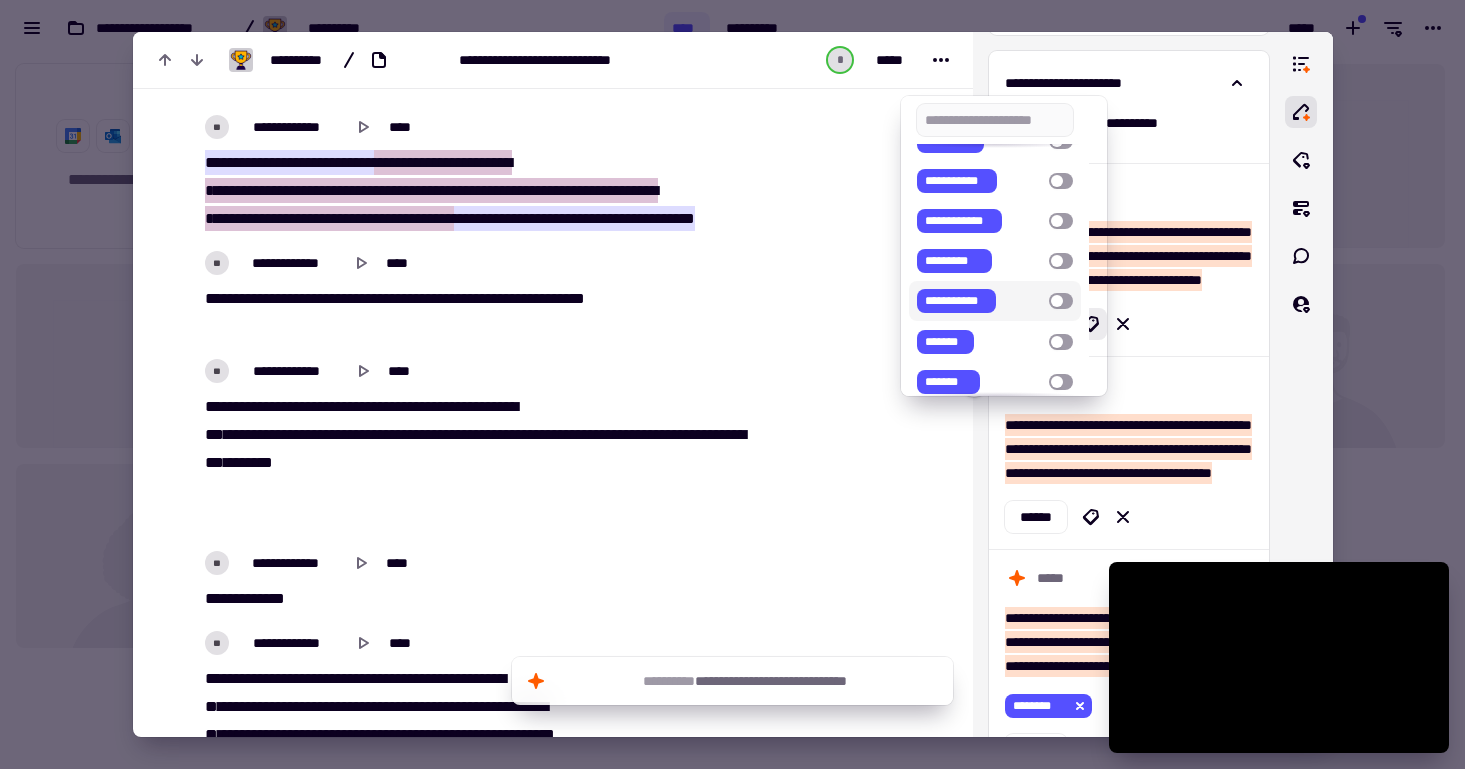 scroll, scrollTop: 0, scrollLeft: 0, axis: both 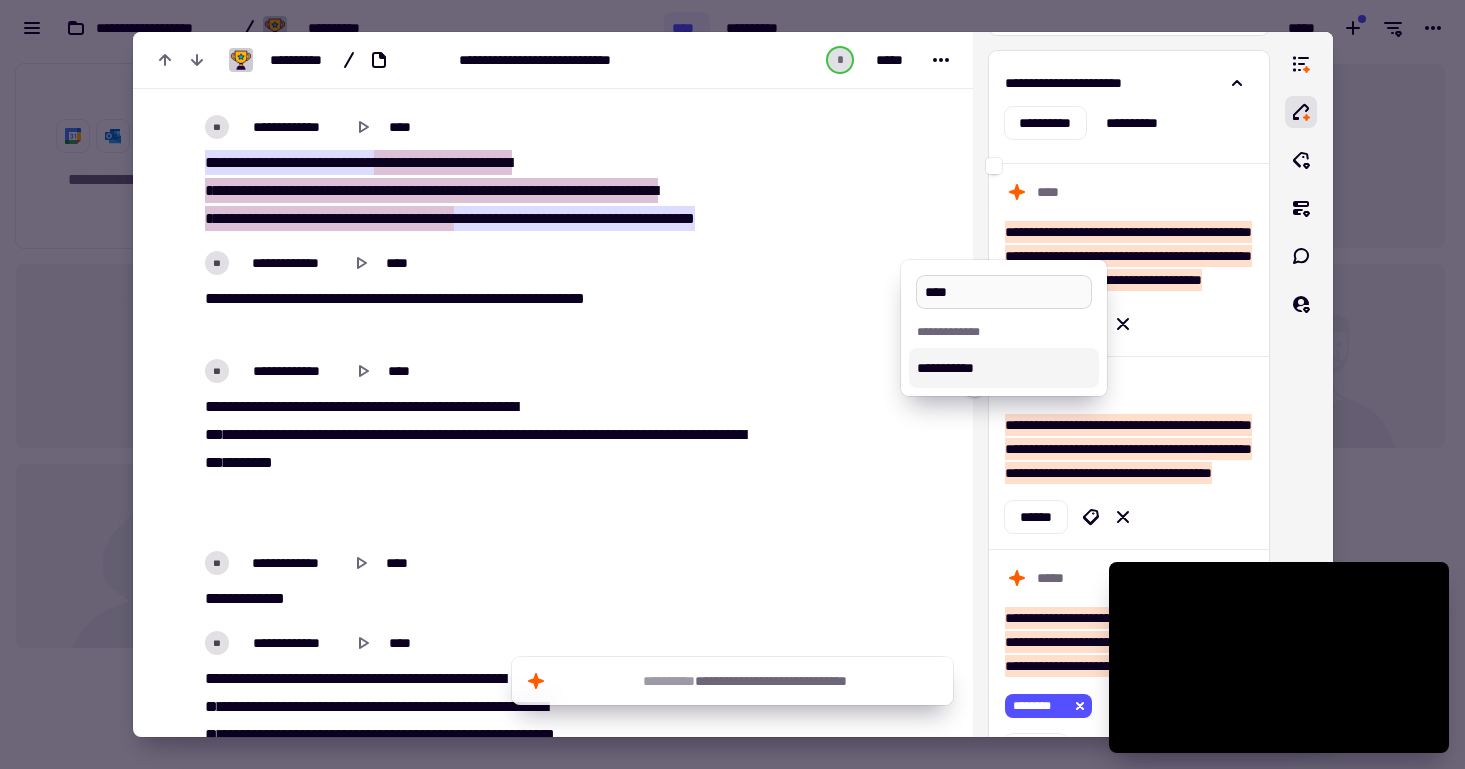 click on "****" at bounding box center [1004, 292] 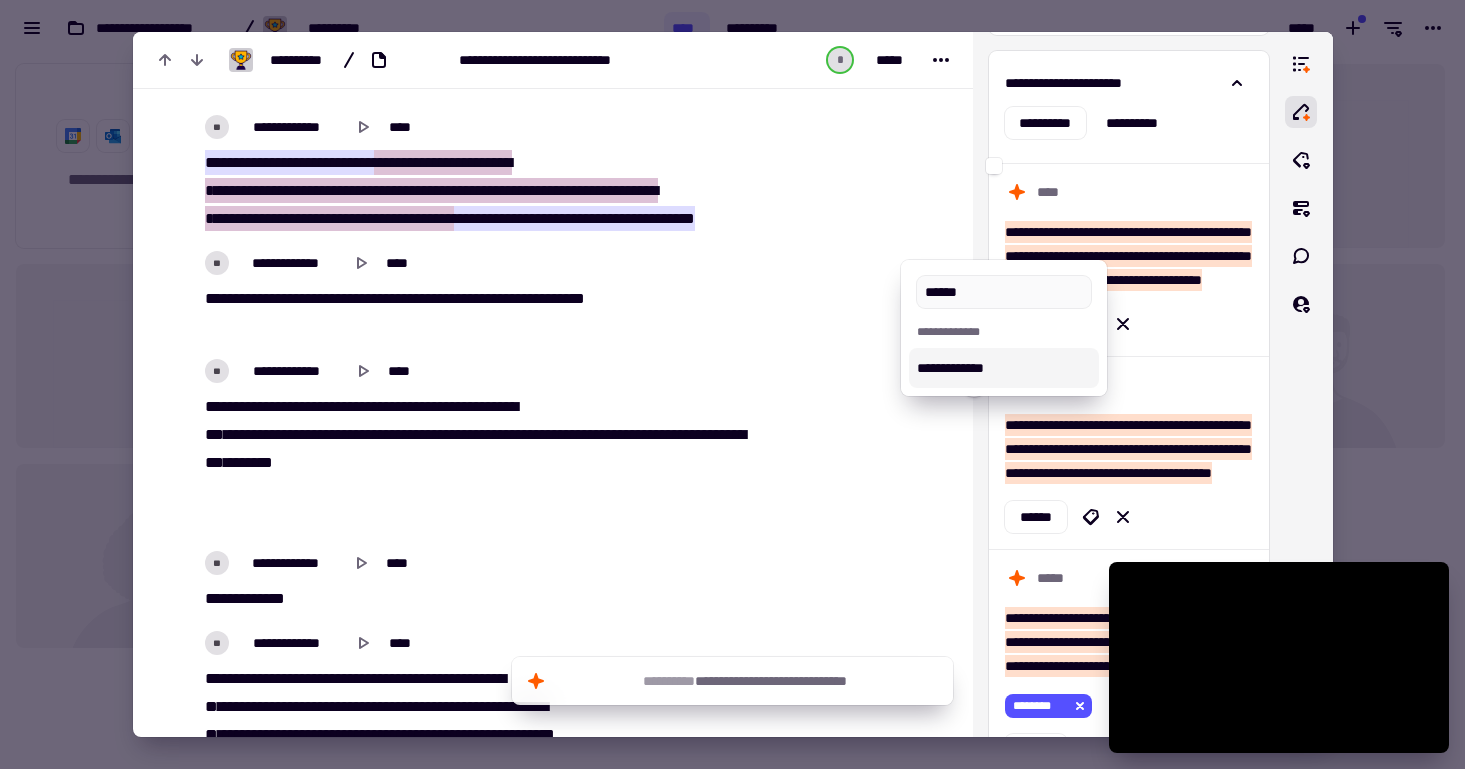 type on "******" 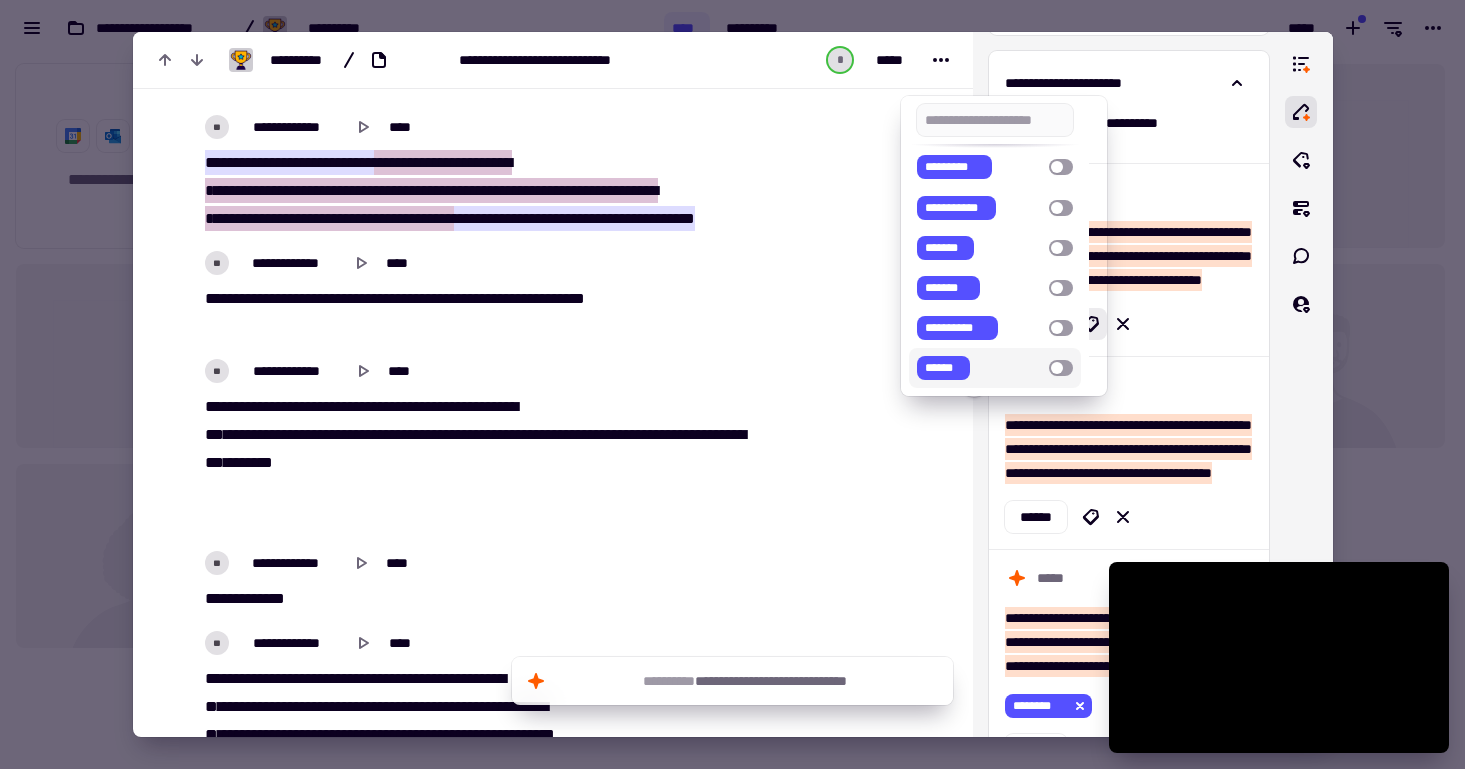 scroll, scrollTop: 0, scrollLeft: 0, axis: both 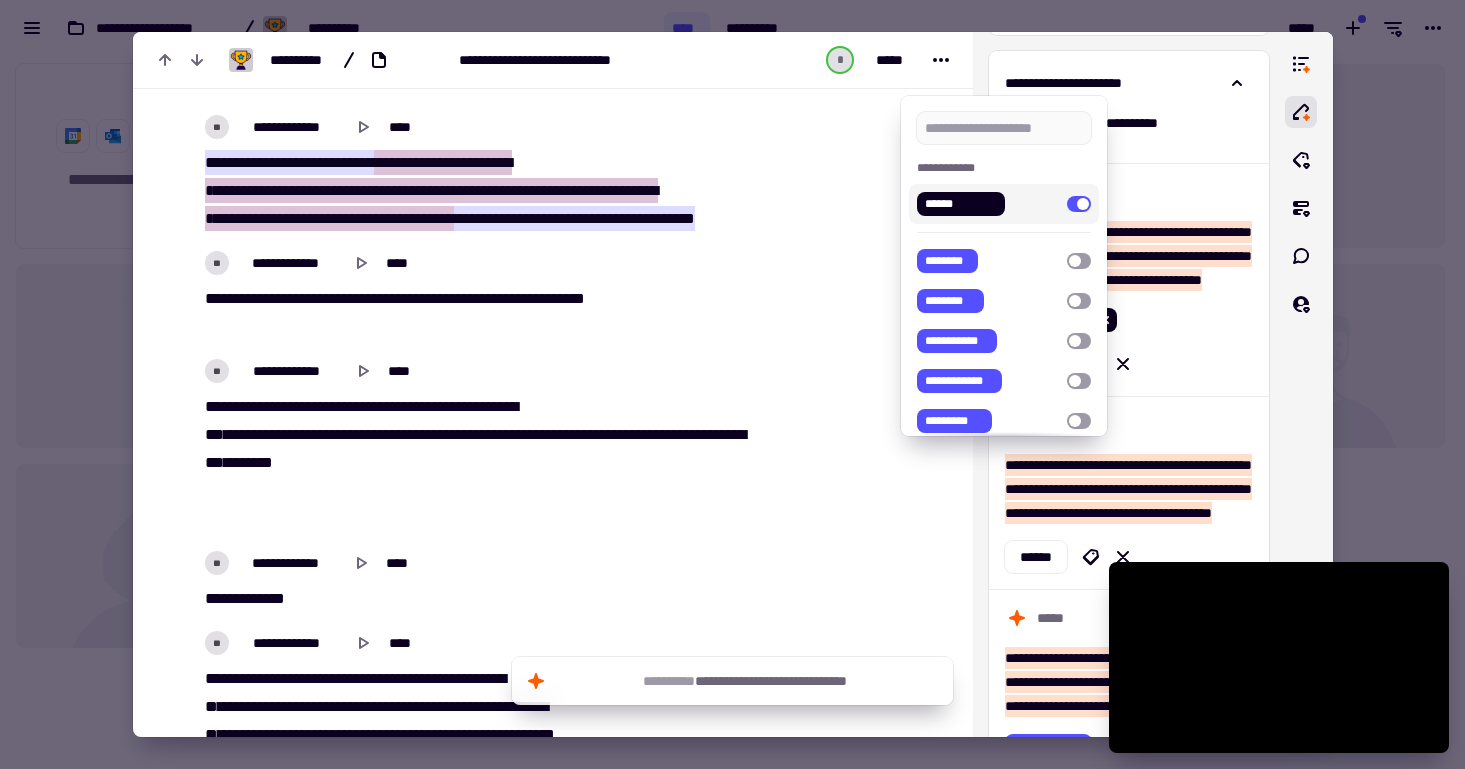 click at bounding box center (732, 384) 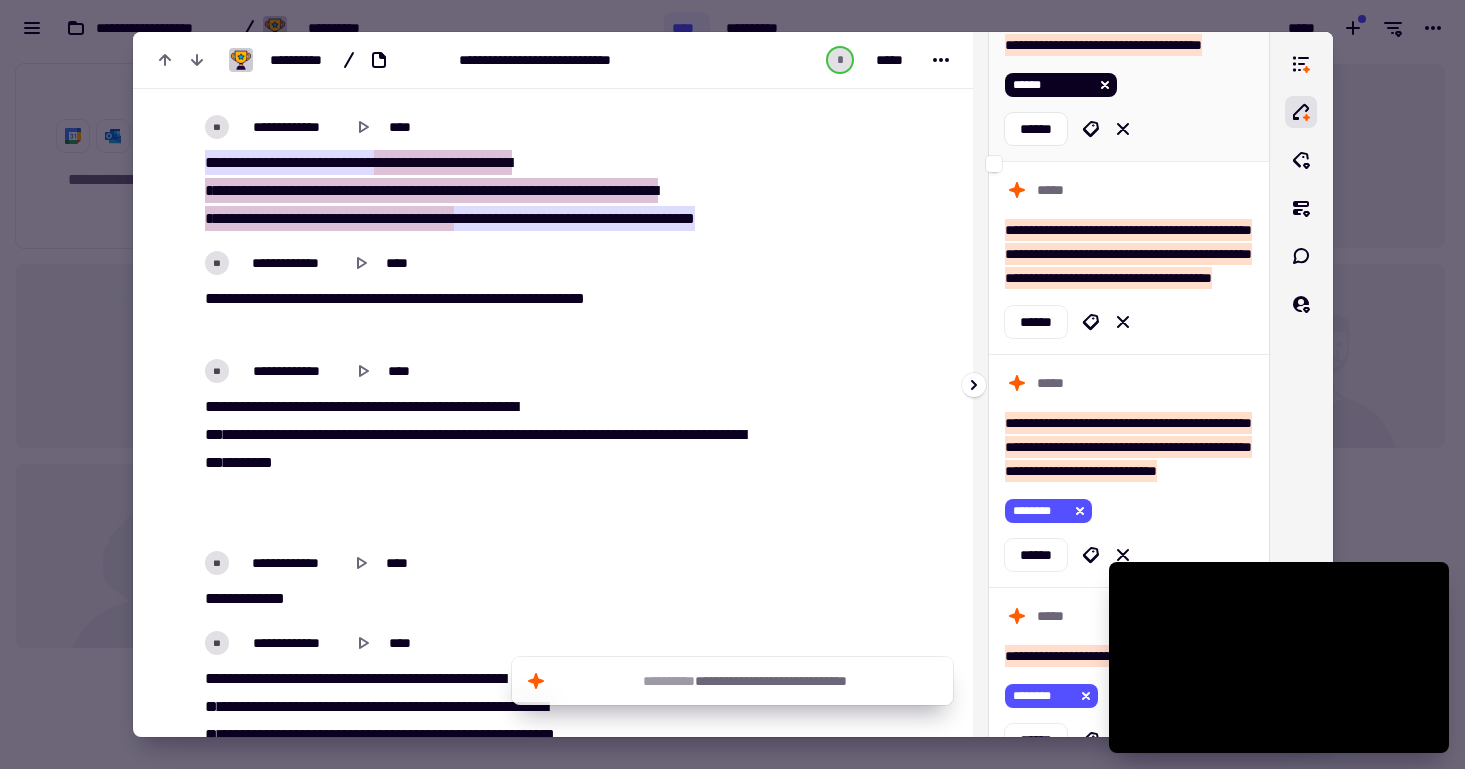 scroll, scrollTop: 412, scrollLeft: 0, axis: vertical 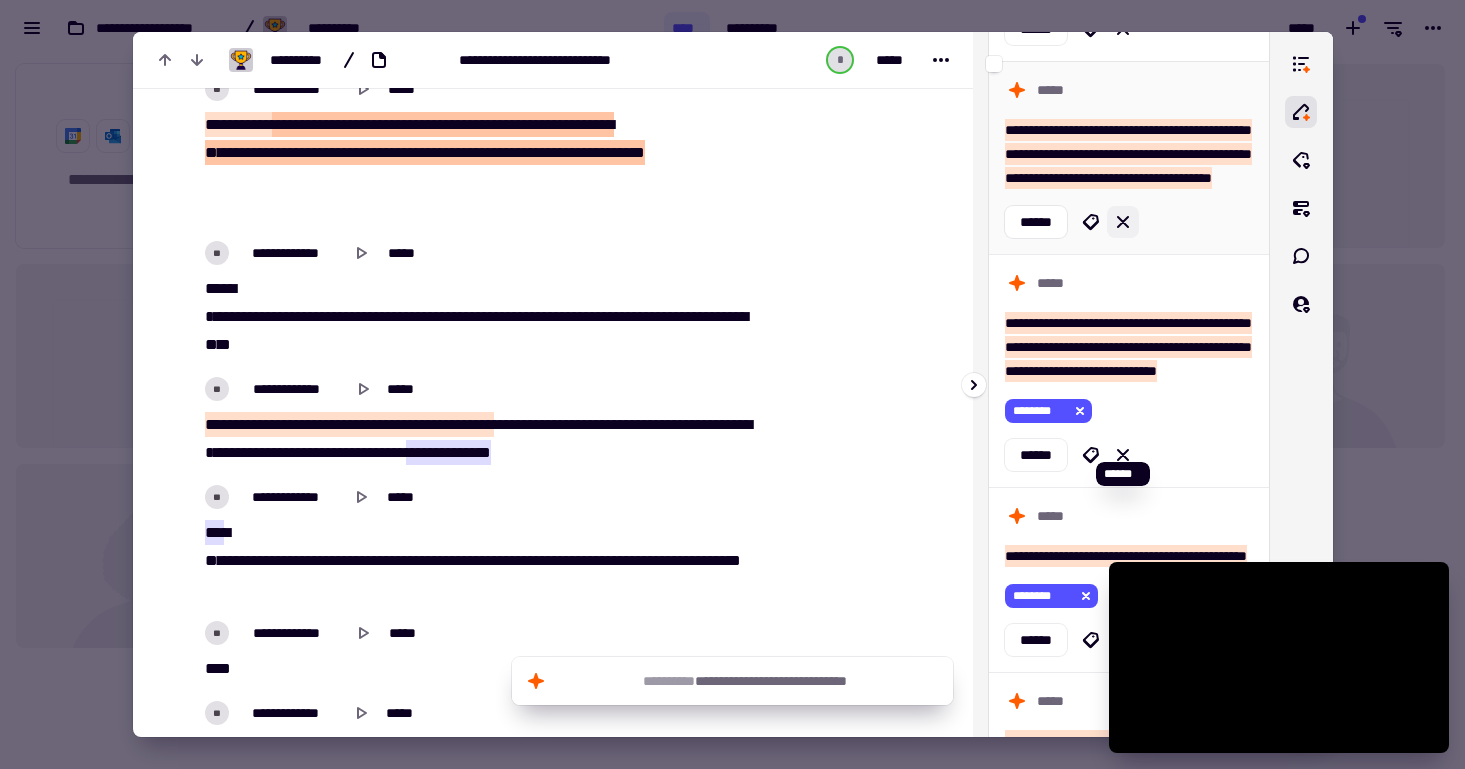 click 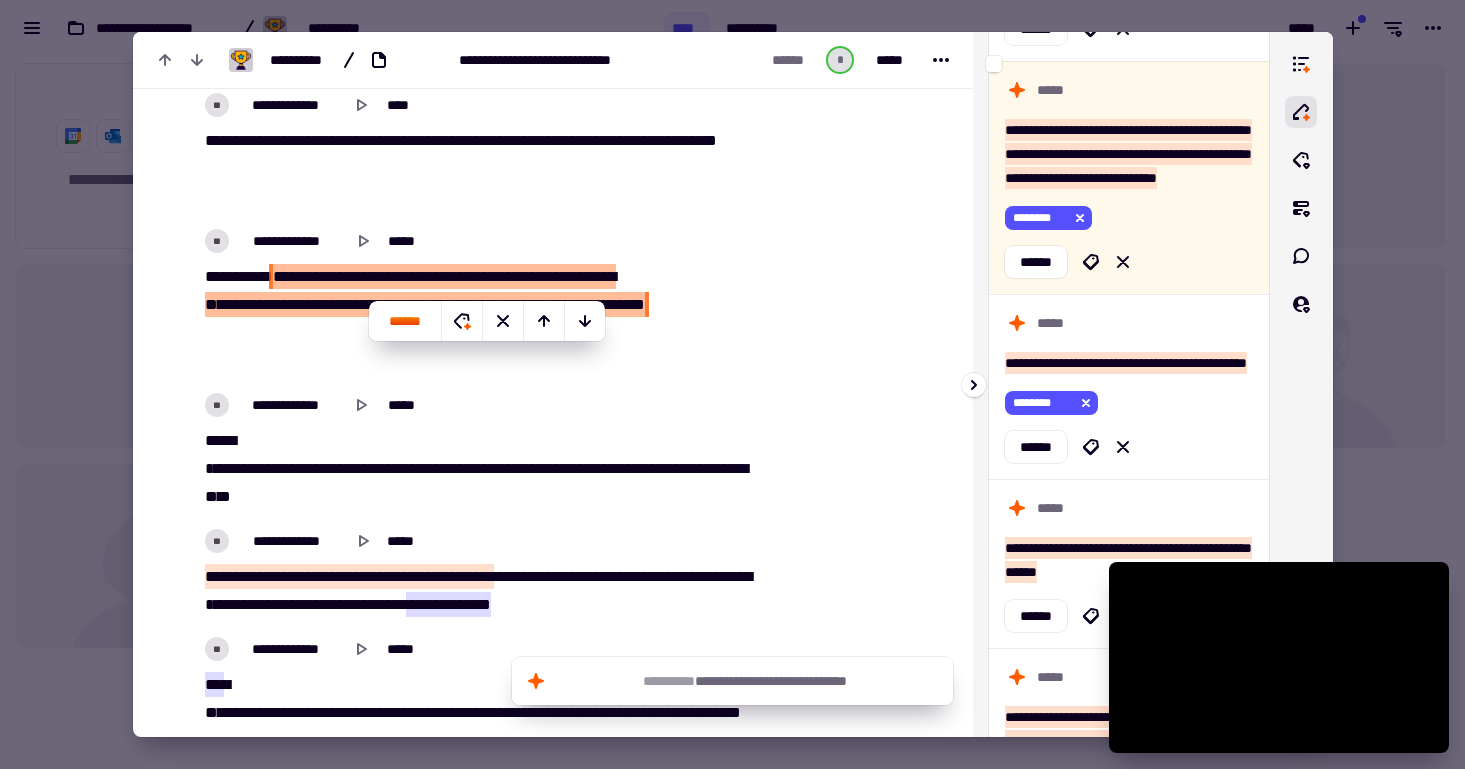 scroll, scrollTop: 4273, scrollLeft: 0, axis: vertical 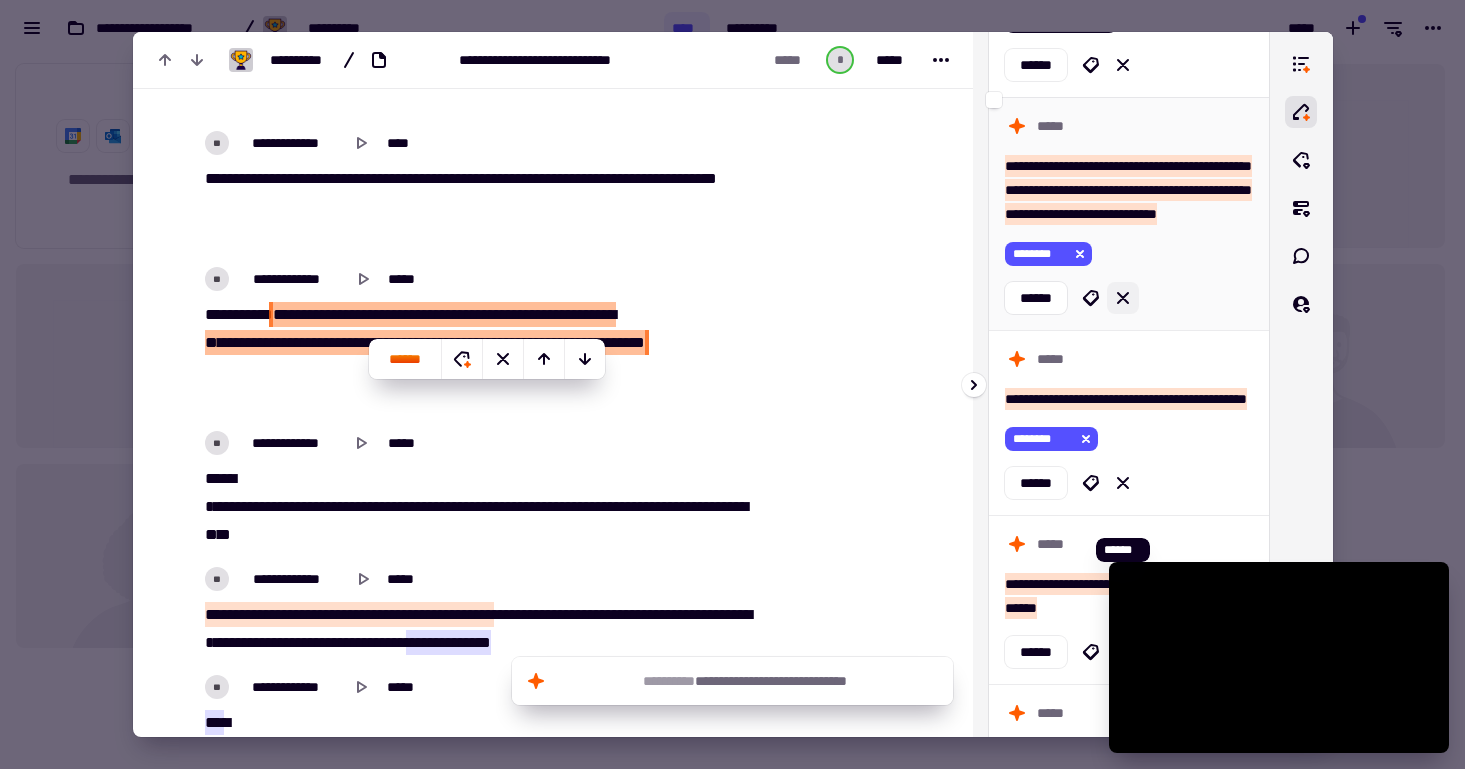 click 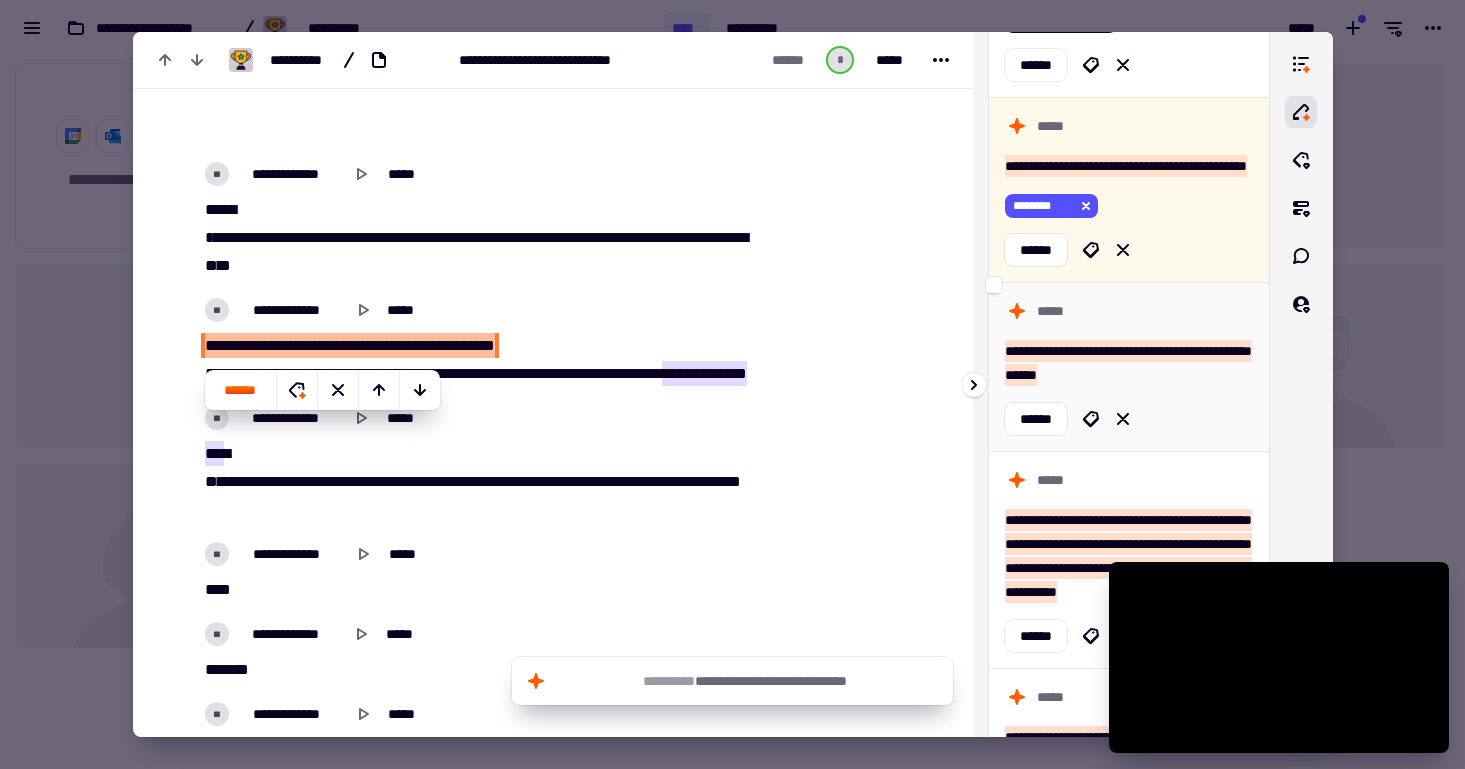 scroll, scrollTop: 4543, scrollLeft: 0, axis: vertical 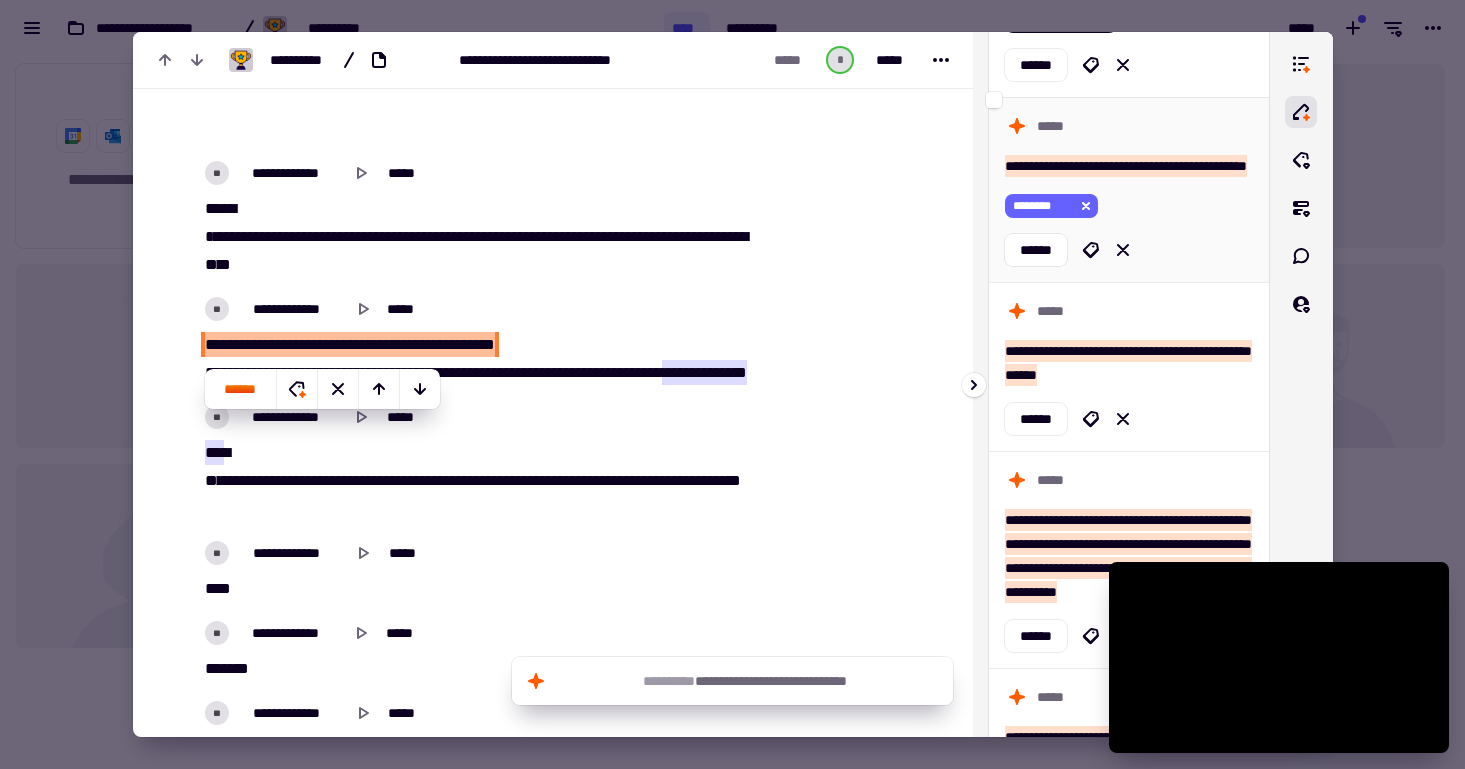 click 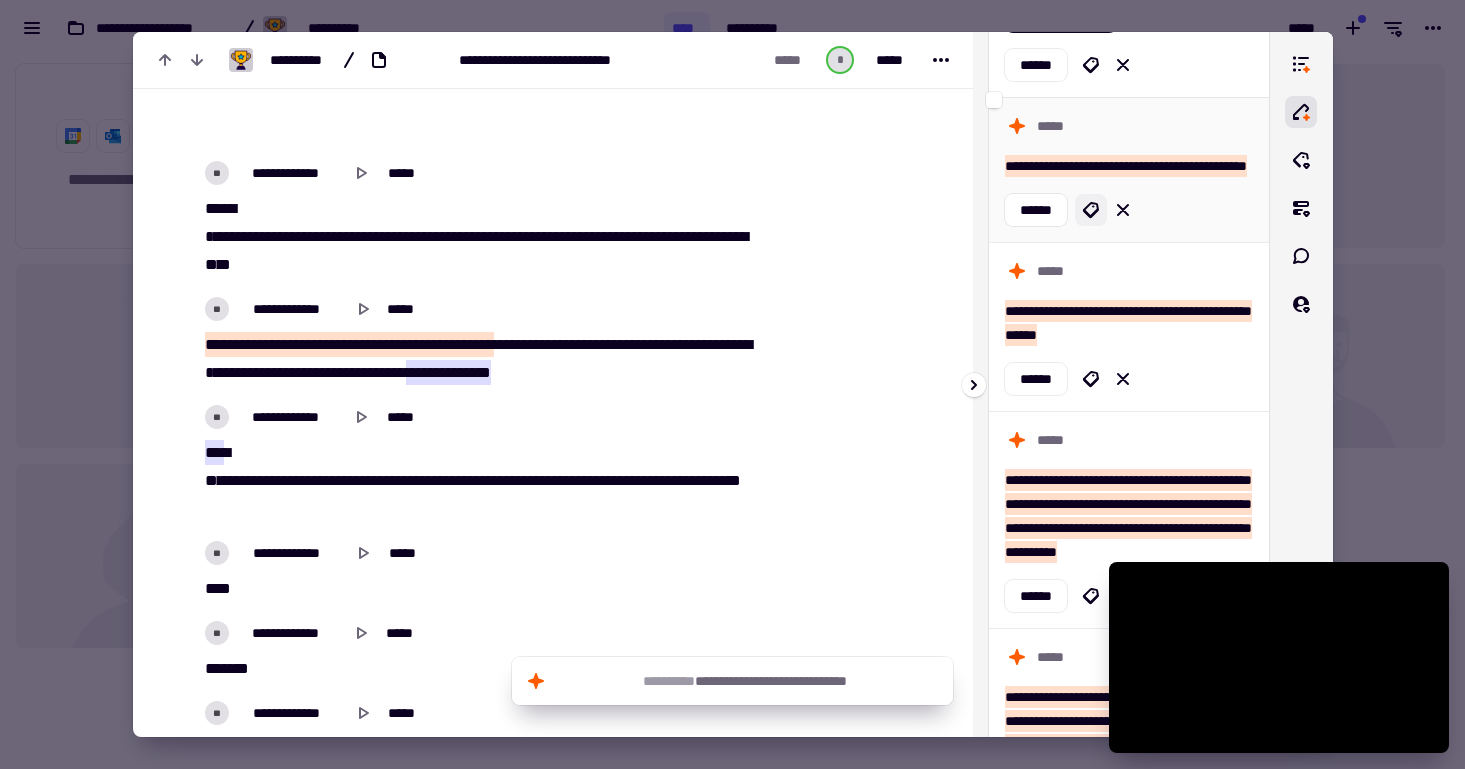 click 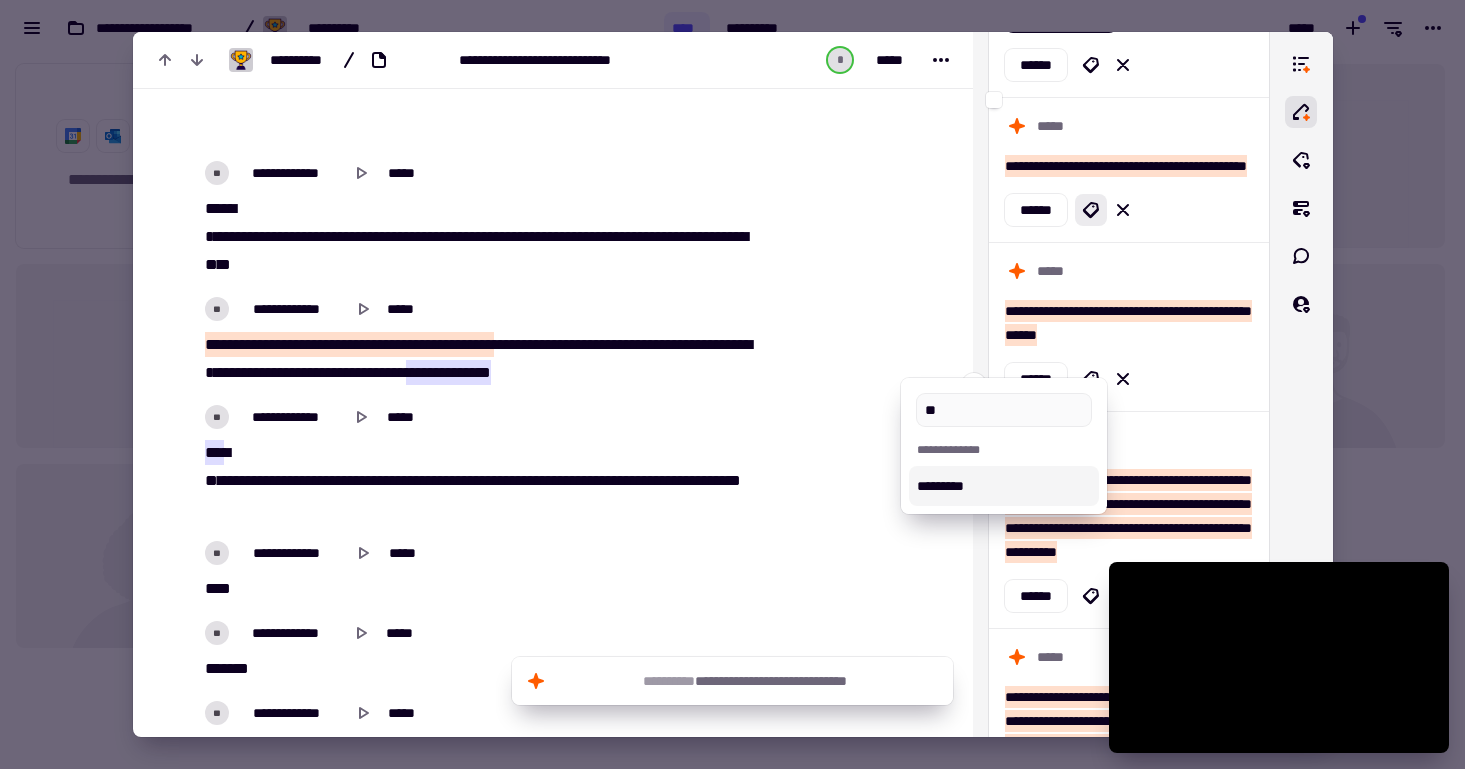 type on "**" 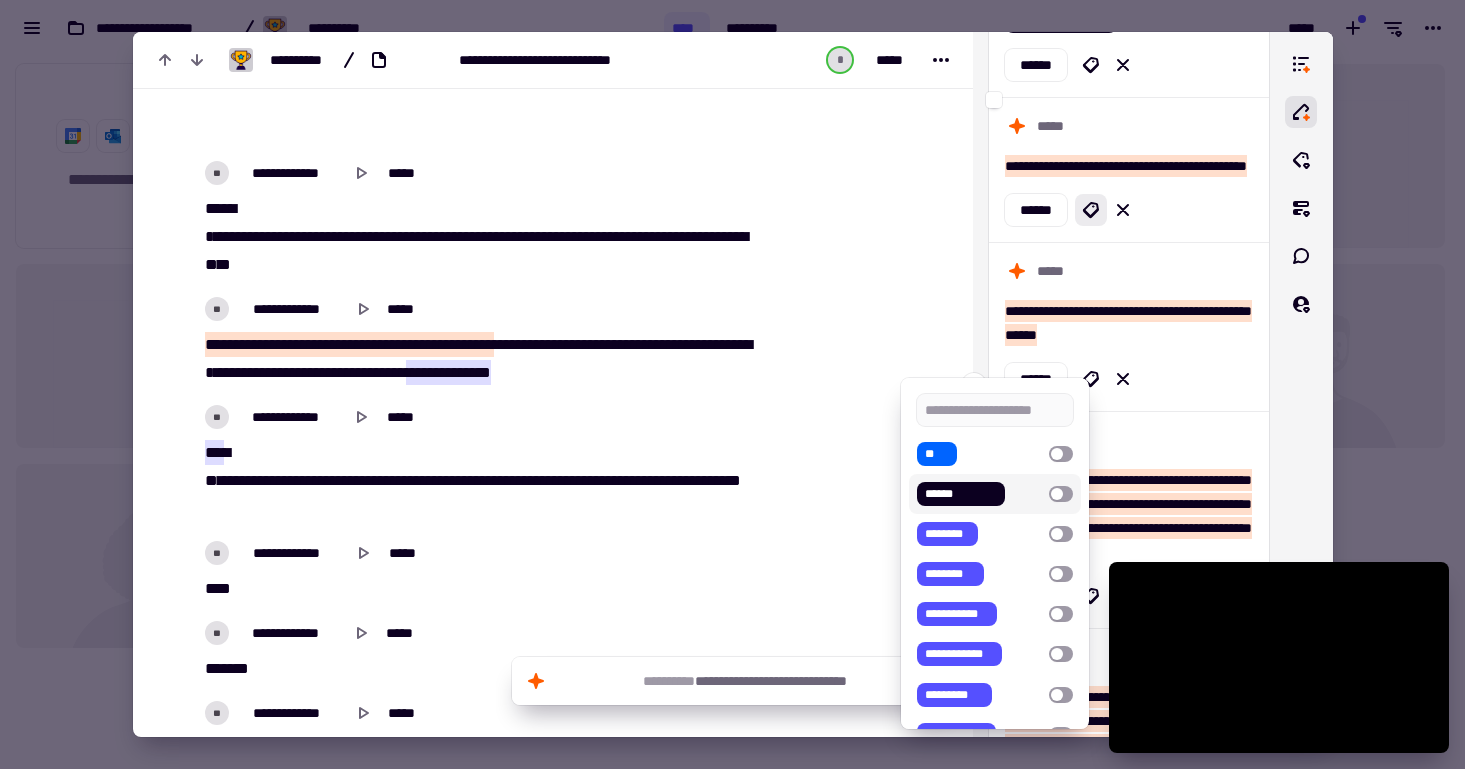 click at bounding box center (732, 384) 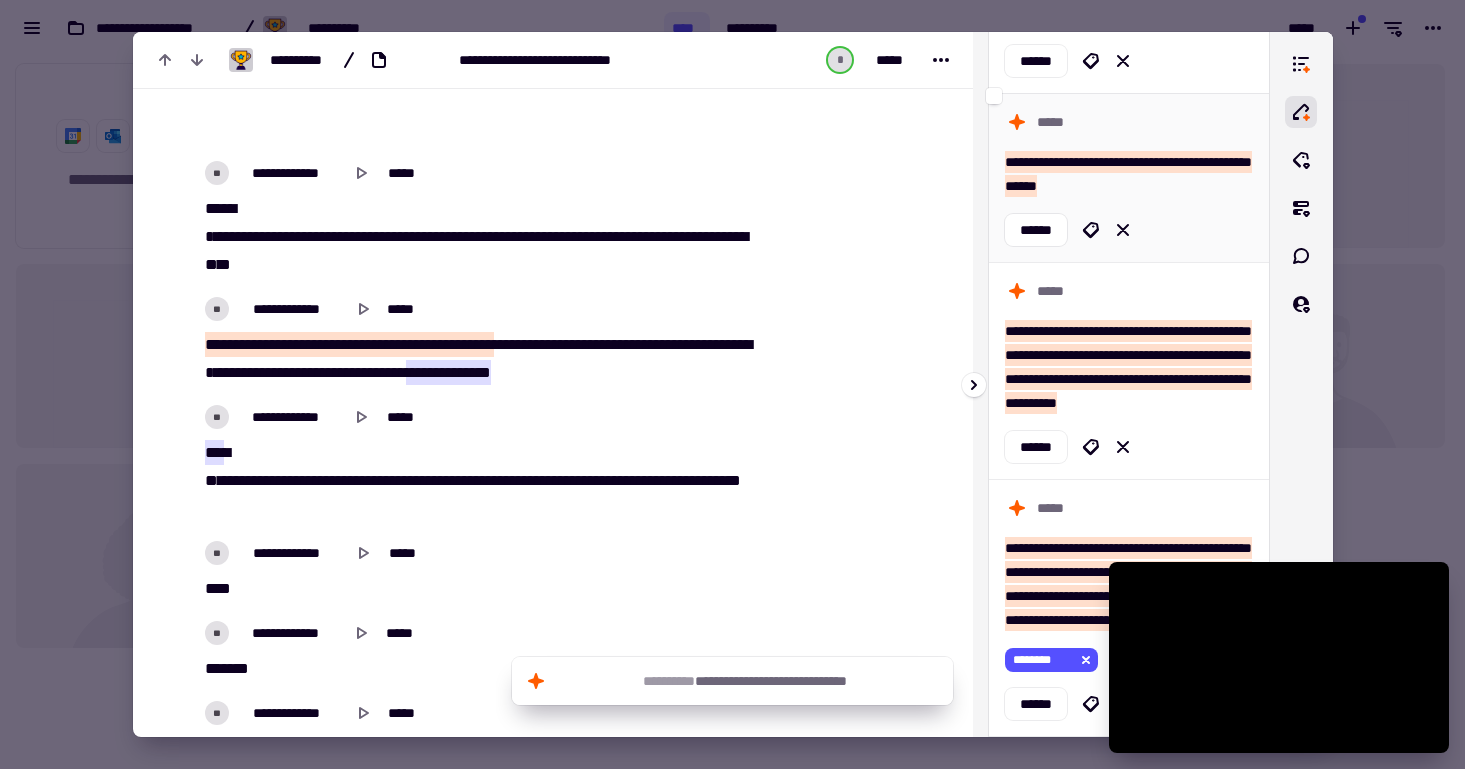 scroll, scrollTop: 569, scrollLeft: 0, axis: vertical 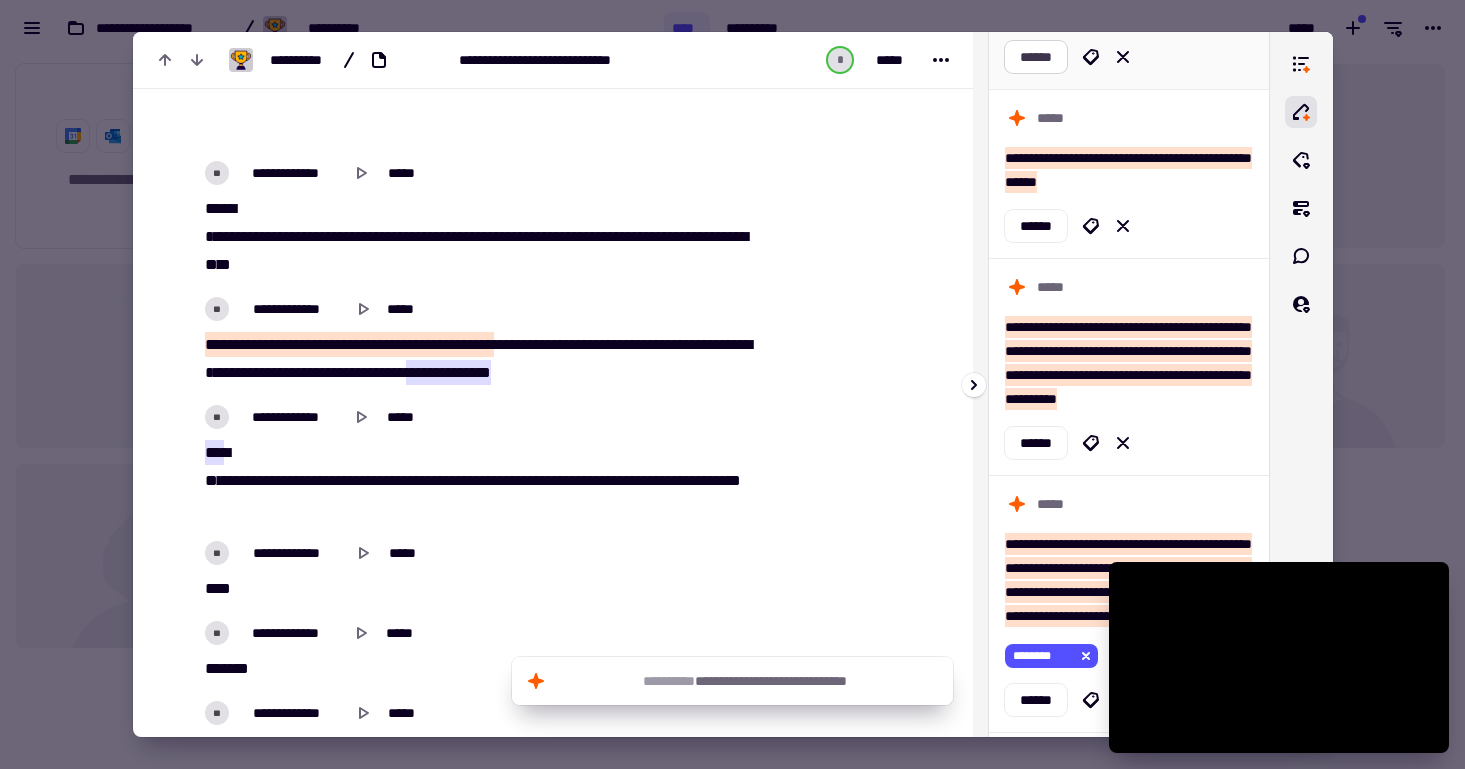 click on "******" 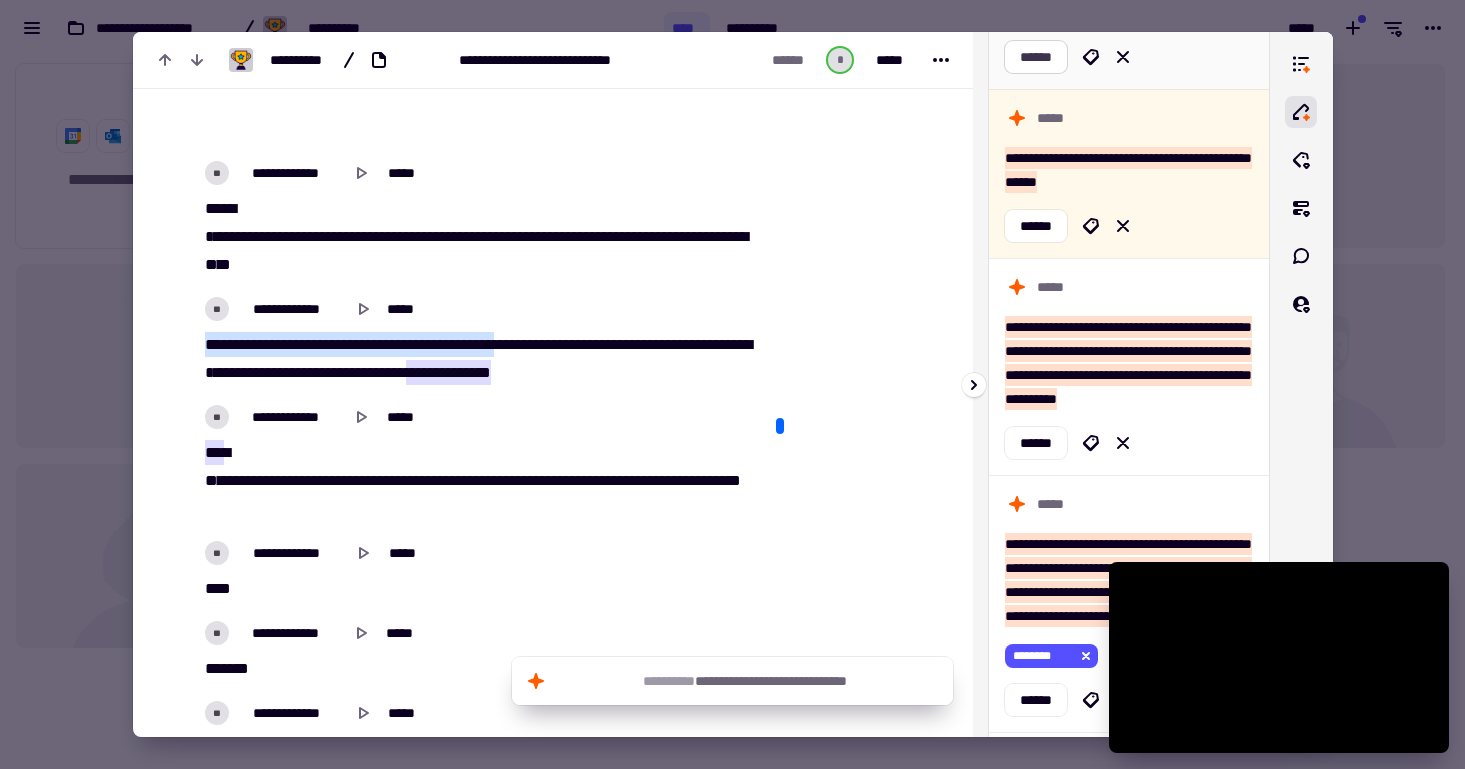 scroll, scrollTop: 4692, scrollLeft: 0, axis: vertical 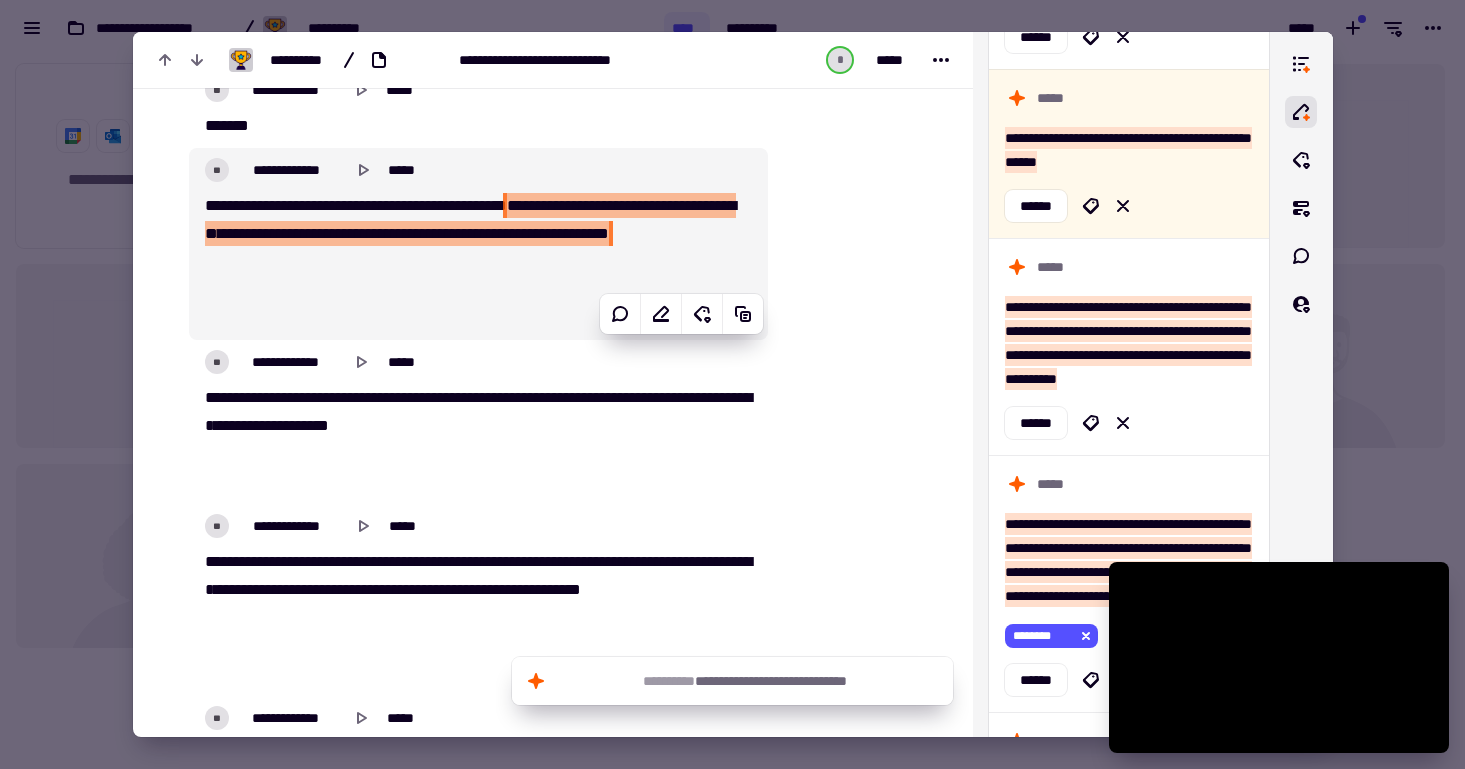 drag, startPoint x: 563, startPoint y: 395, endPoint x: 373, endPoint y: 369, distance: 191.77069 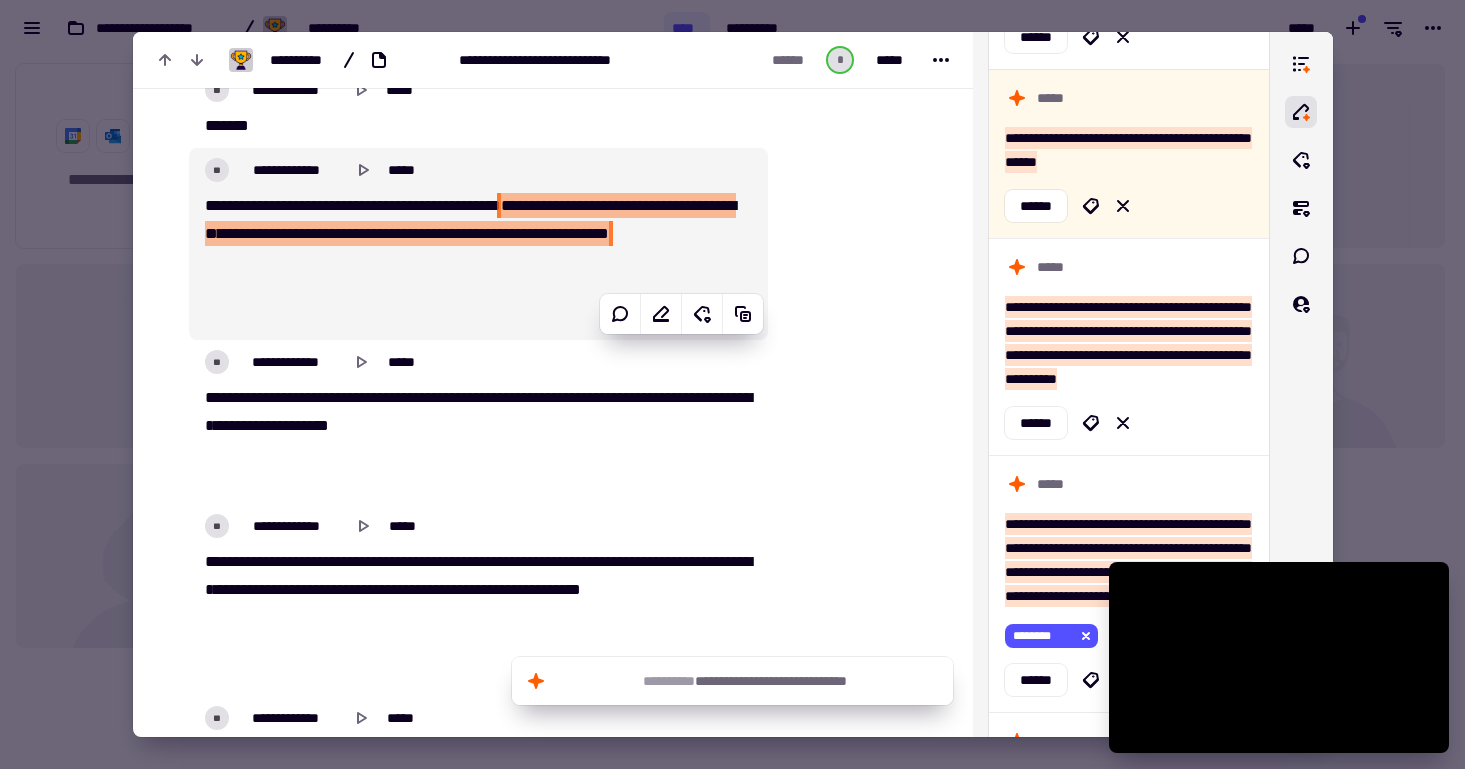 drag, startPoint x: 373, startPoint y: 369, endPoint x: 359, endPoint y: 369, distance: 14 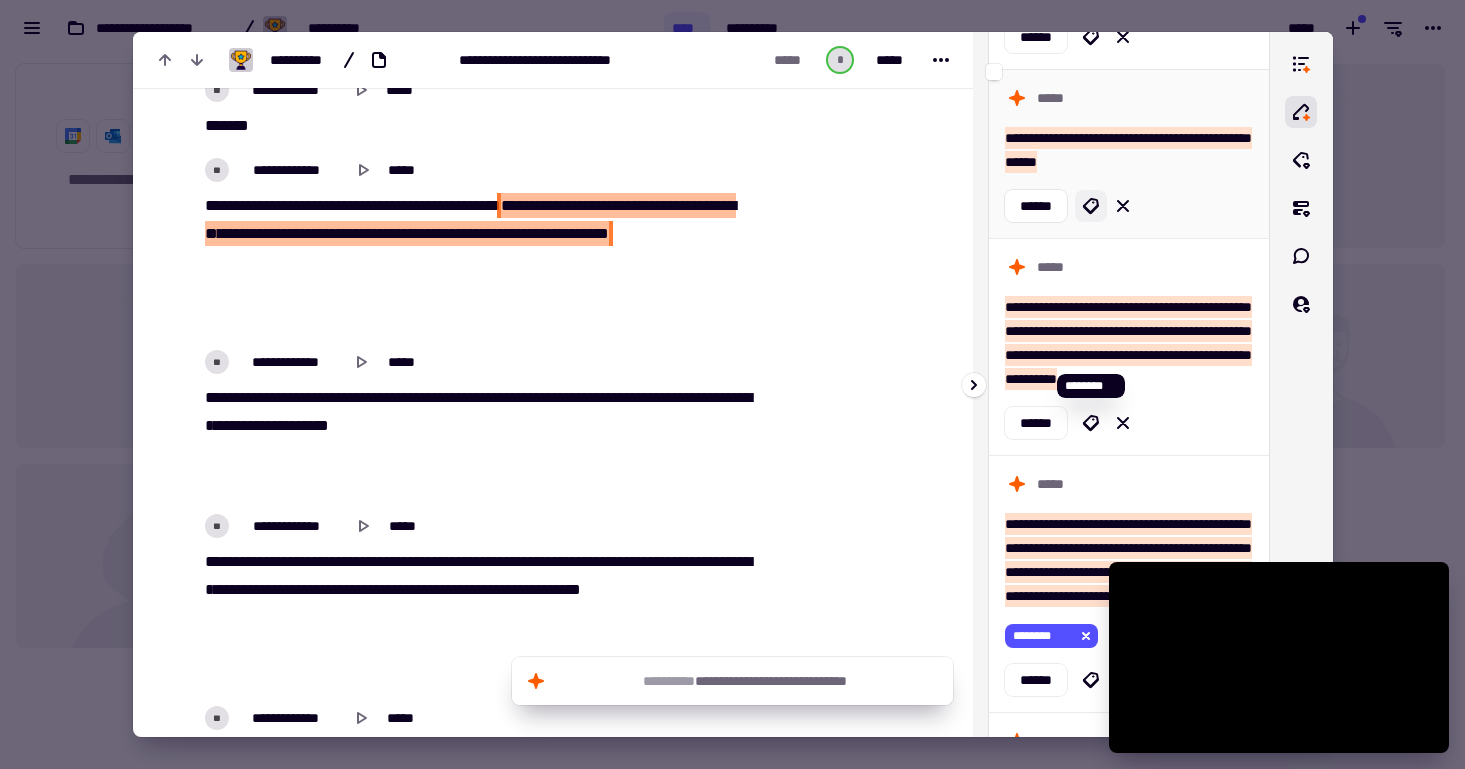 click 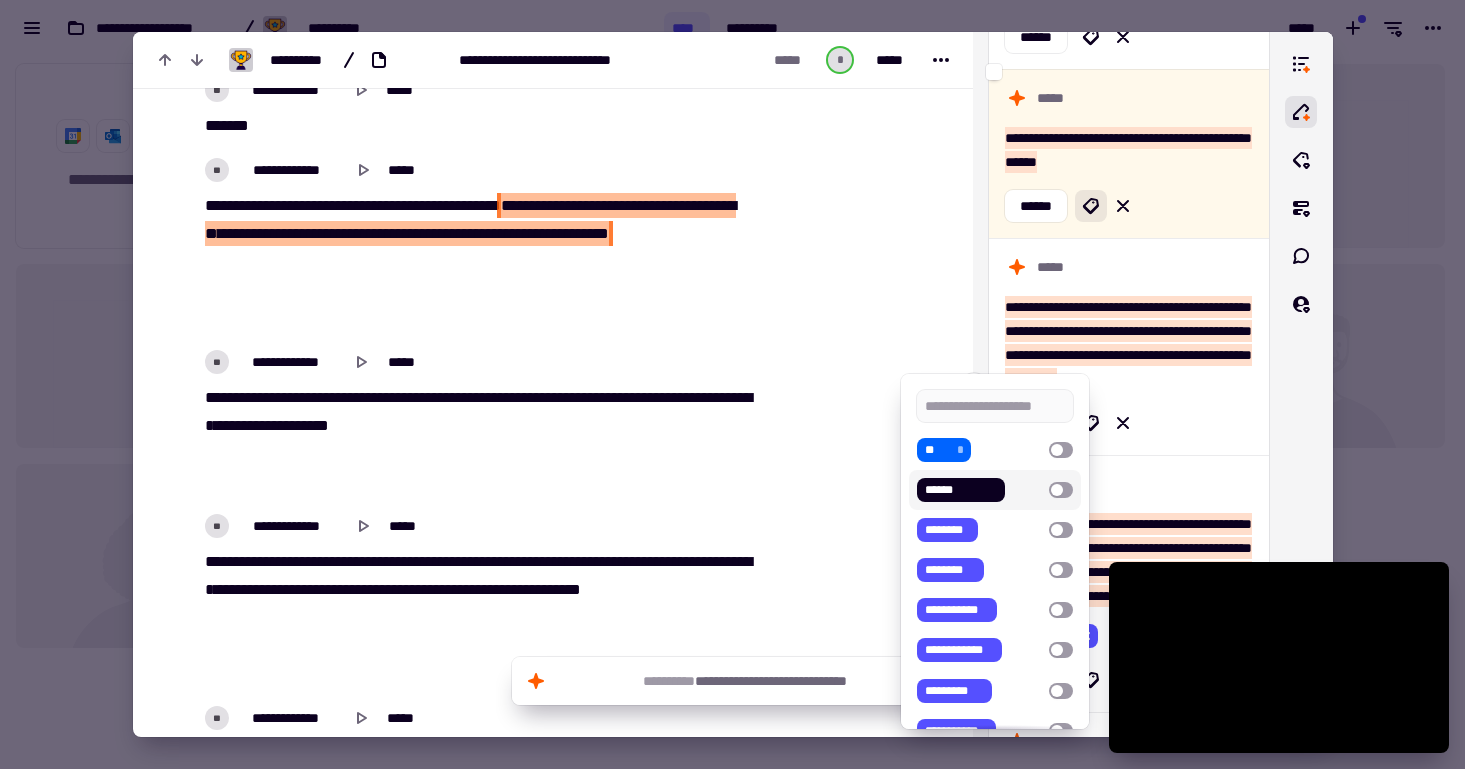 click on "******" at bounding box center [979, 490] 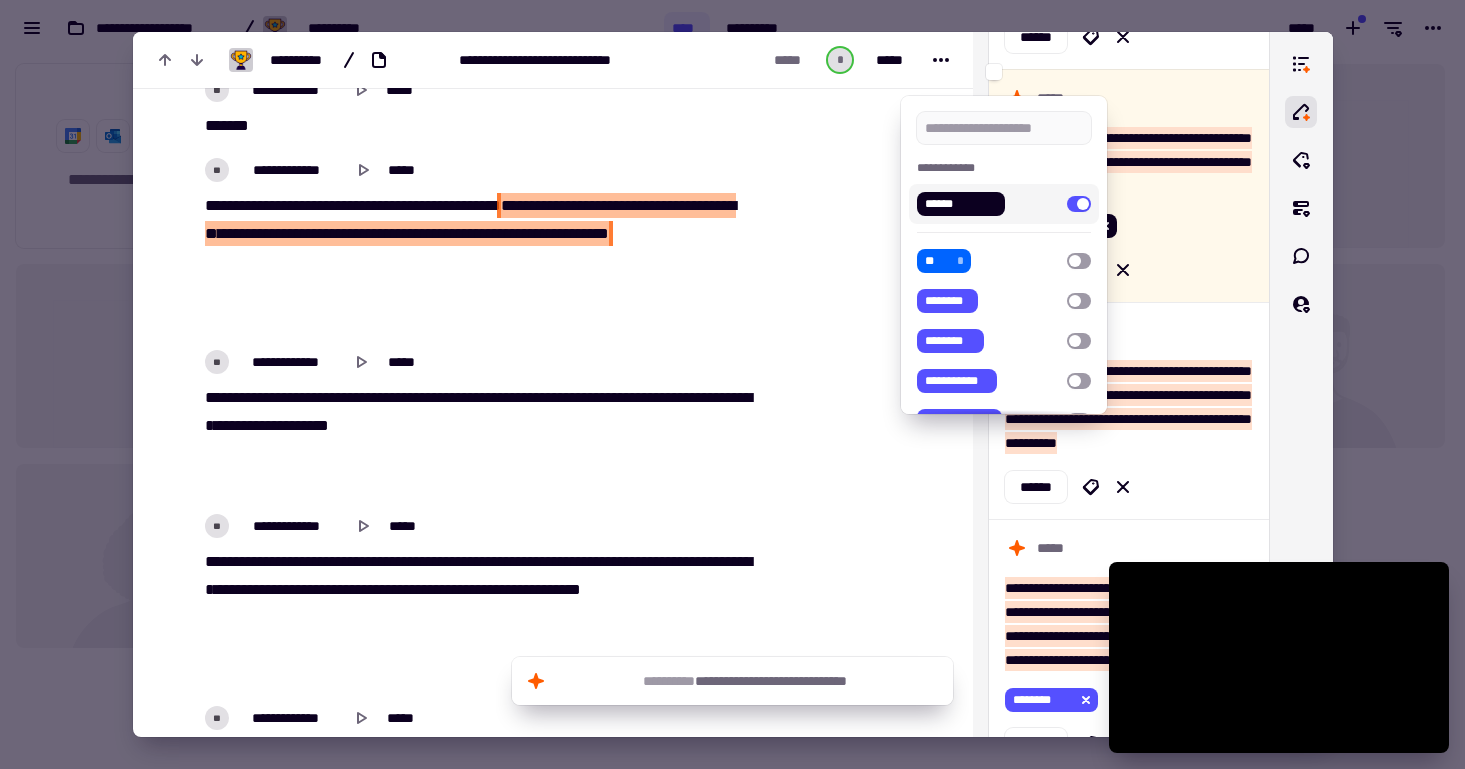 click at bounding box center (732, 384) 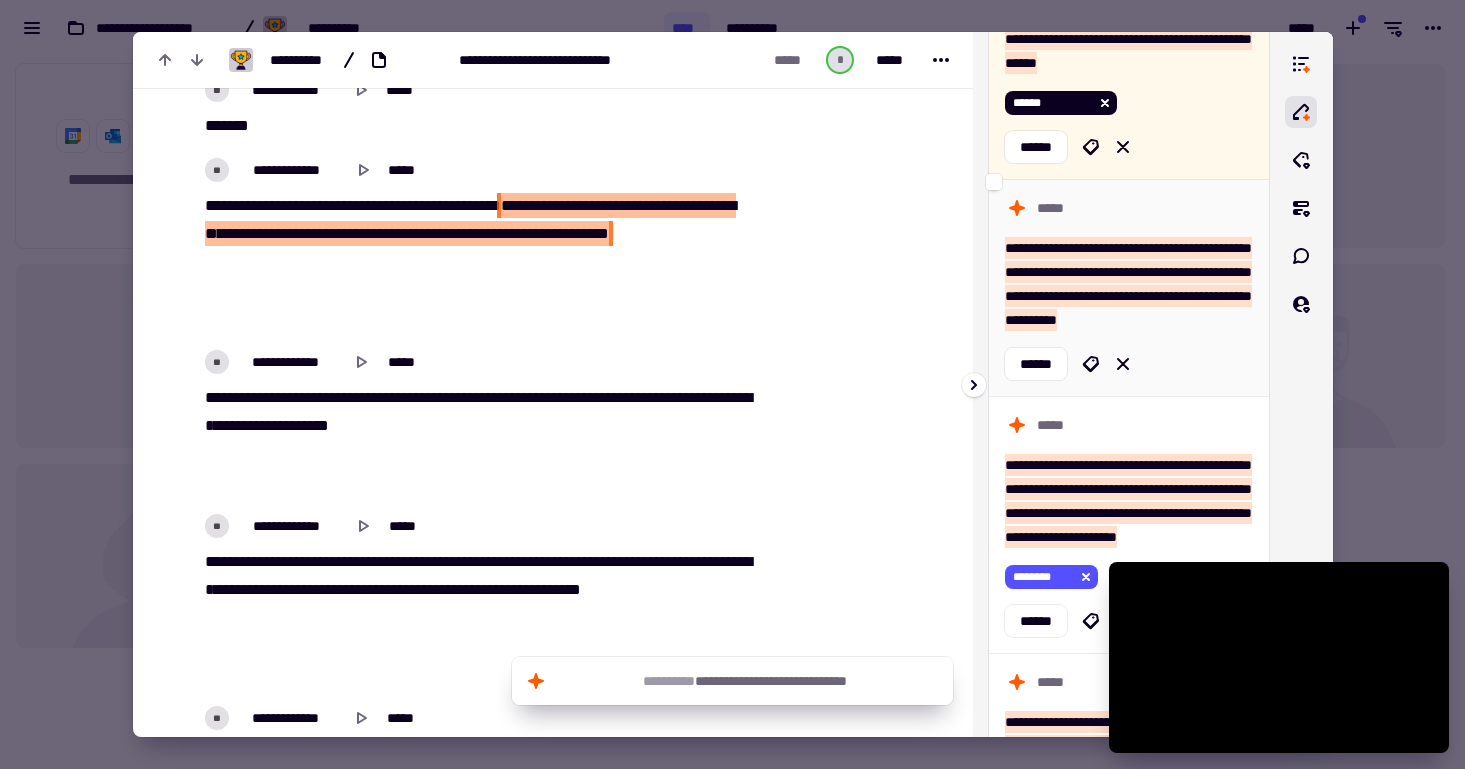 scroll, scrollTop: 623, scrollLeft: 0, axis: vertical 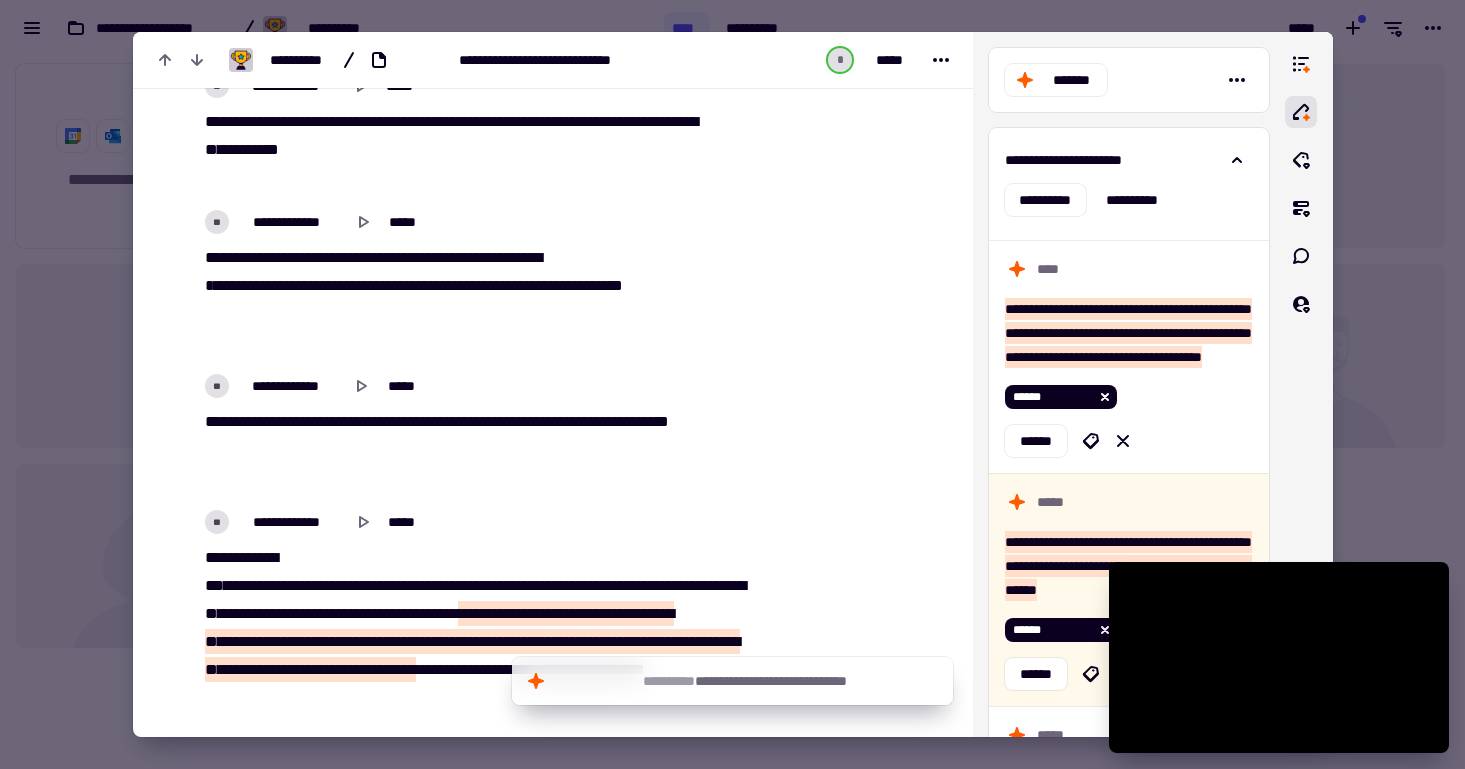 click at bounding box center (732, 384) 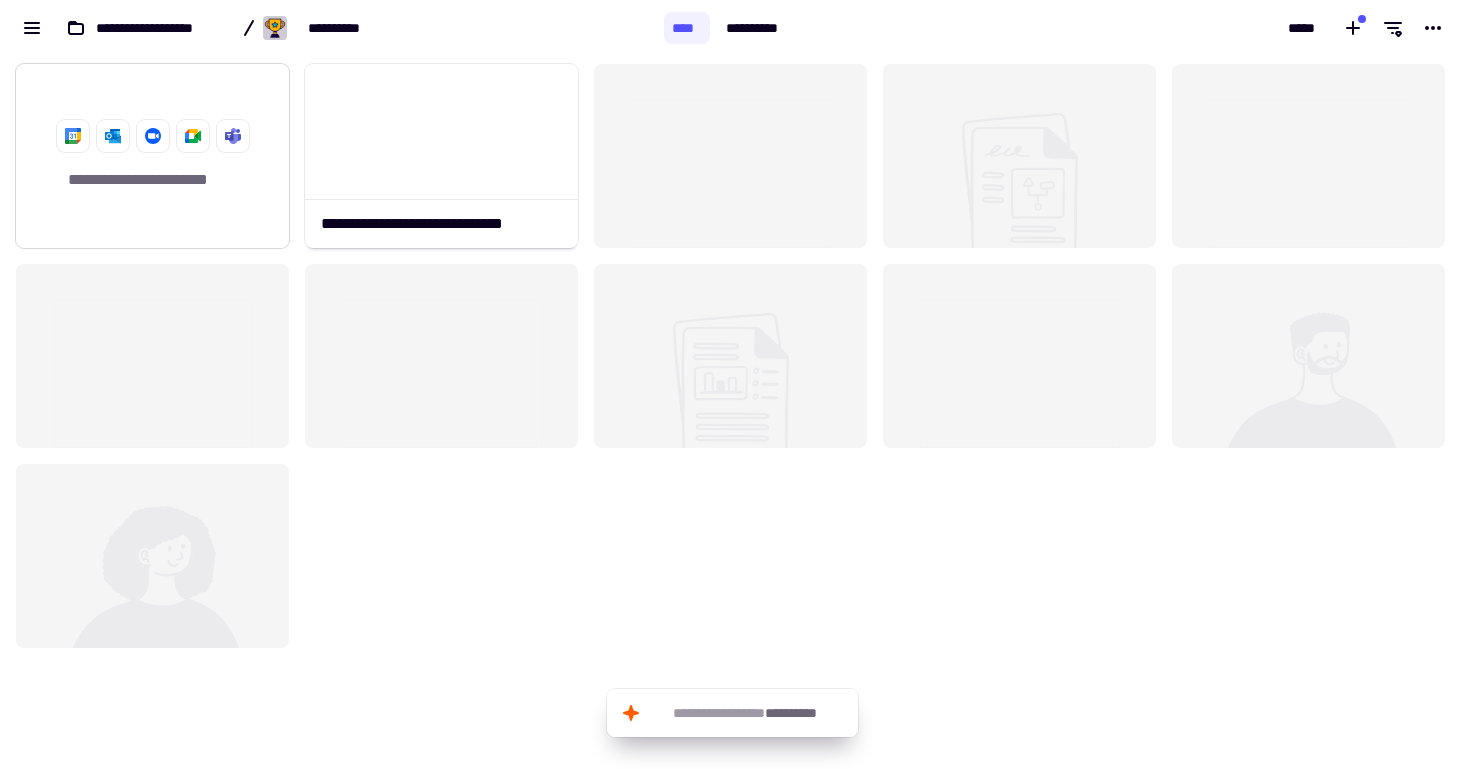 click on "**********" 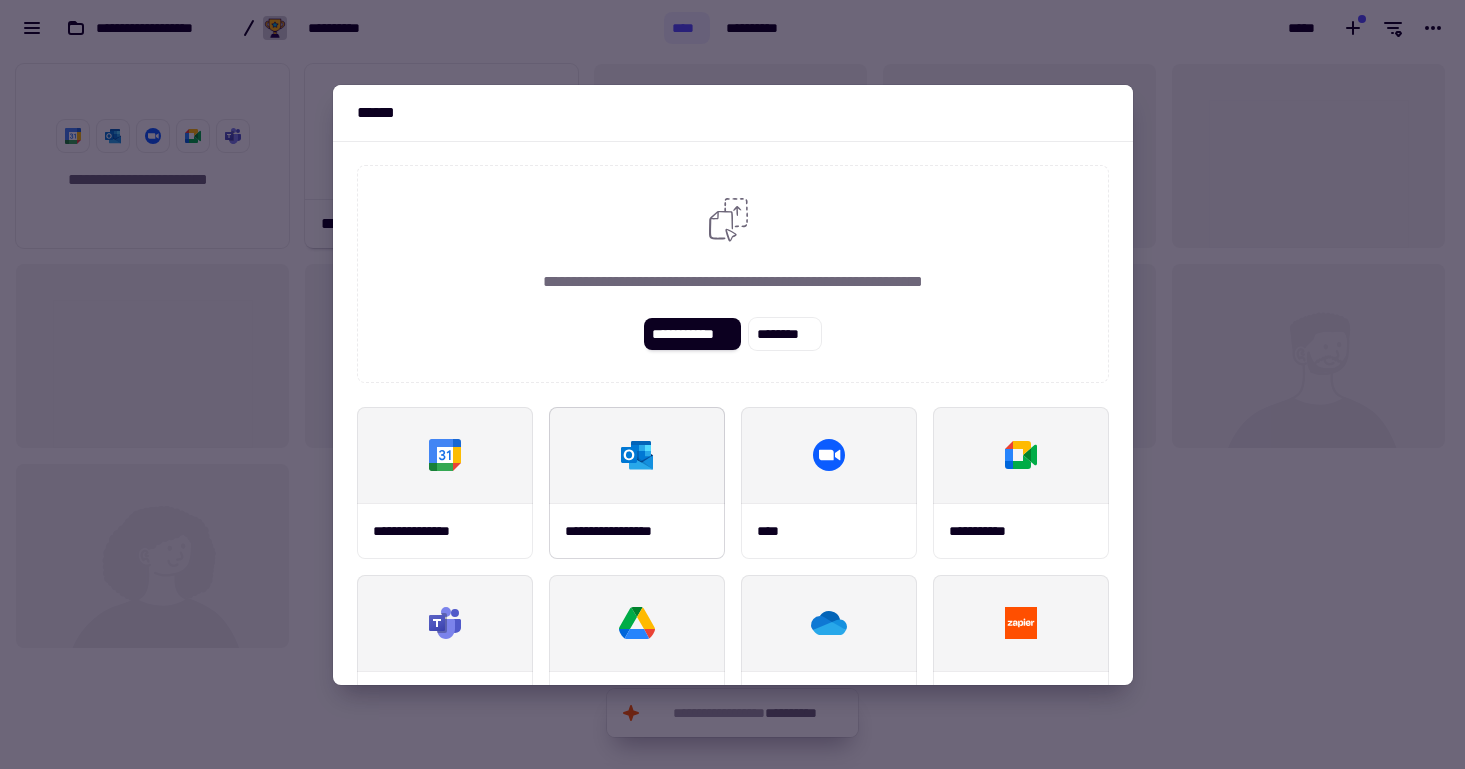 scroll, scrollTop: 234, scrollLeft: 0, axis: vertical 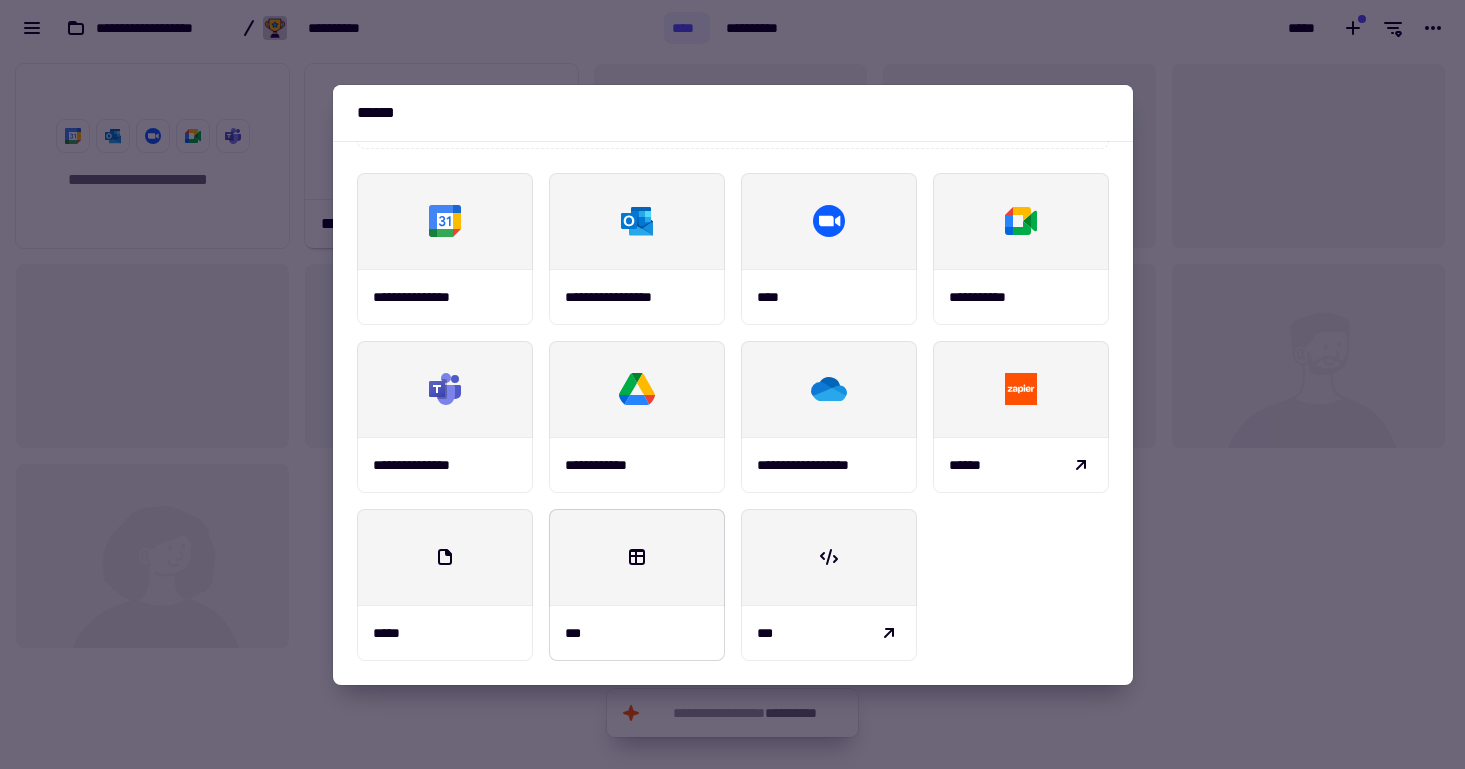 click at bounding box center [637, 557] 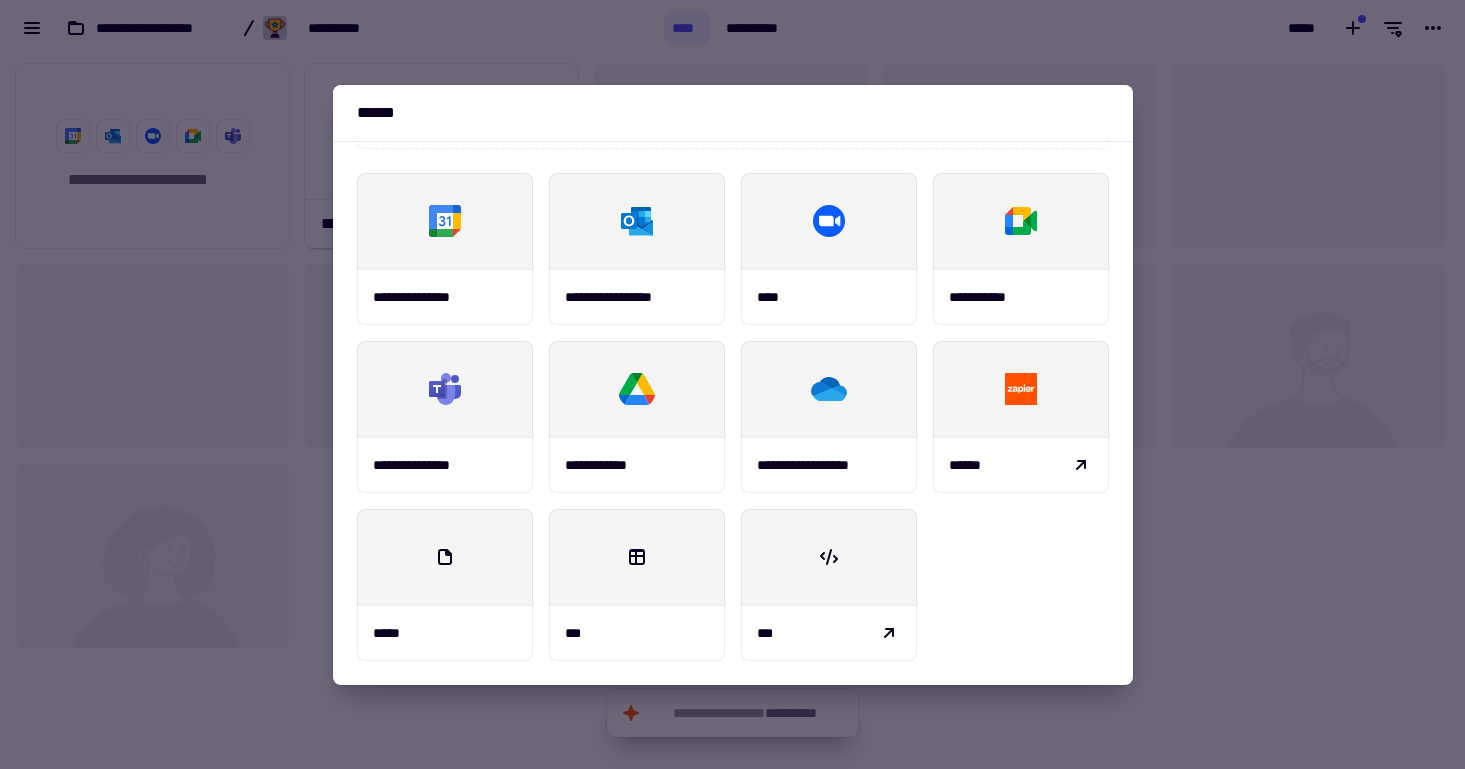 scroll, scrollTop: 0, scrollLeft: 0, axis: both 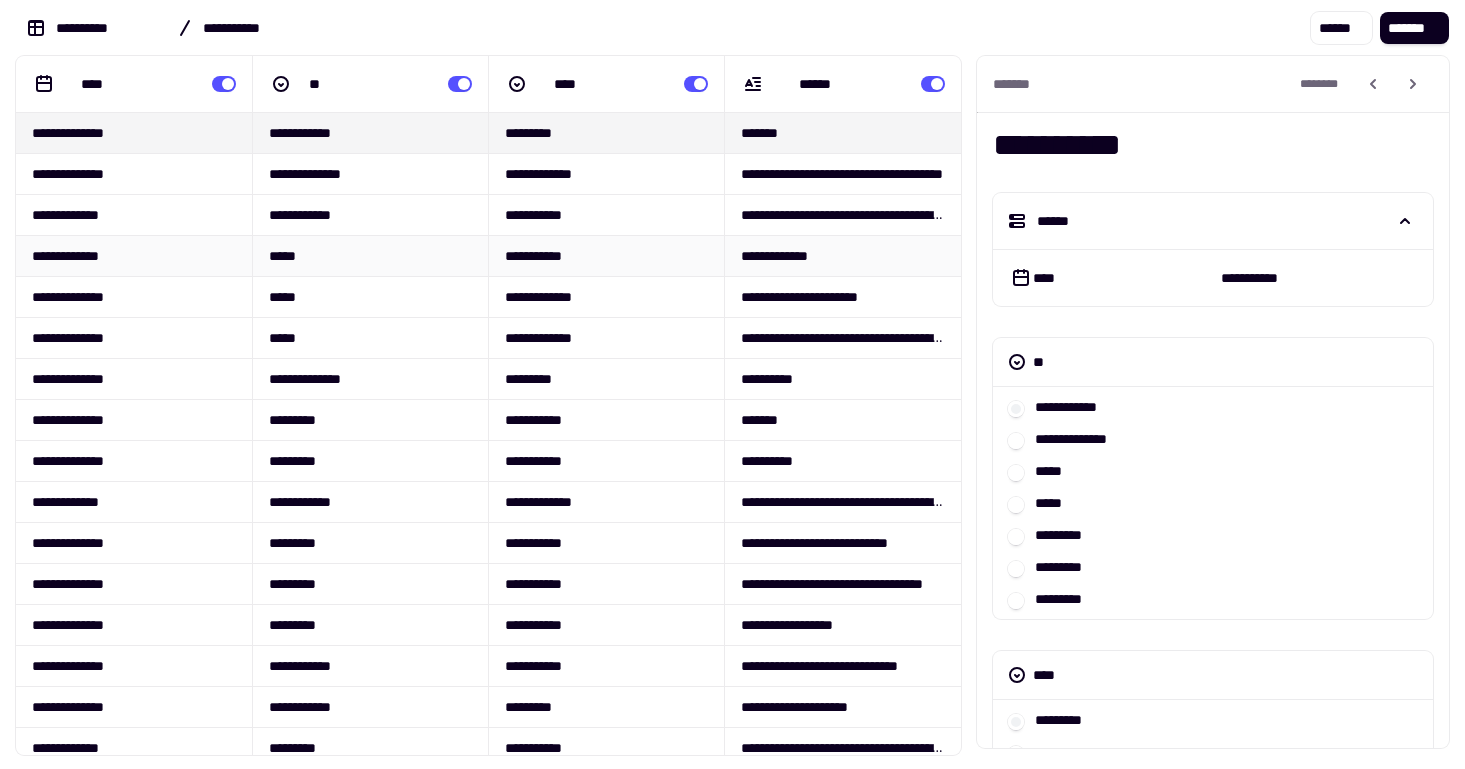 click on "**********" at bounding box center [842, 255] 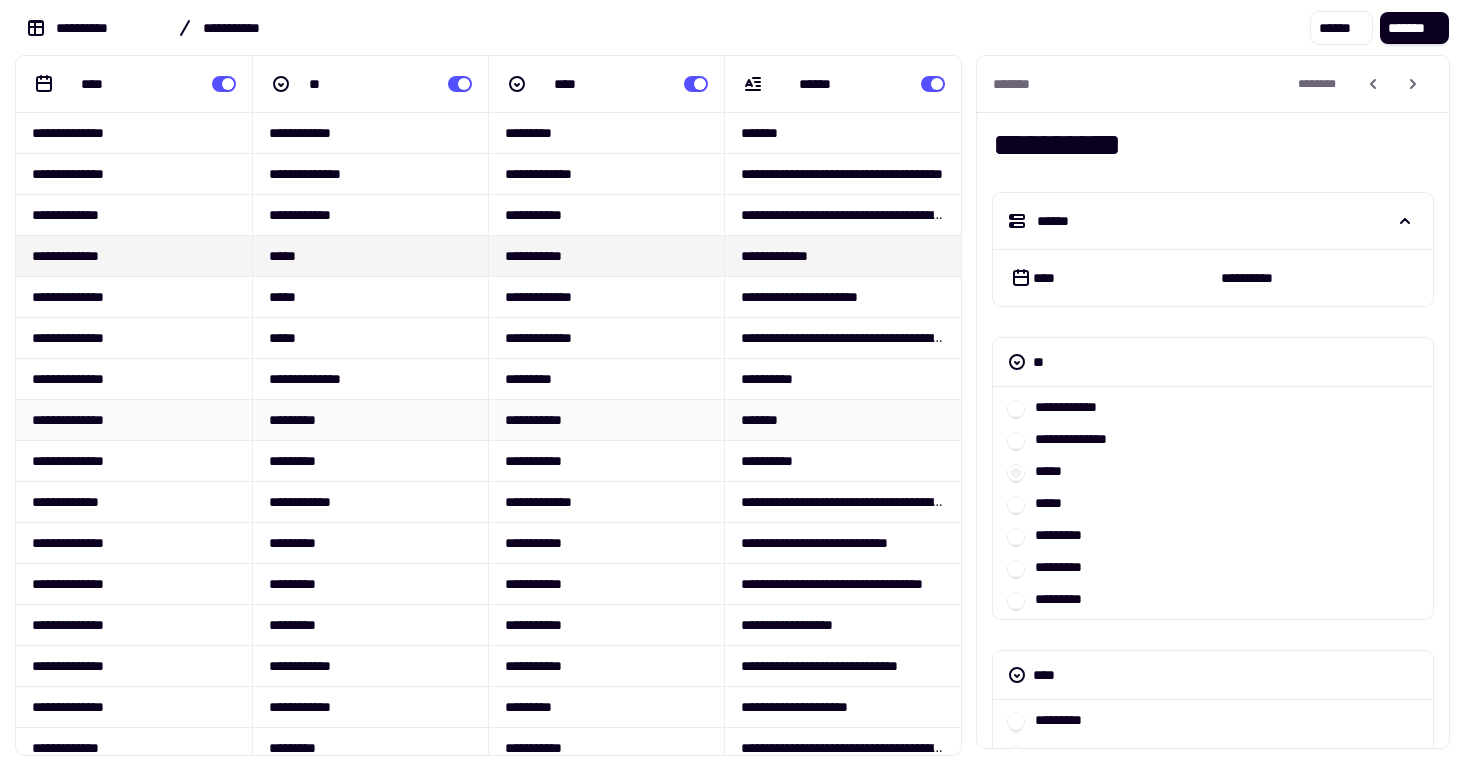 click on "*******" at bounding box center [842, 419] 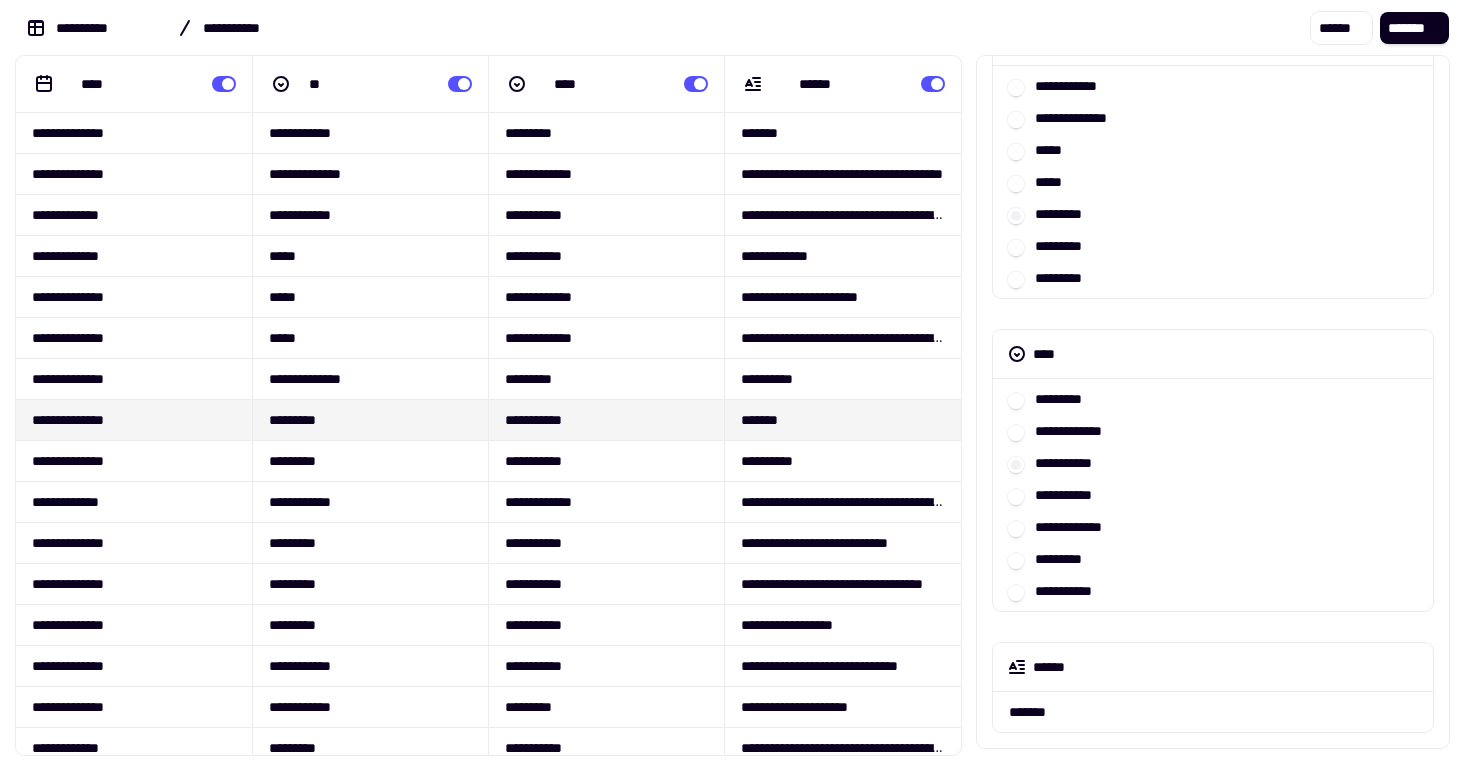 scroll, scrollTop: 0, scrollLeft: 0, axis: both 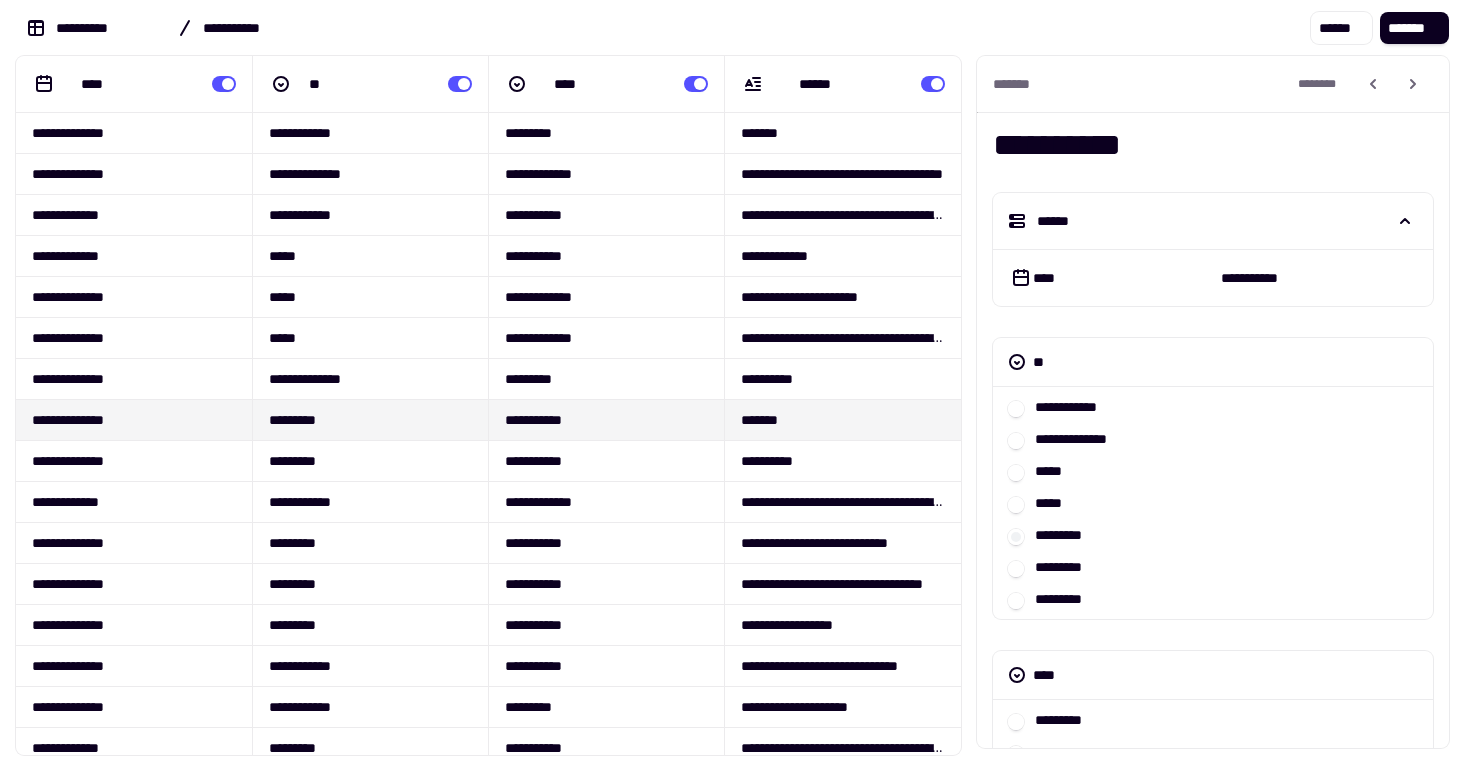 click on "**********" at bounding box center [1213, 503] 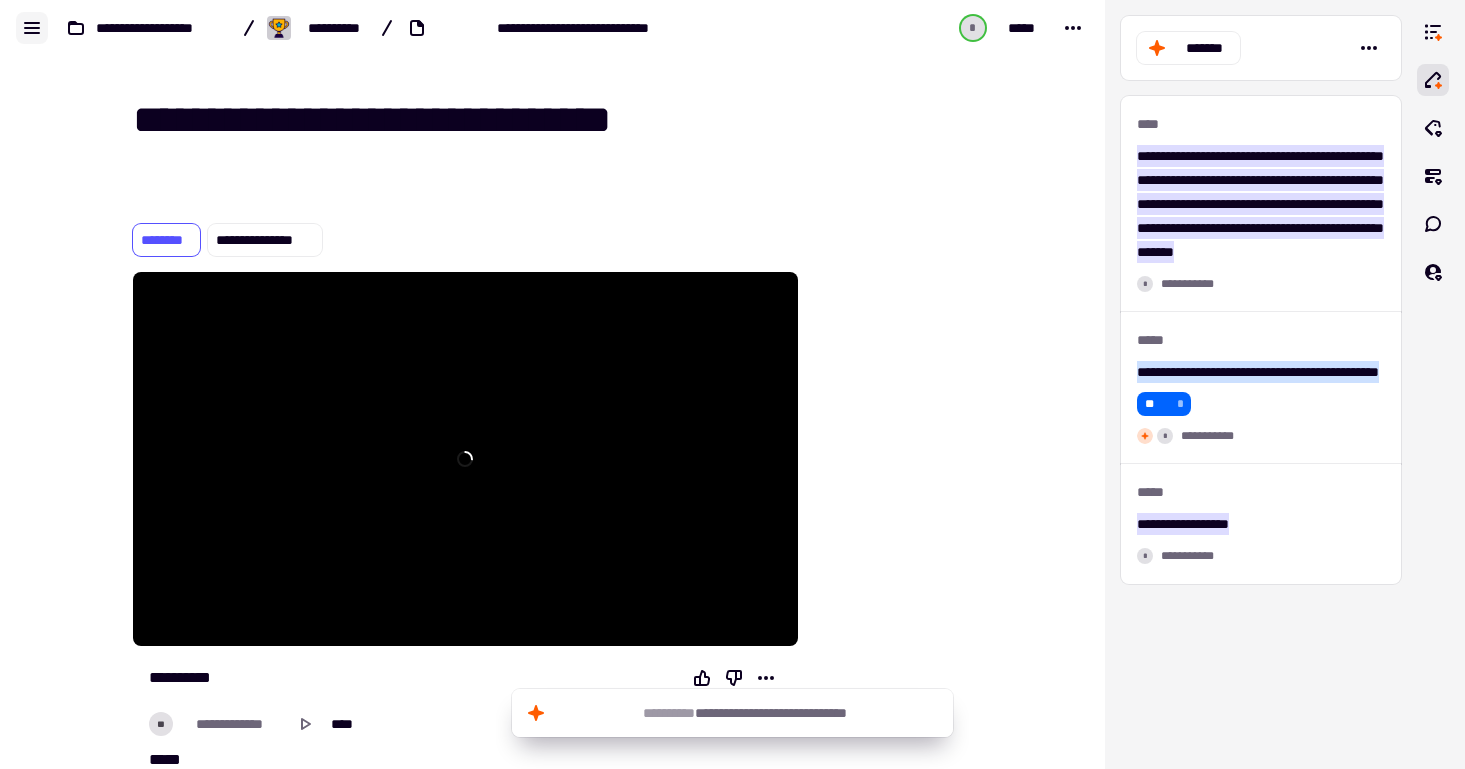 click 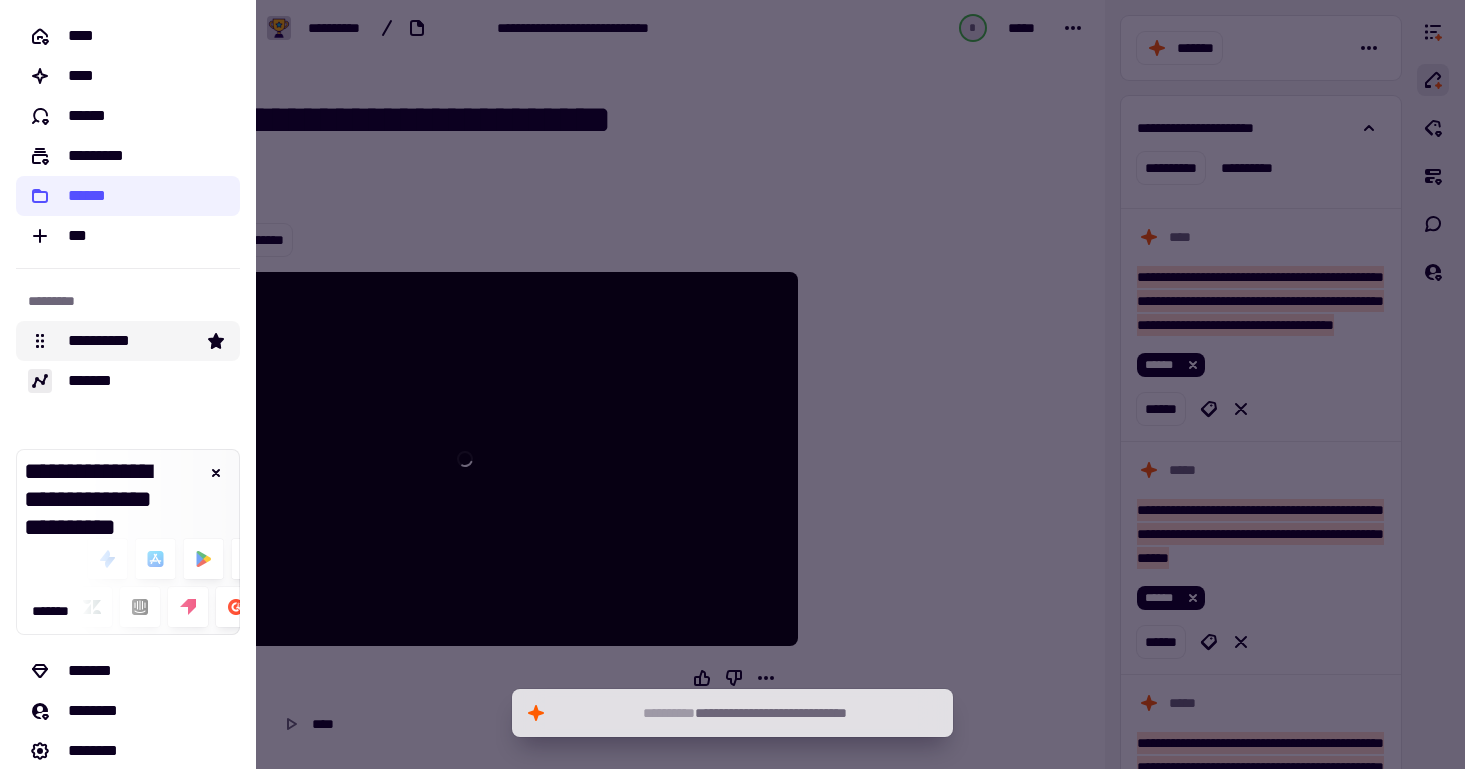 click on "**********" 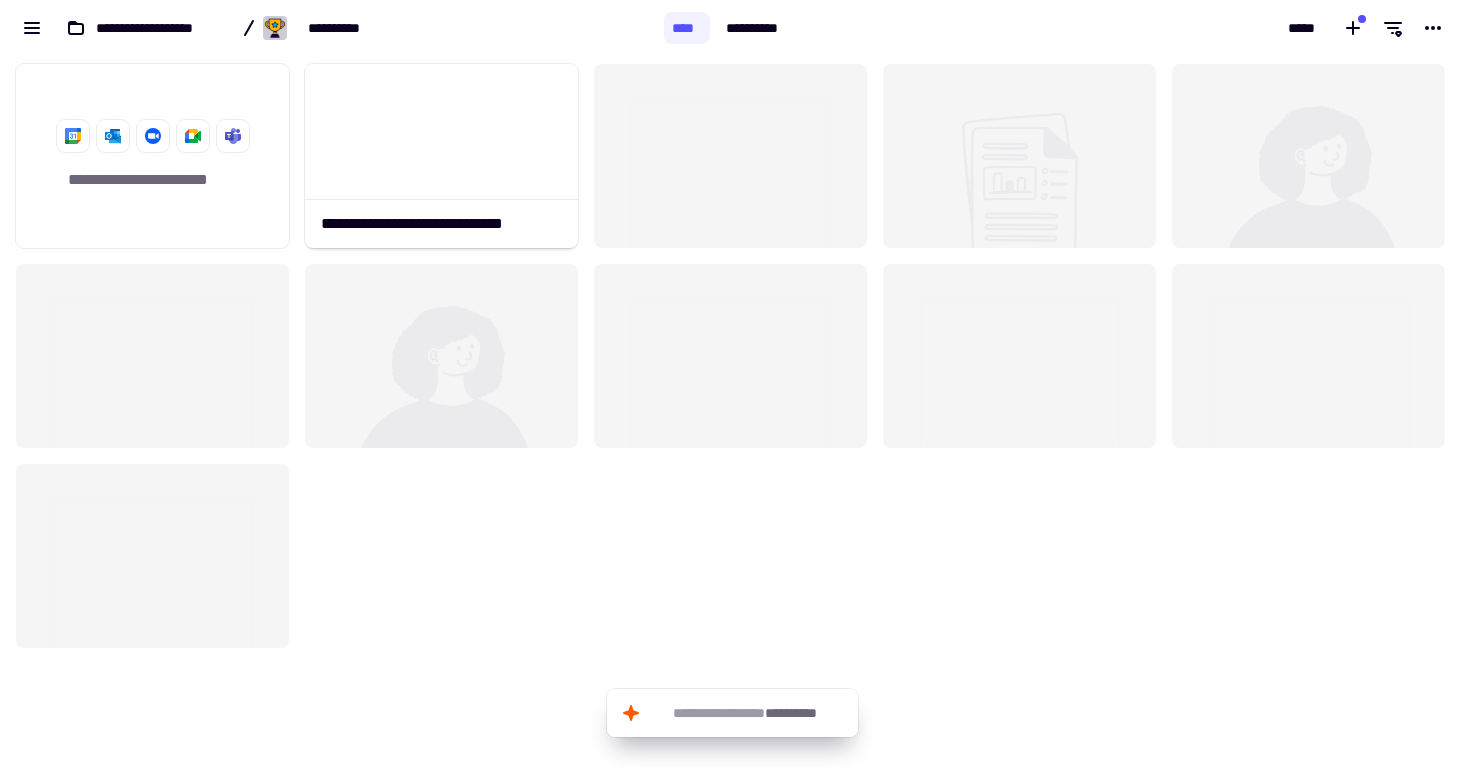 scroll, scrollTop: 1, scrollLeft: 1, axis: both 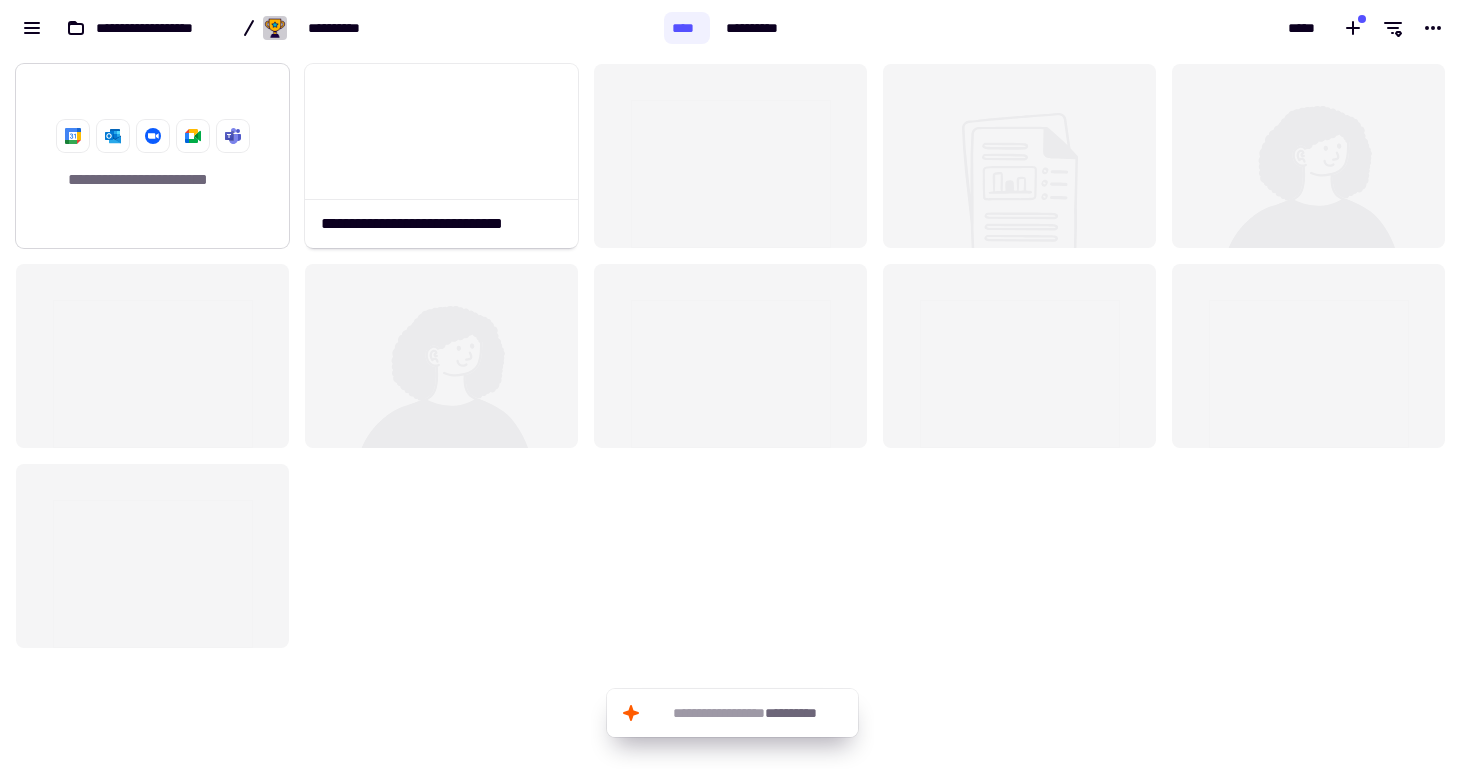 click on "**********" 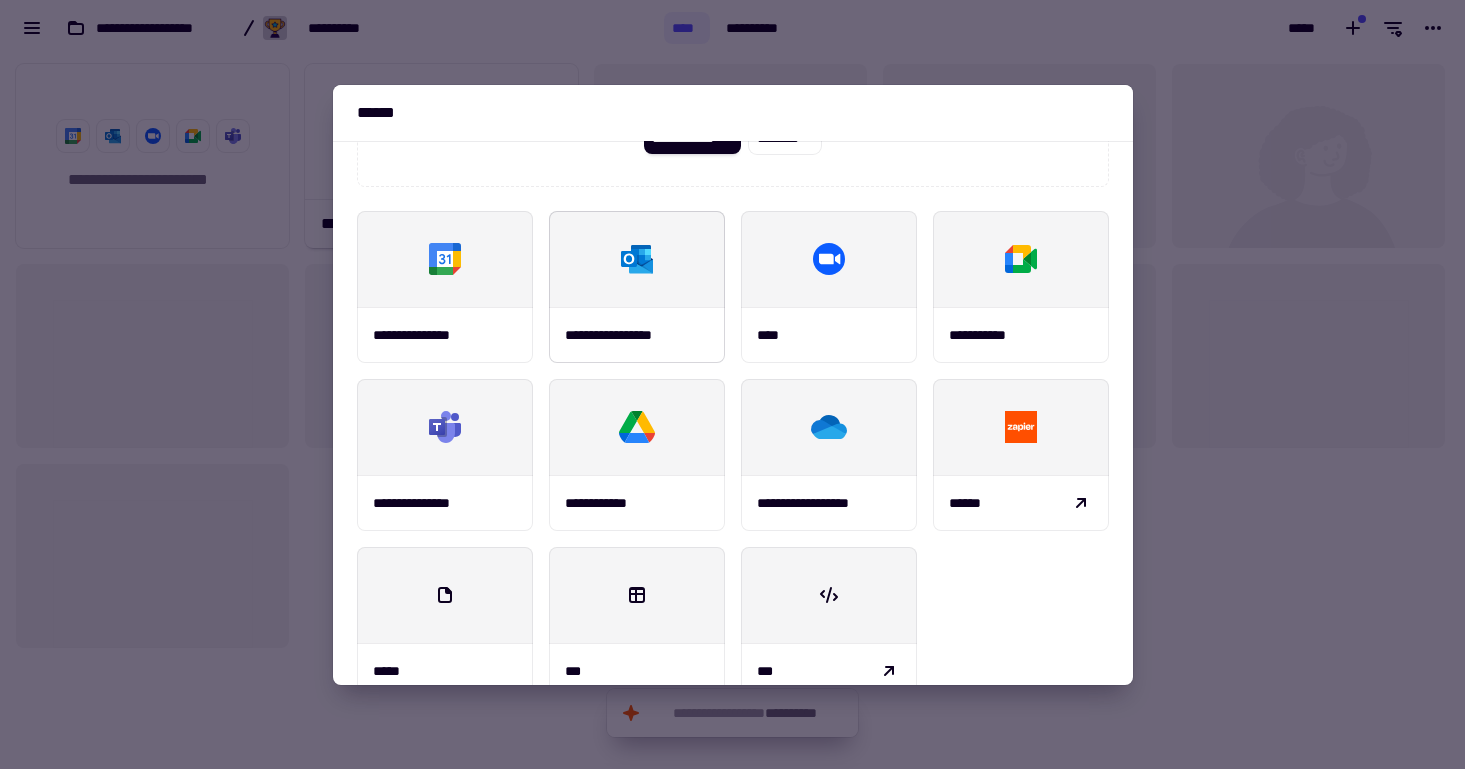 scroll, scrollTop: 234, scrollLeft: 0, axis: vertical 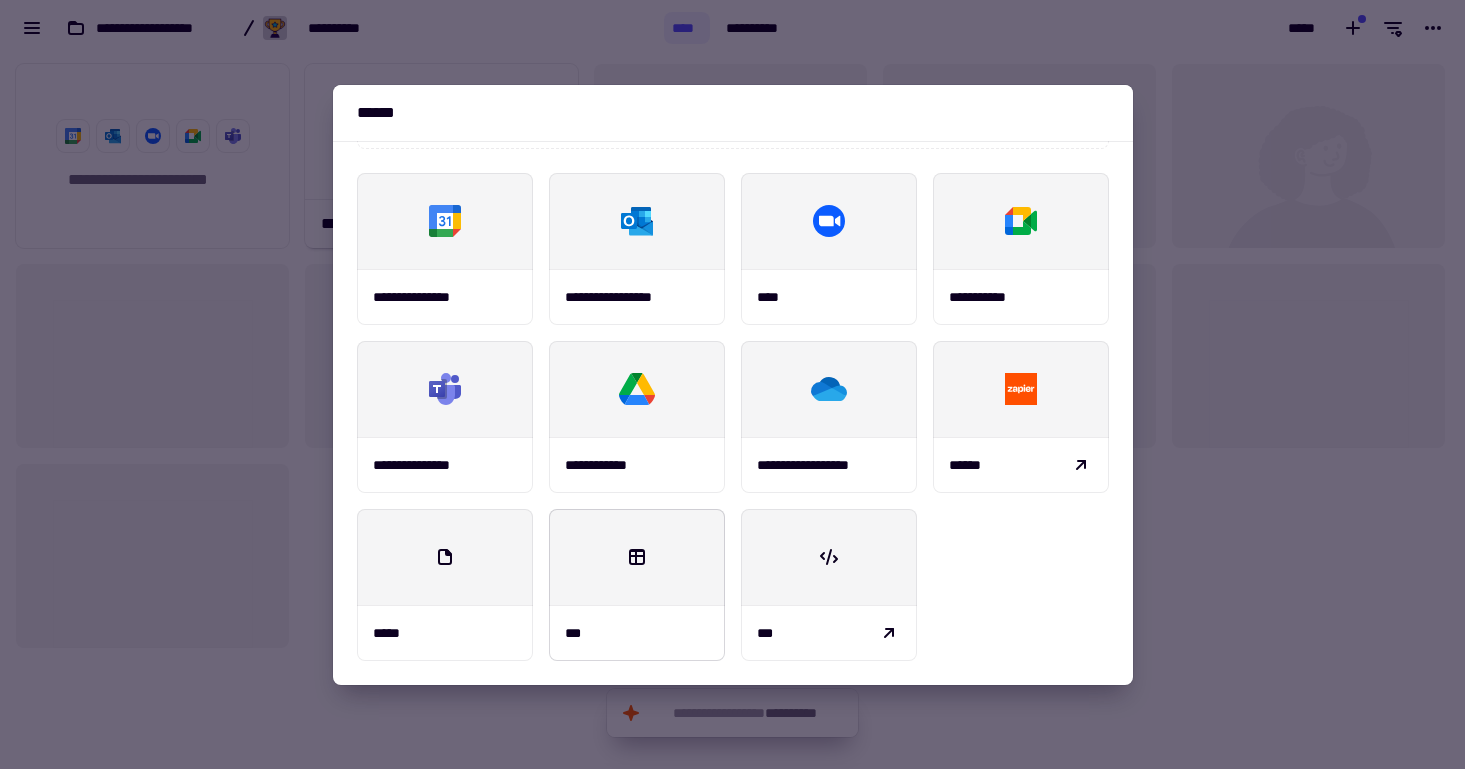 click at bounding box center [637, 557] 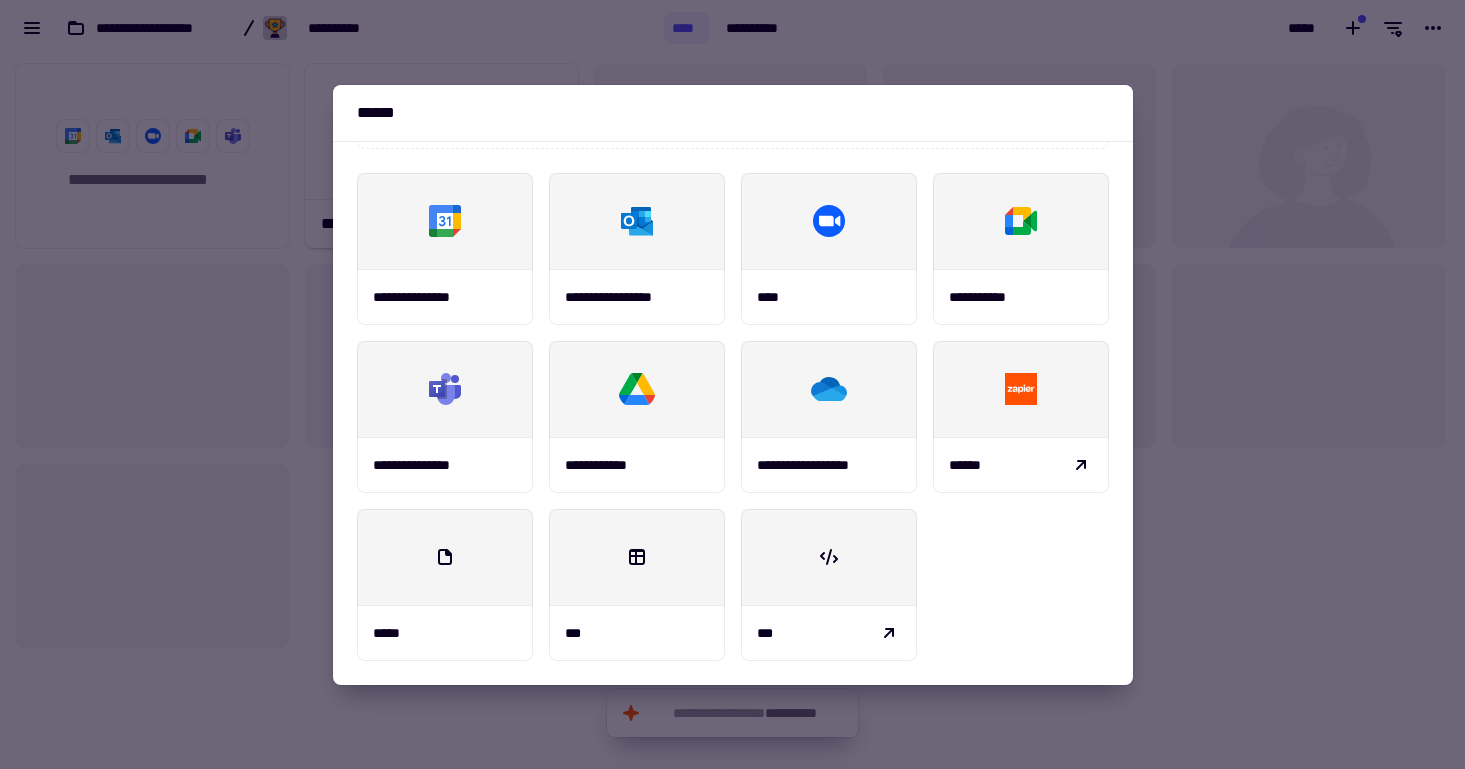 scroll, scrollTop: 0, scrollLeft: 0, axis: both 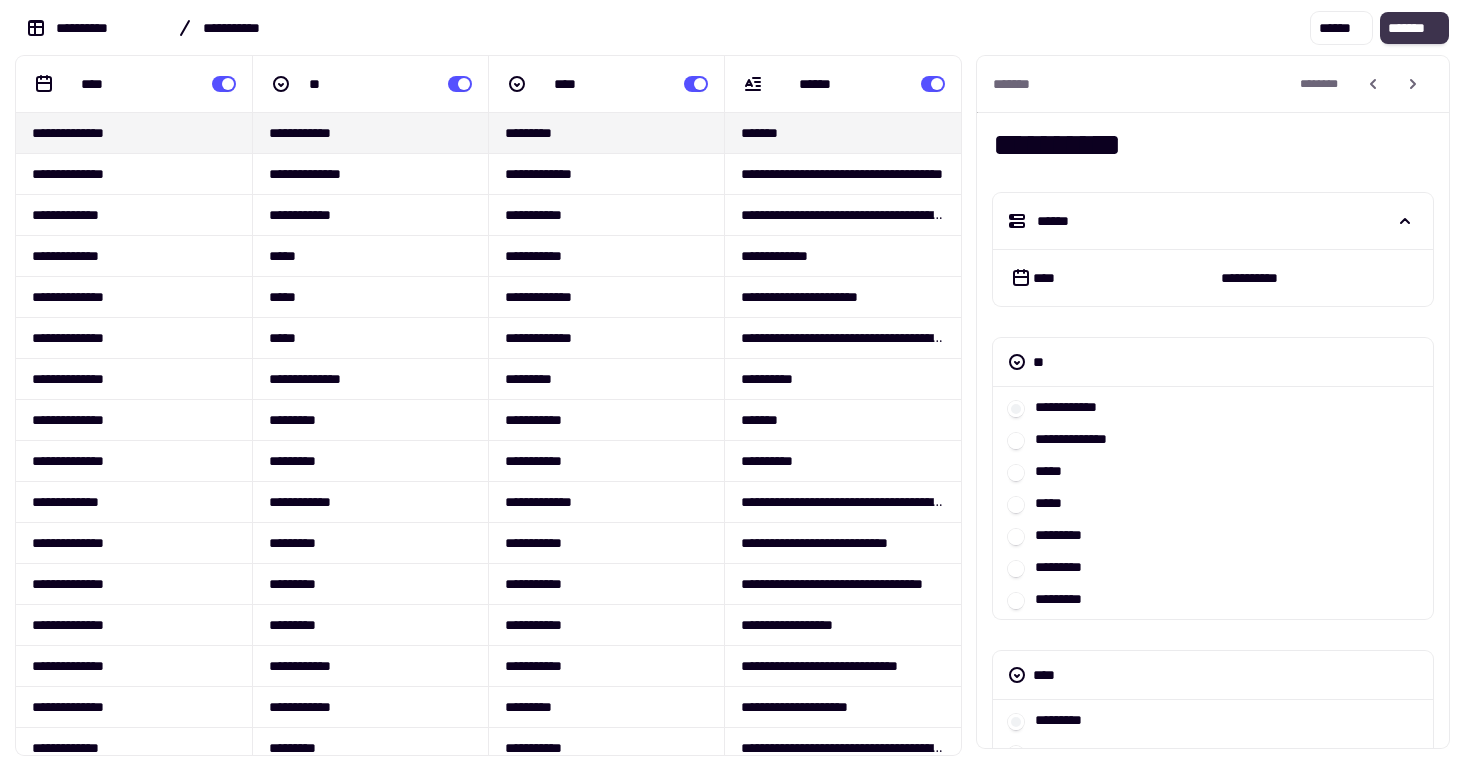 click on "*******" 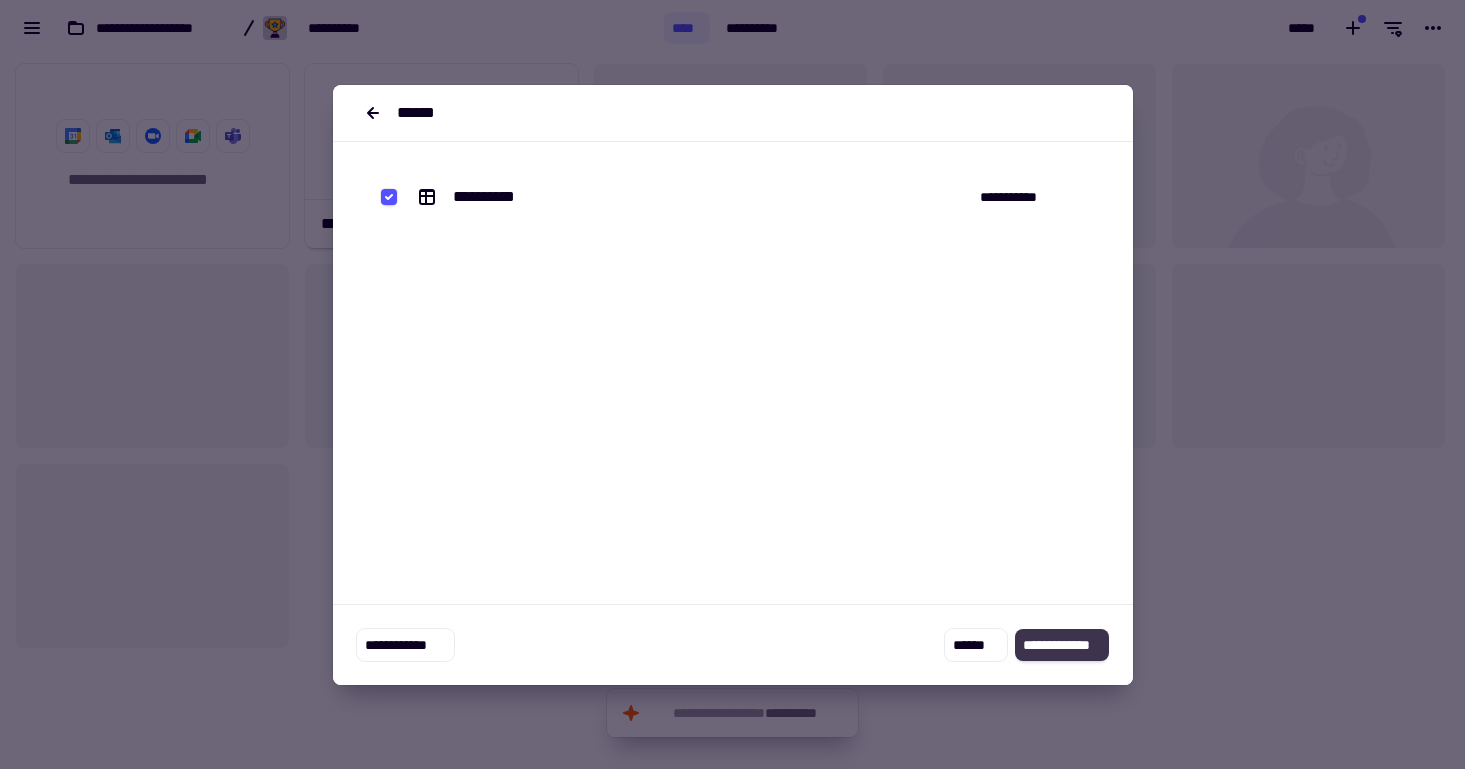 click on "**********" 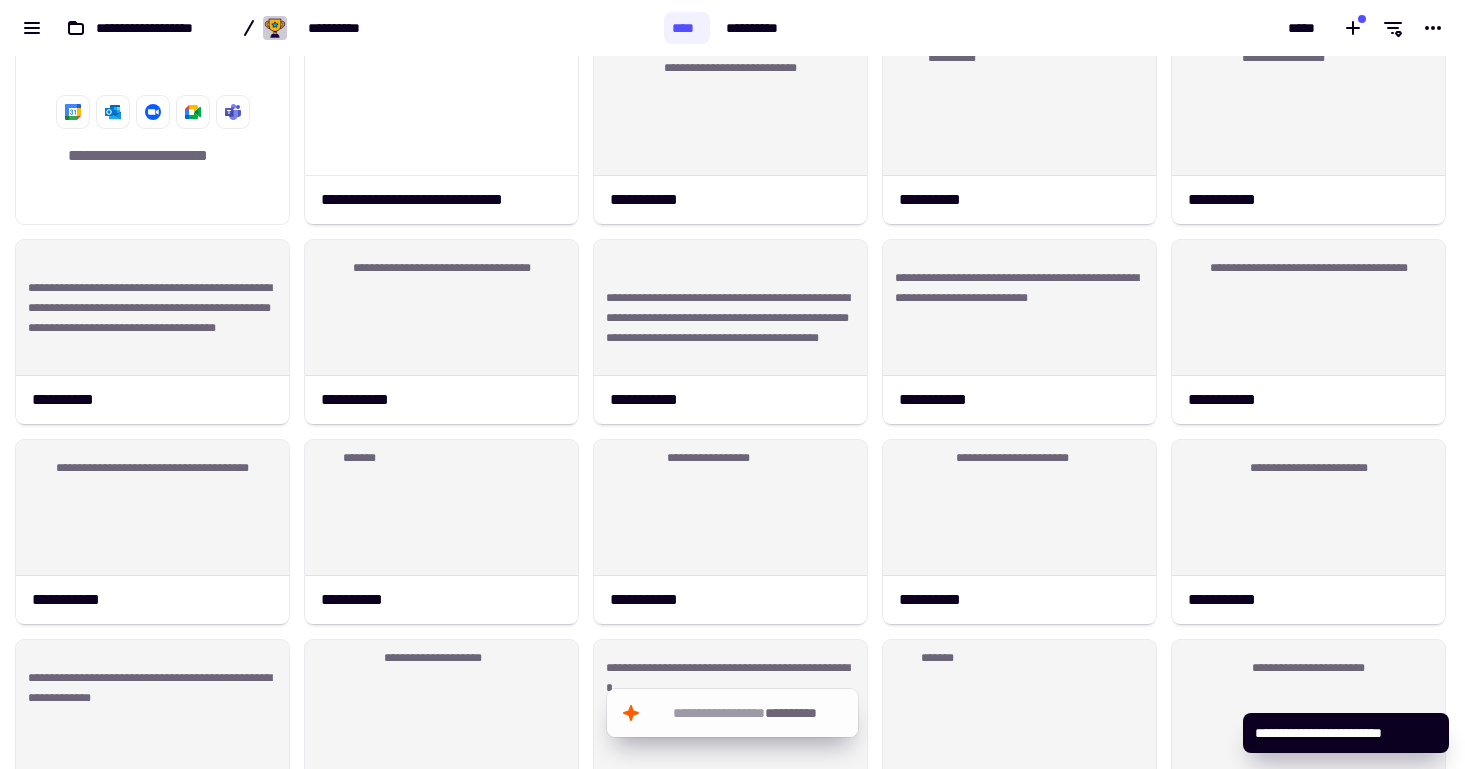 scroll, scrollTop: 0, scrollLeft: 0, axis: both 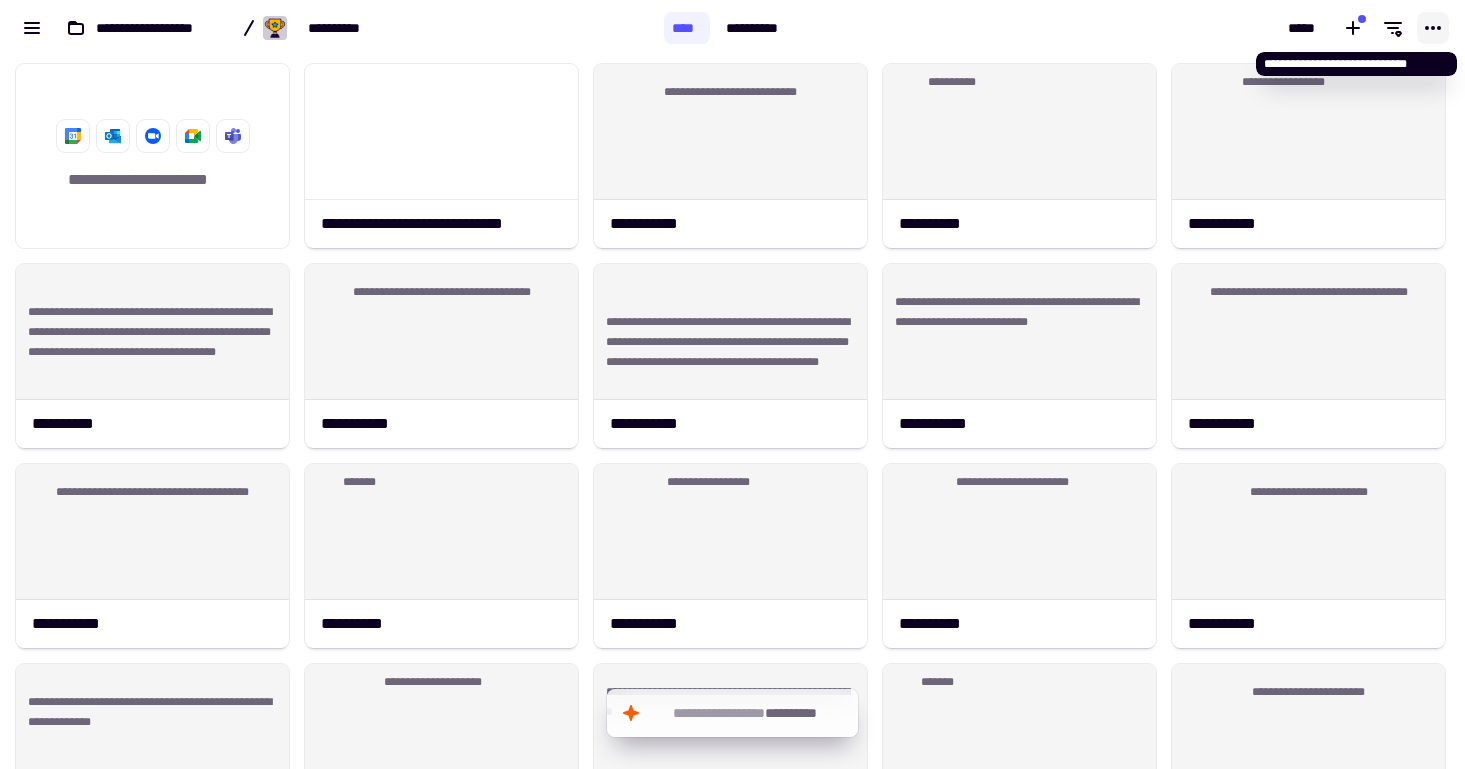 click 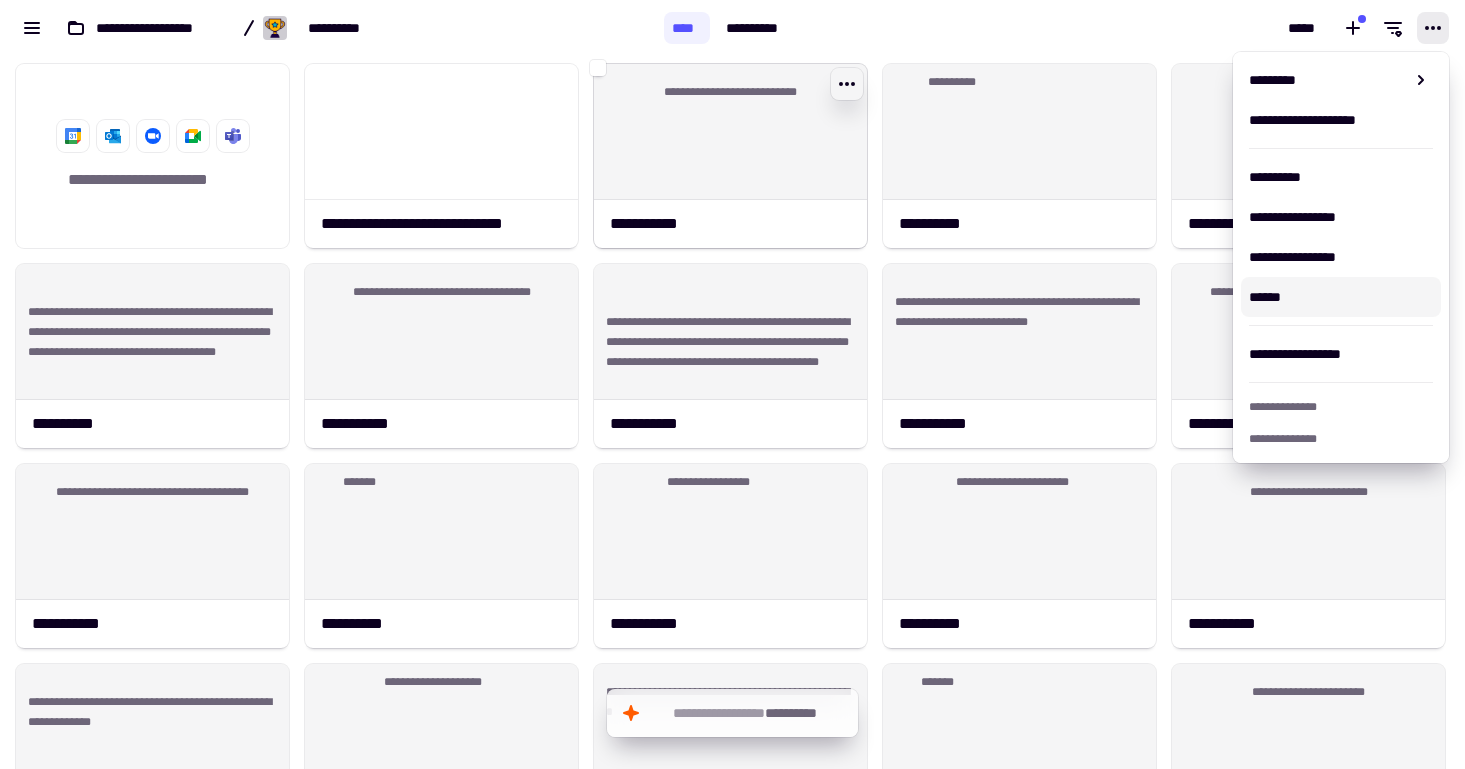 click 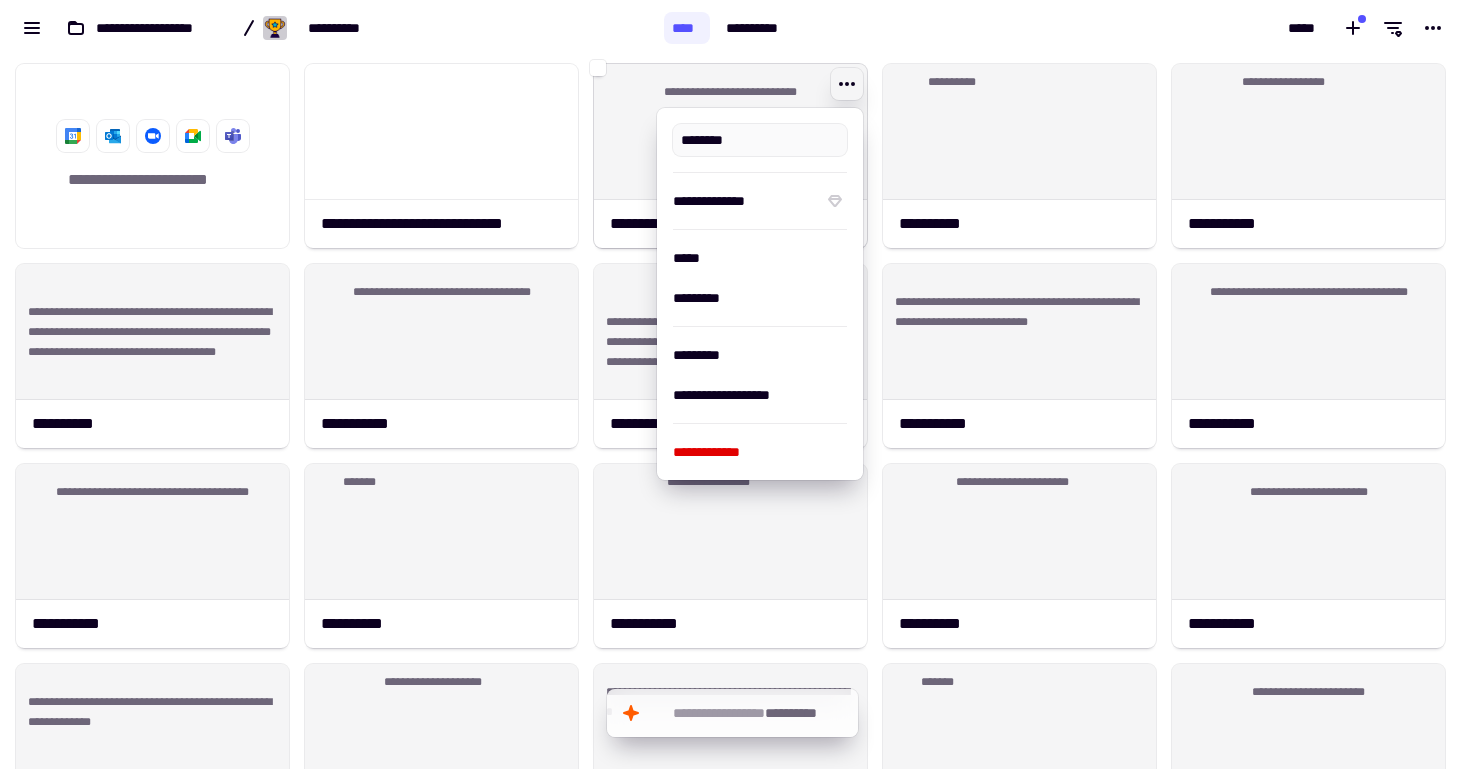 type on "**********" 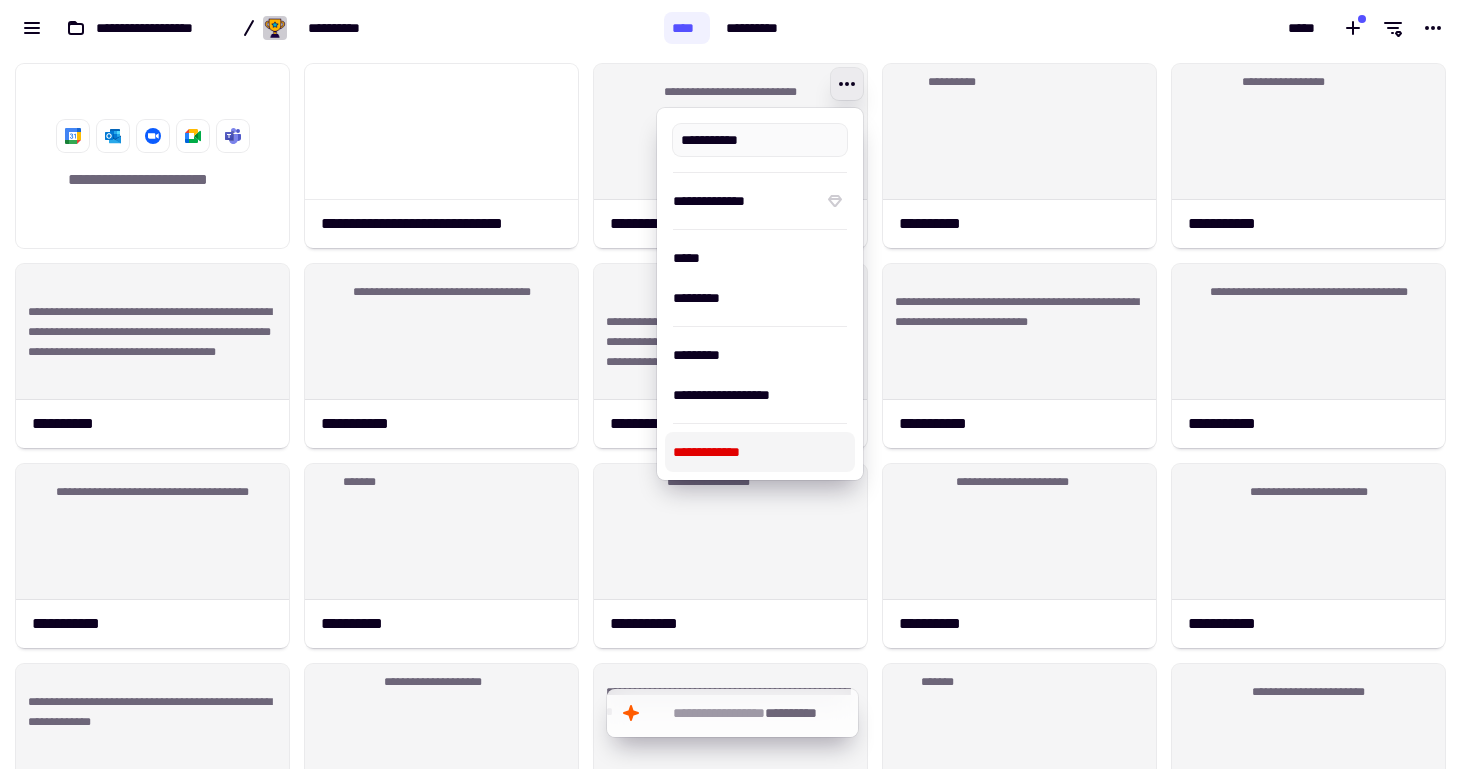 click on "**********" at bounding box center [760, 452] 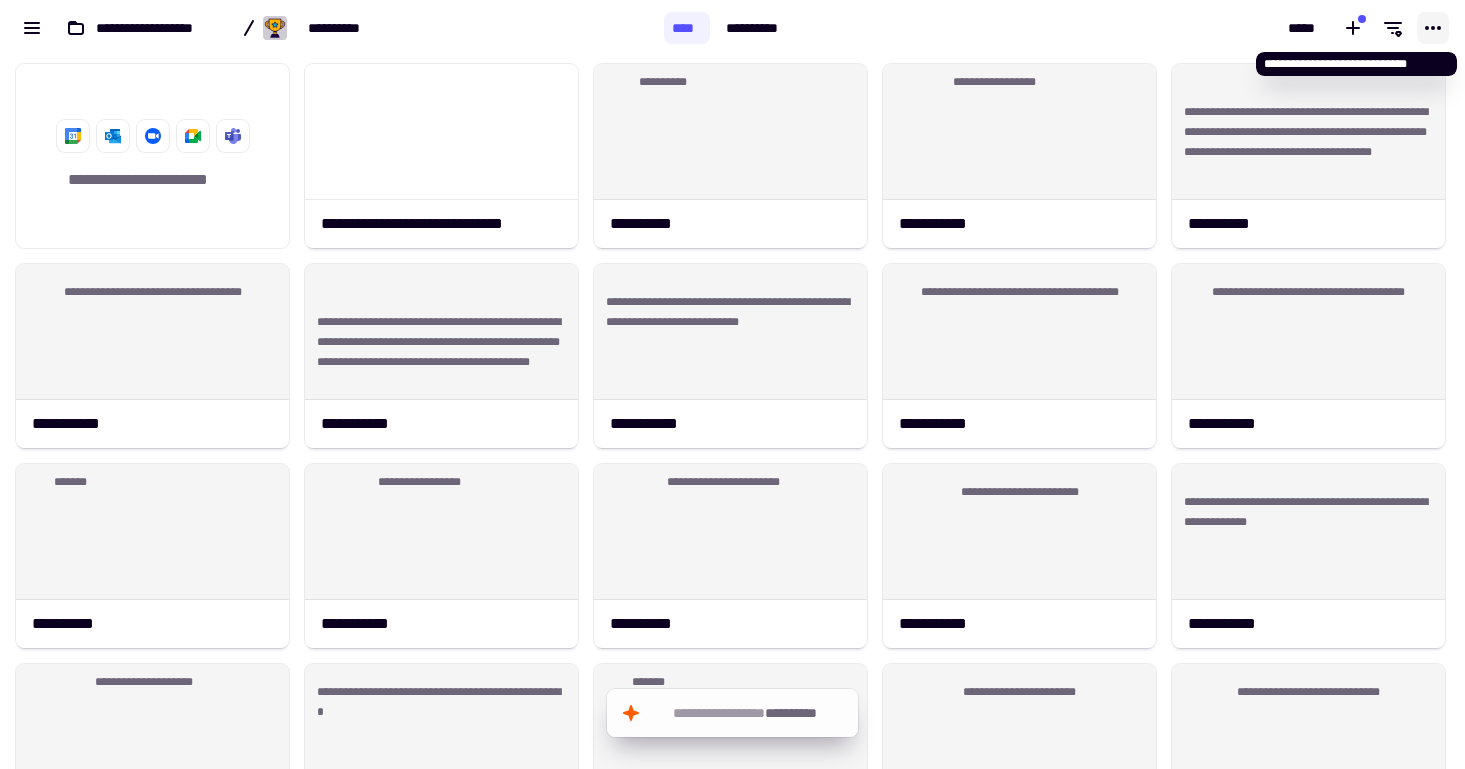 click 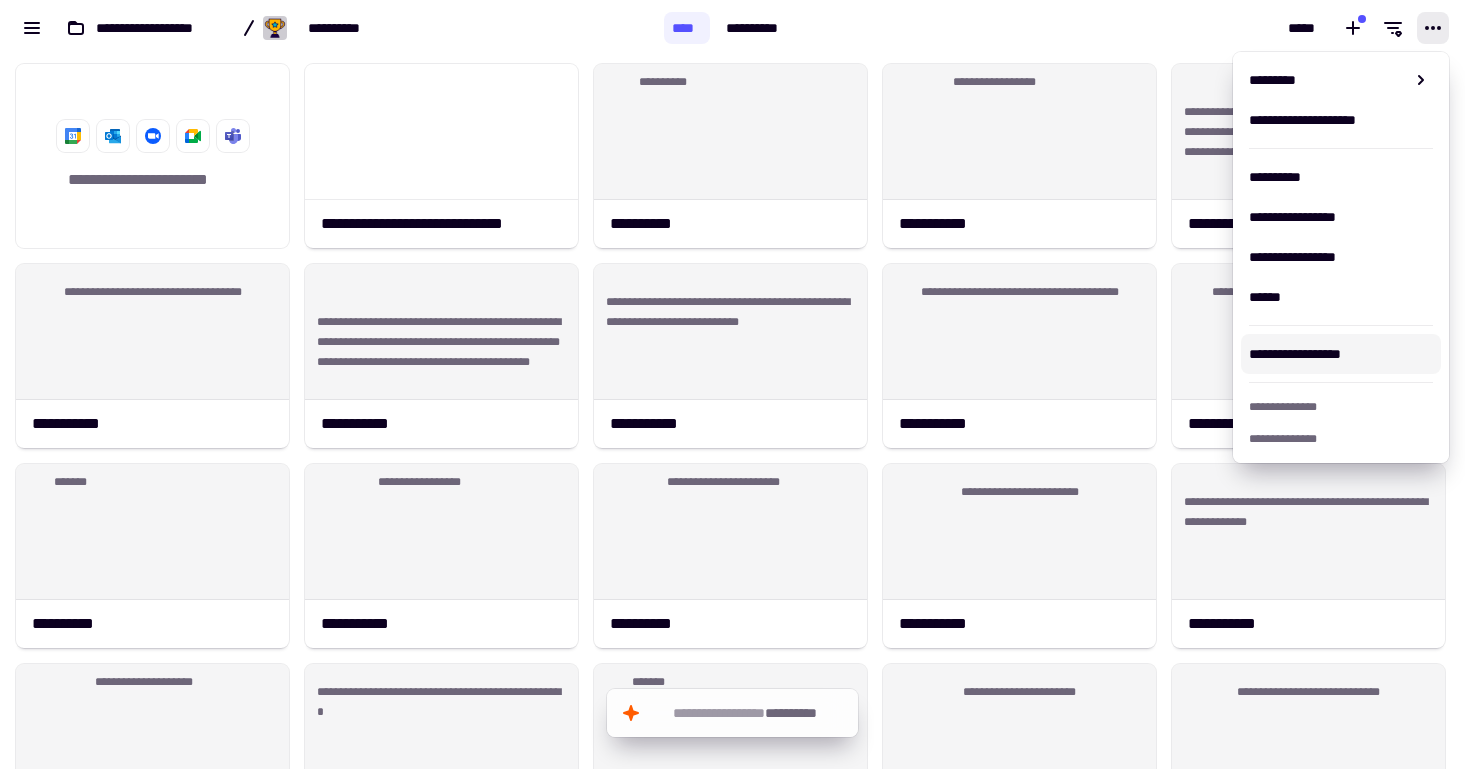 click on "*****" at bounding box center (1133, 28) 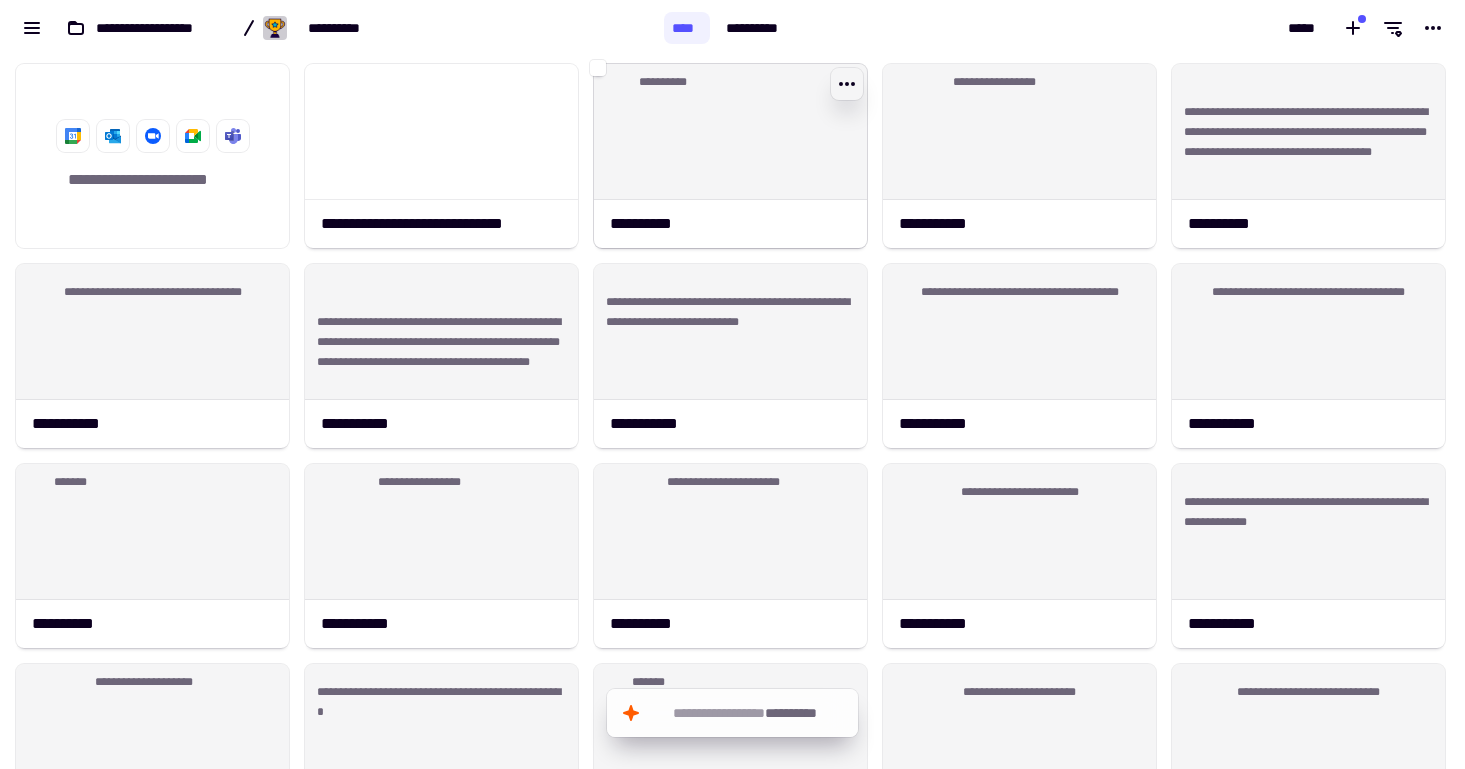 click 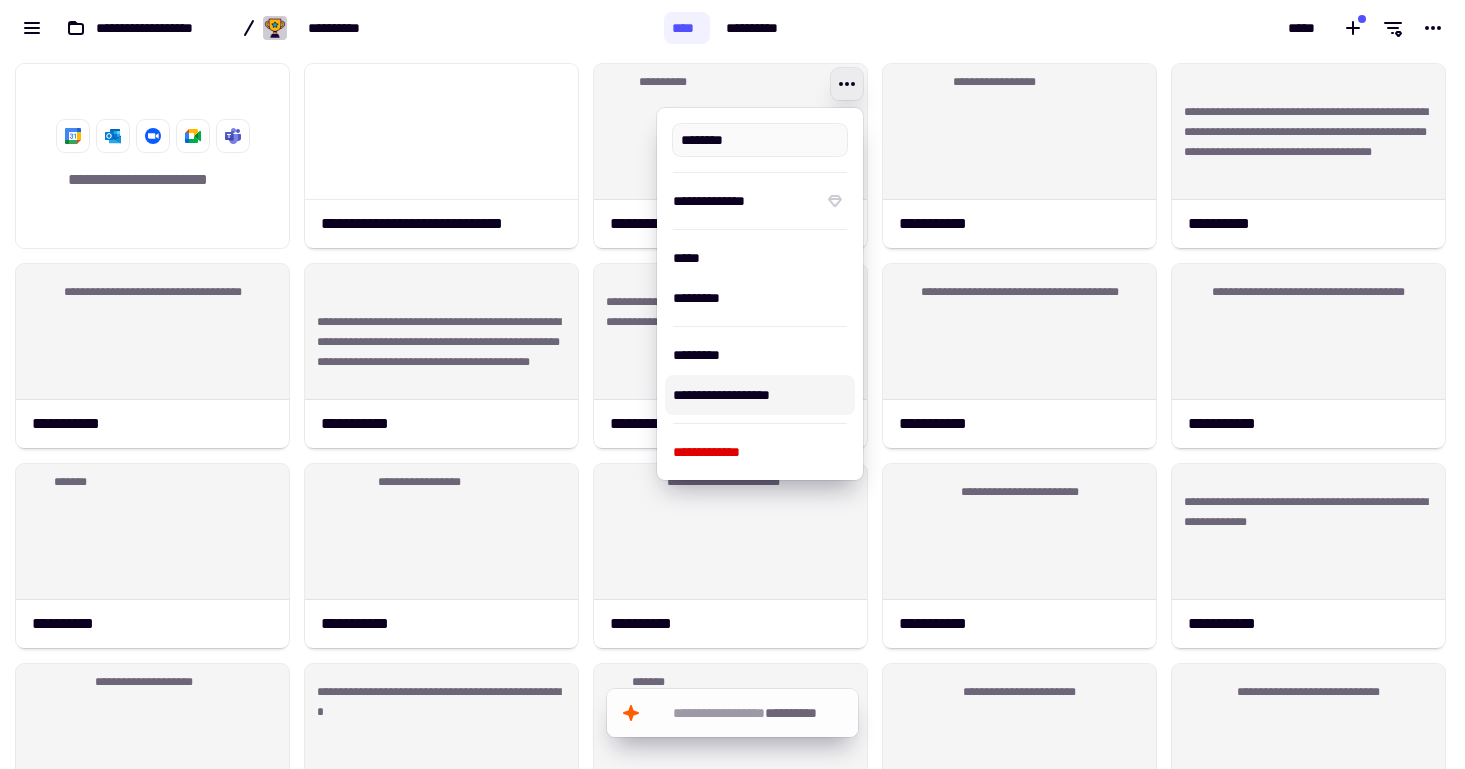 type on "**********" 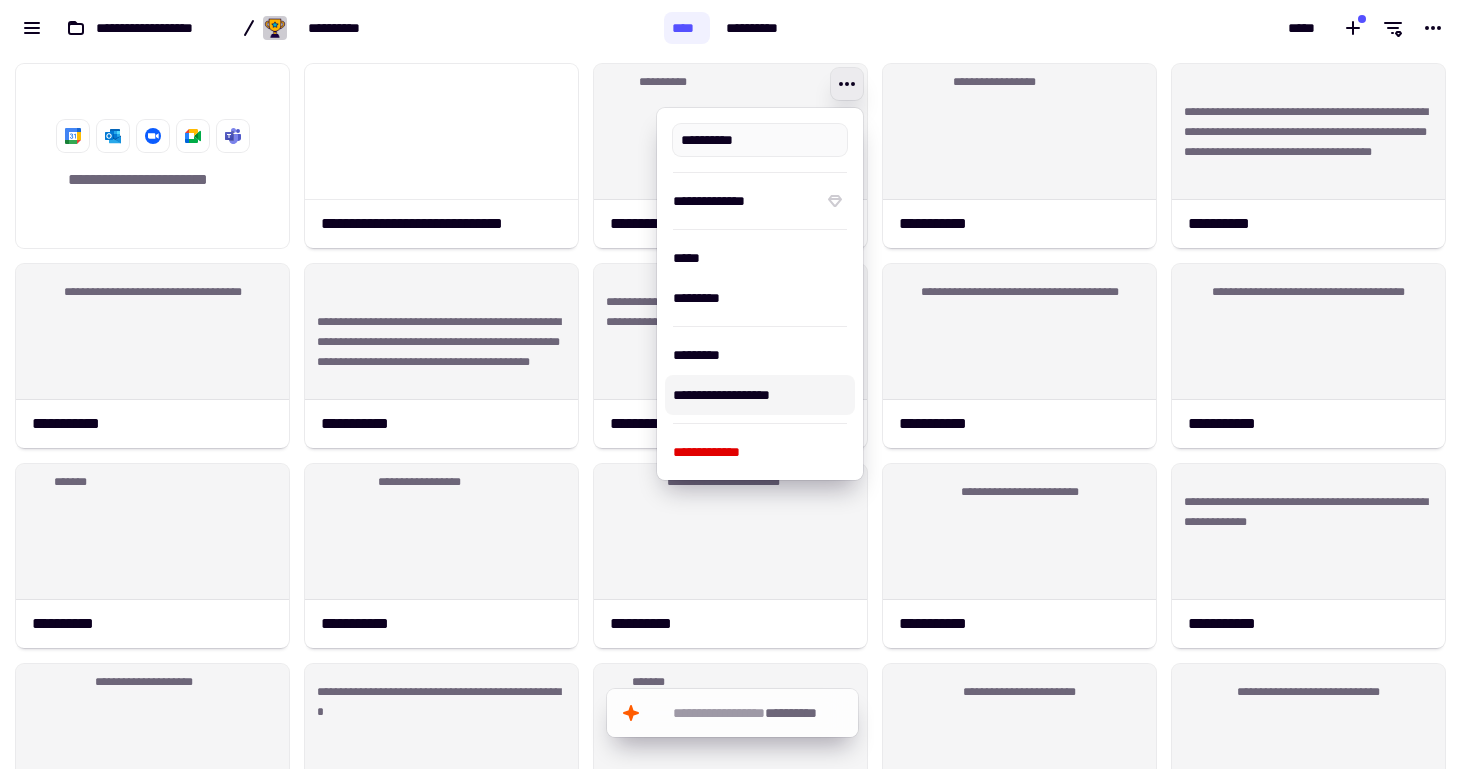 click on "**********" at bounding box center [760, 294] 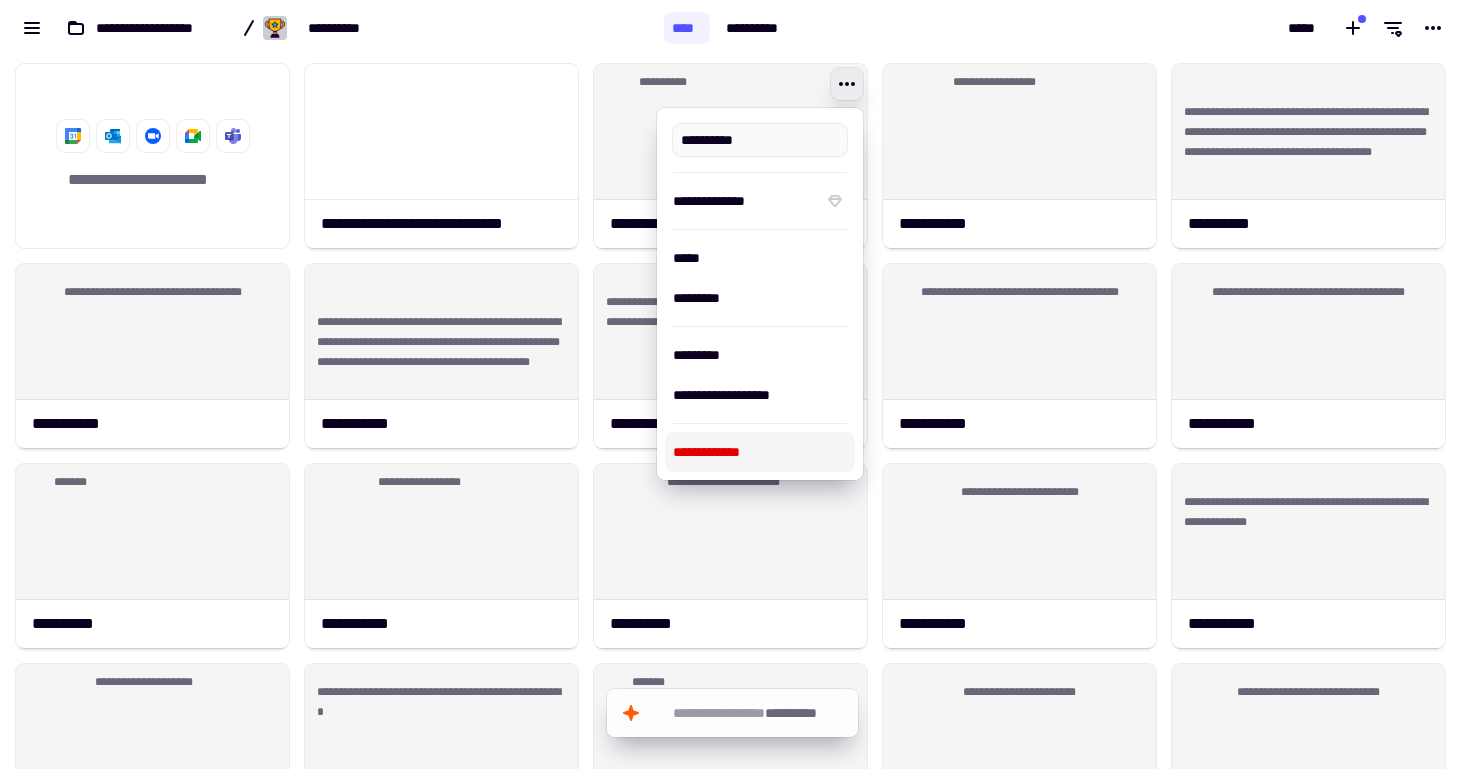 click on "**********" at bounding box center [760, 452] 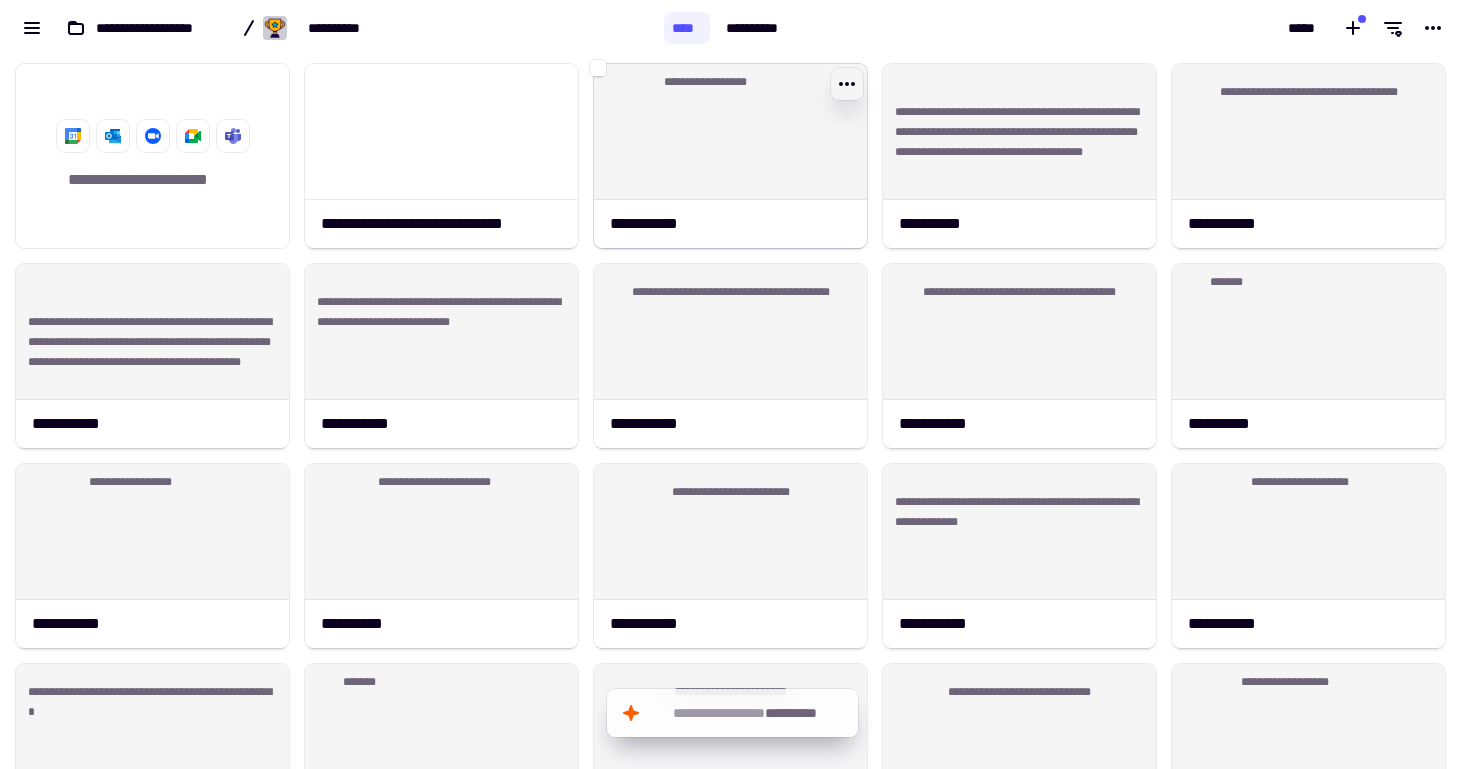 click 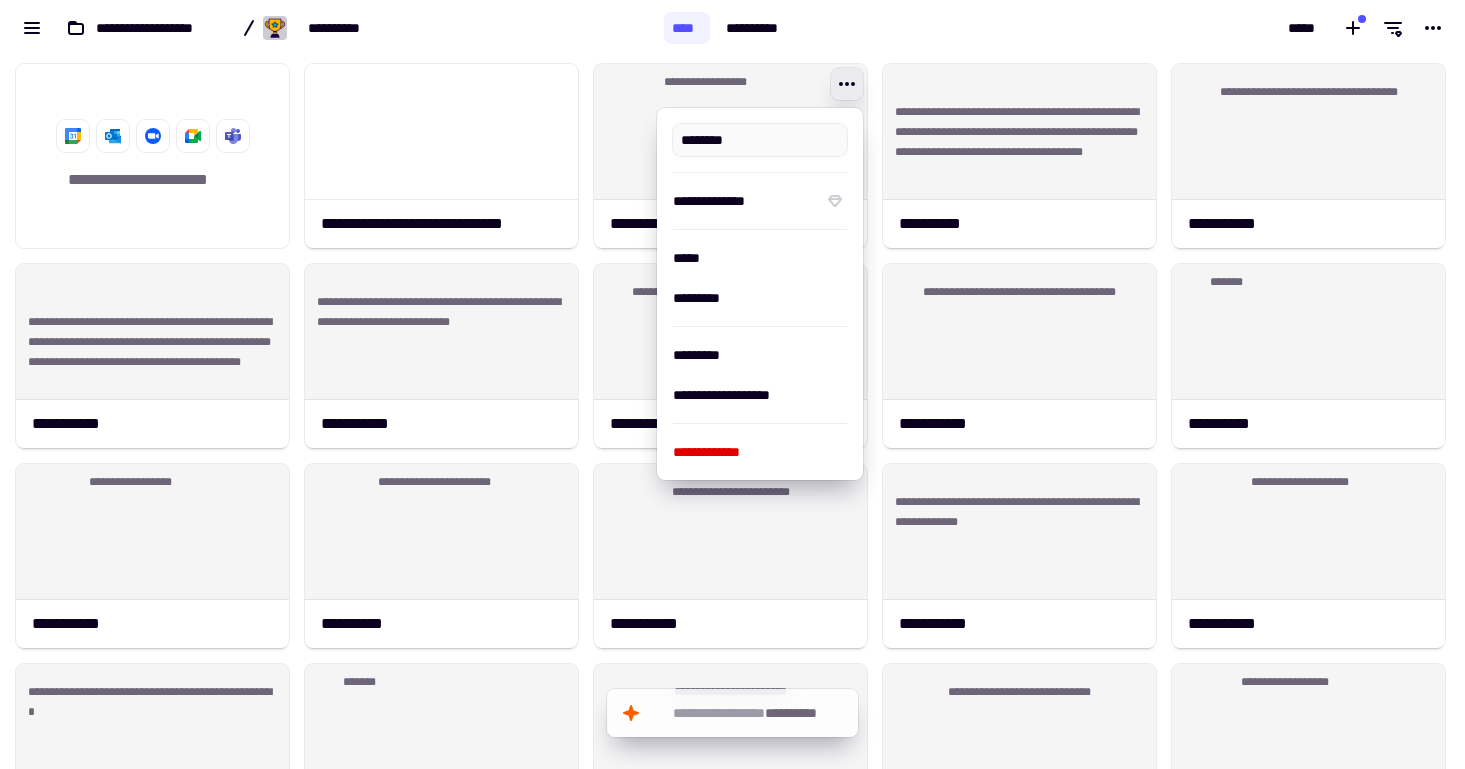 type on "**********" 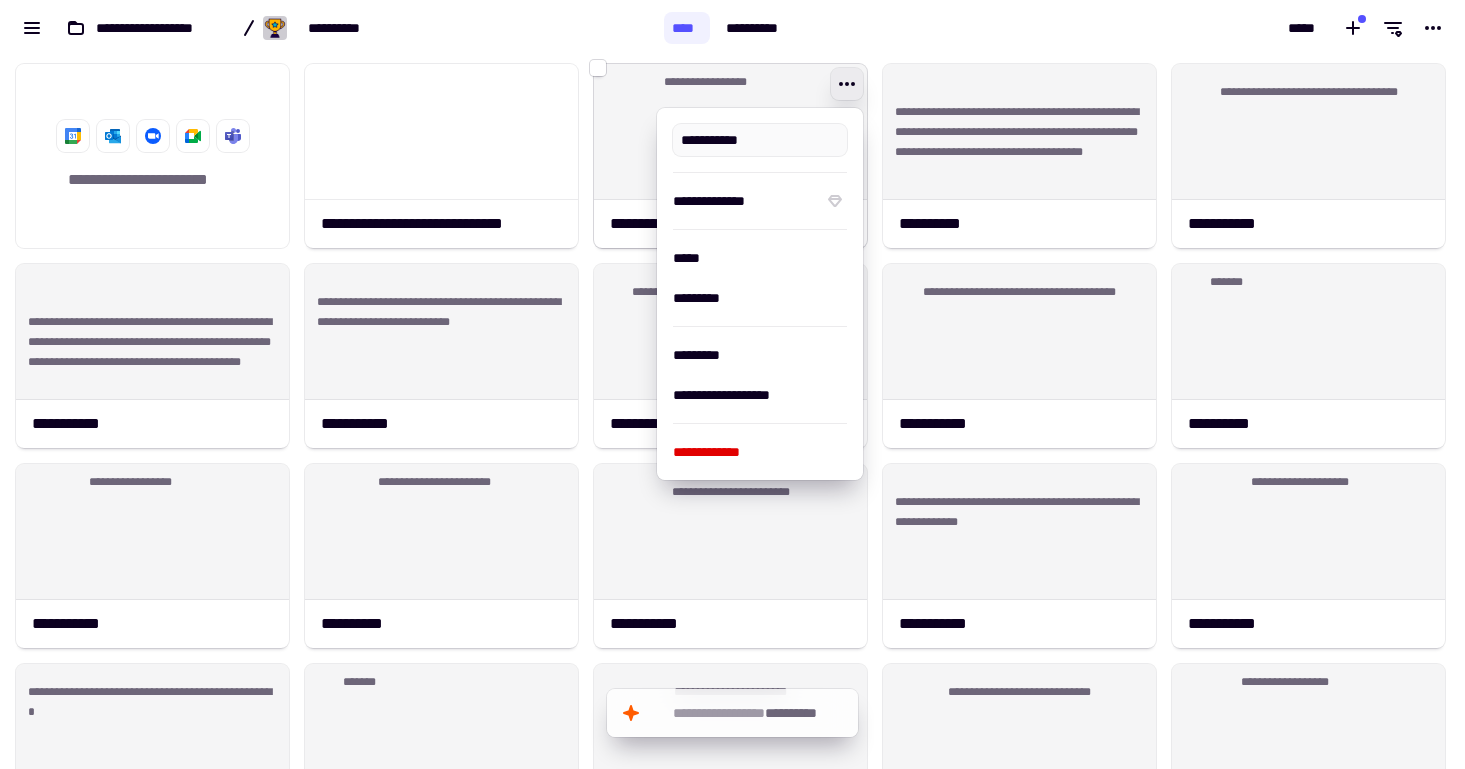 click 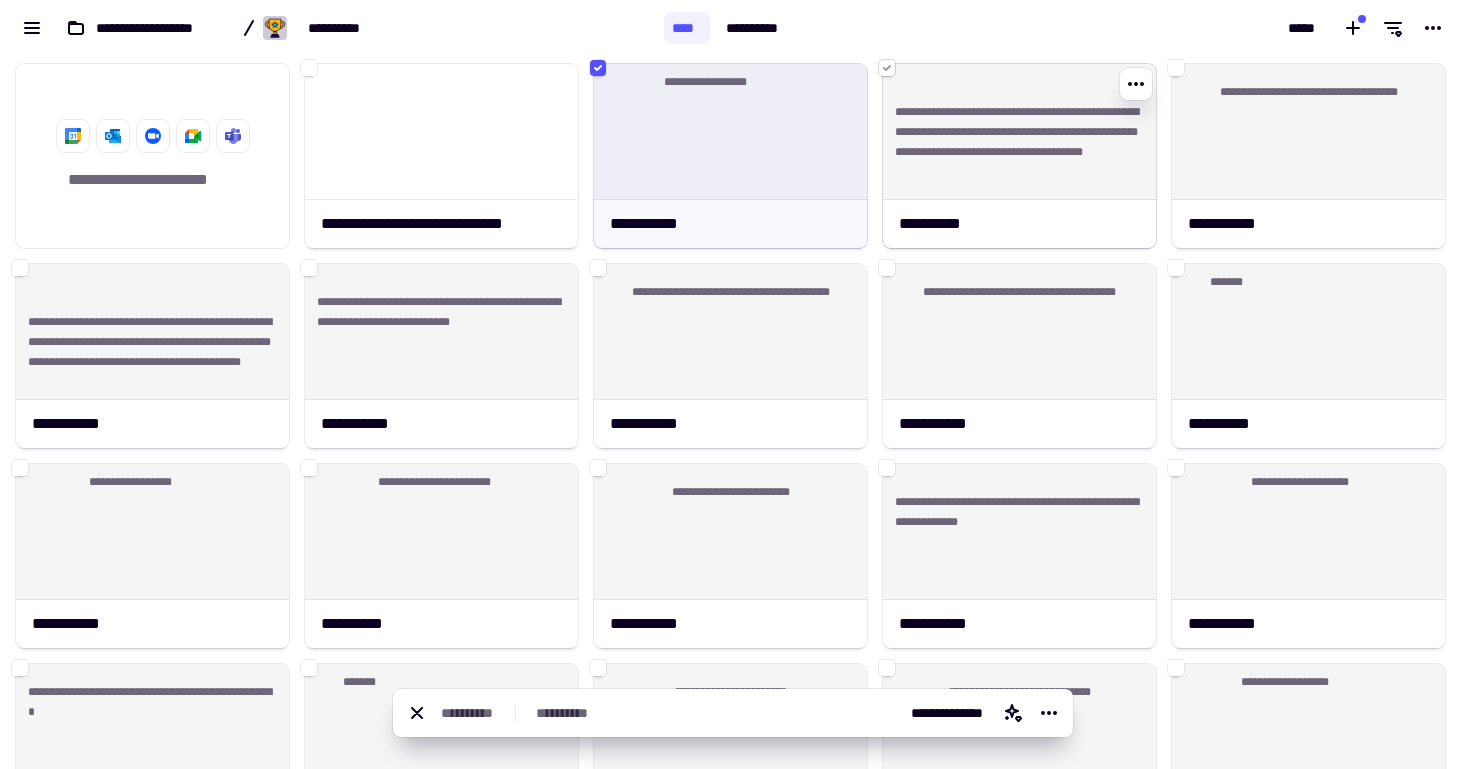 click 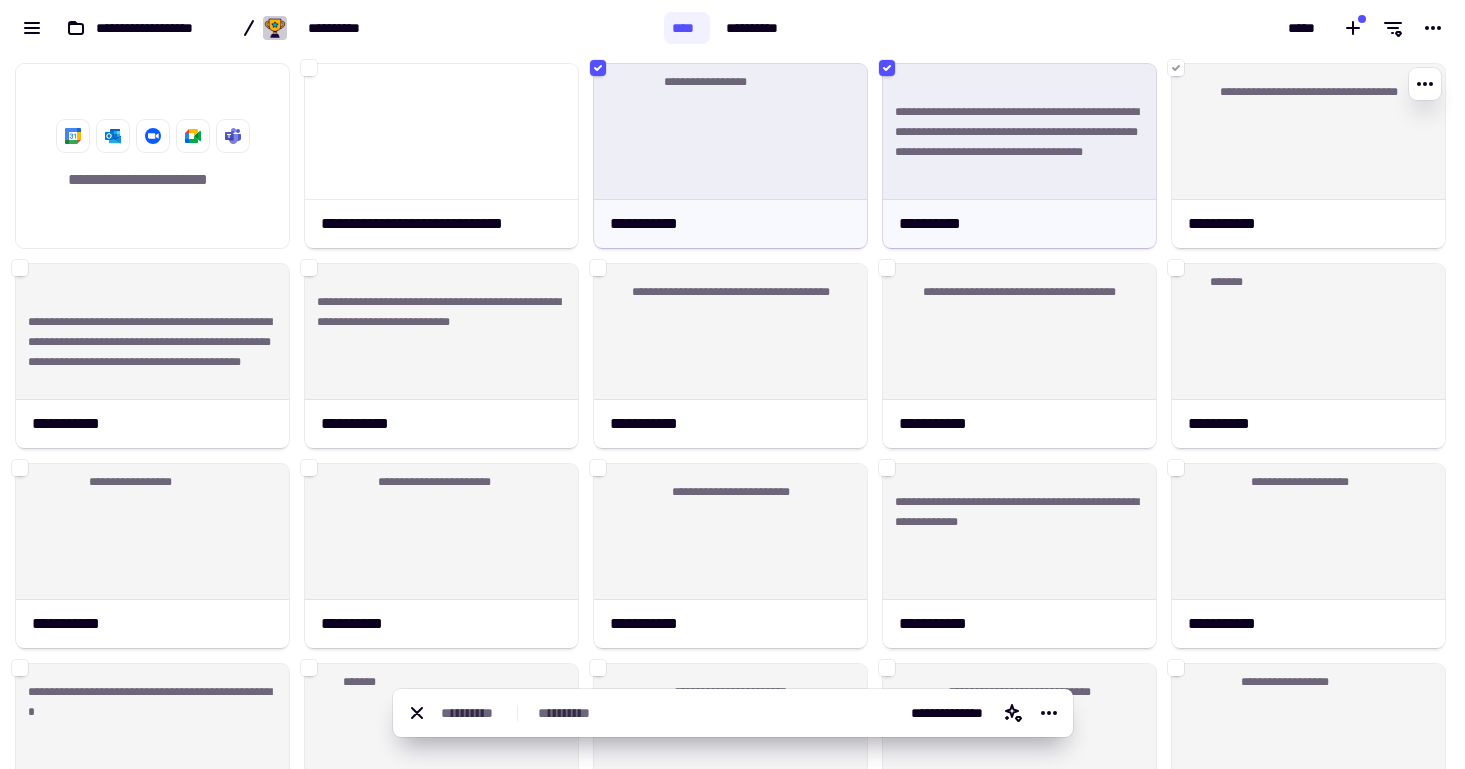 click on "**********" 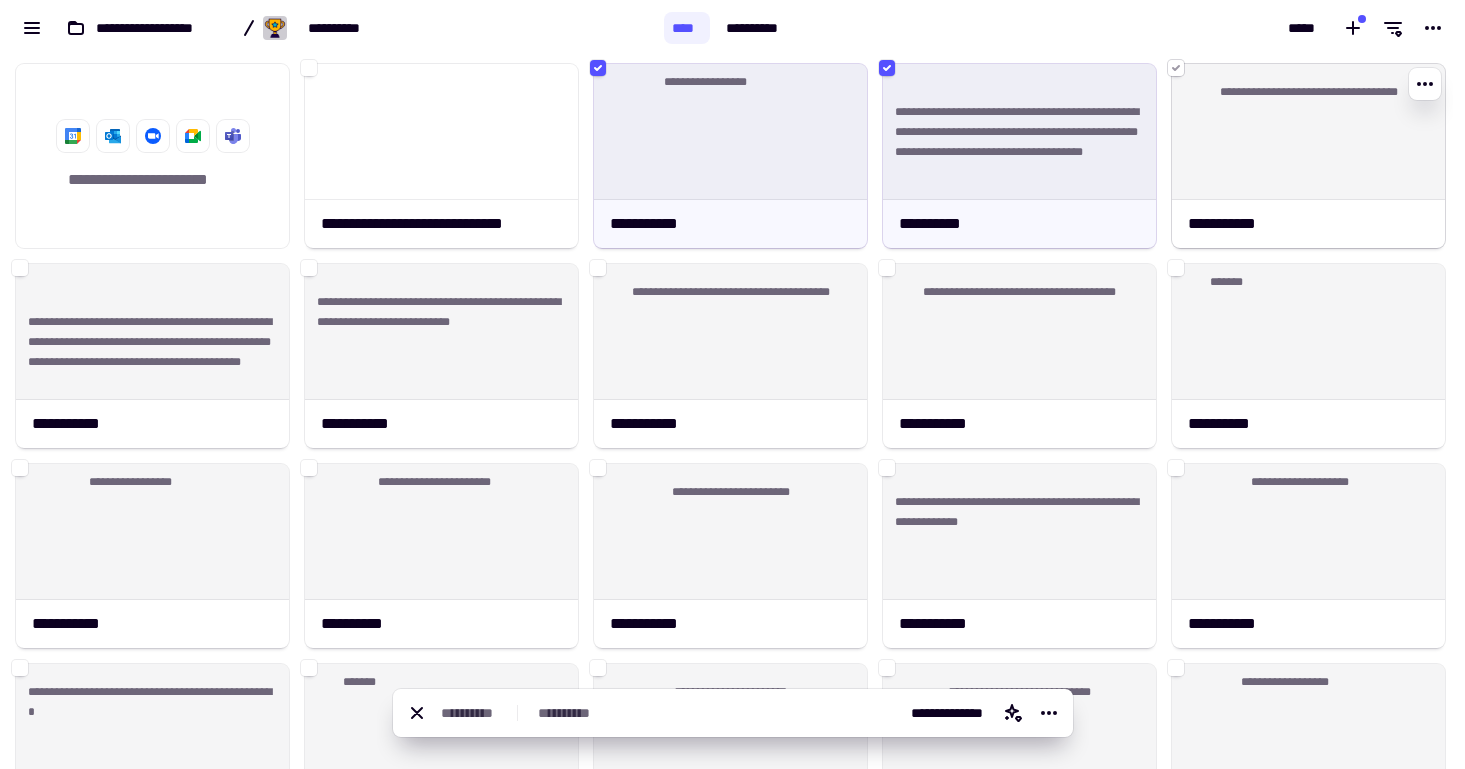click 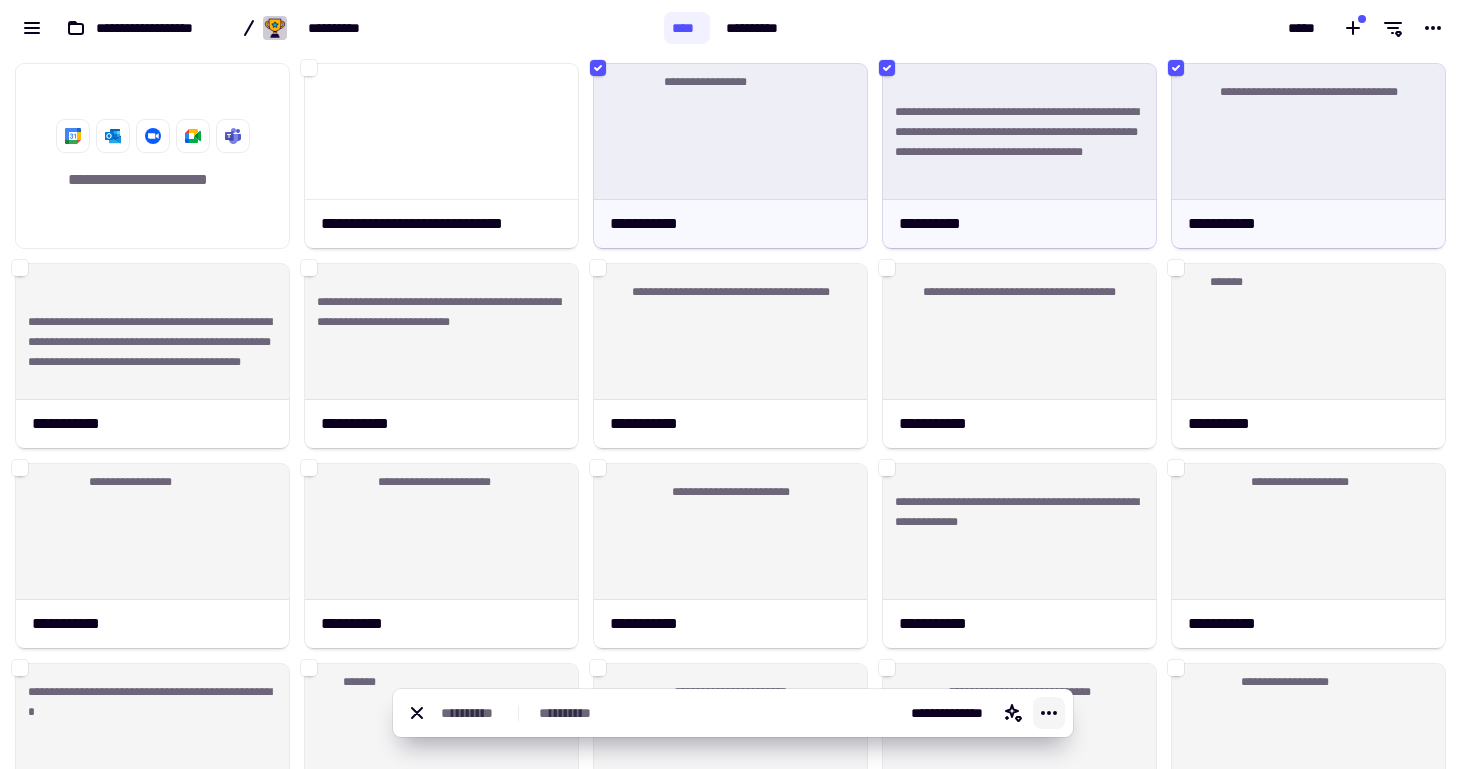 click 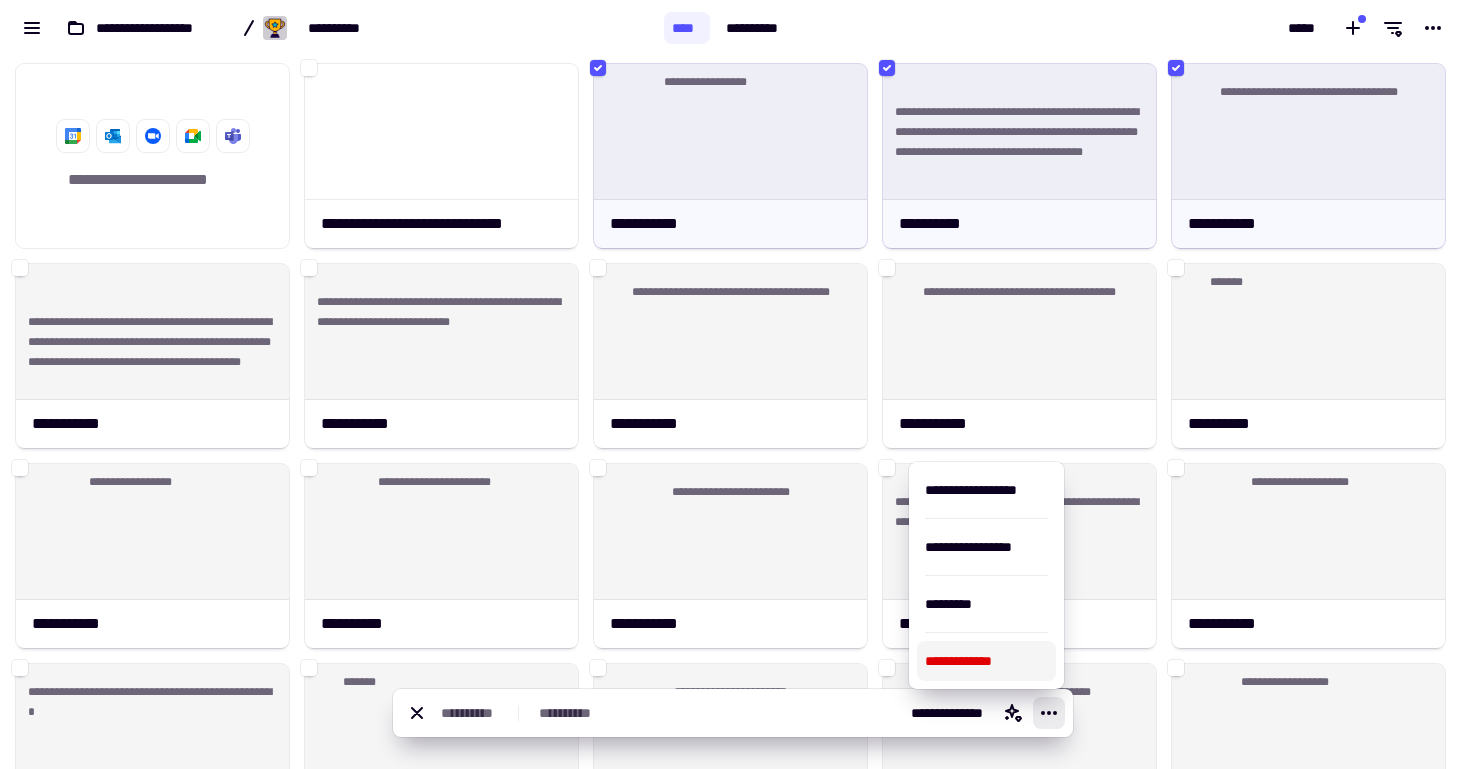click on "**********" at bounding box center [986, 661] 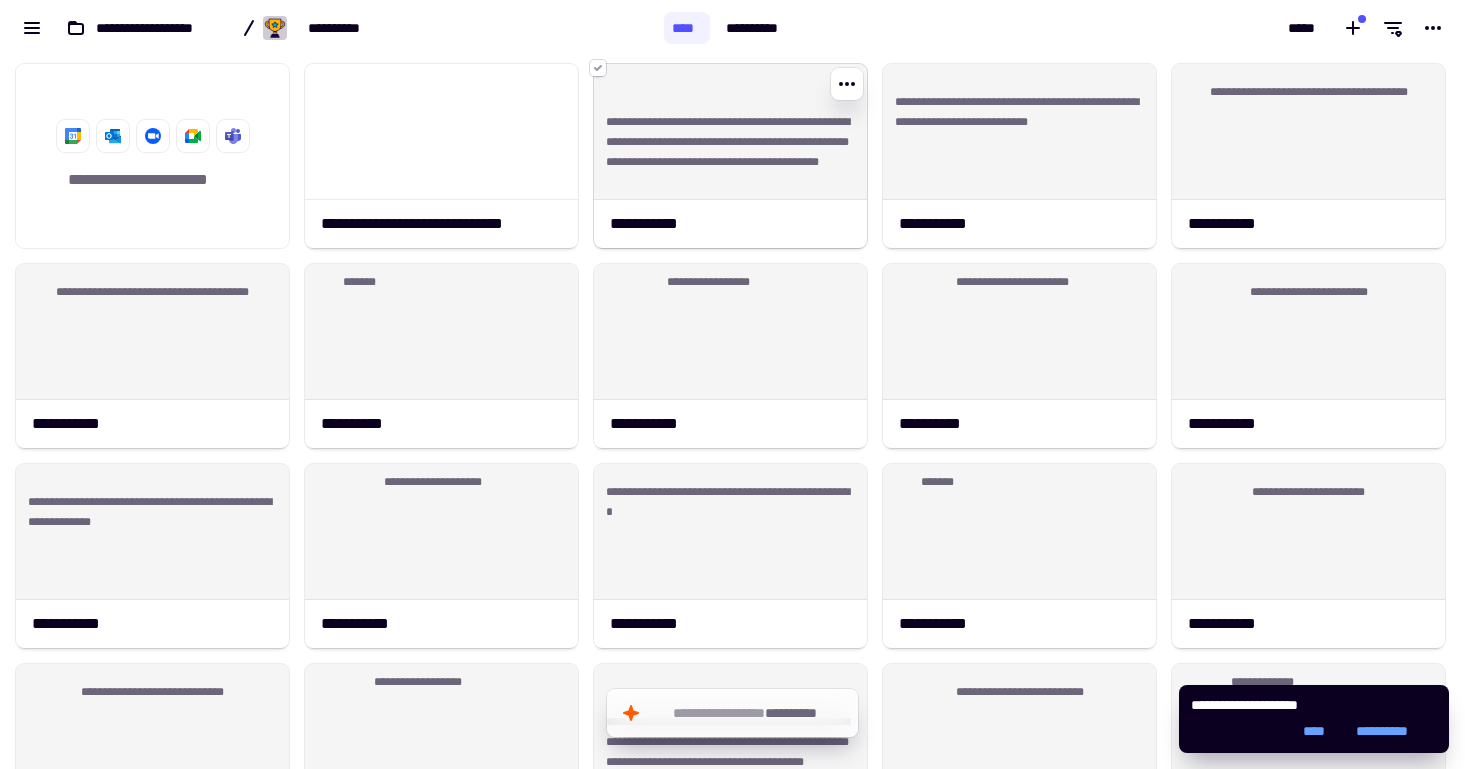 click 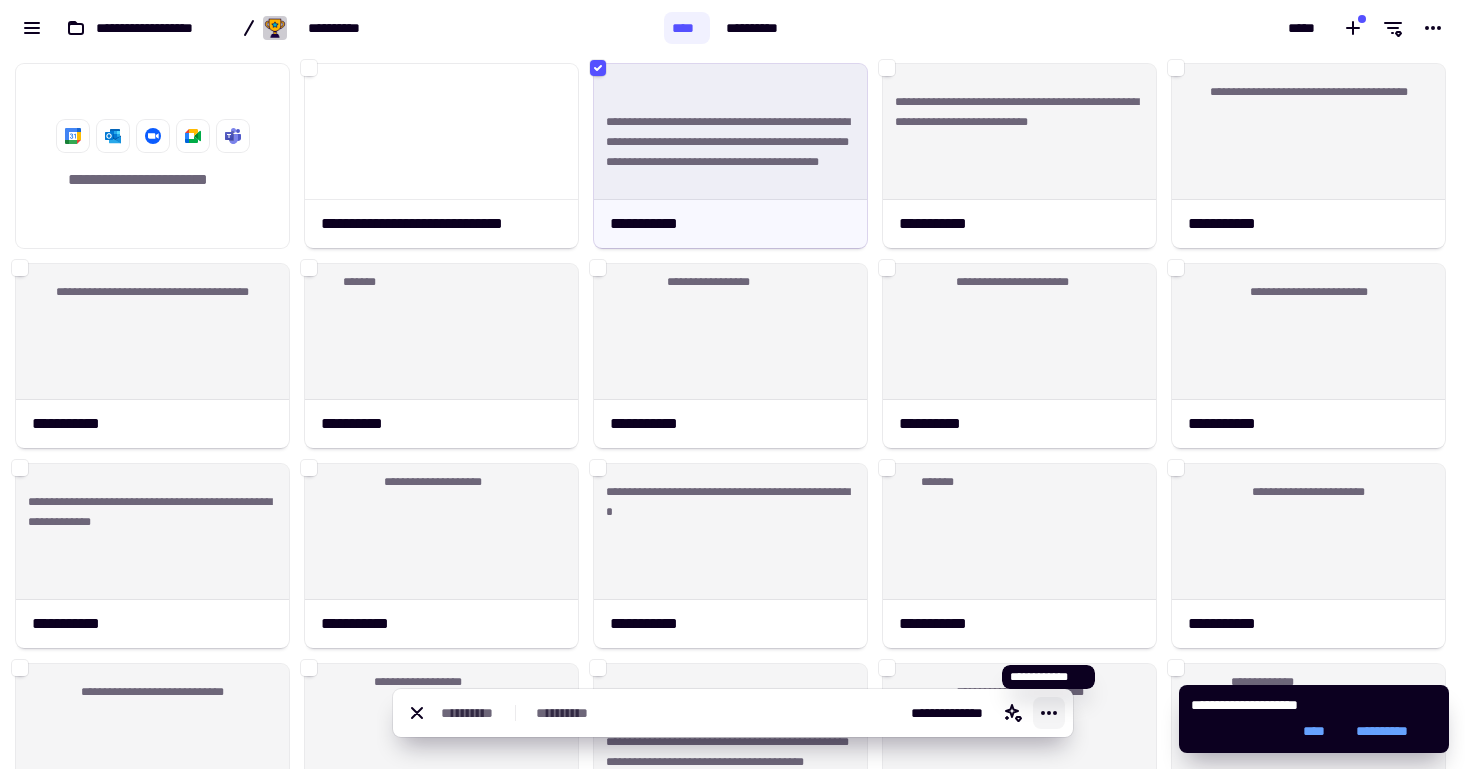 click 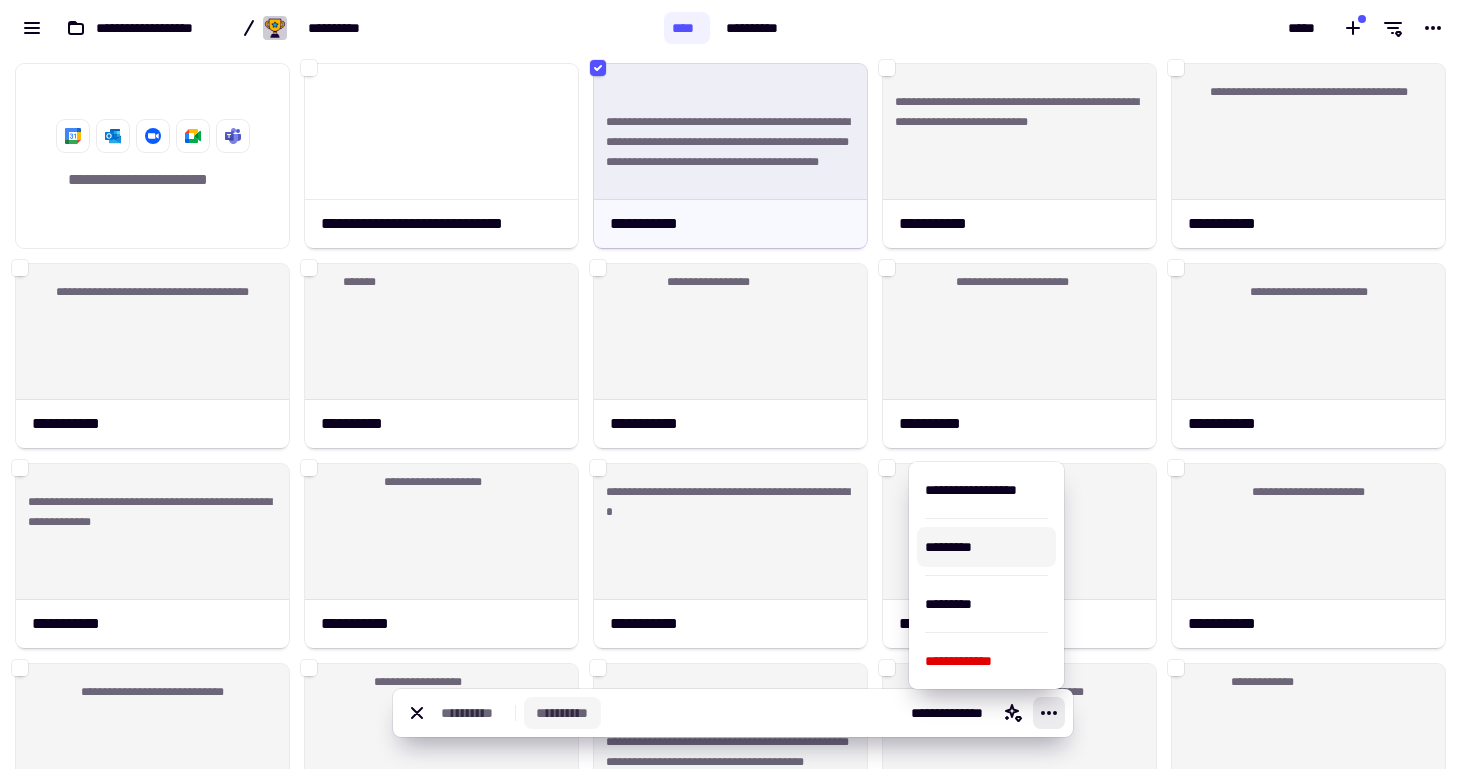 click on "**********" at bounding box center [562, 713] 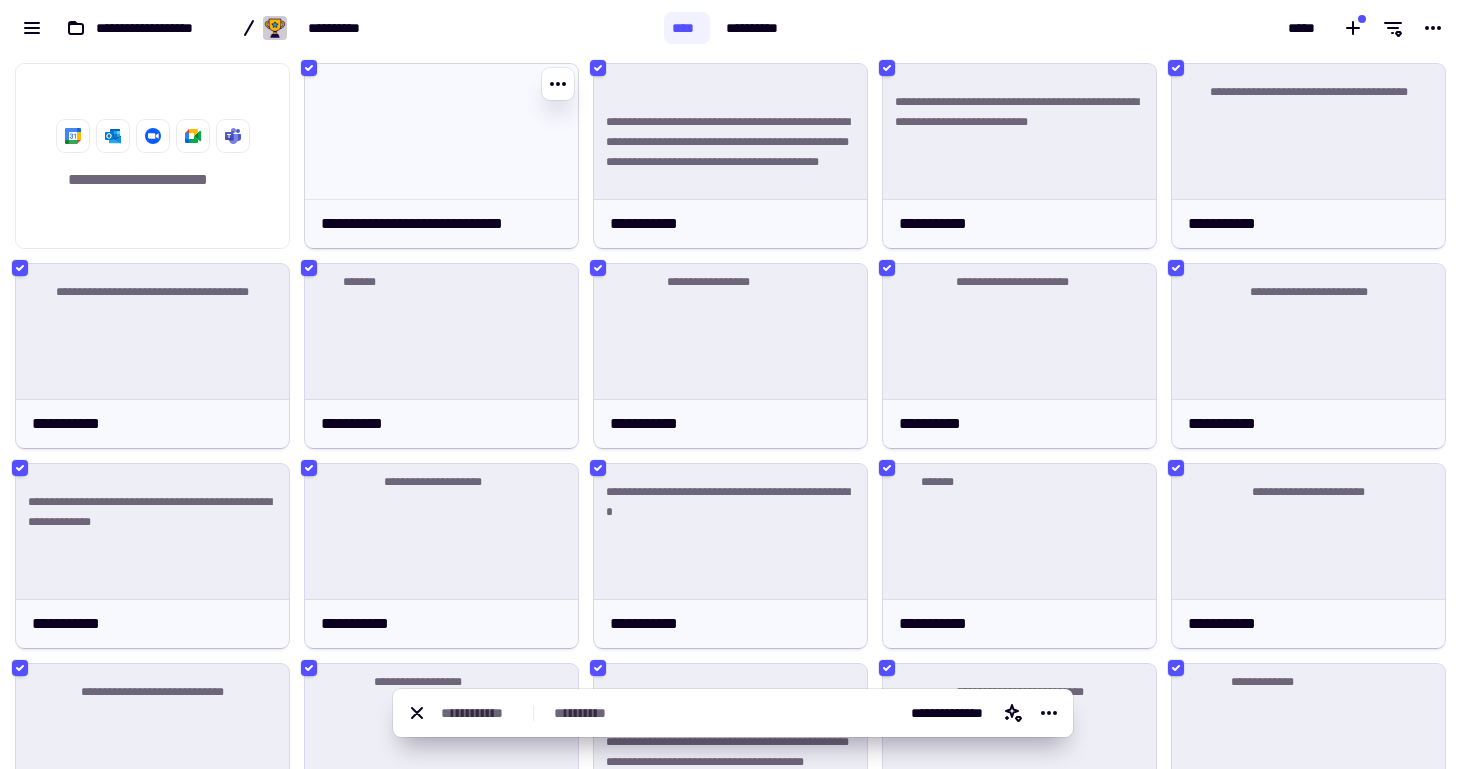 click 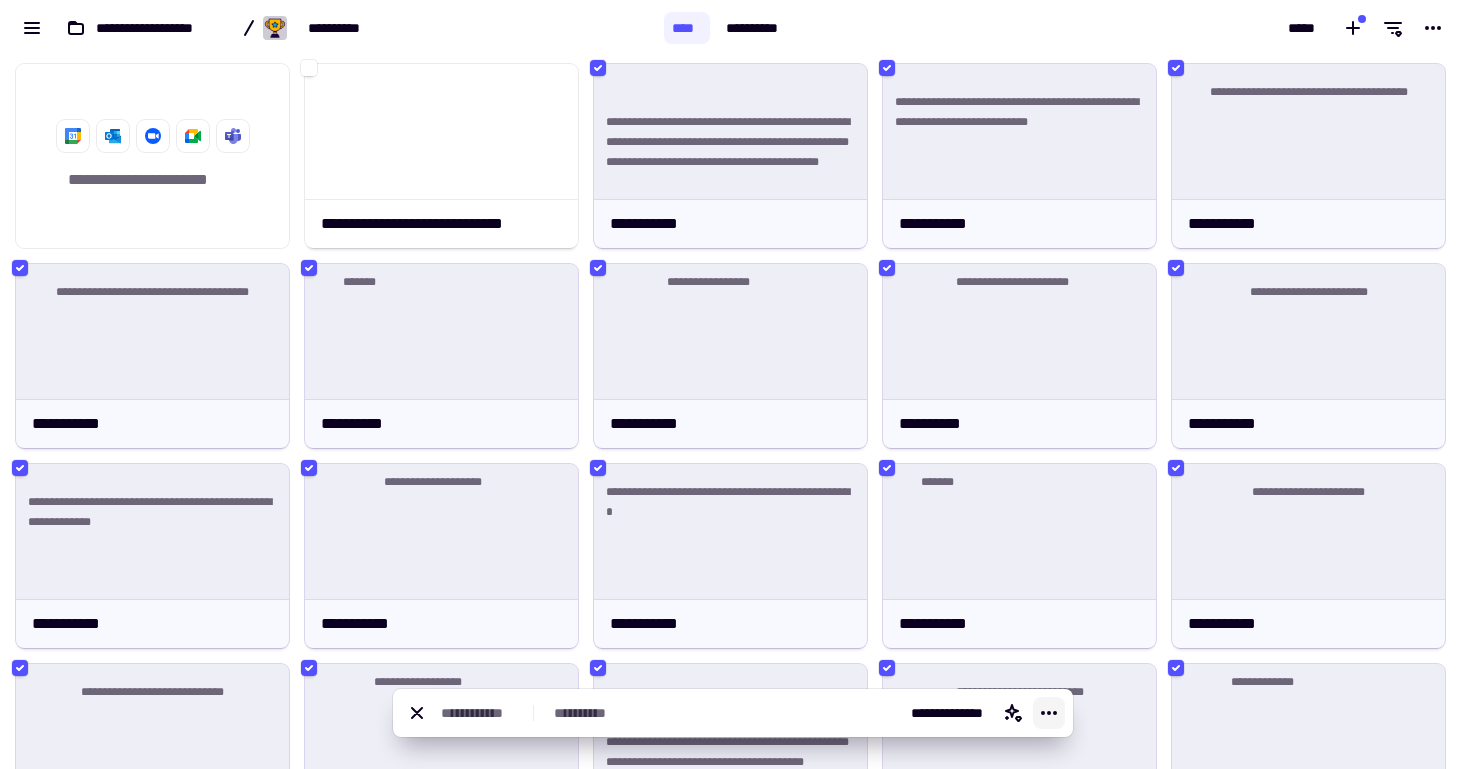 click 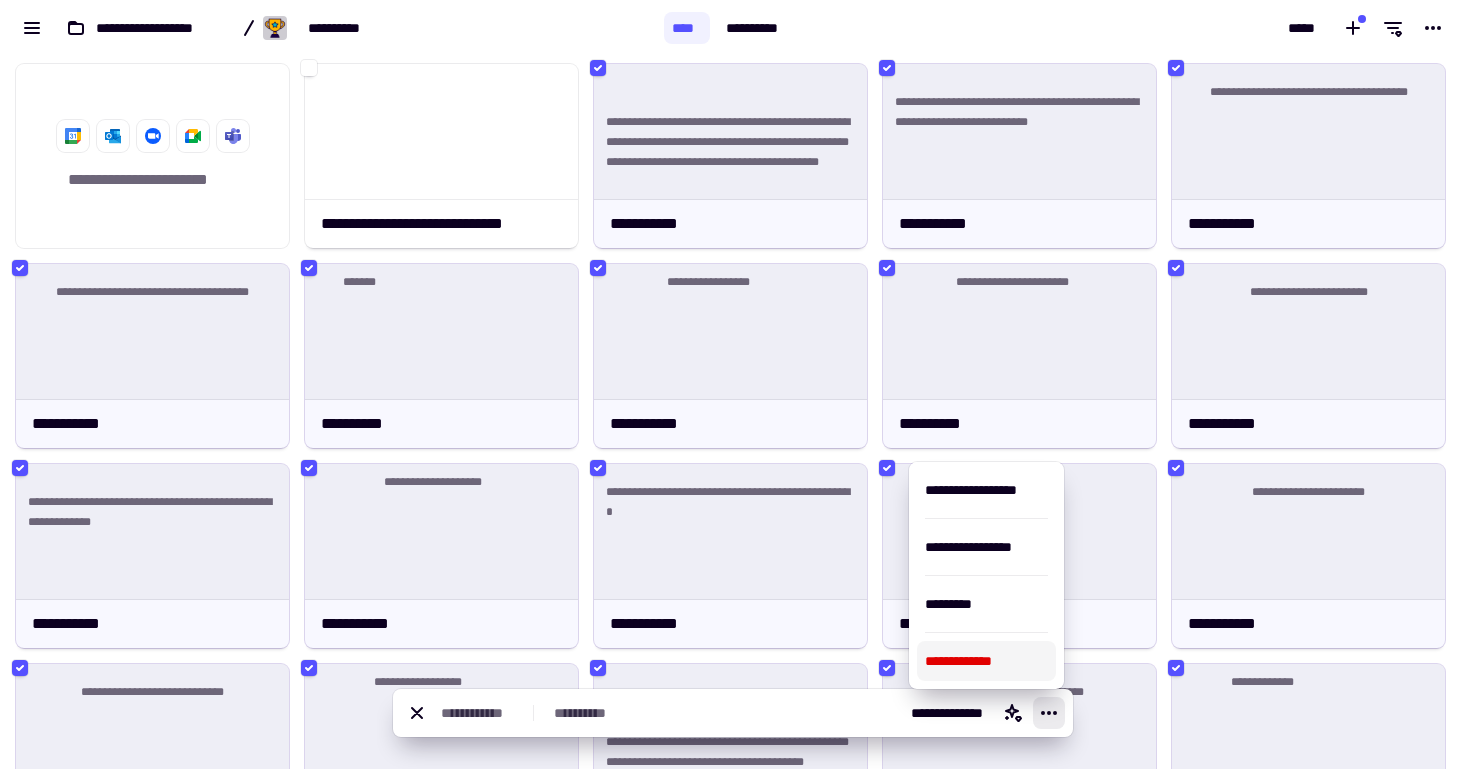 click on "**********" at bounding box center [986, 661] 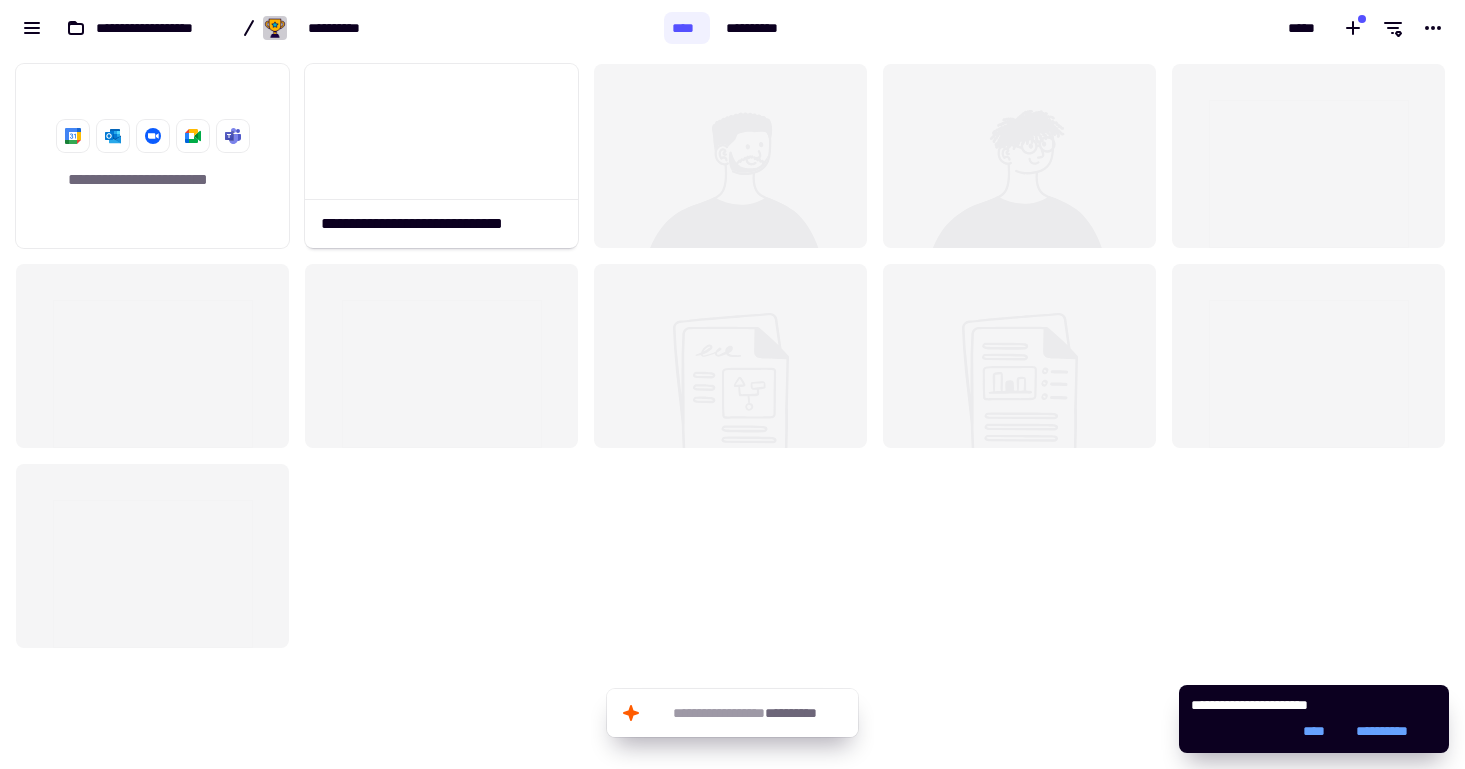 click on "**********" 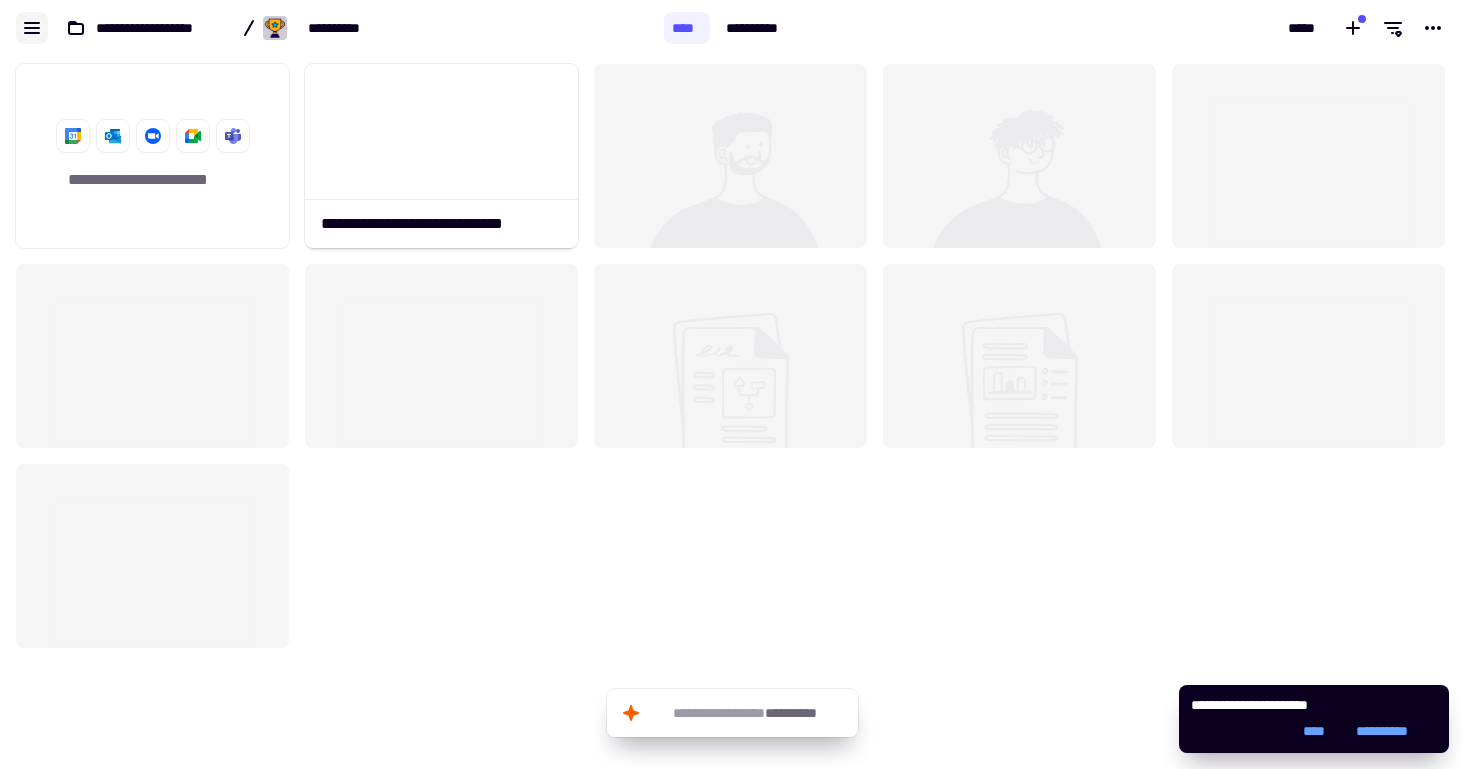 click 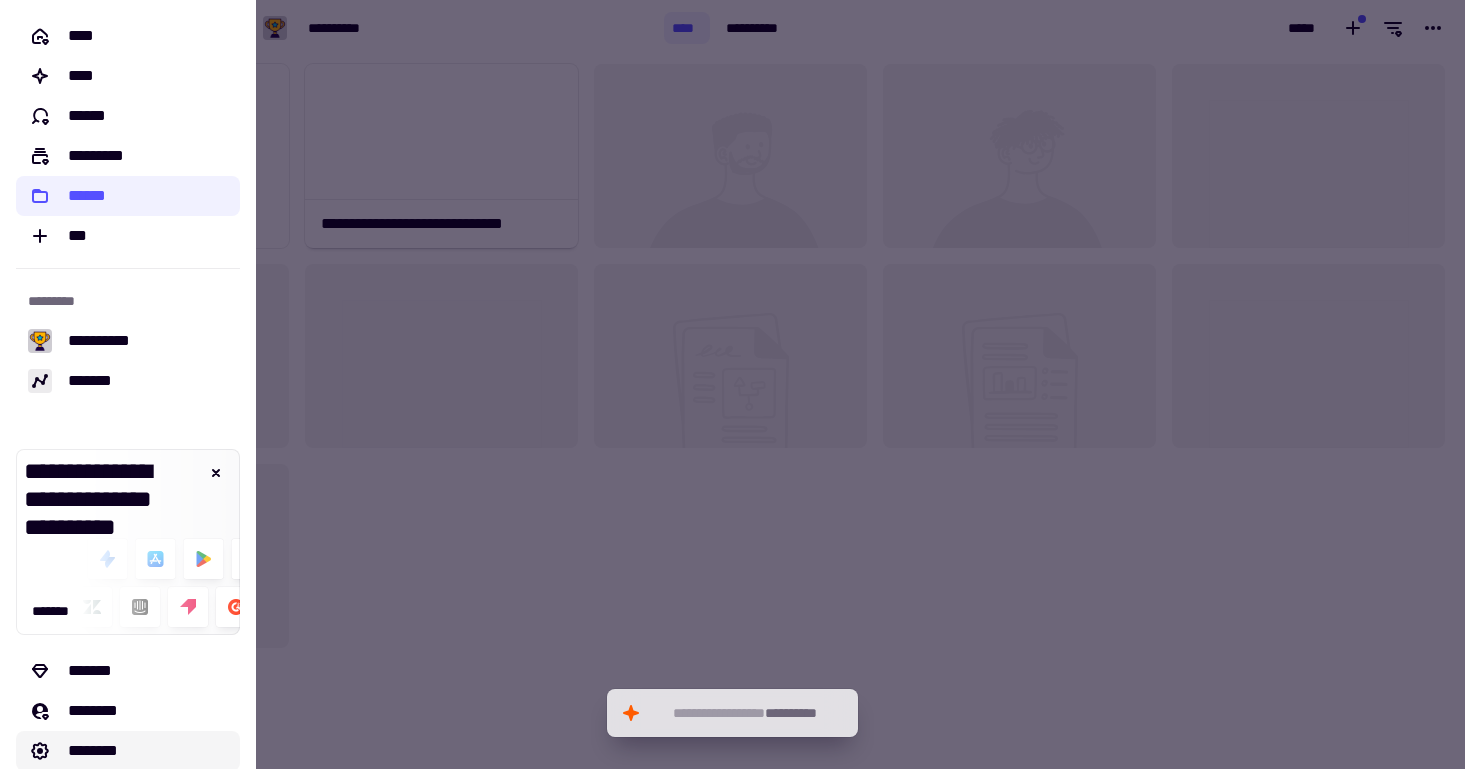click on "********" 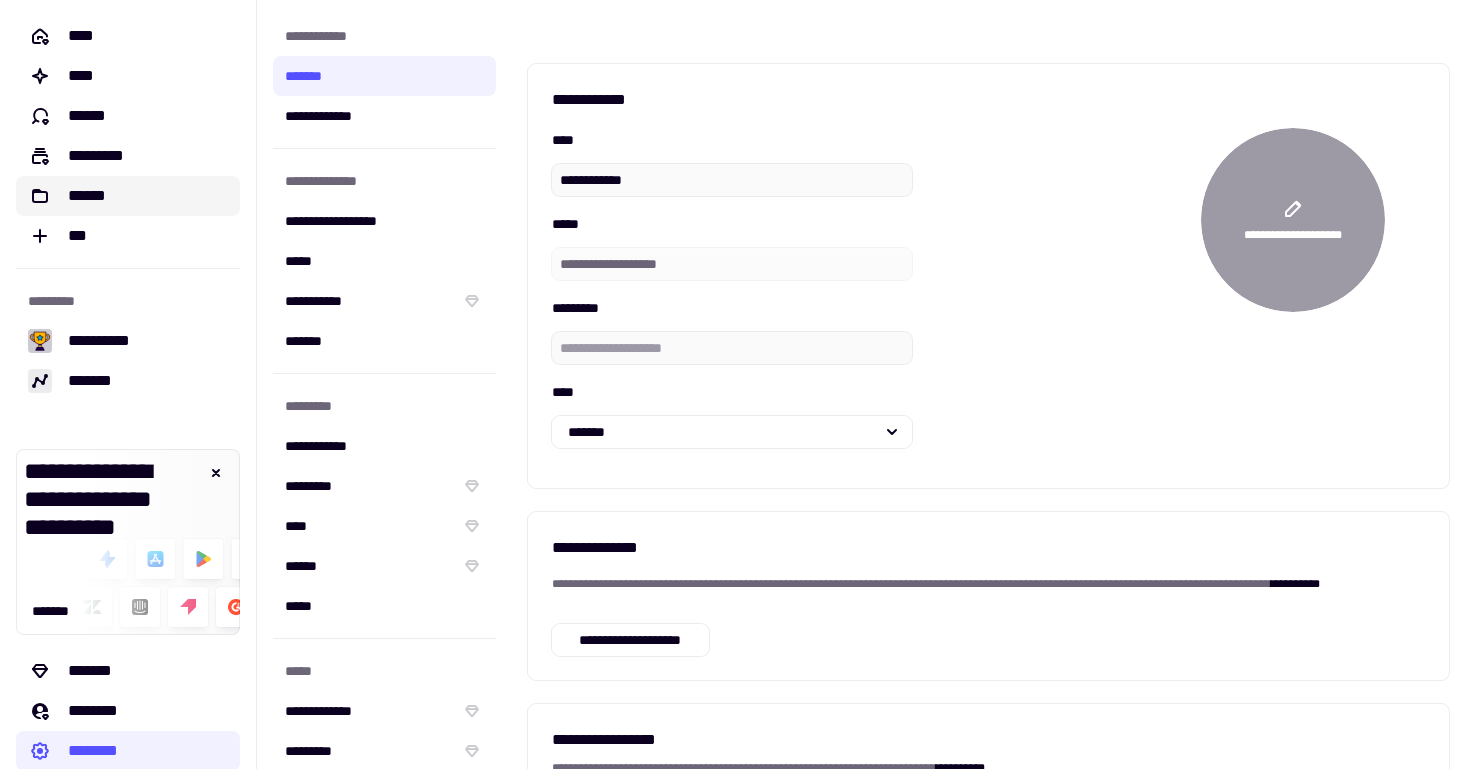 click on "******" 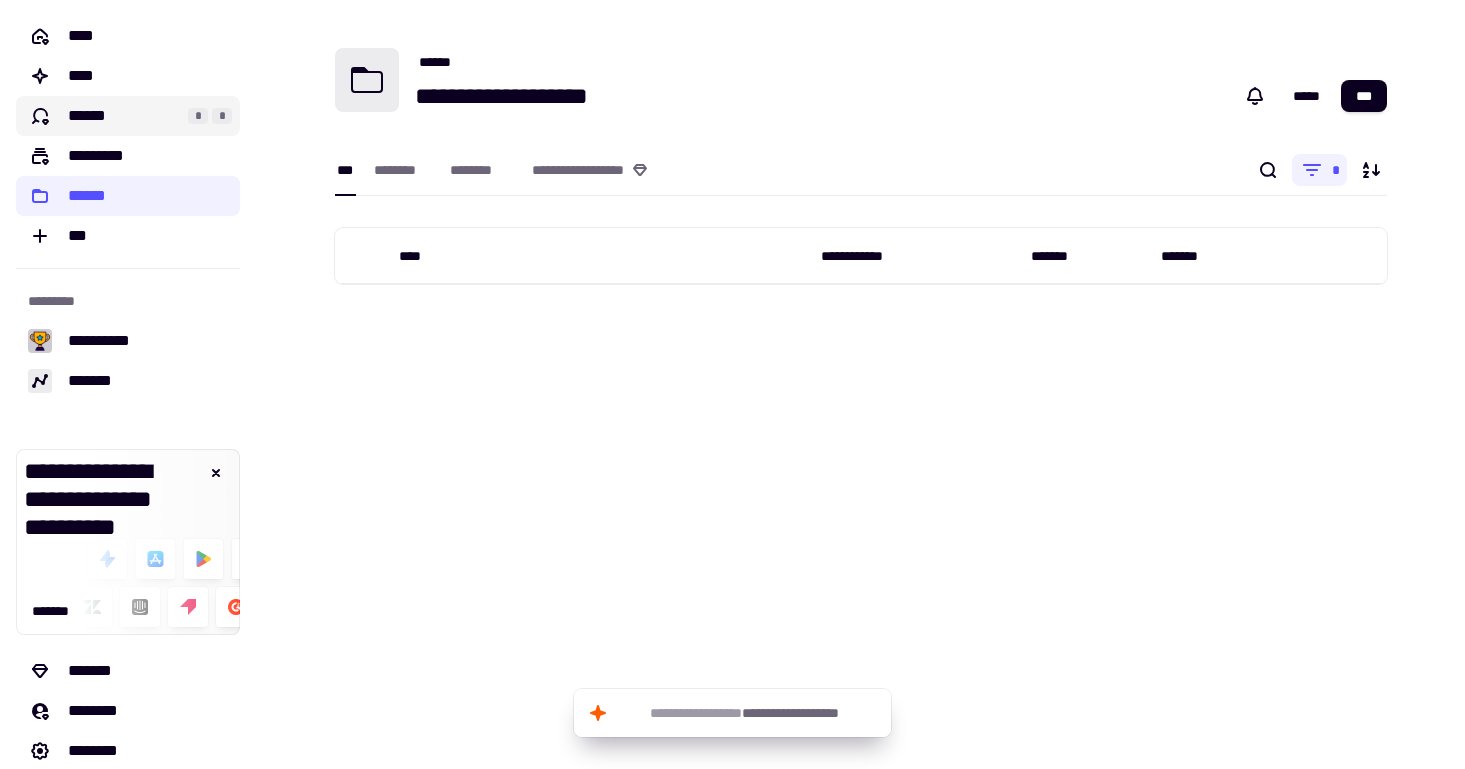 click on "******" 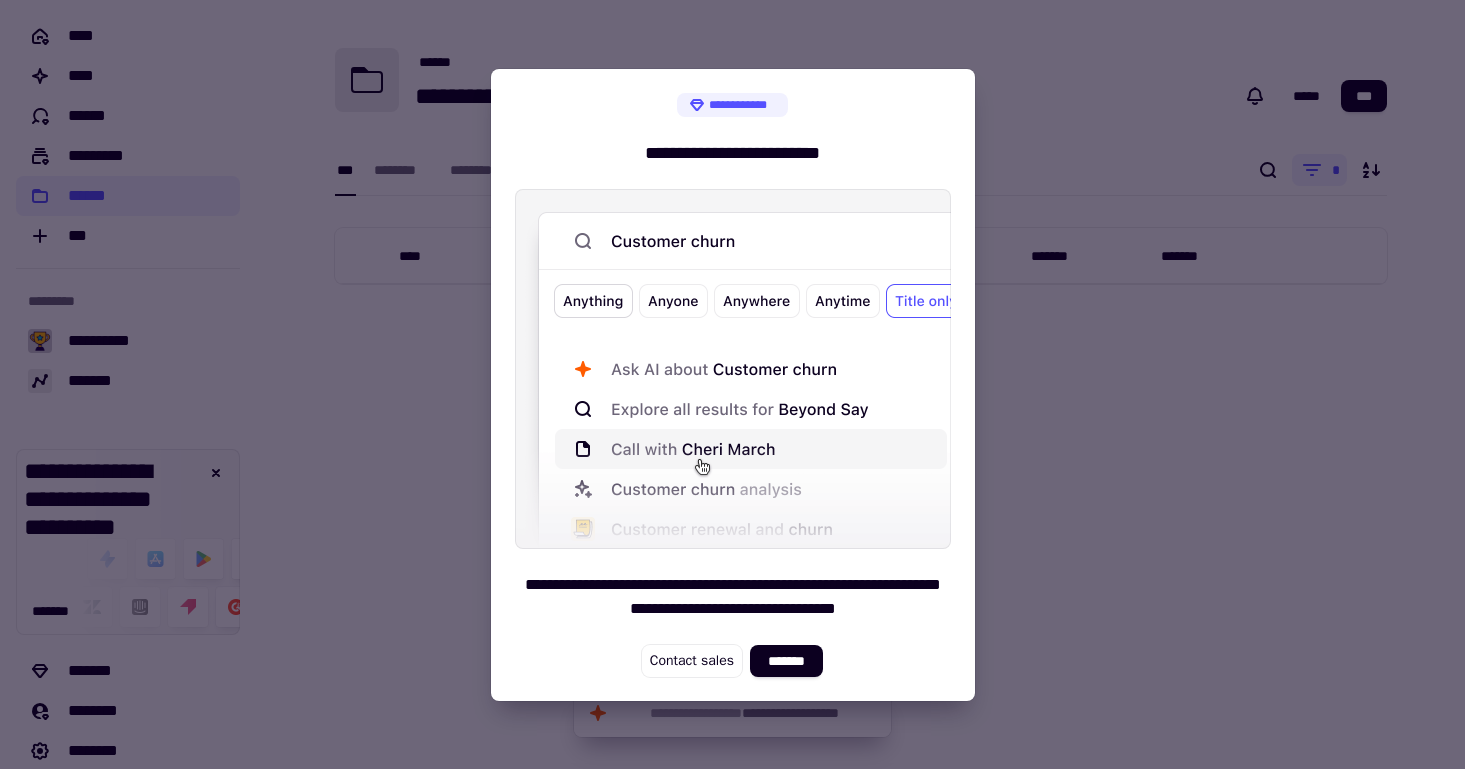 click at bounding box center [732, 384] 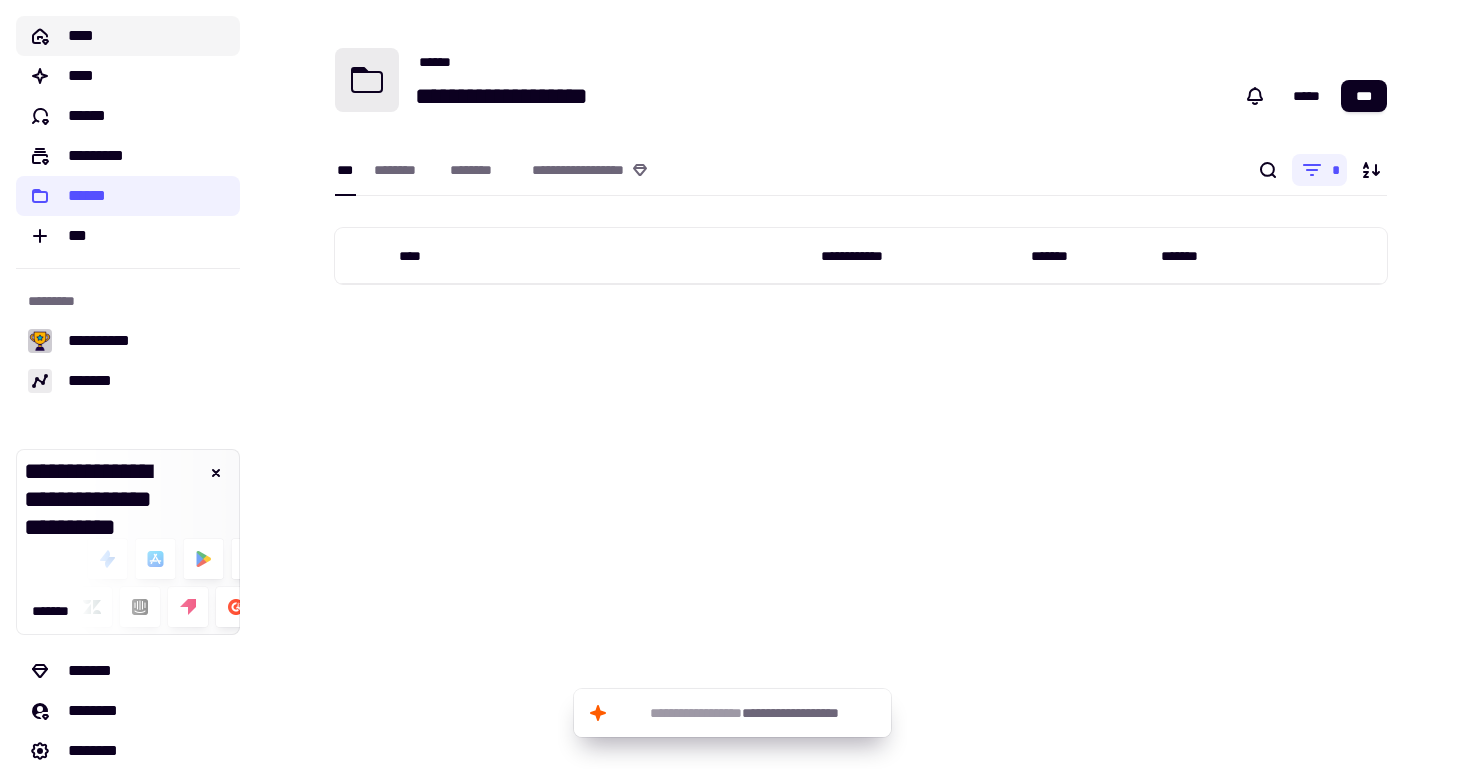 click on "****" 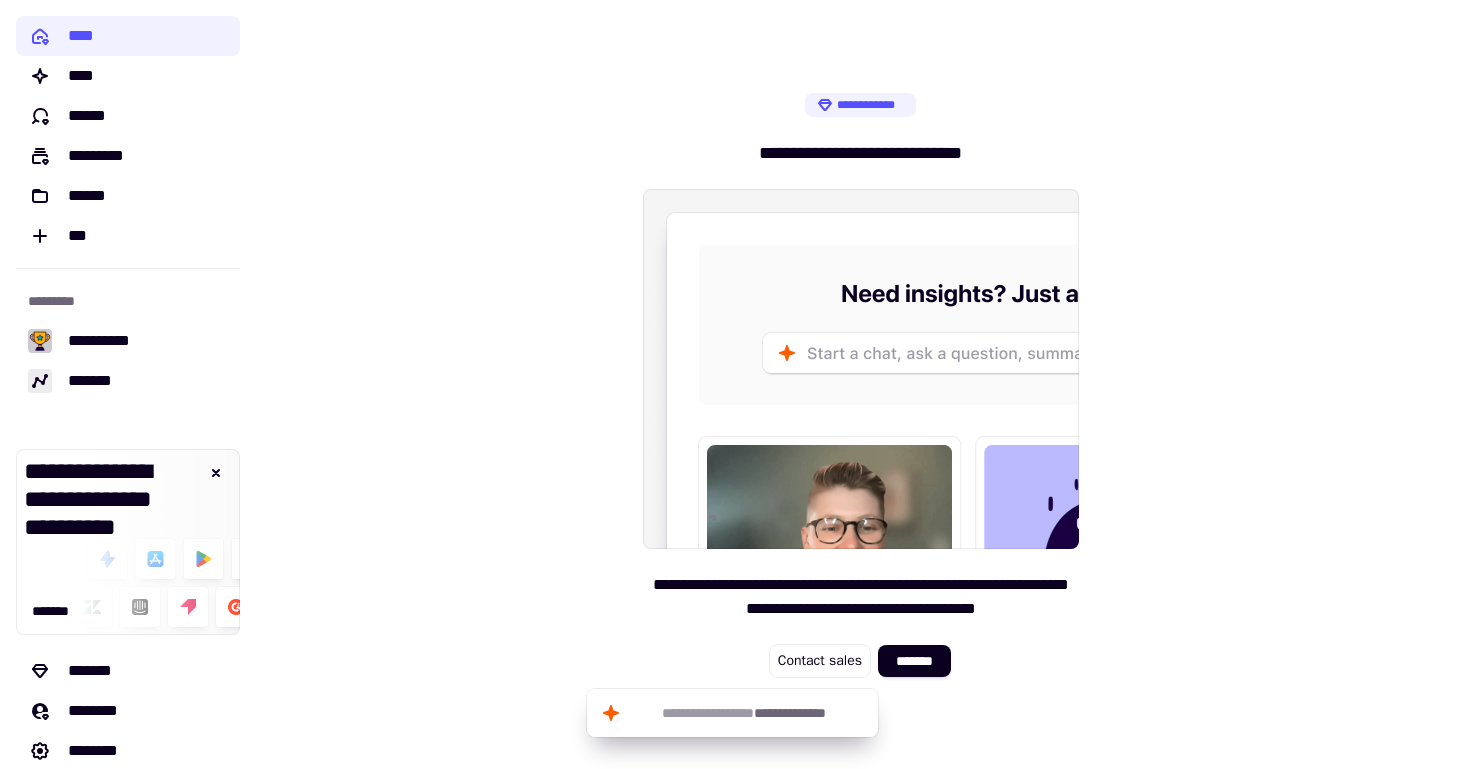 click on "**********" 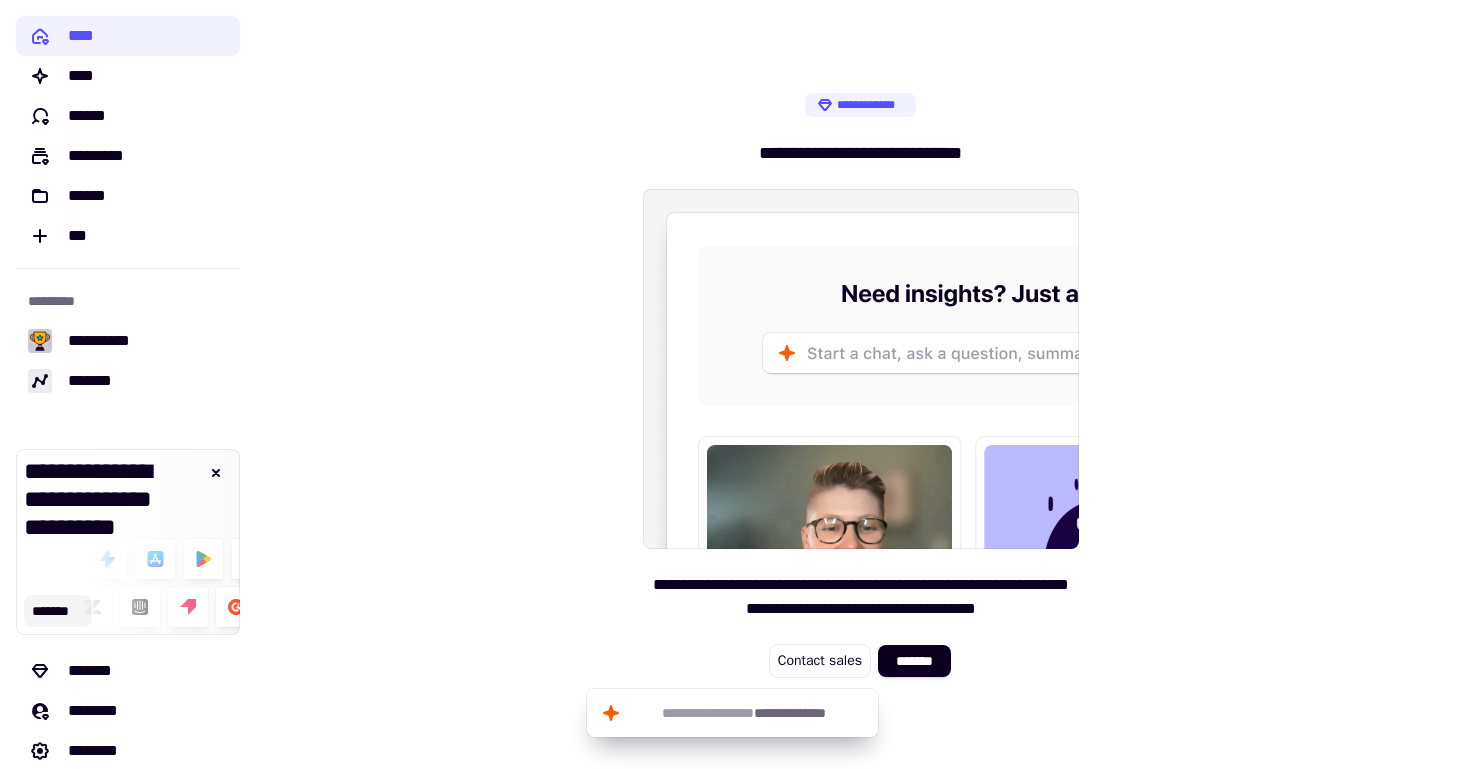 click on "*******" 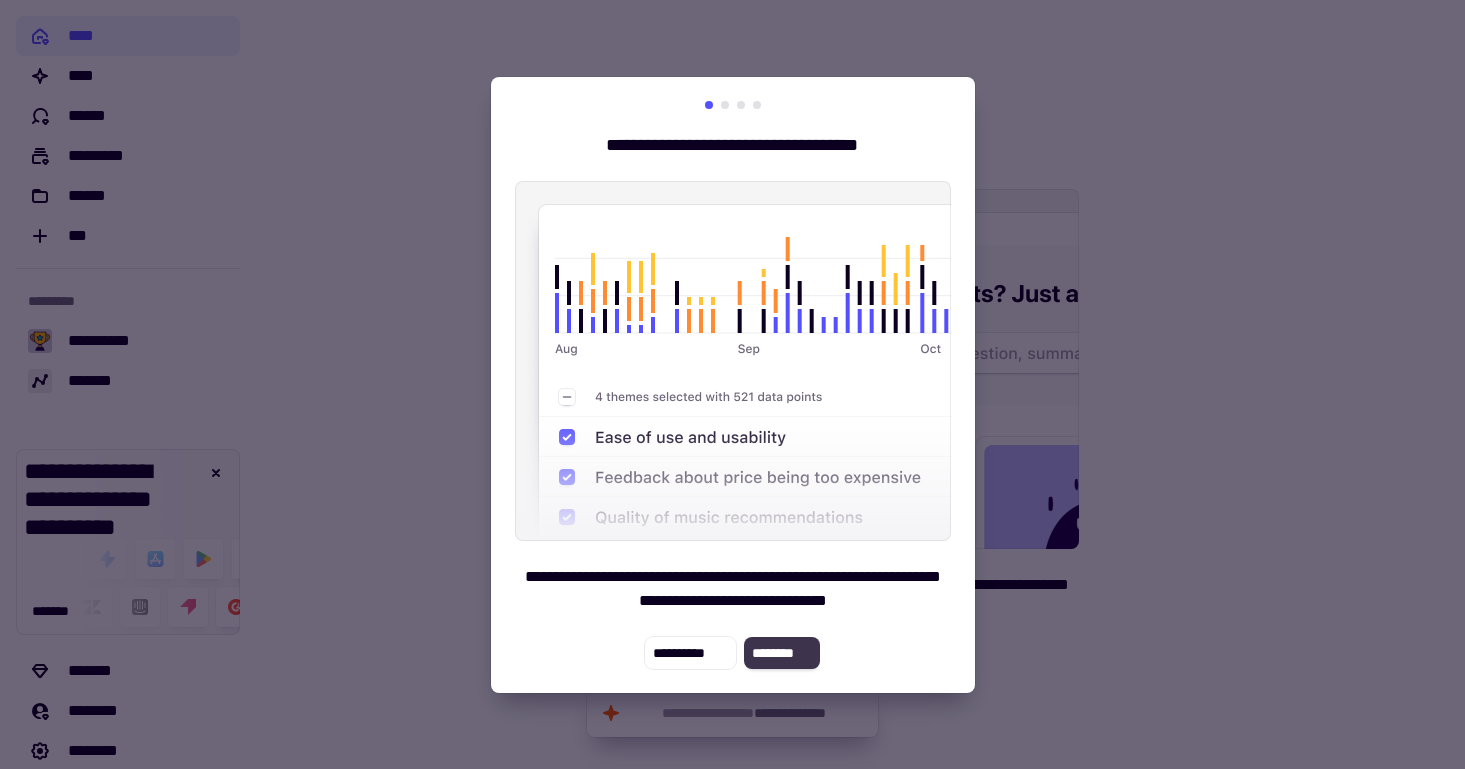 click on "********" 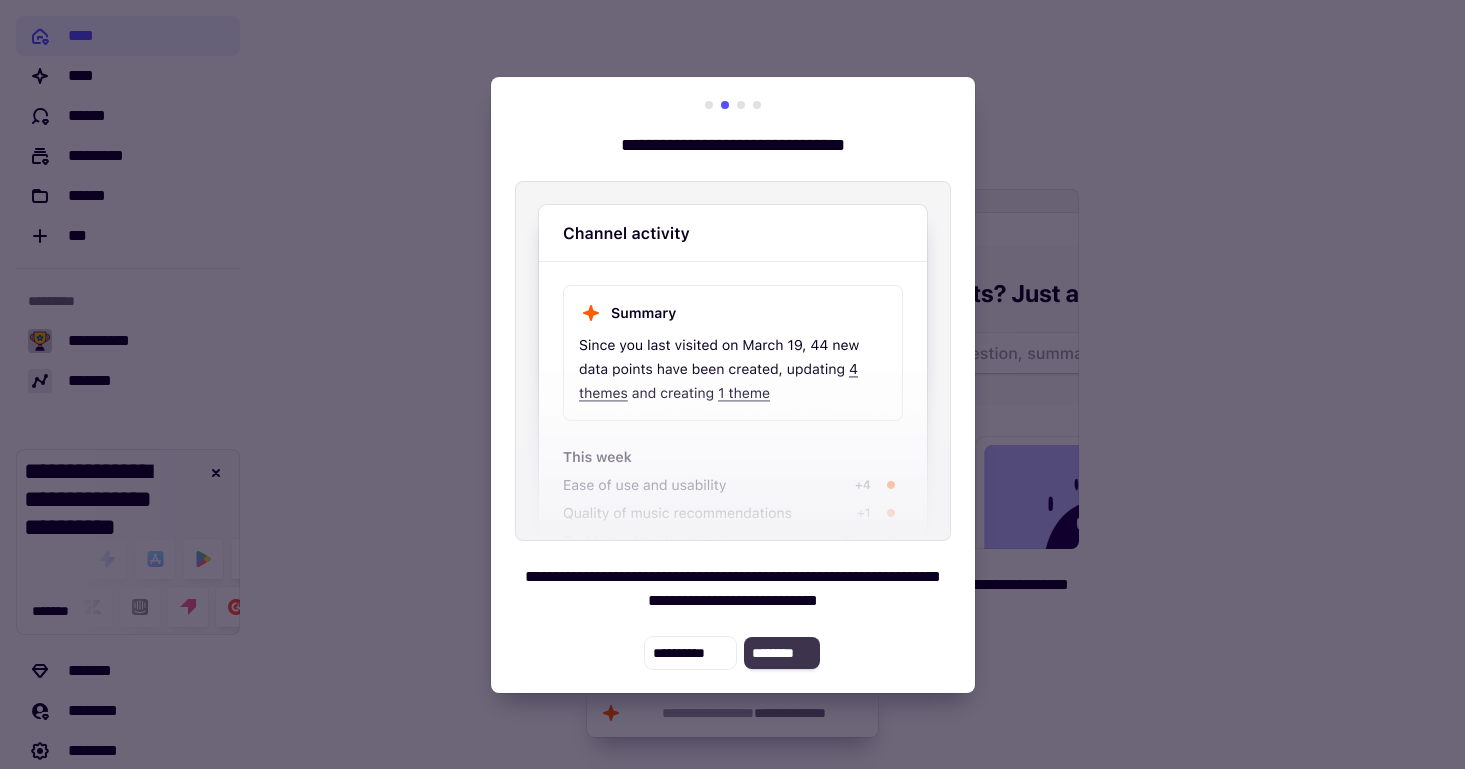 click on "********" 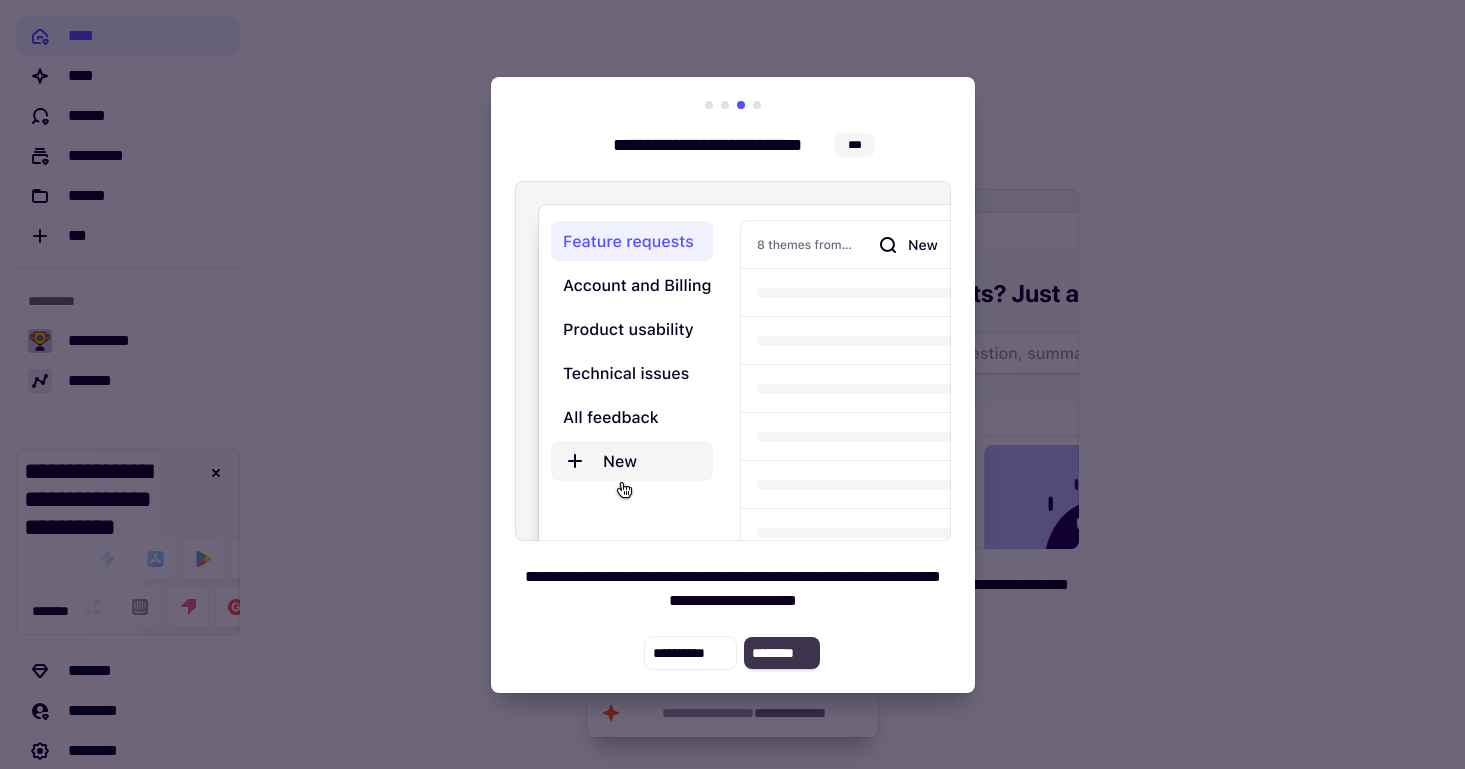 click on "********" 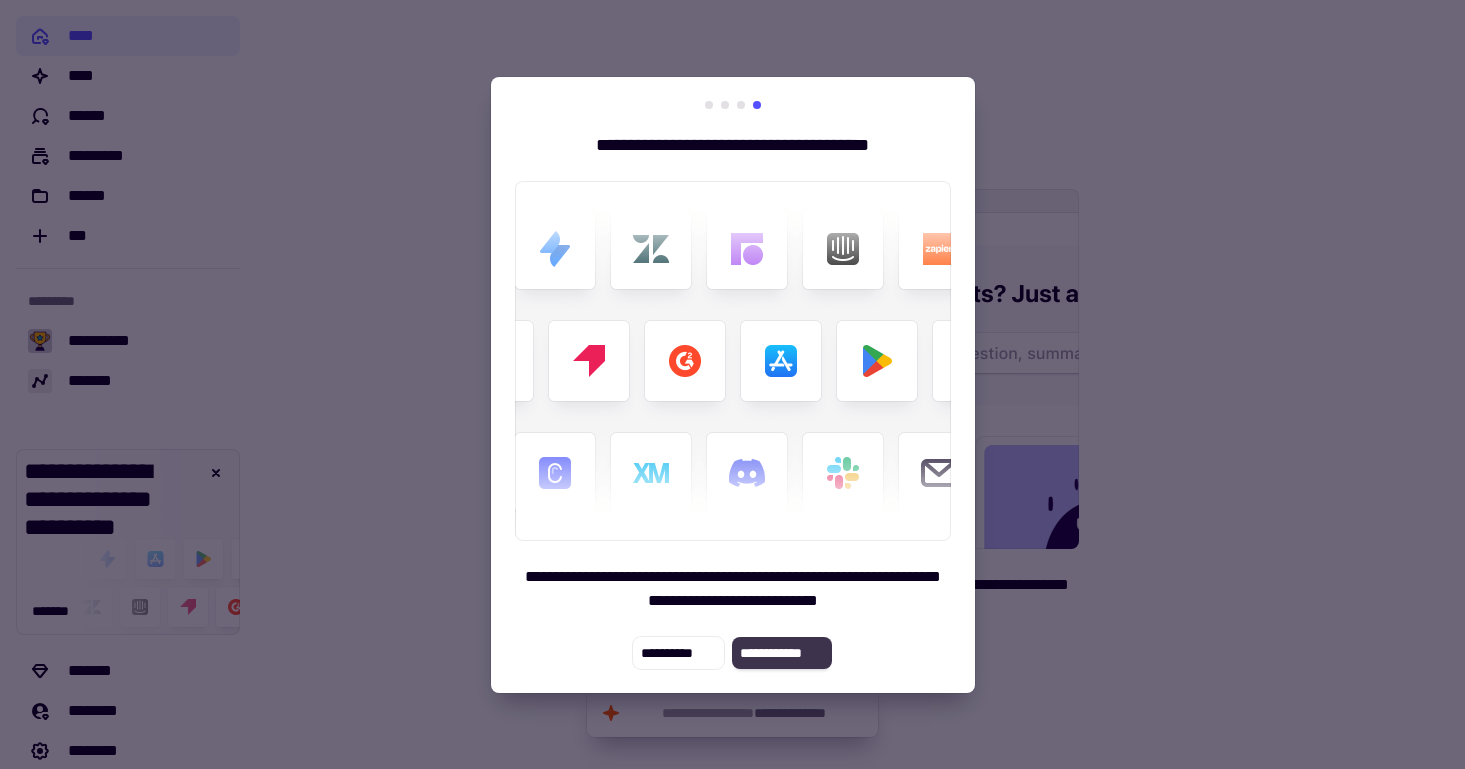 click on "**********" 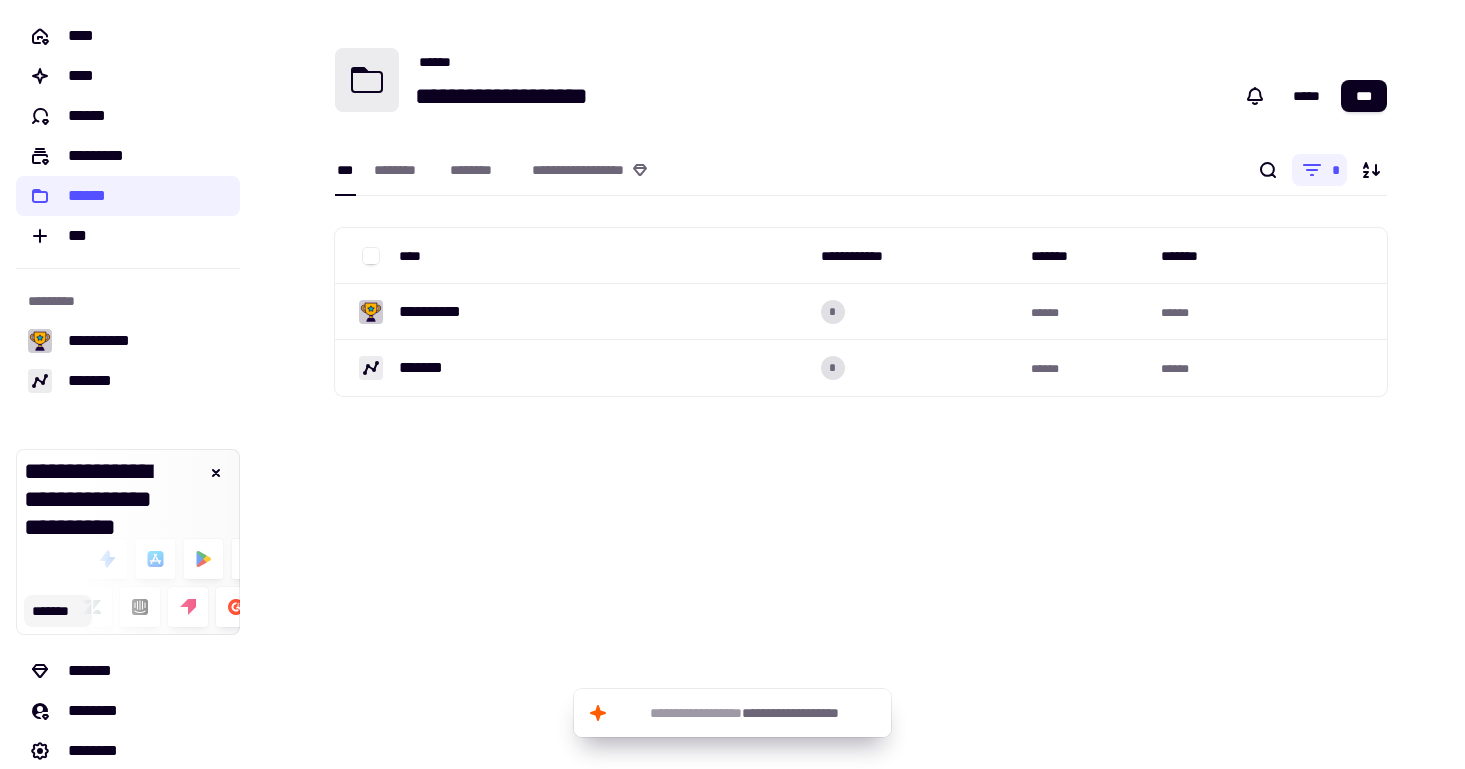 click on "*******" 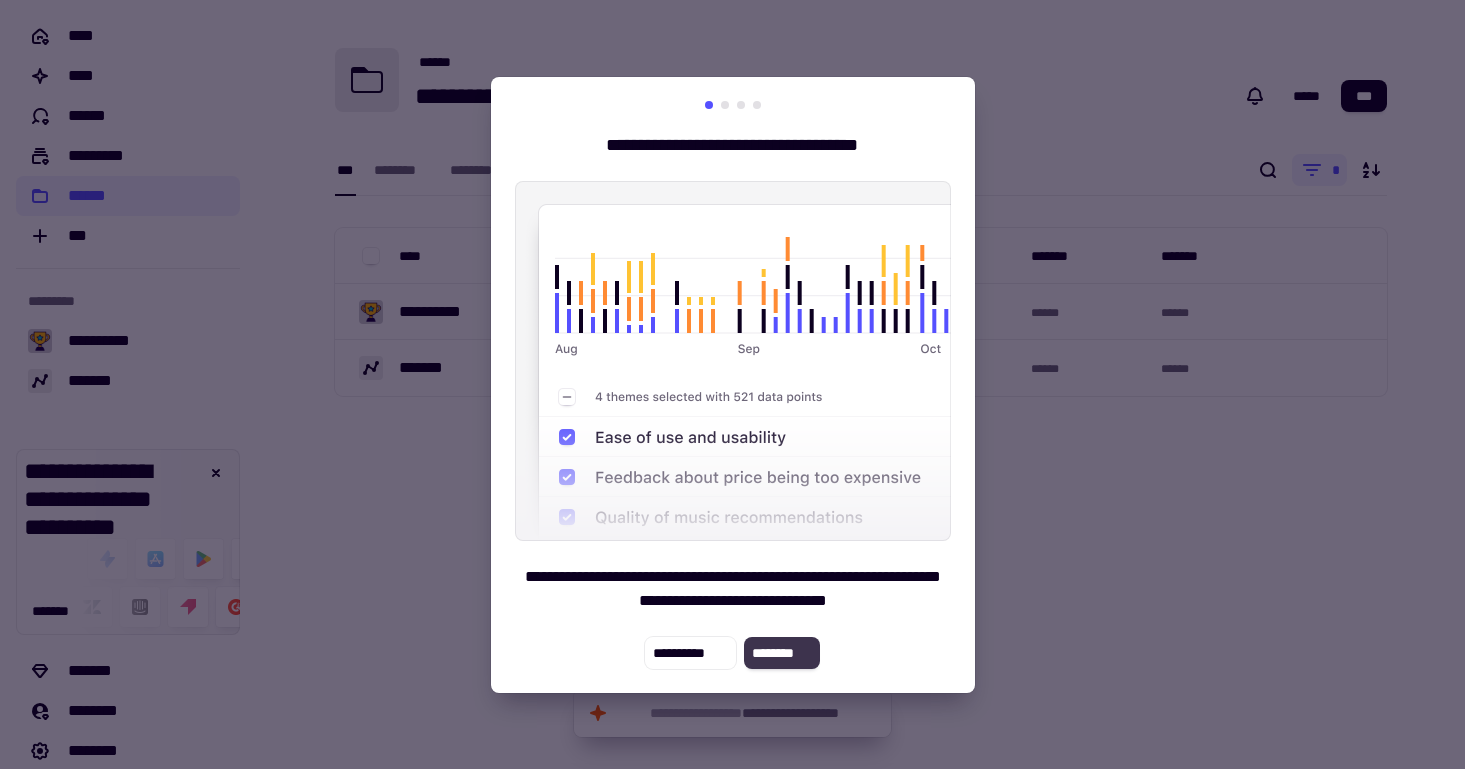 click on "********" 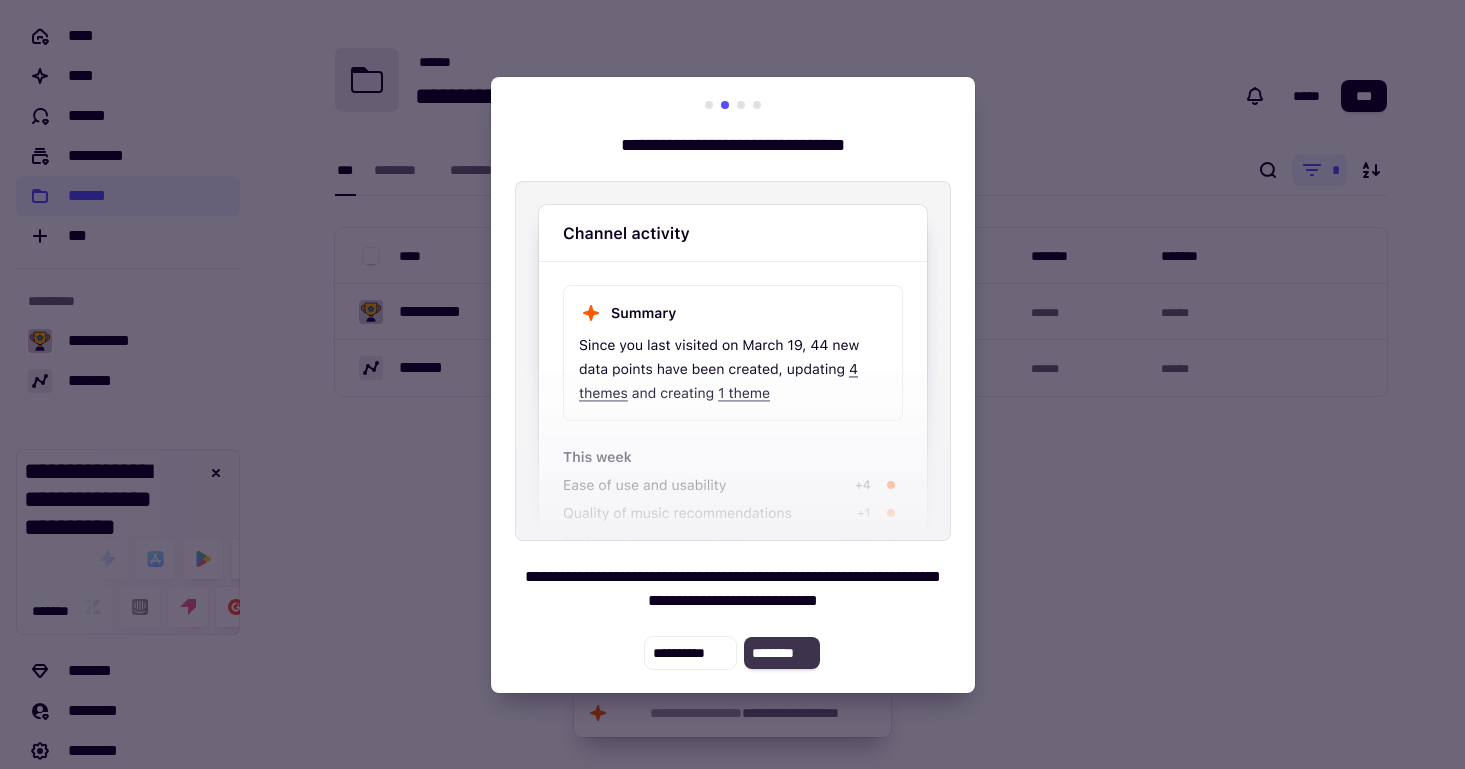 click on "********" 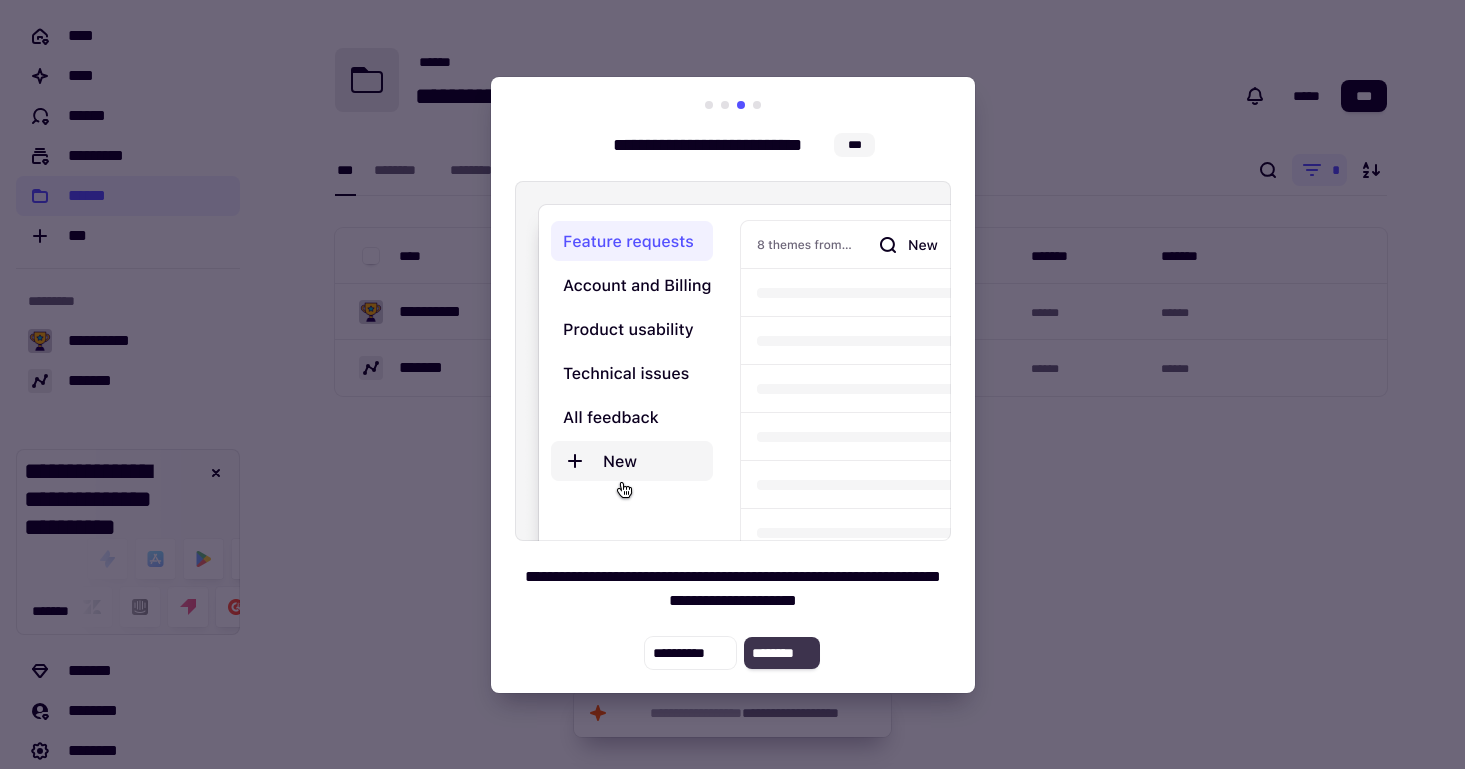 click on "********" 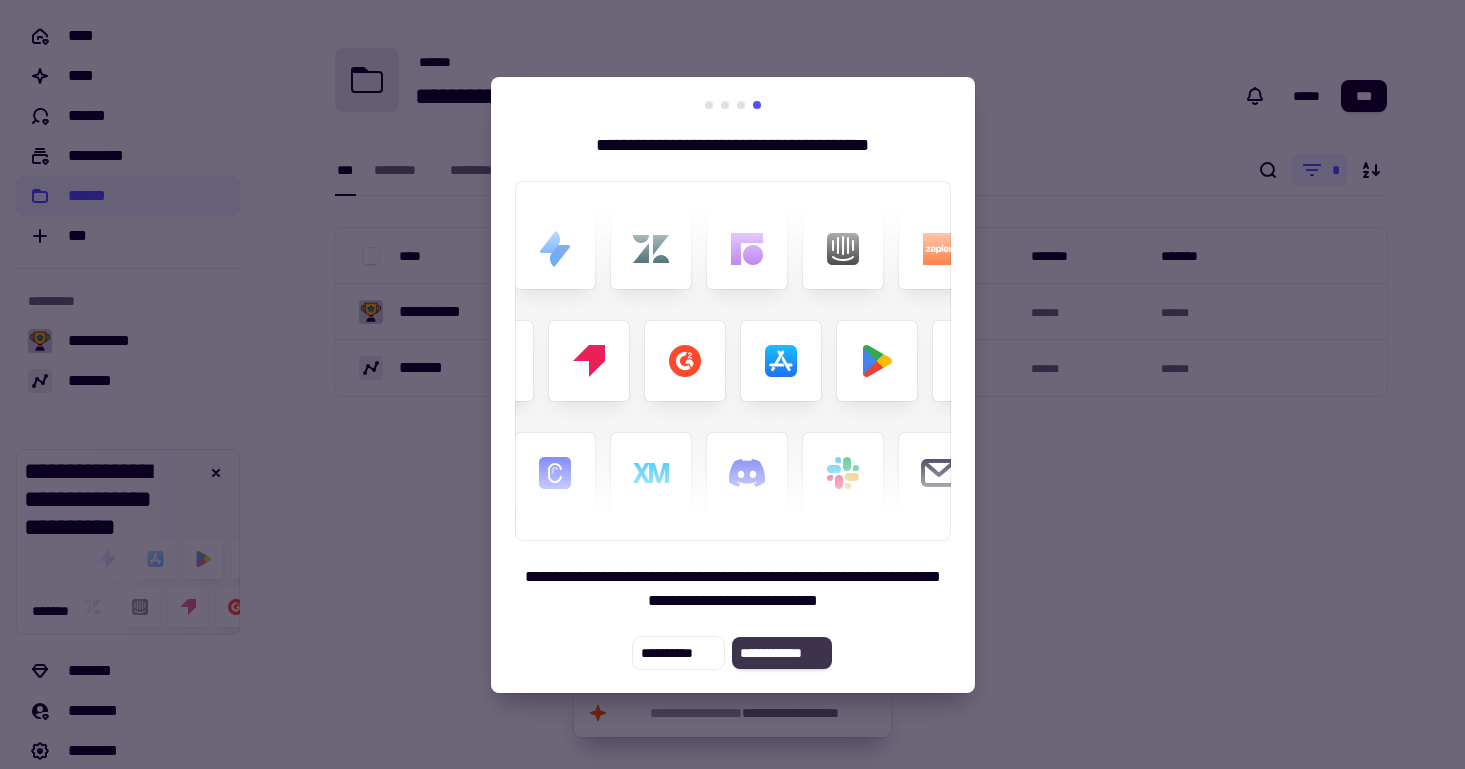 click on "**********" 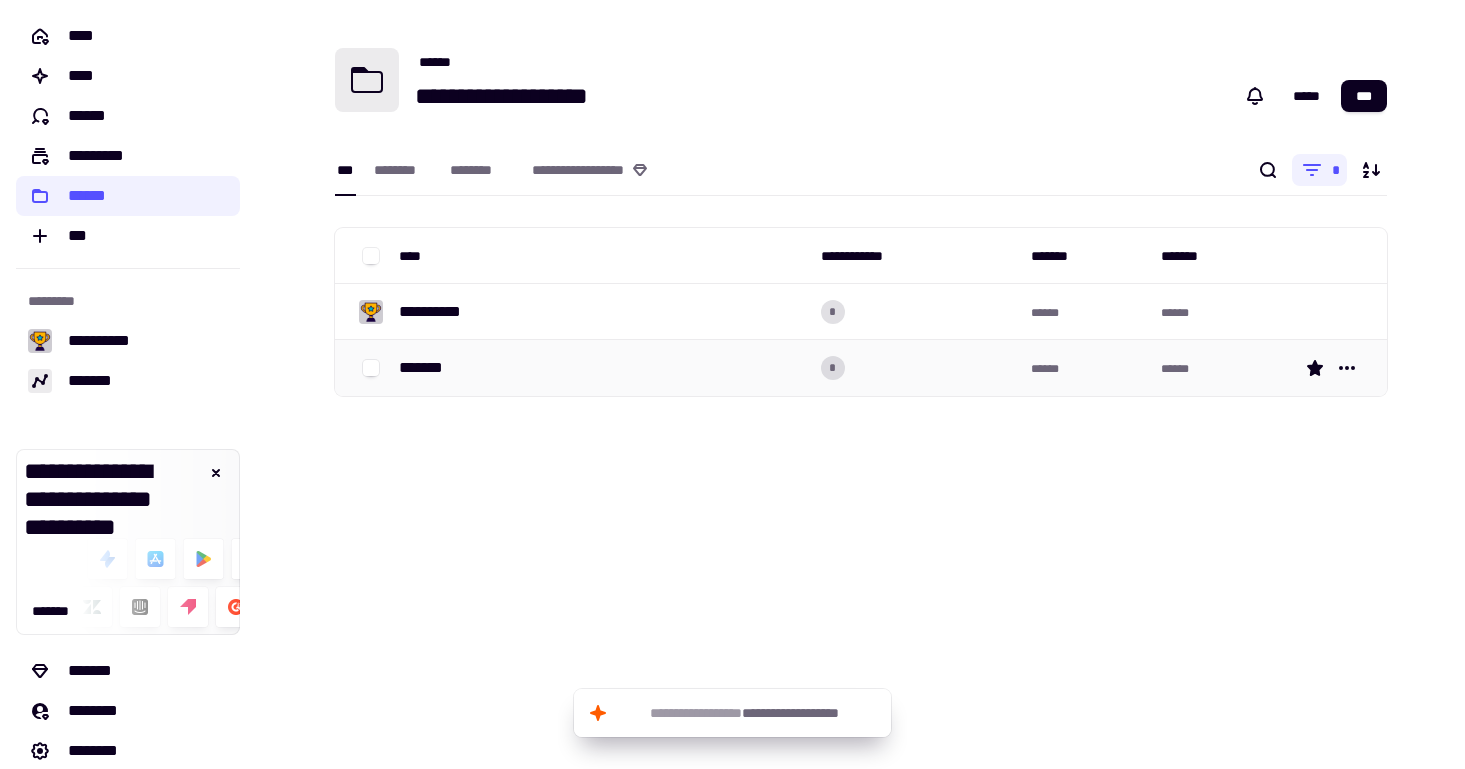 click on "*******" at bounding box center [602, 368] 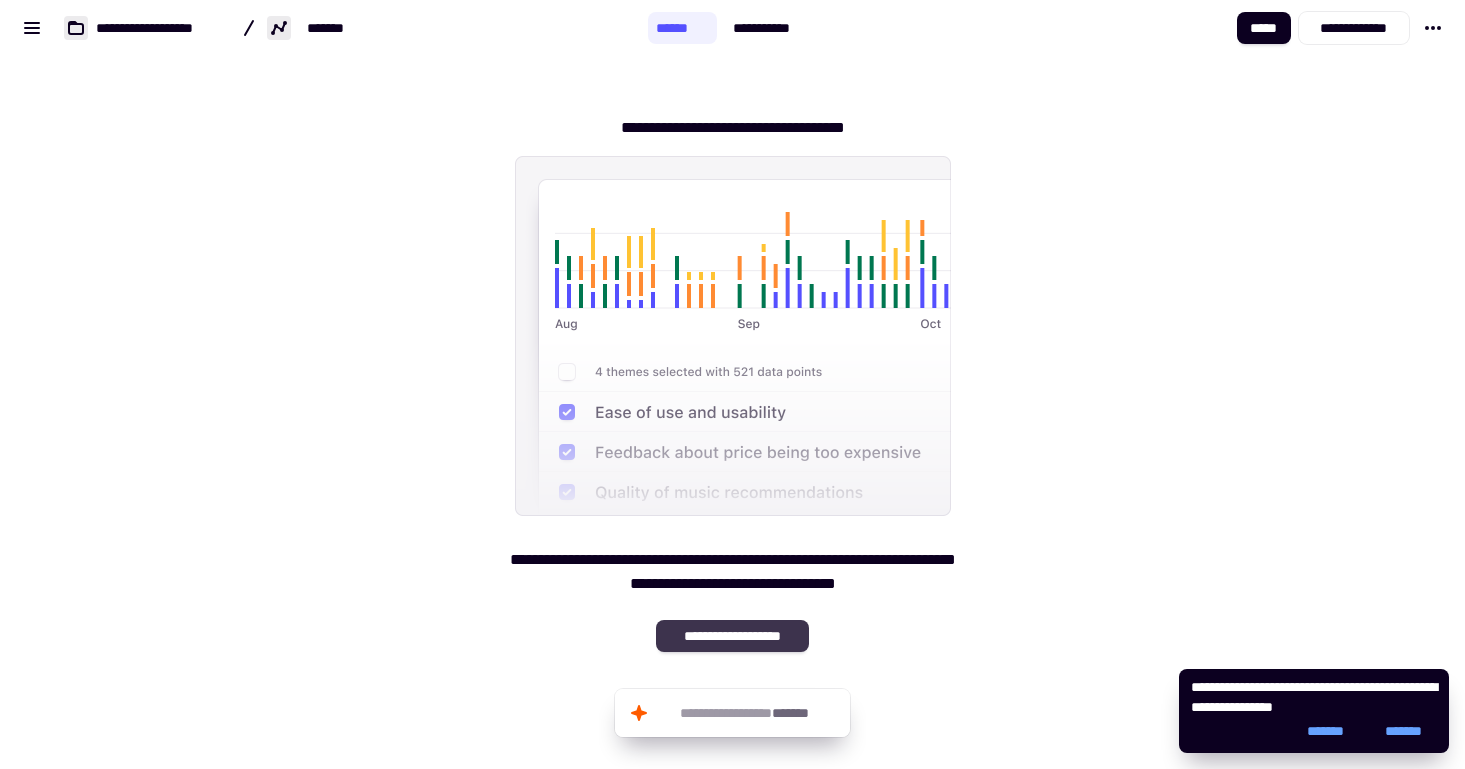 click on "**********" 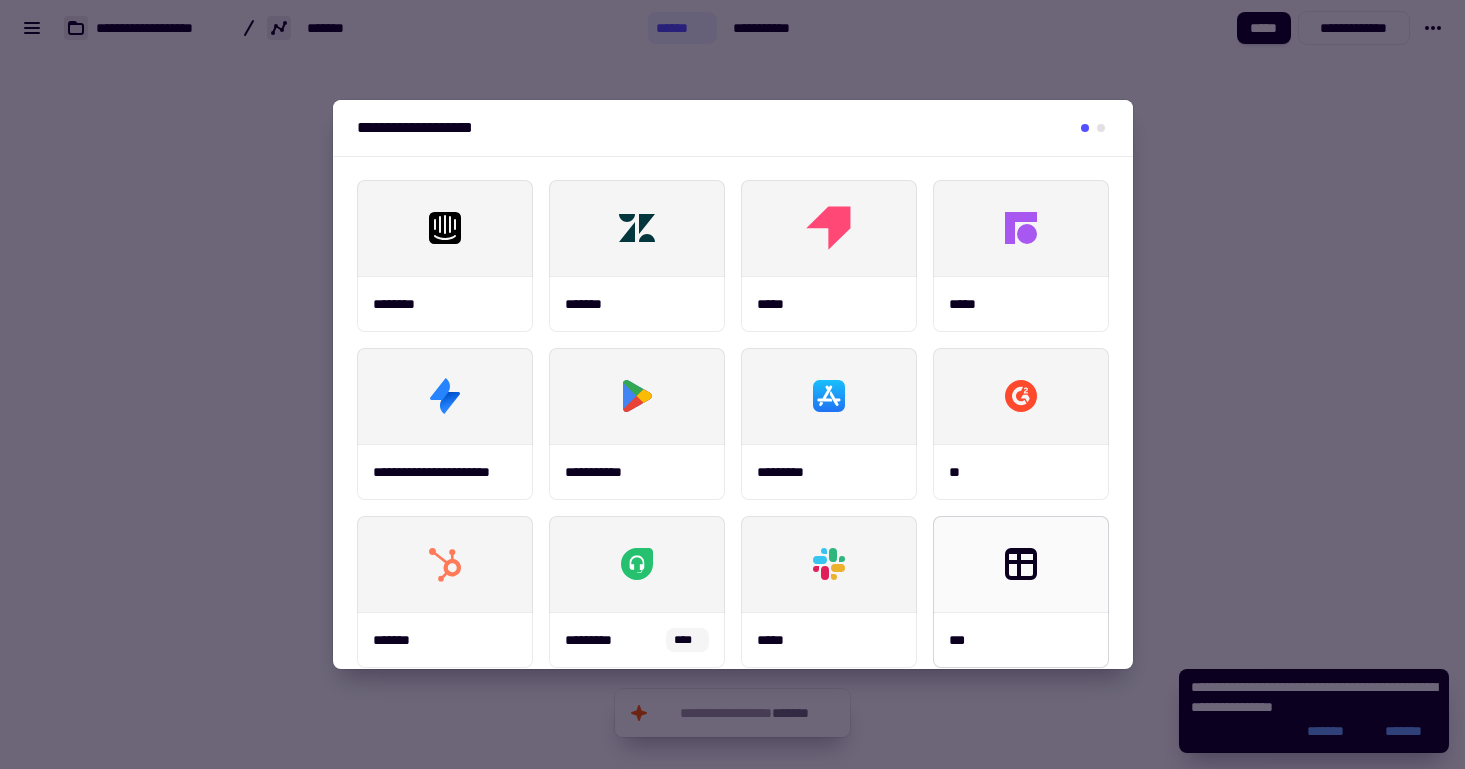 click 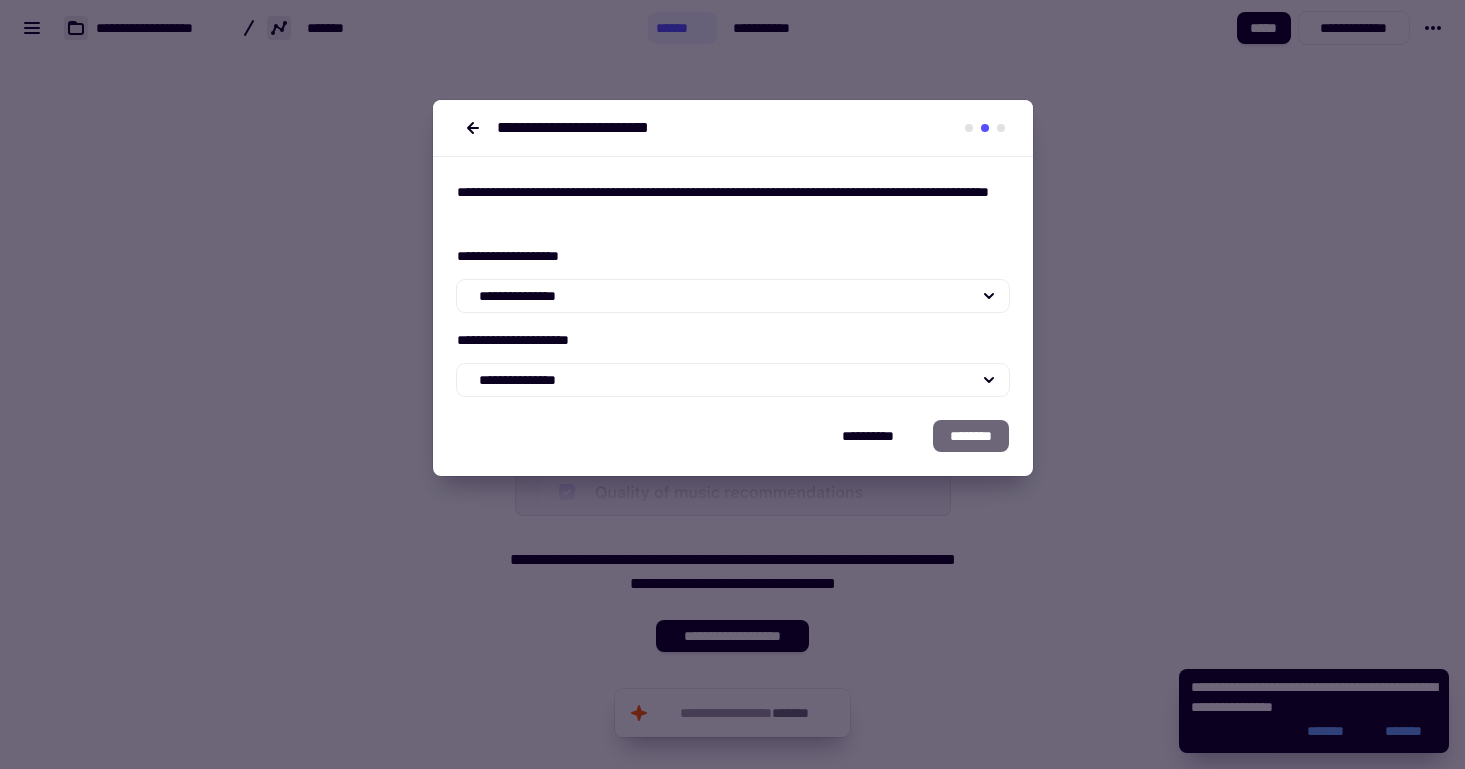click on "**********" at bounding box center [733, 288] 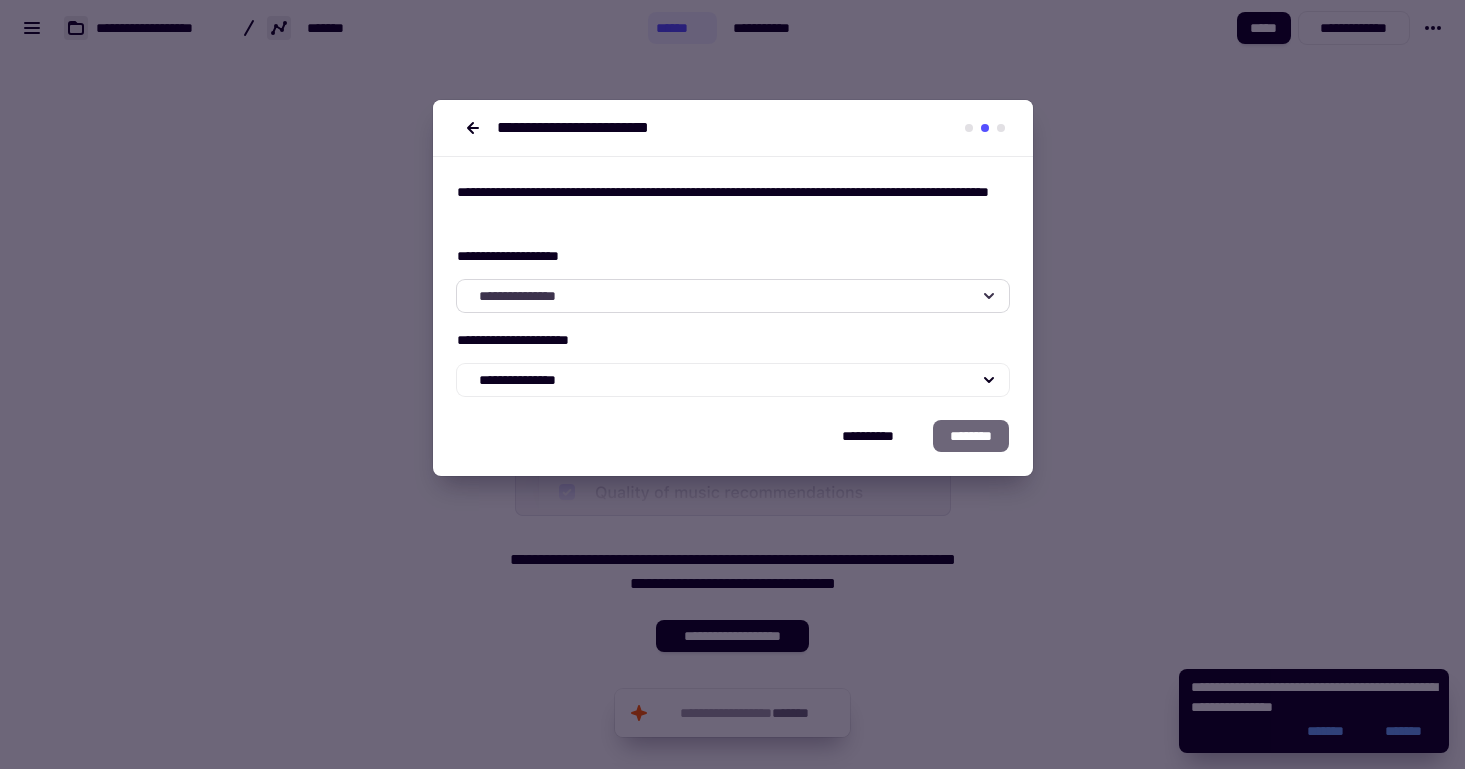 click on "**********" 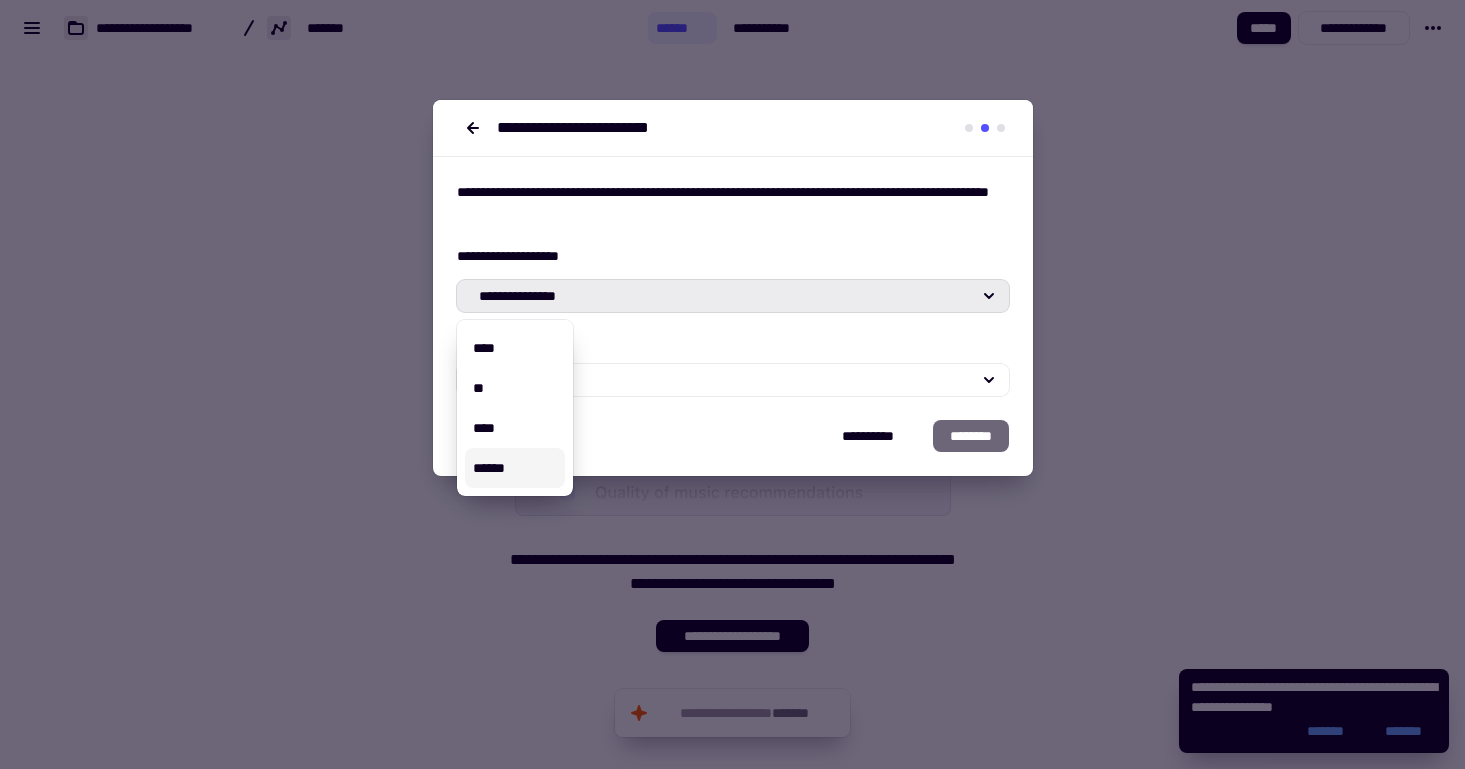 click on "******" at bounding box center [515, 468] 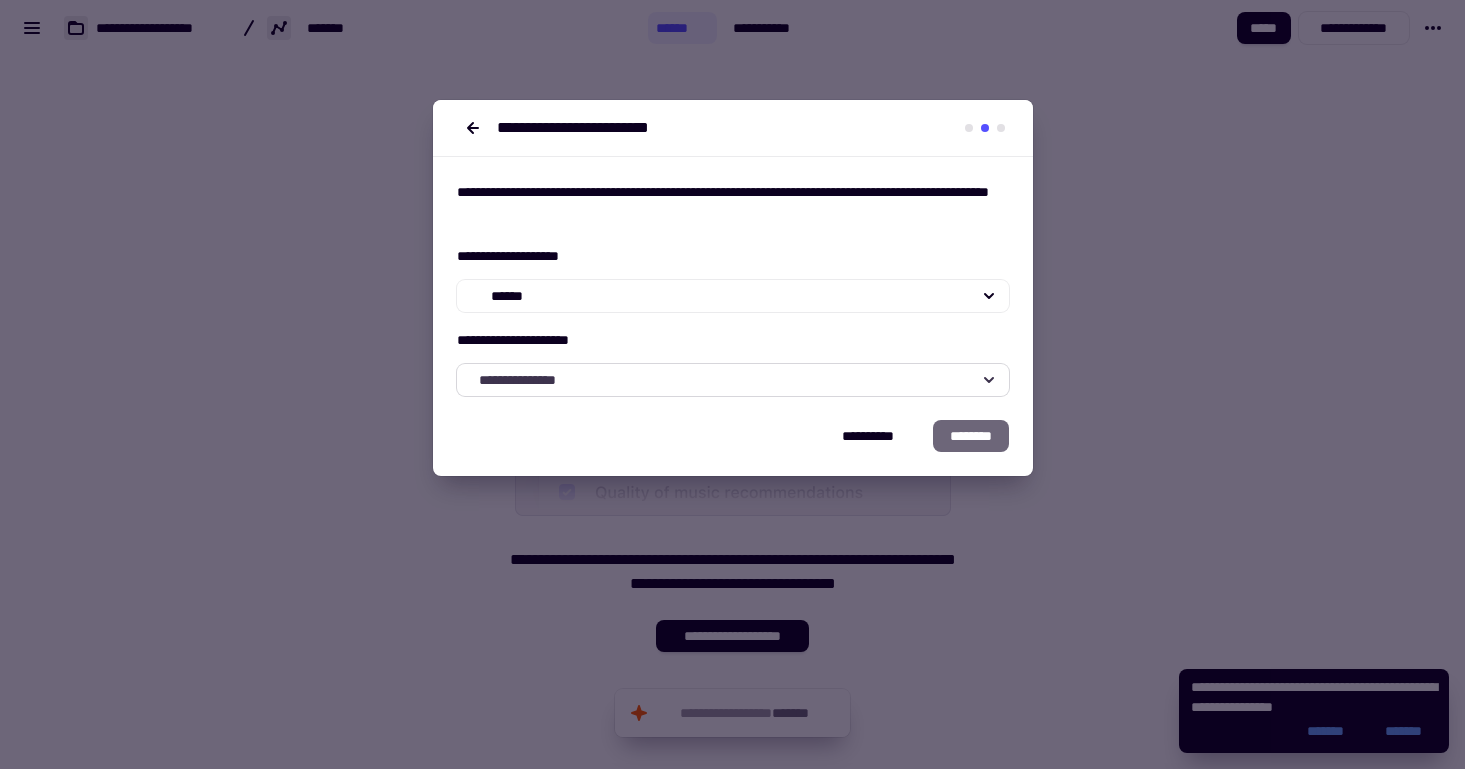 click on "**********" 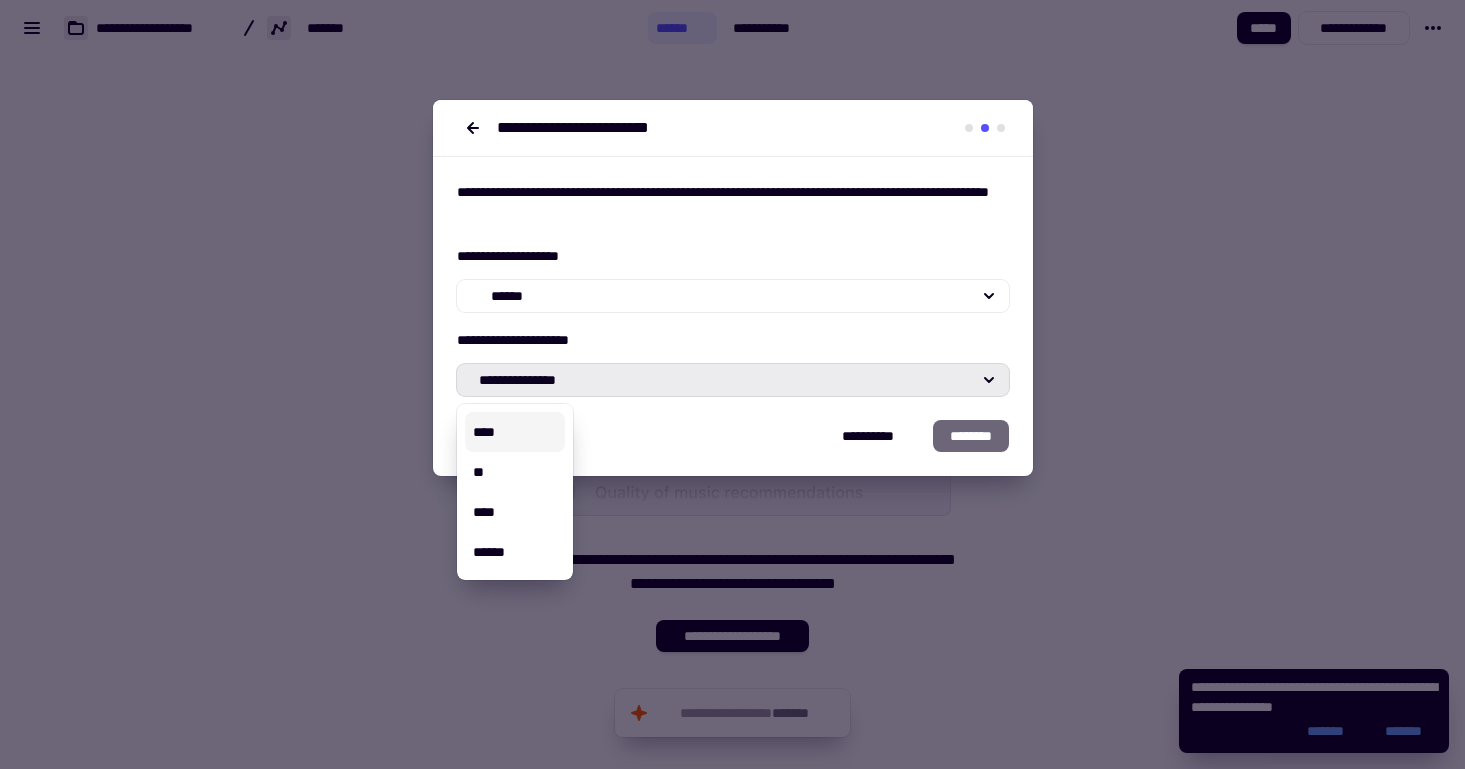 click on "****" at bounding box center [515, 432] 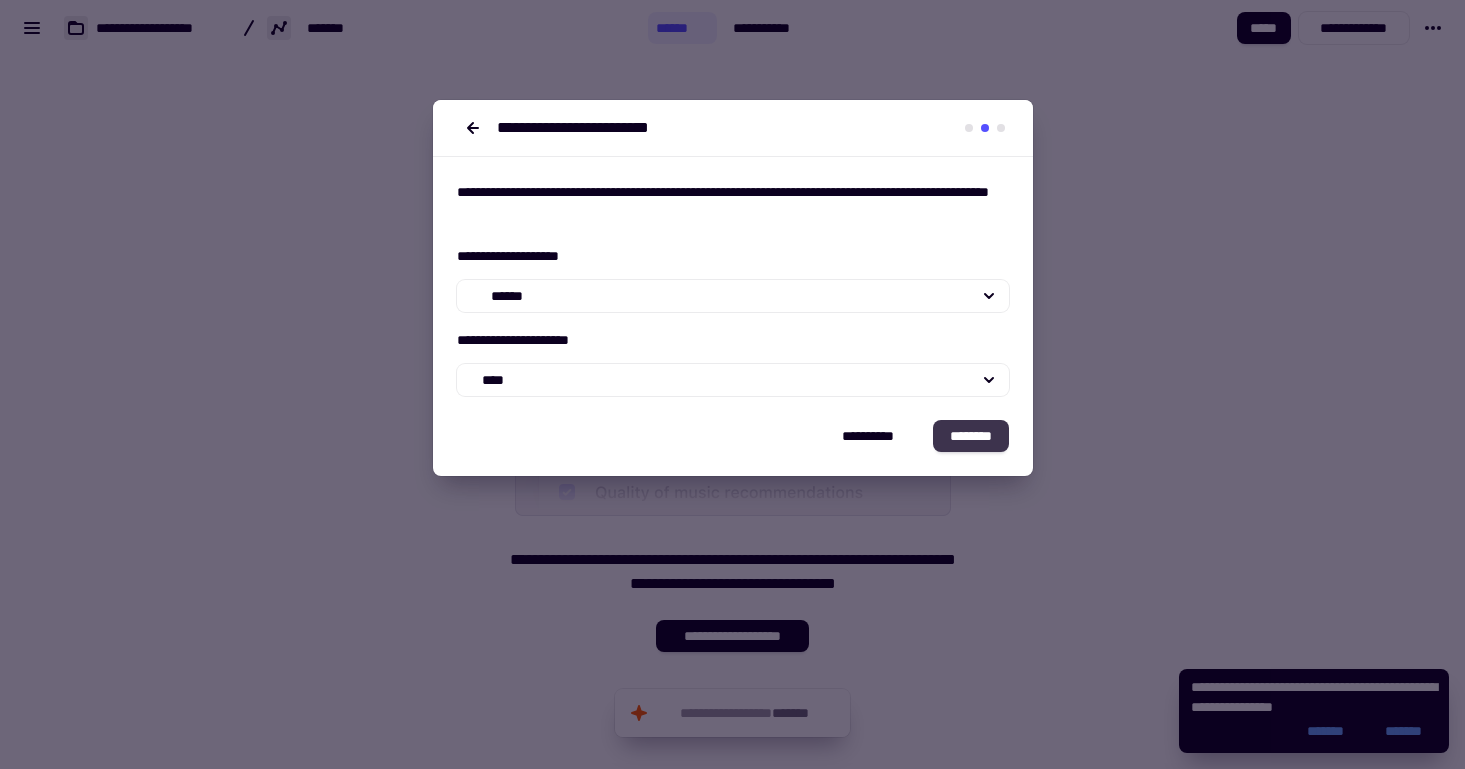 click on "********" 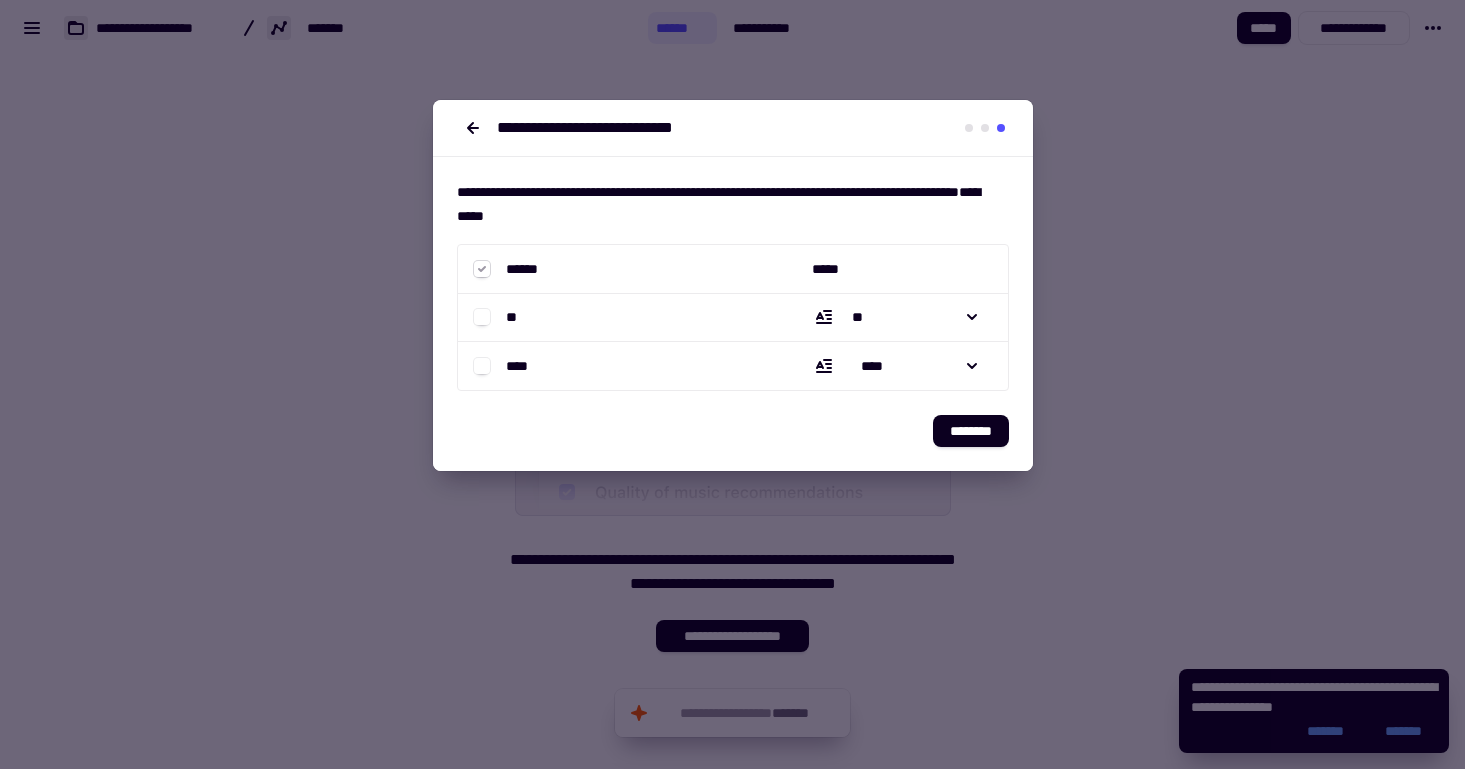 click 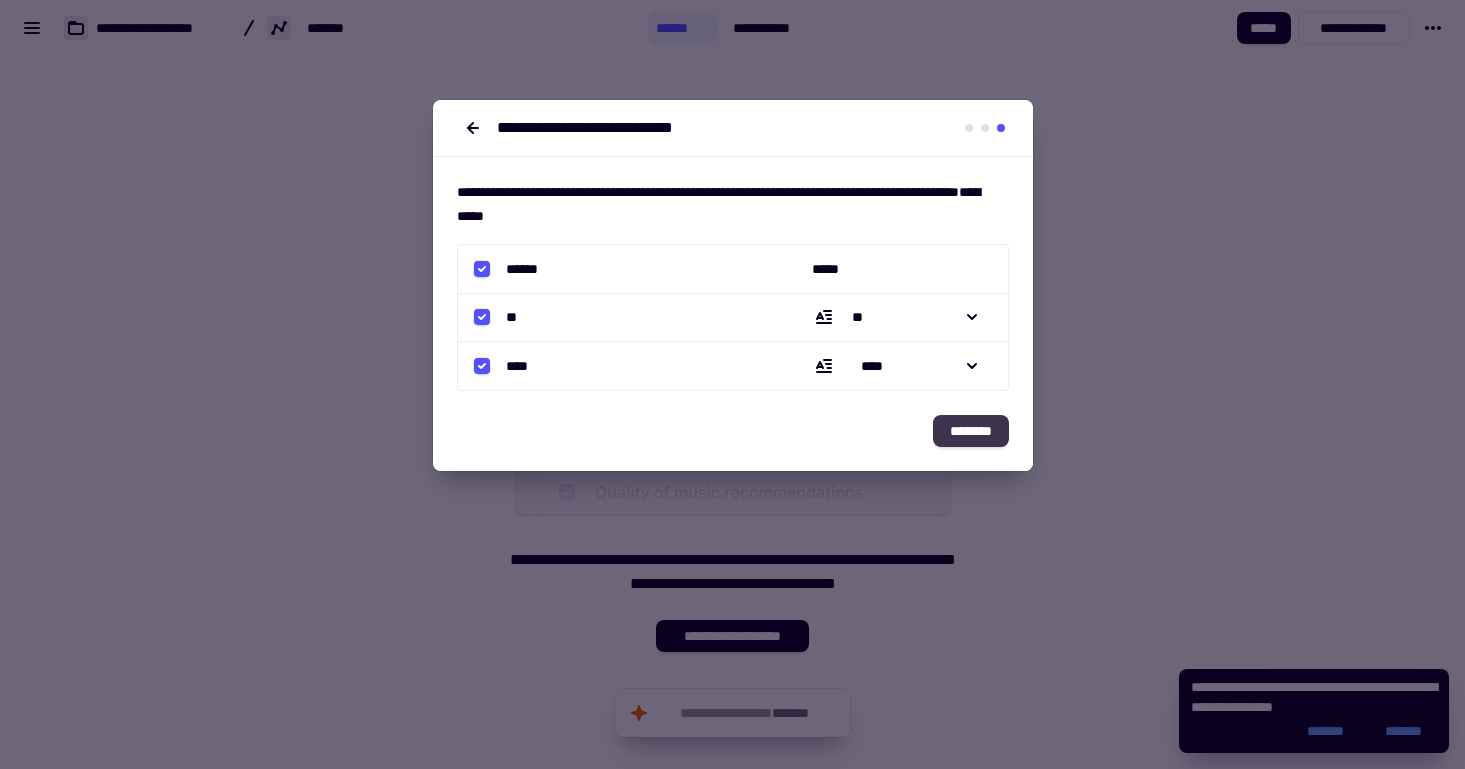 click on "********" 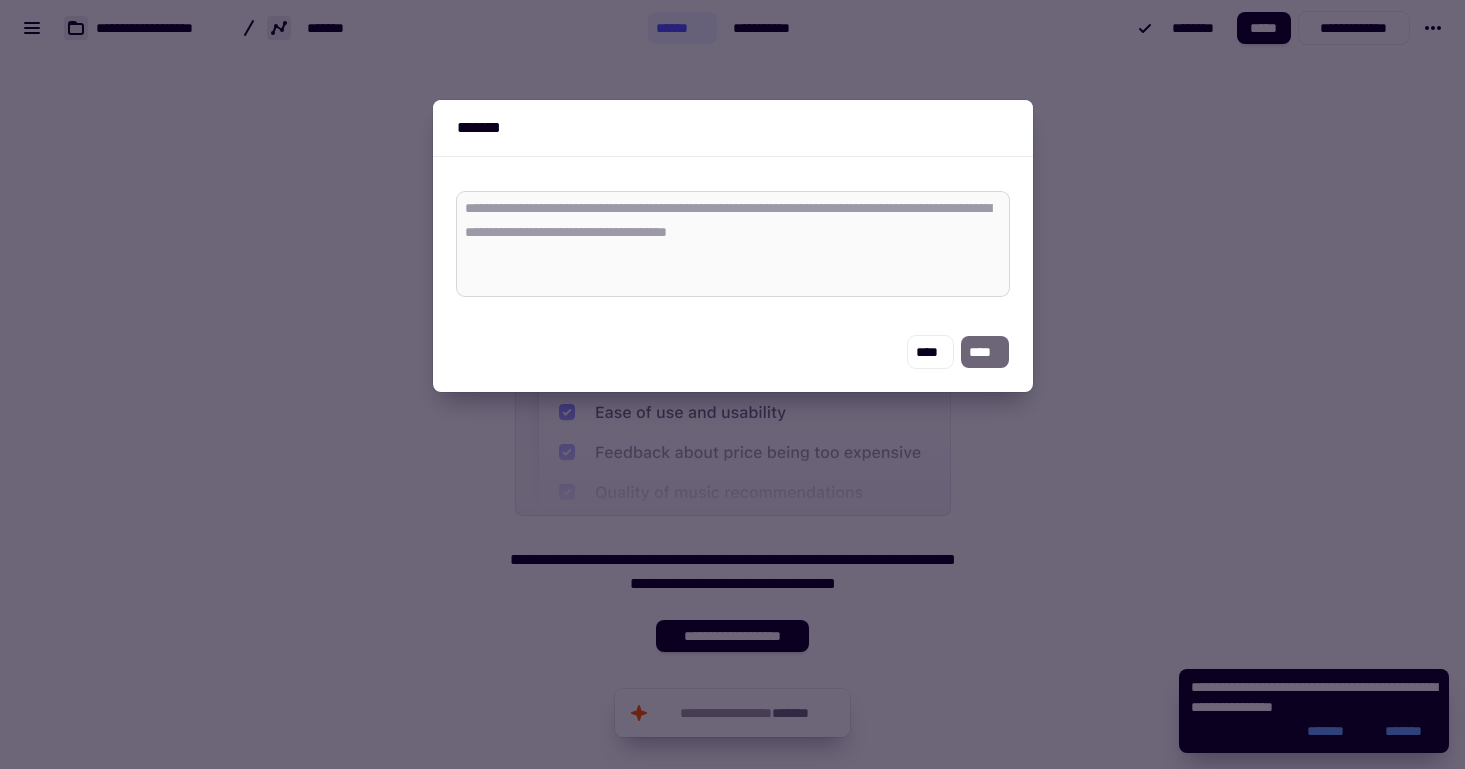 click at bounding box center [733, 244] 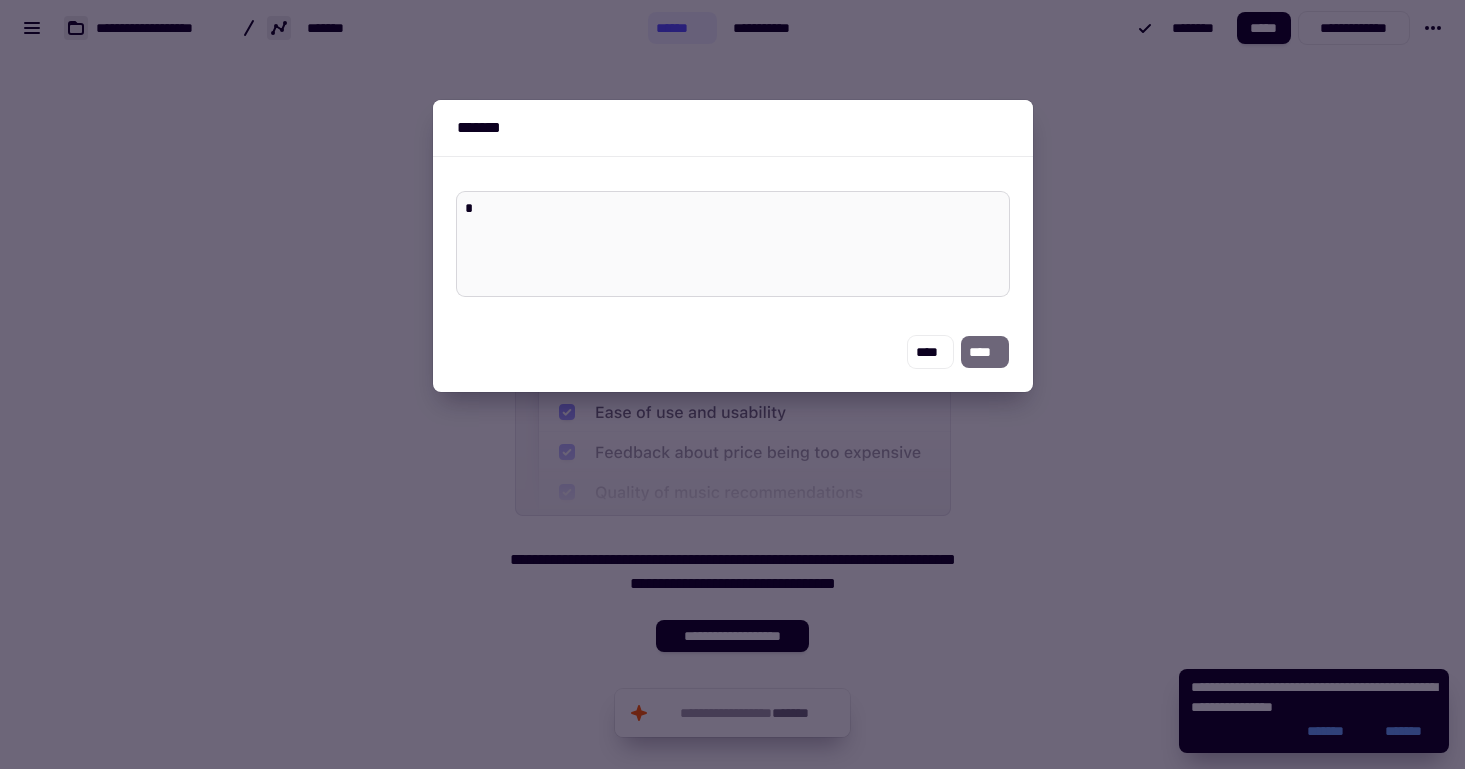 type on "*" 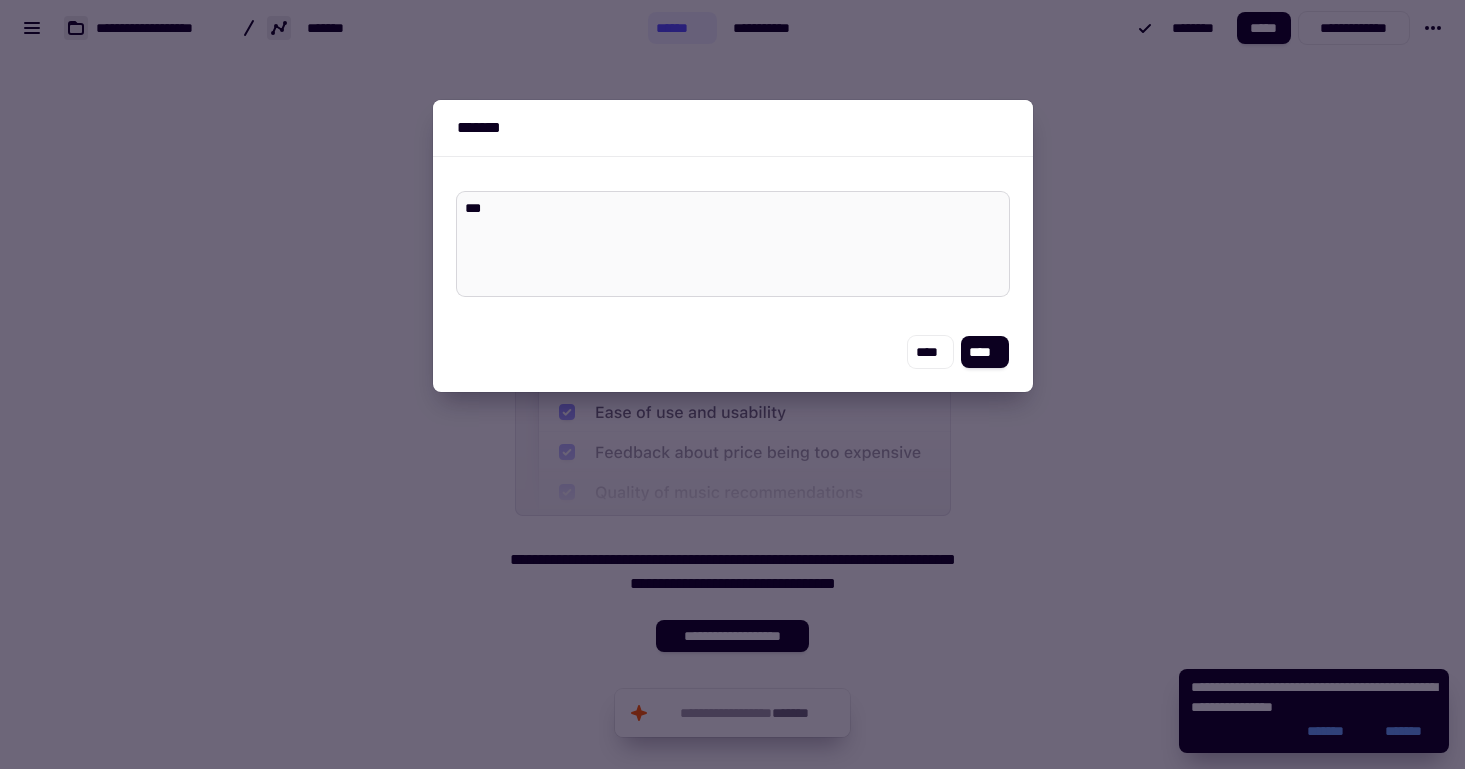 type on "*" 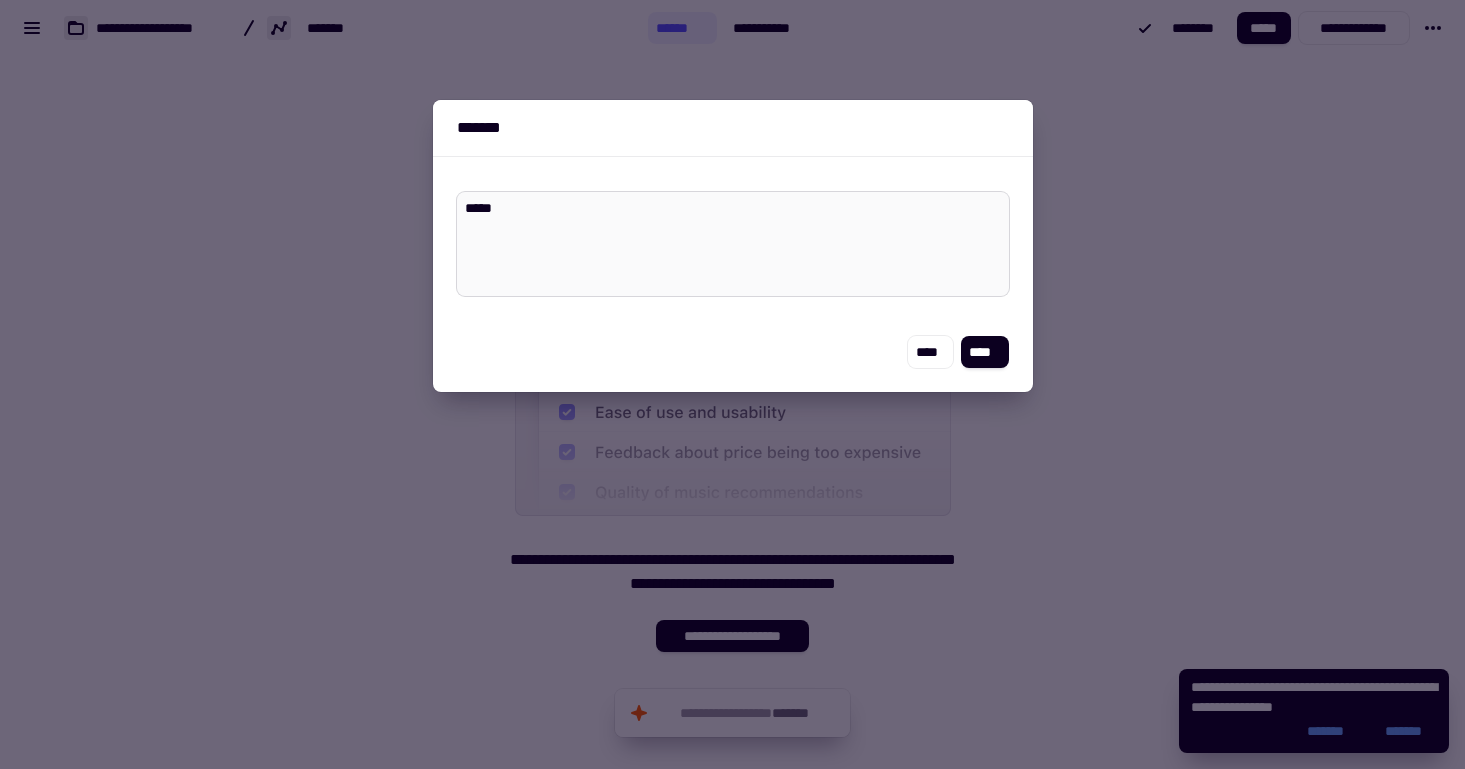 type on "*" 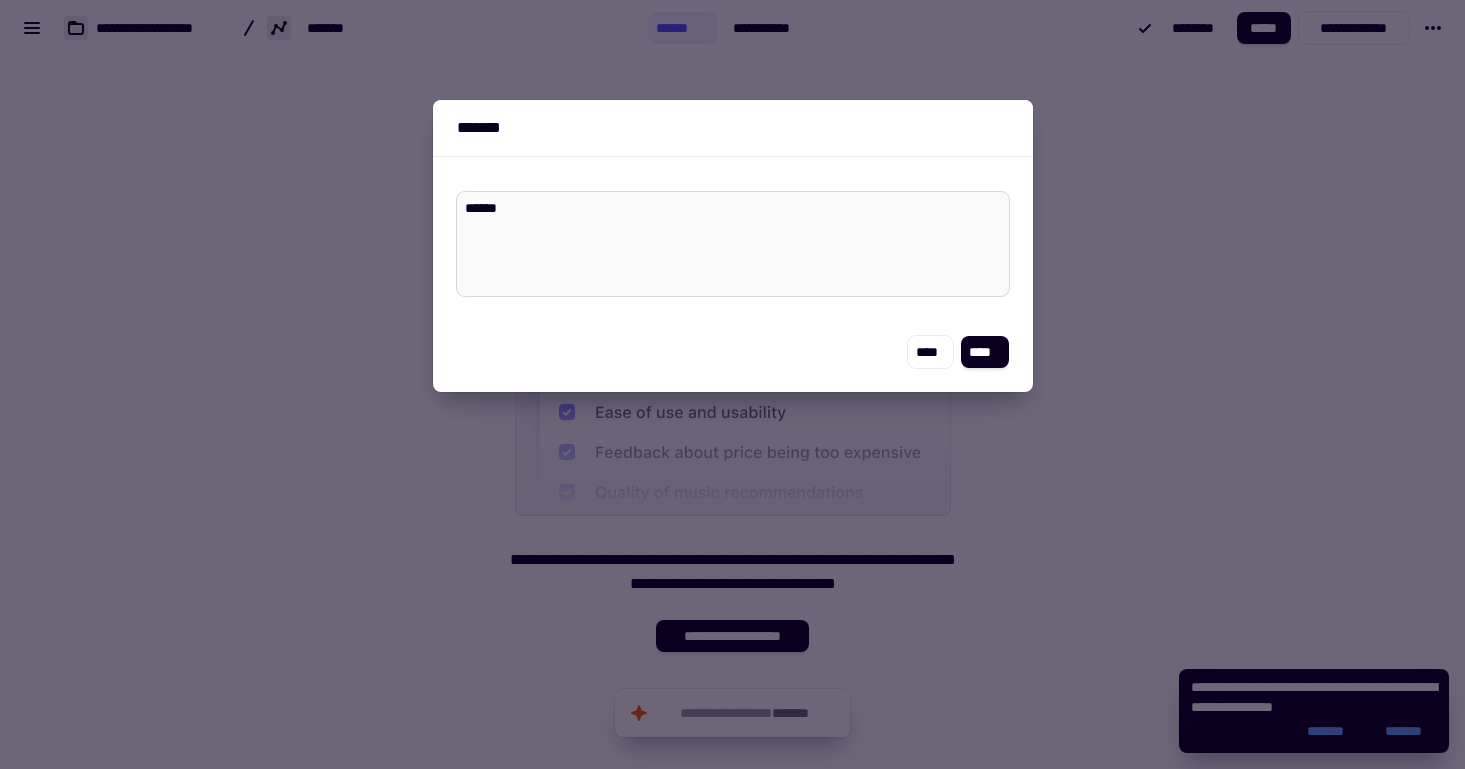 type on "*" 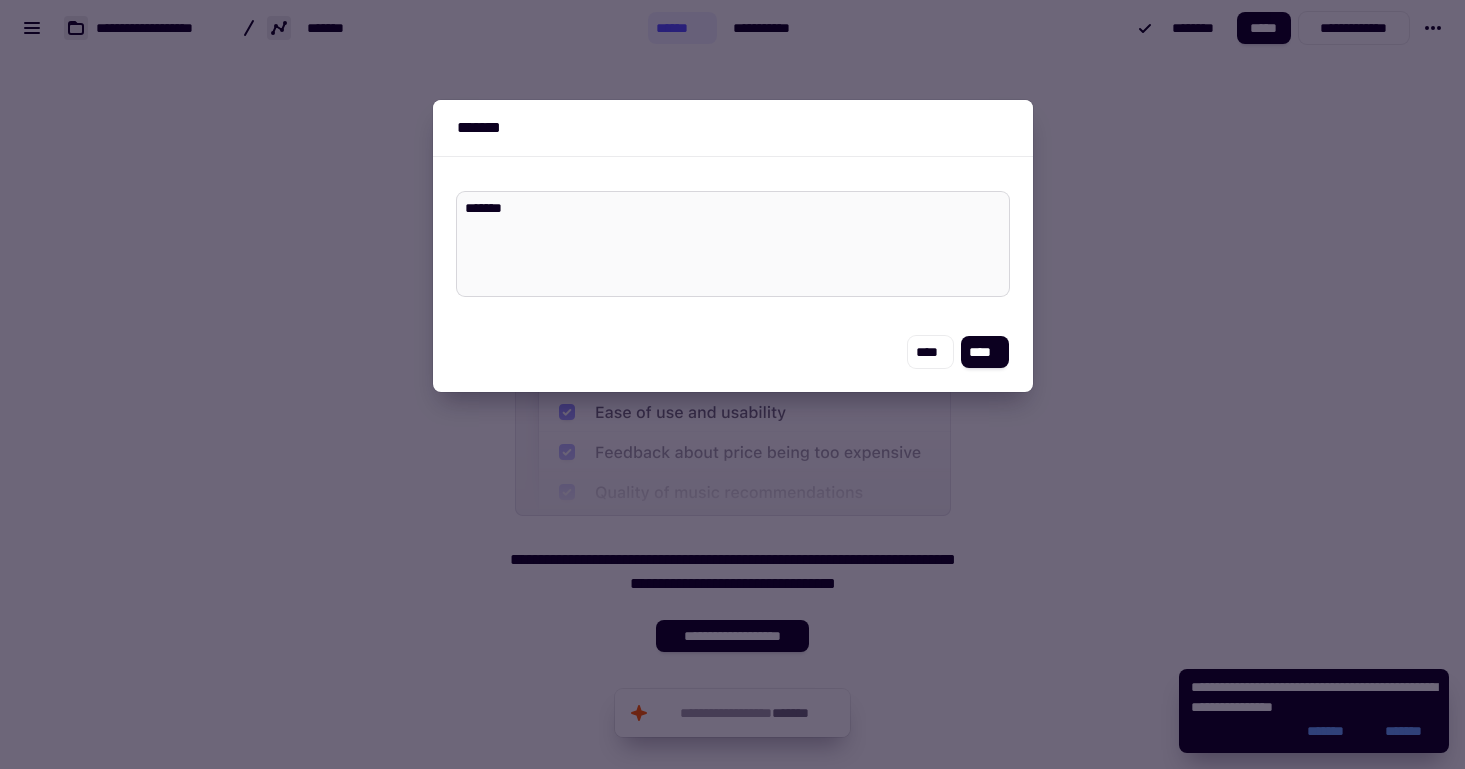 type on "*" 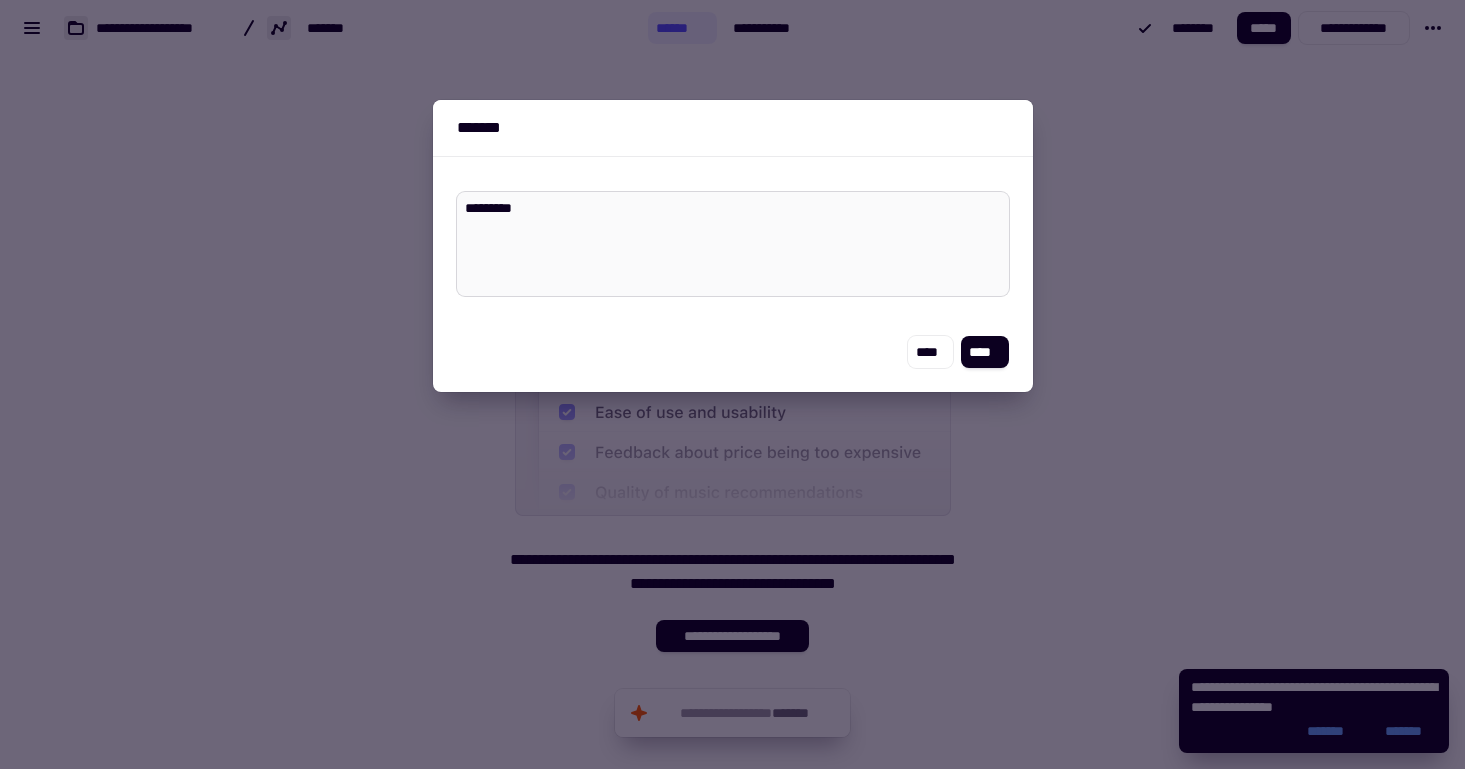 type on "*" 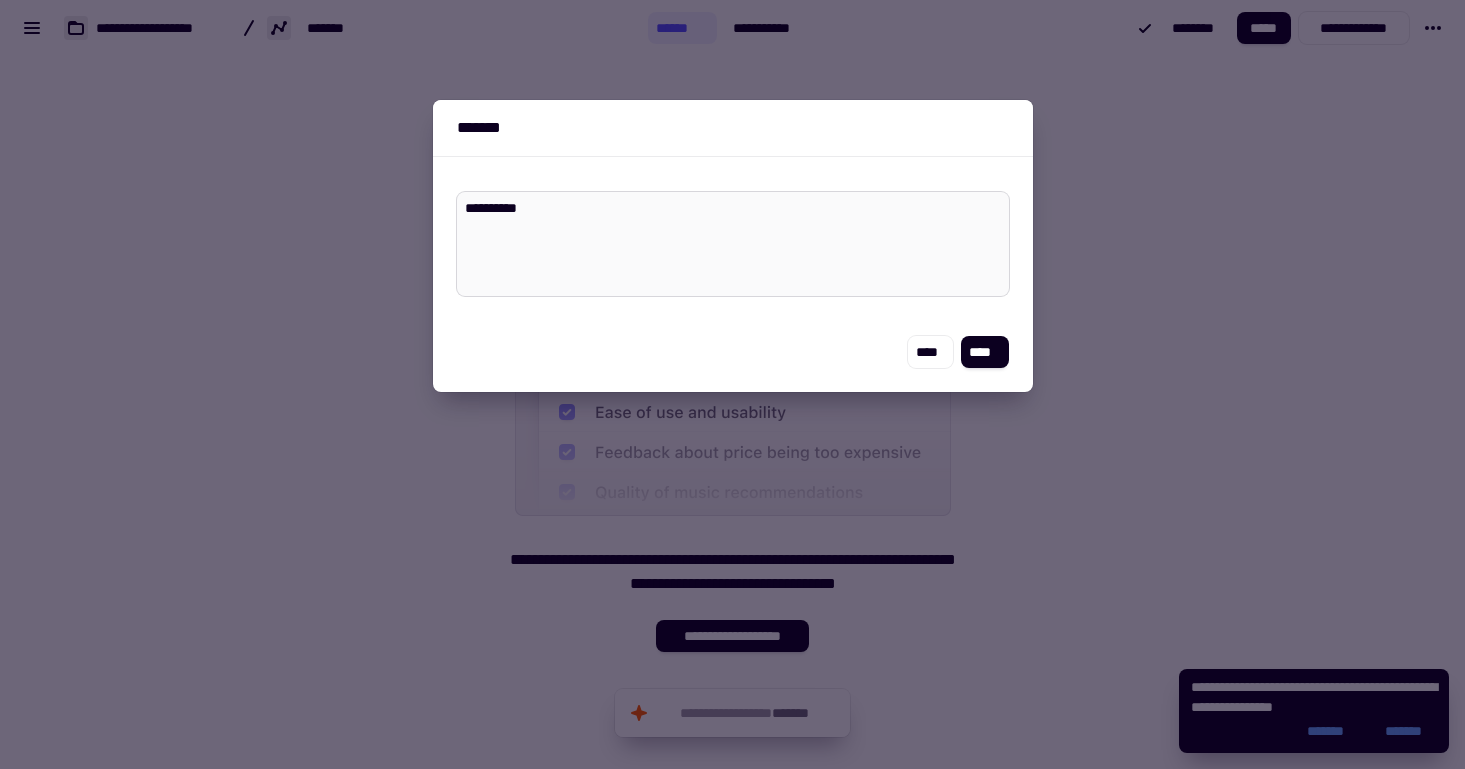 type on "*" 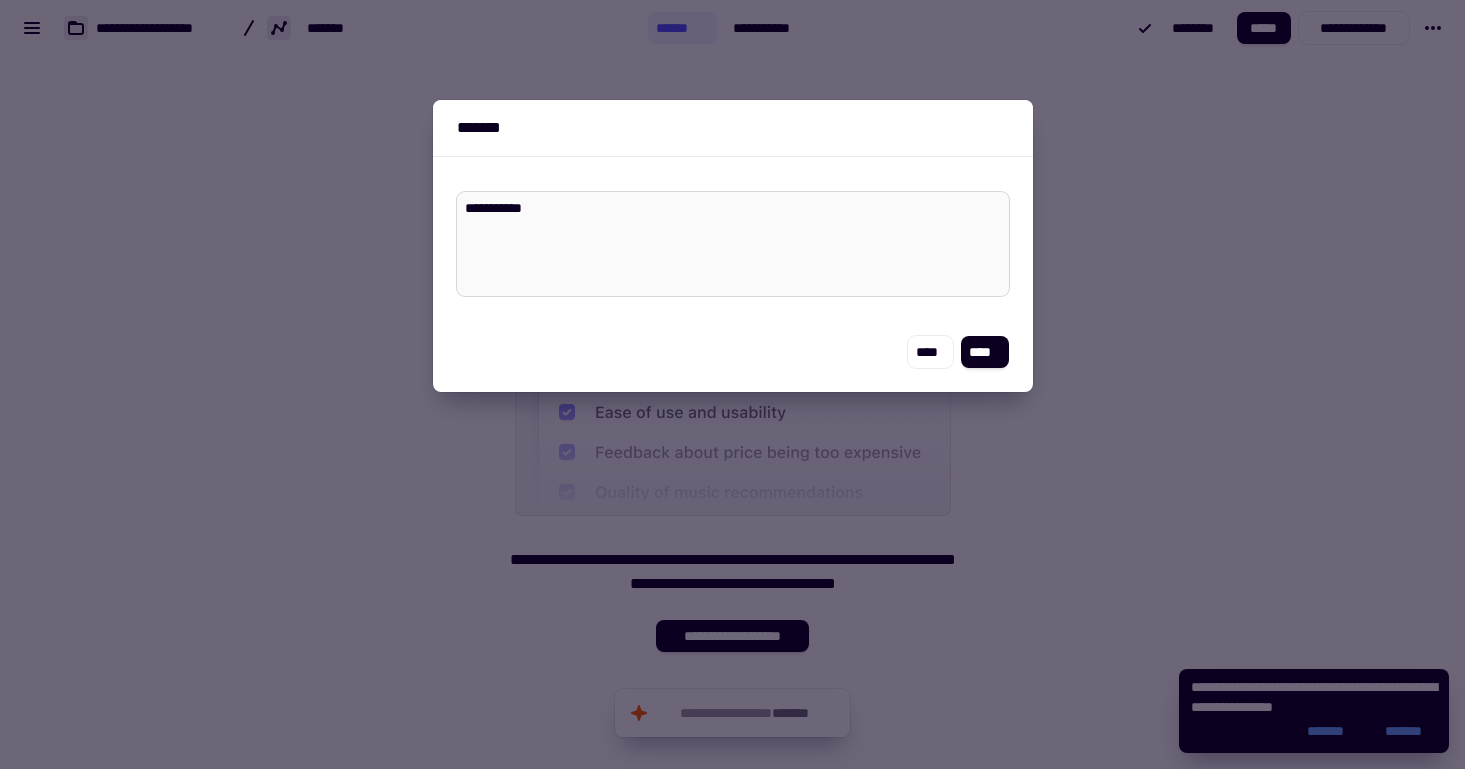 type on "*" 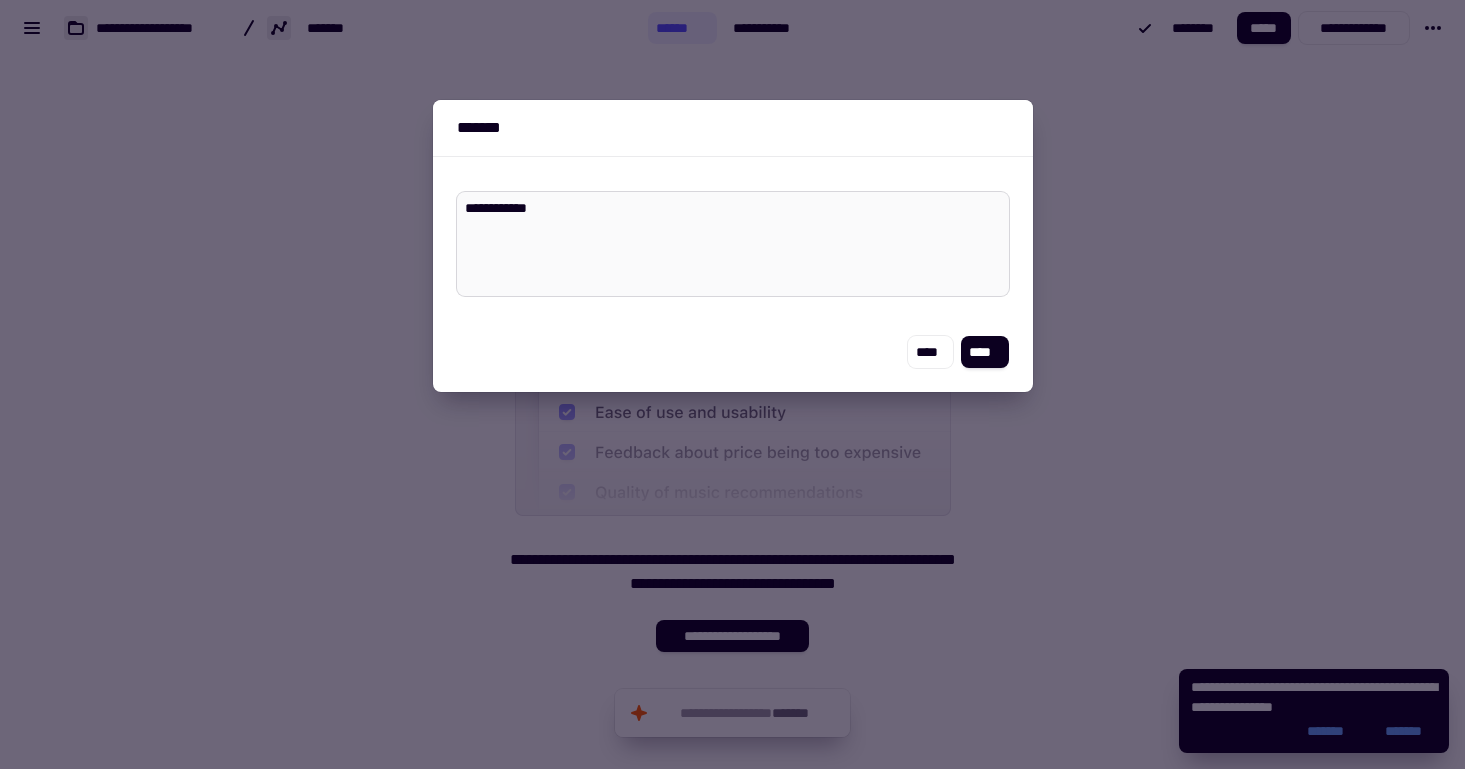 type on "*" 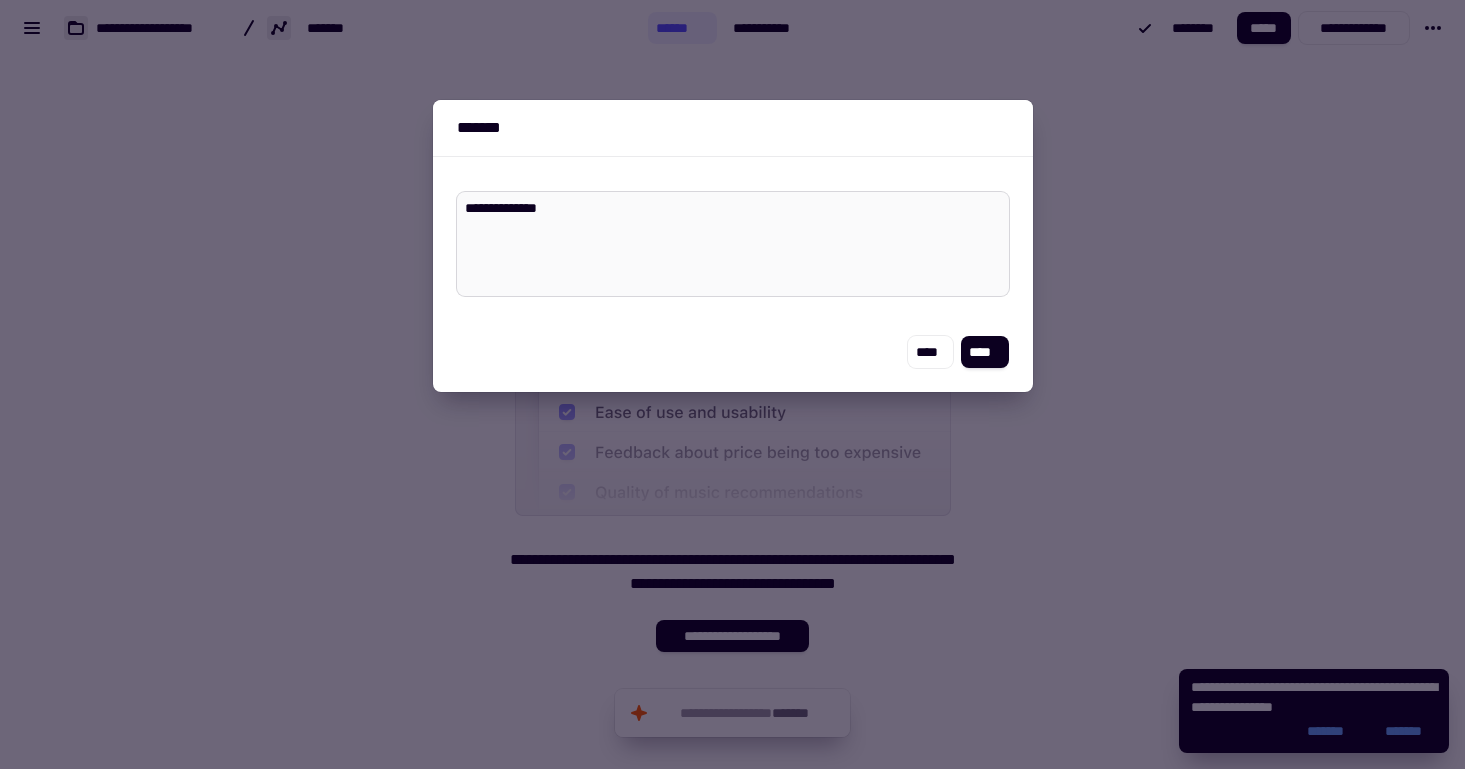 type on "*" 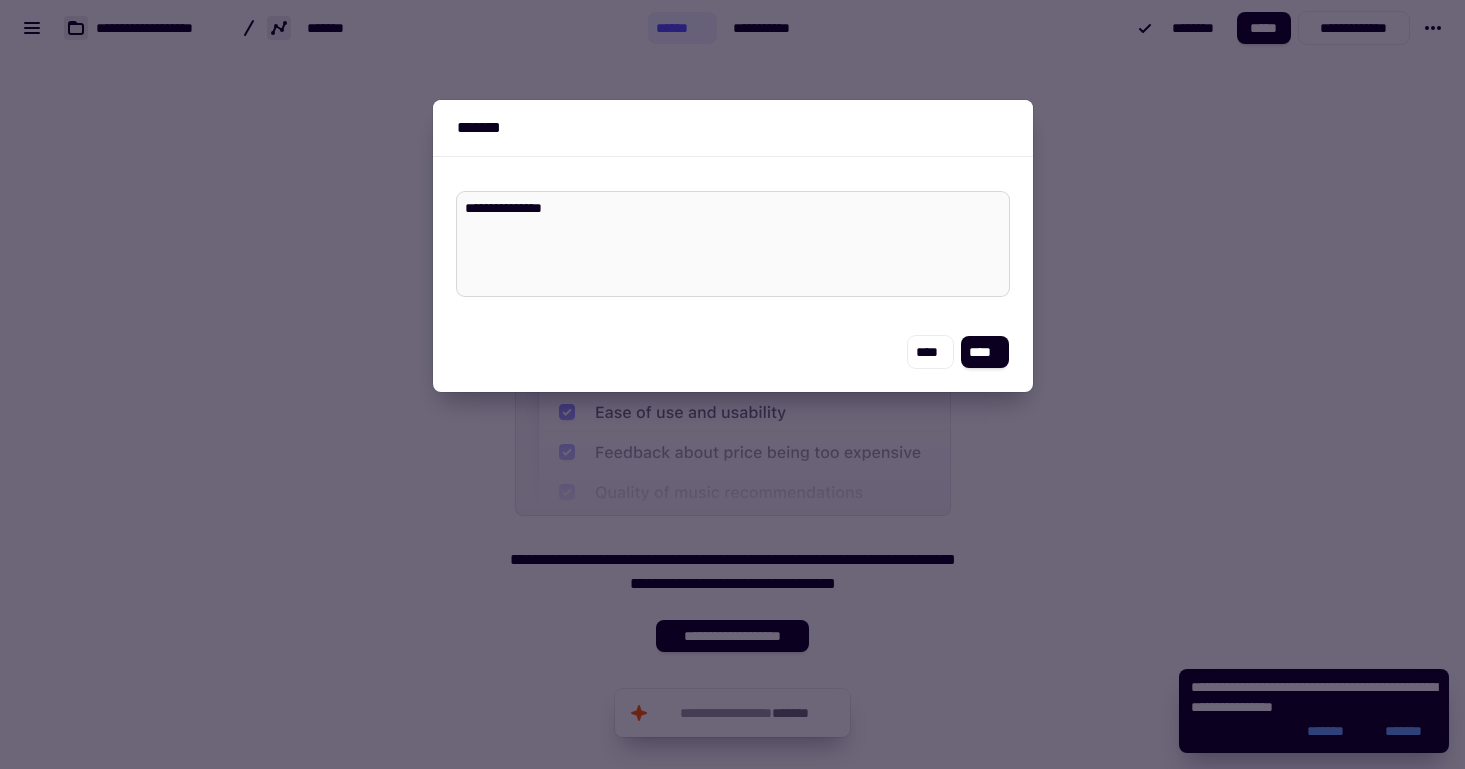 type on "*" 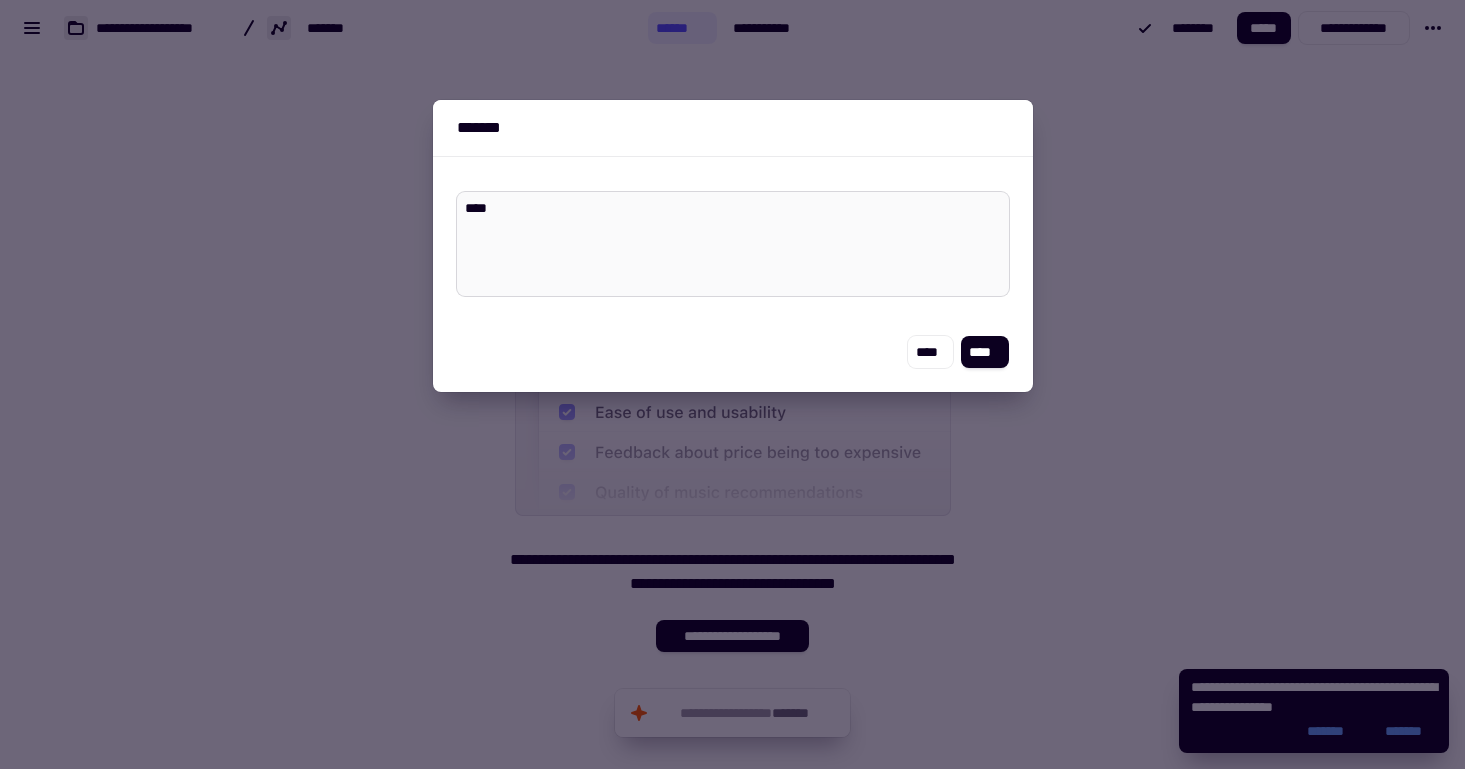 type on "*" 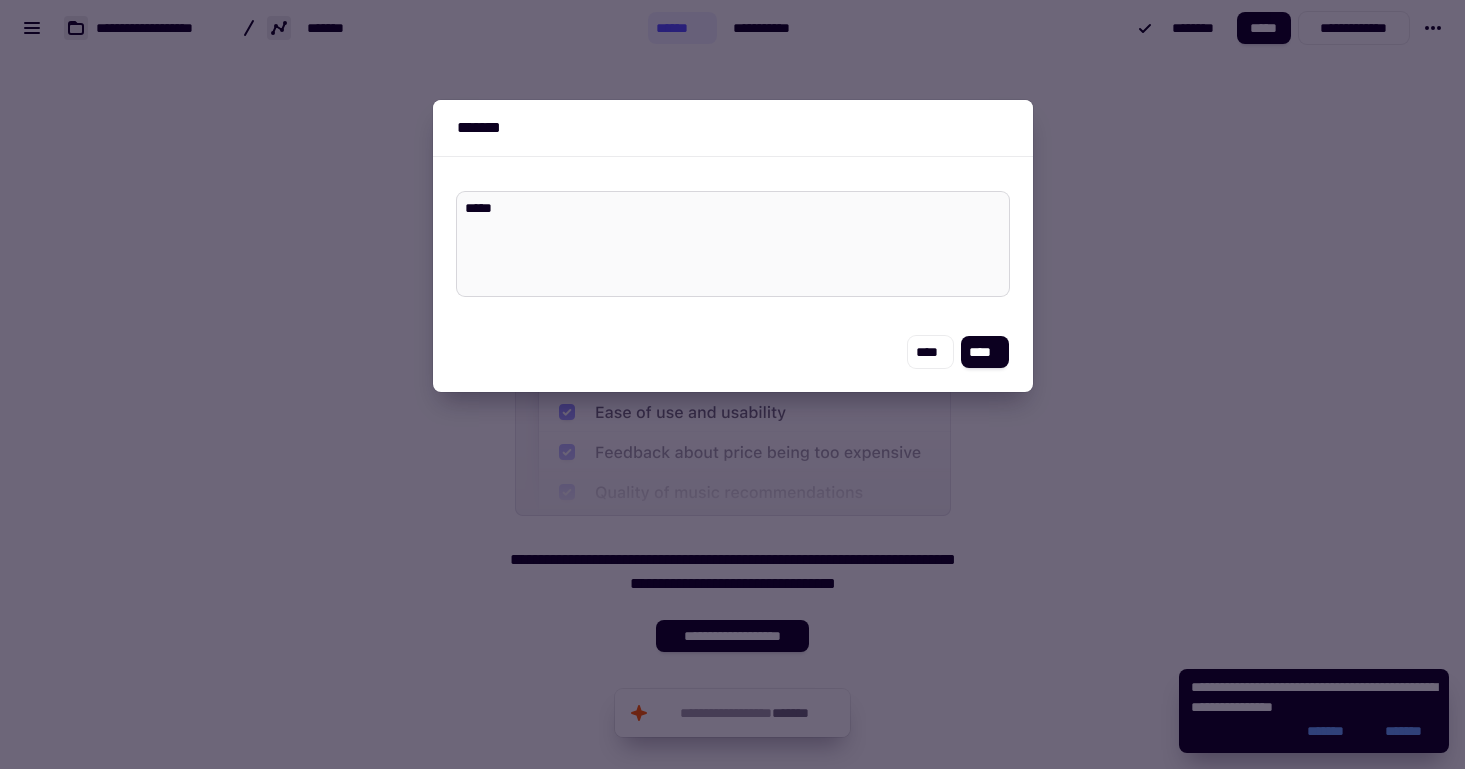 type on "*" 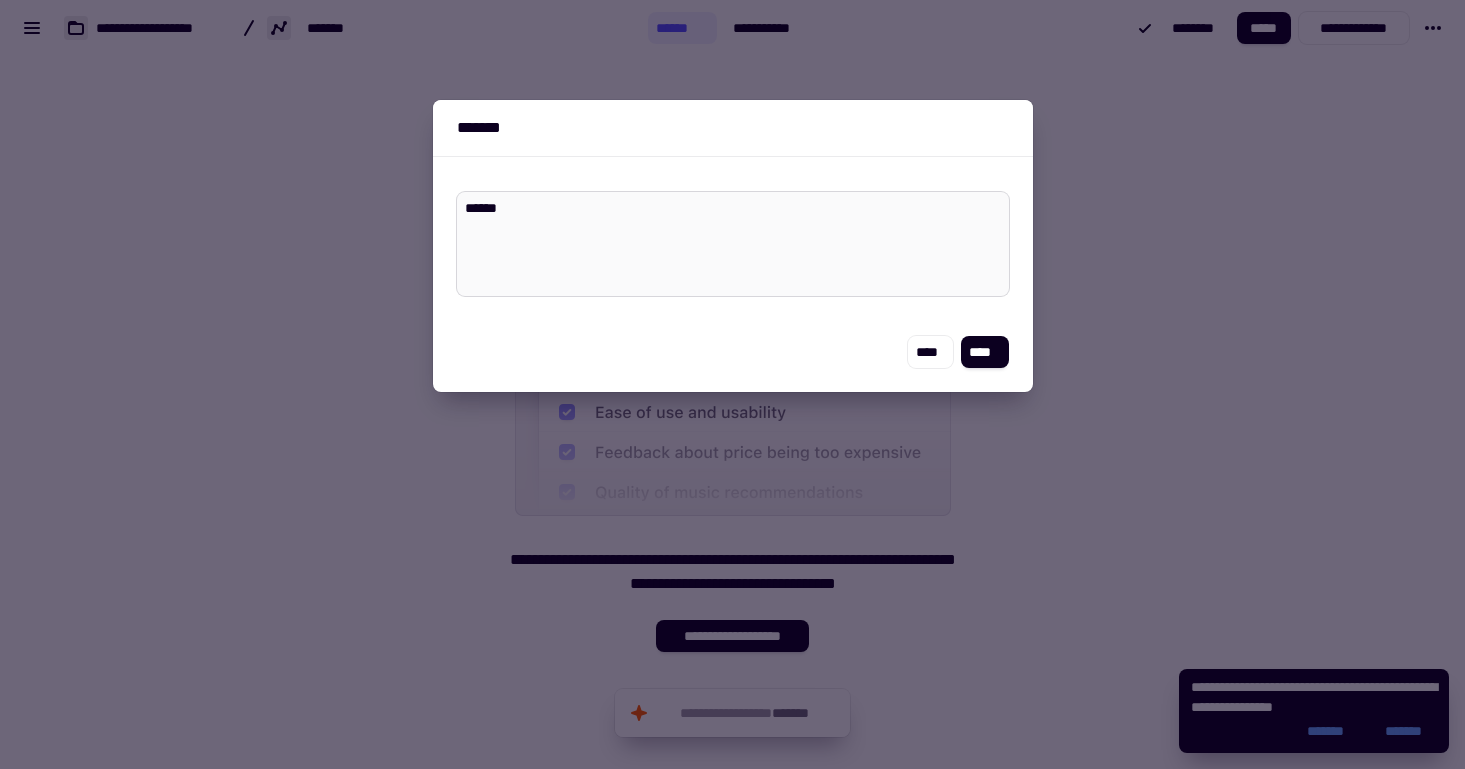 type on "*" 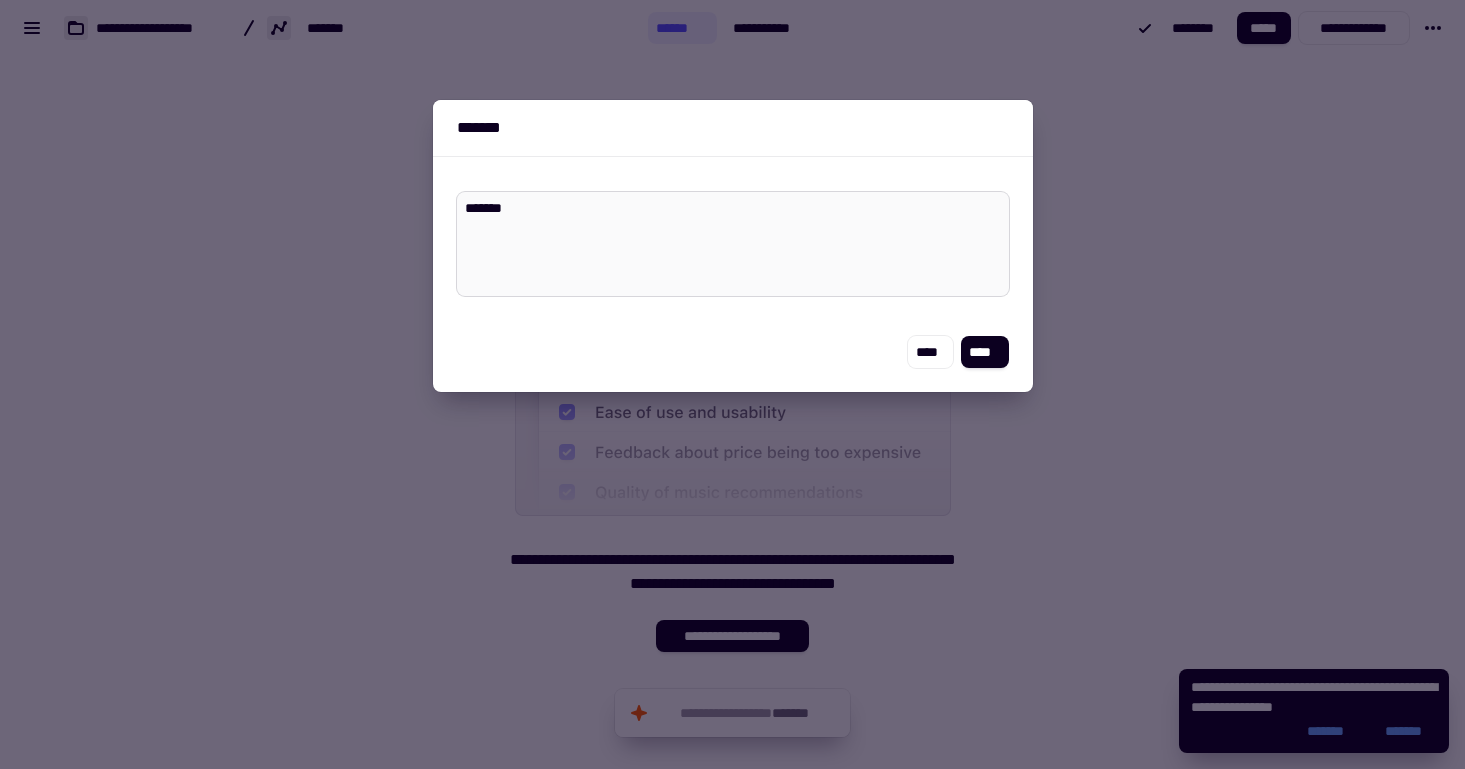 type on "*" 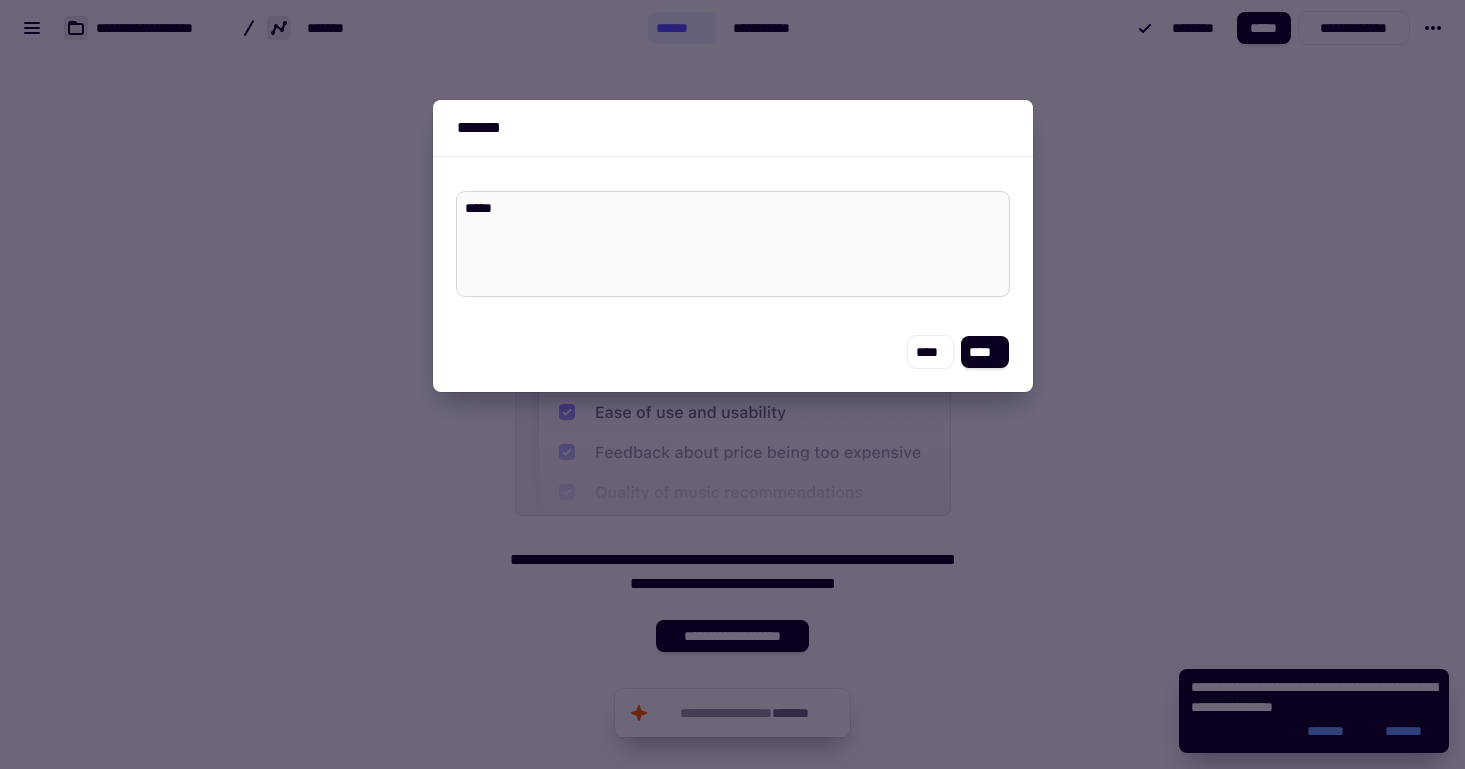 type on "*" 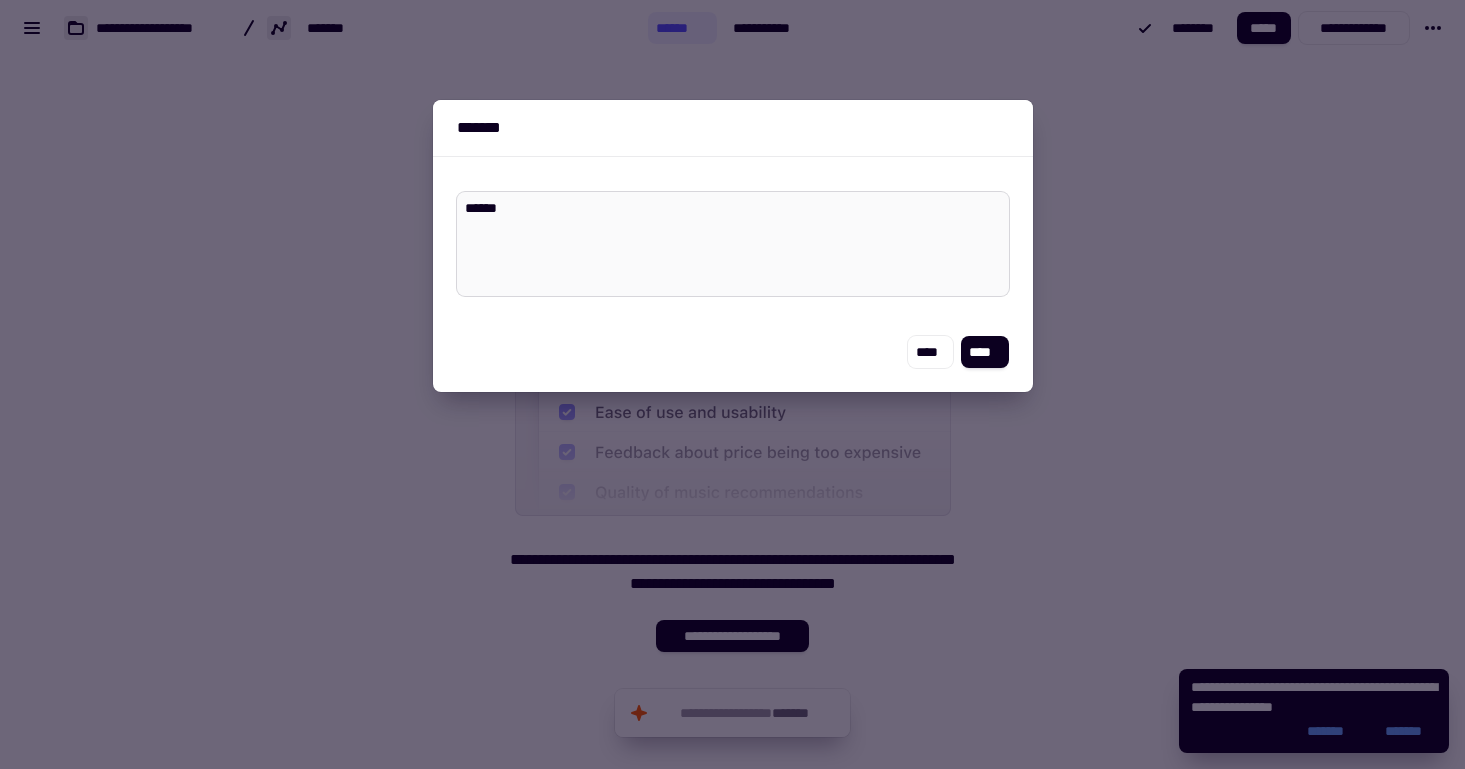 type on "*" 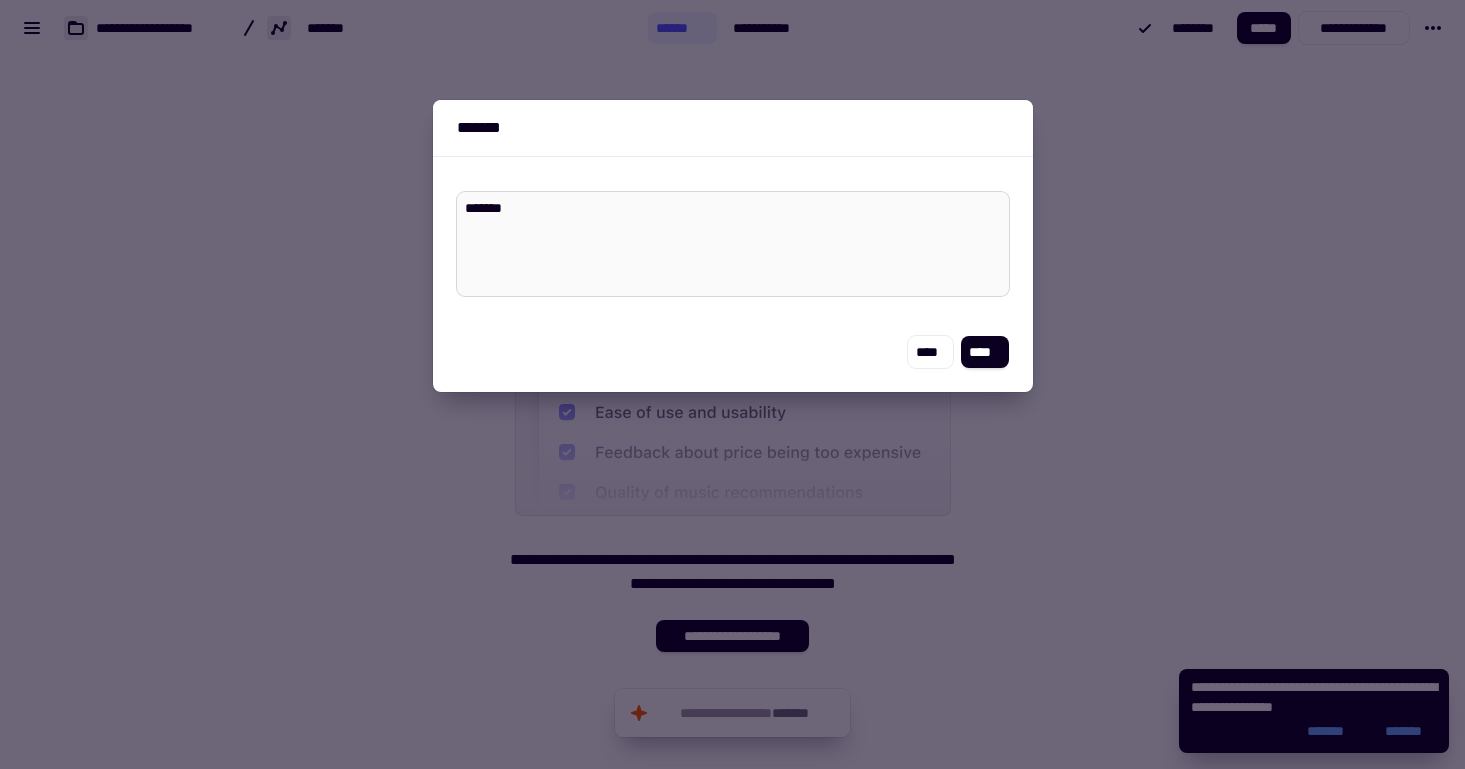 type 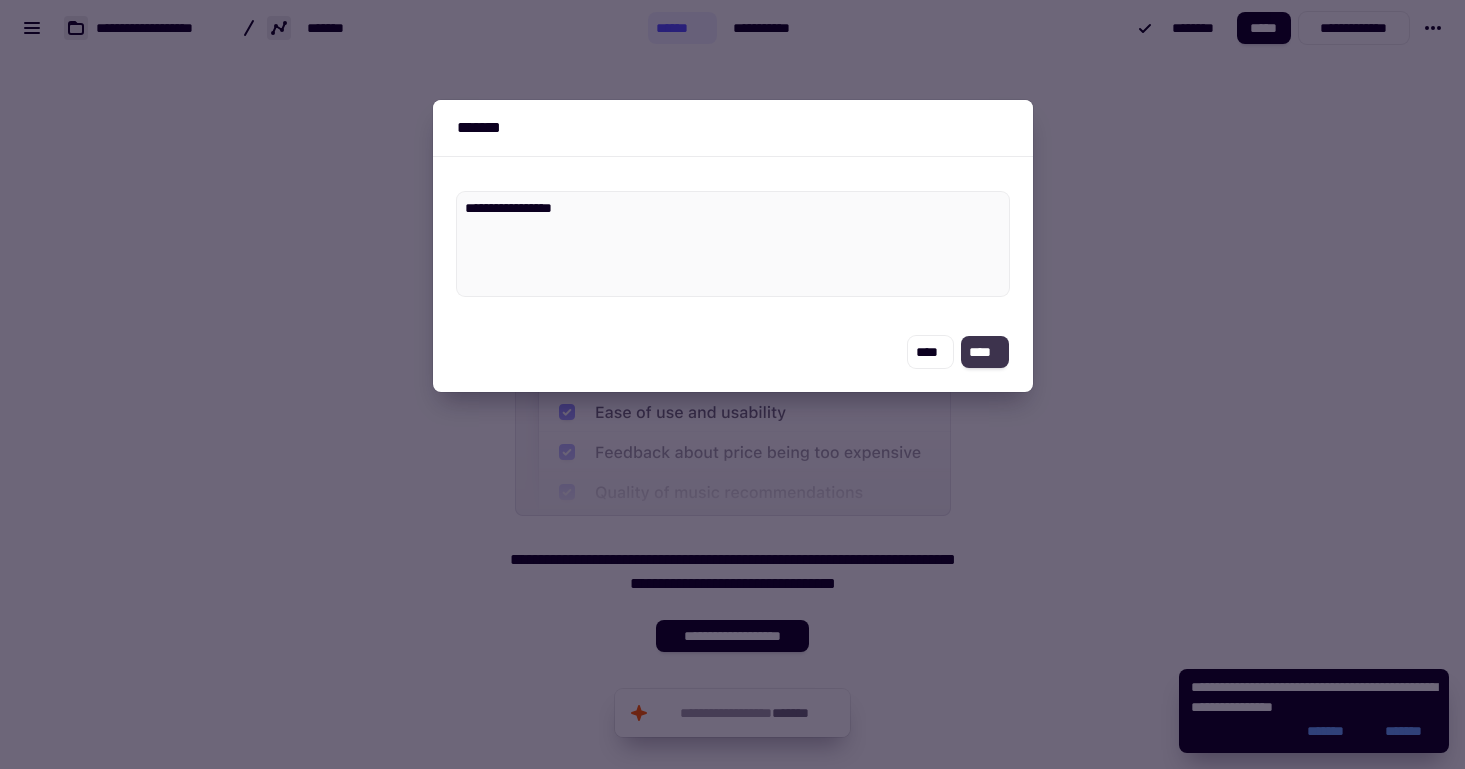 click on "****" 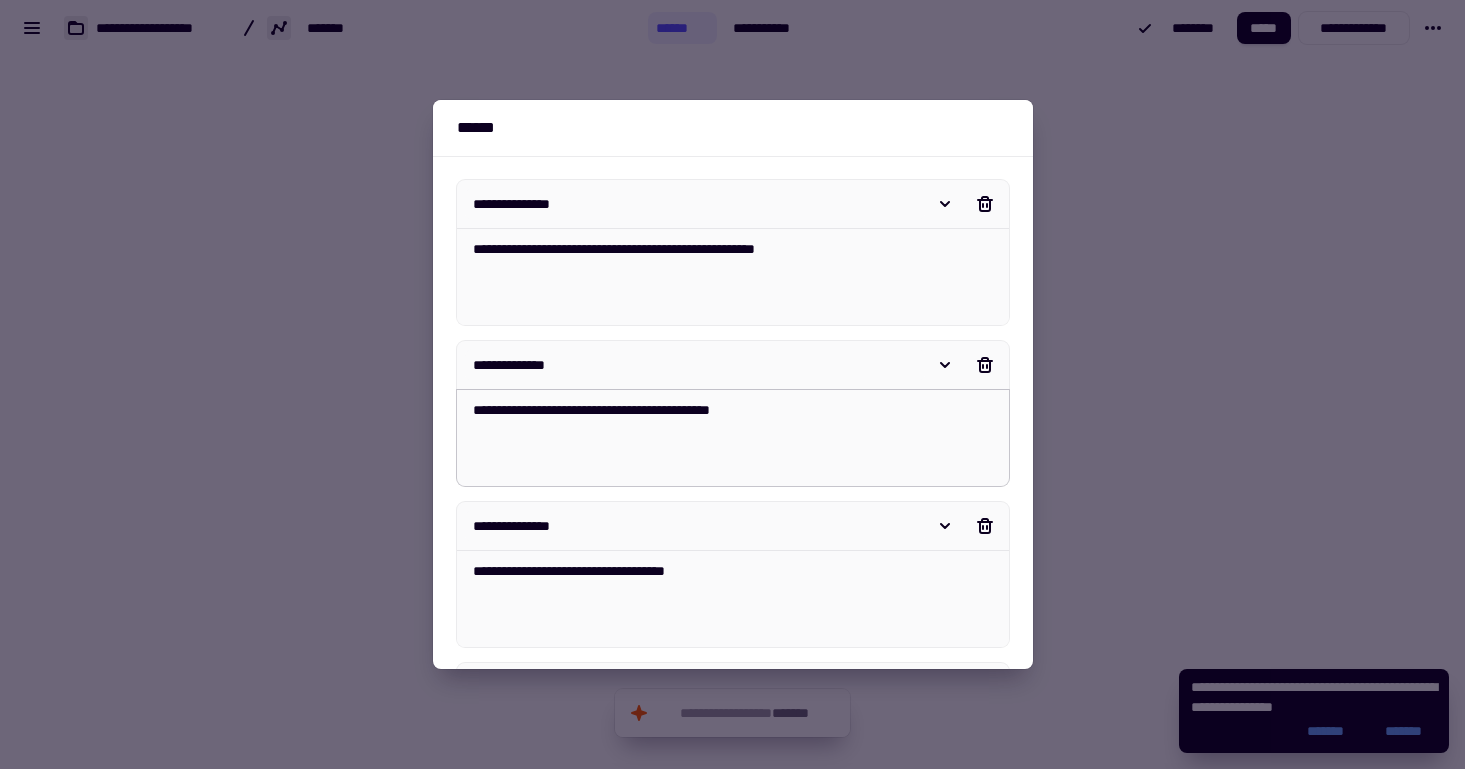 scroll, scrollTop: 428, scrollLeft: 0, axis: vertical 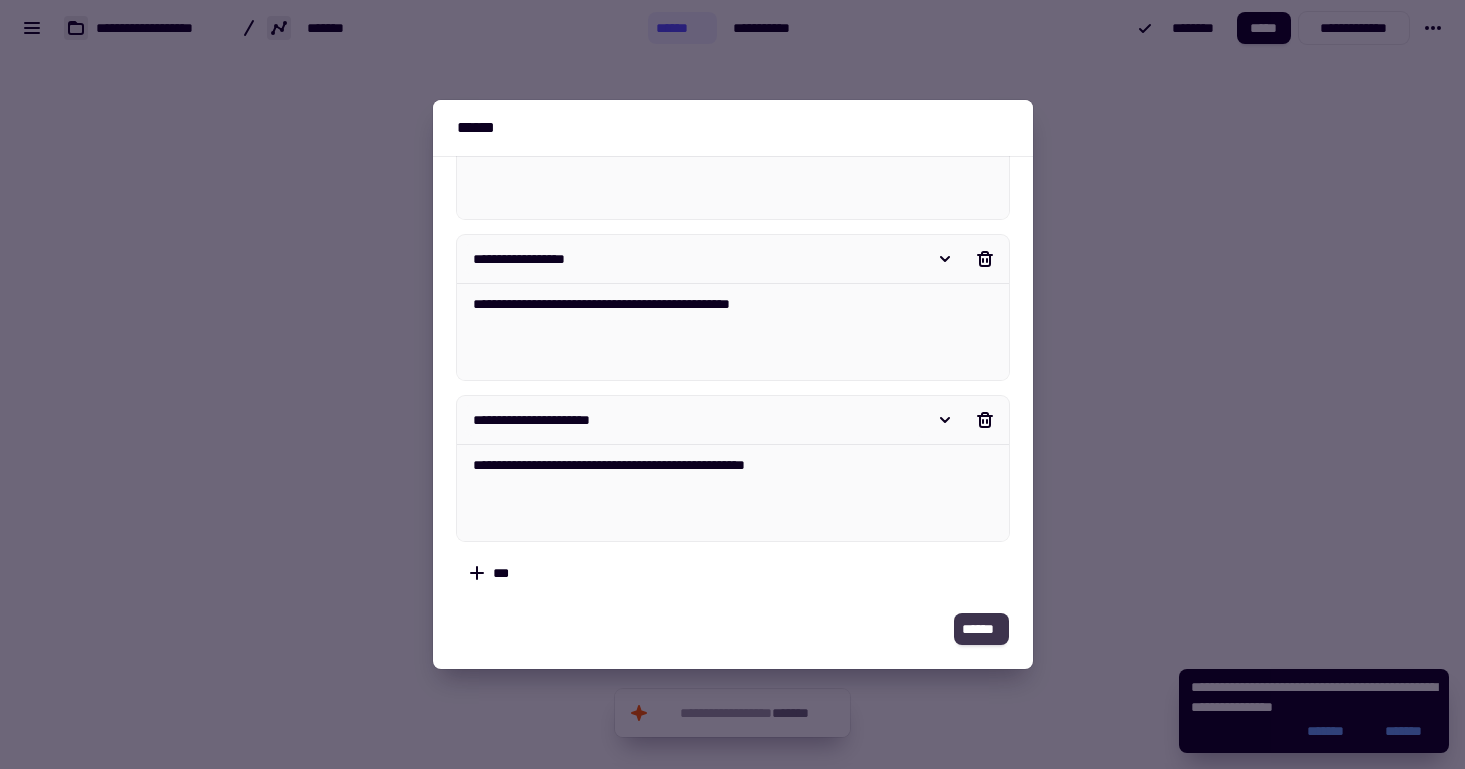click on "******" 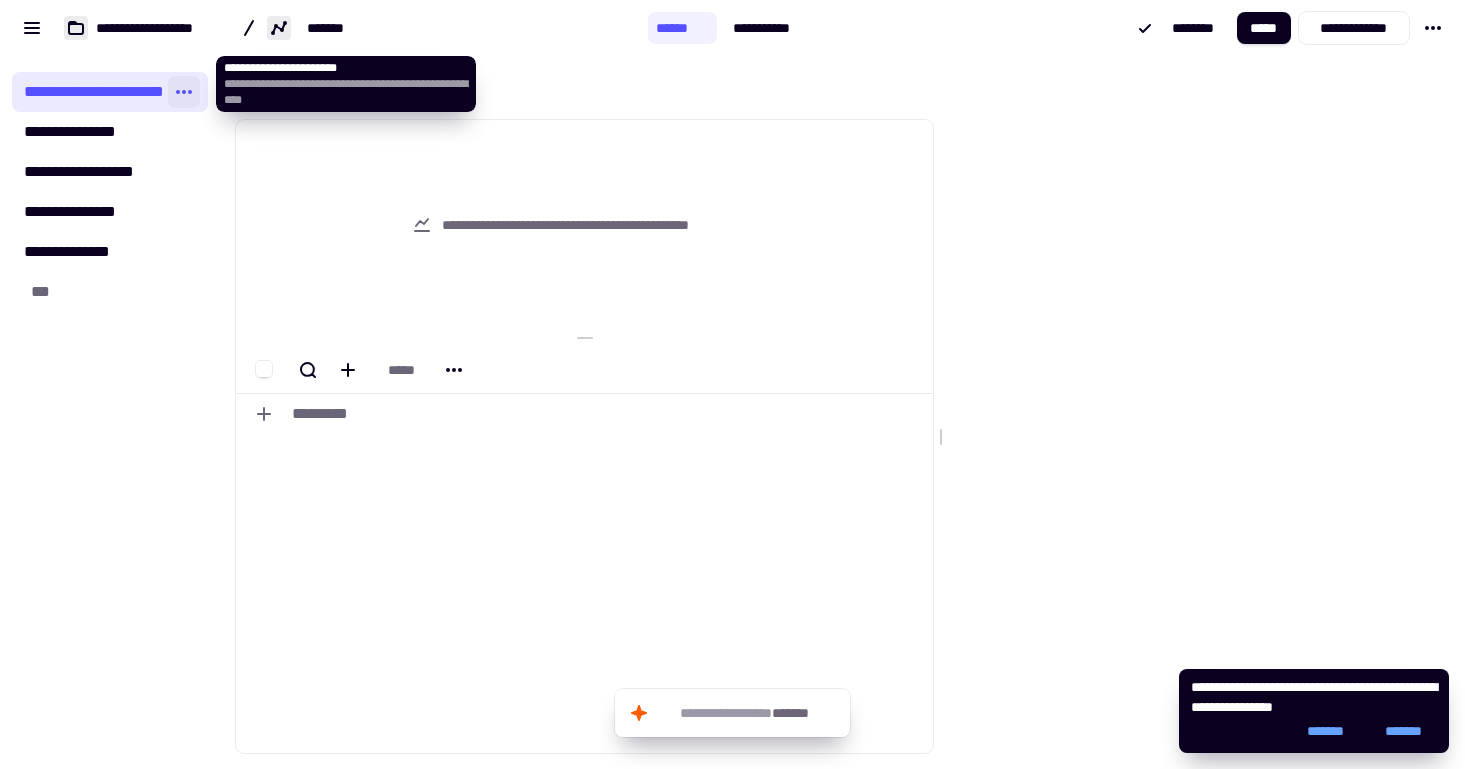 click 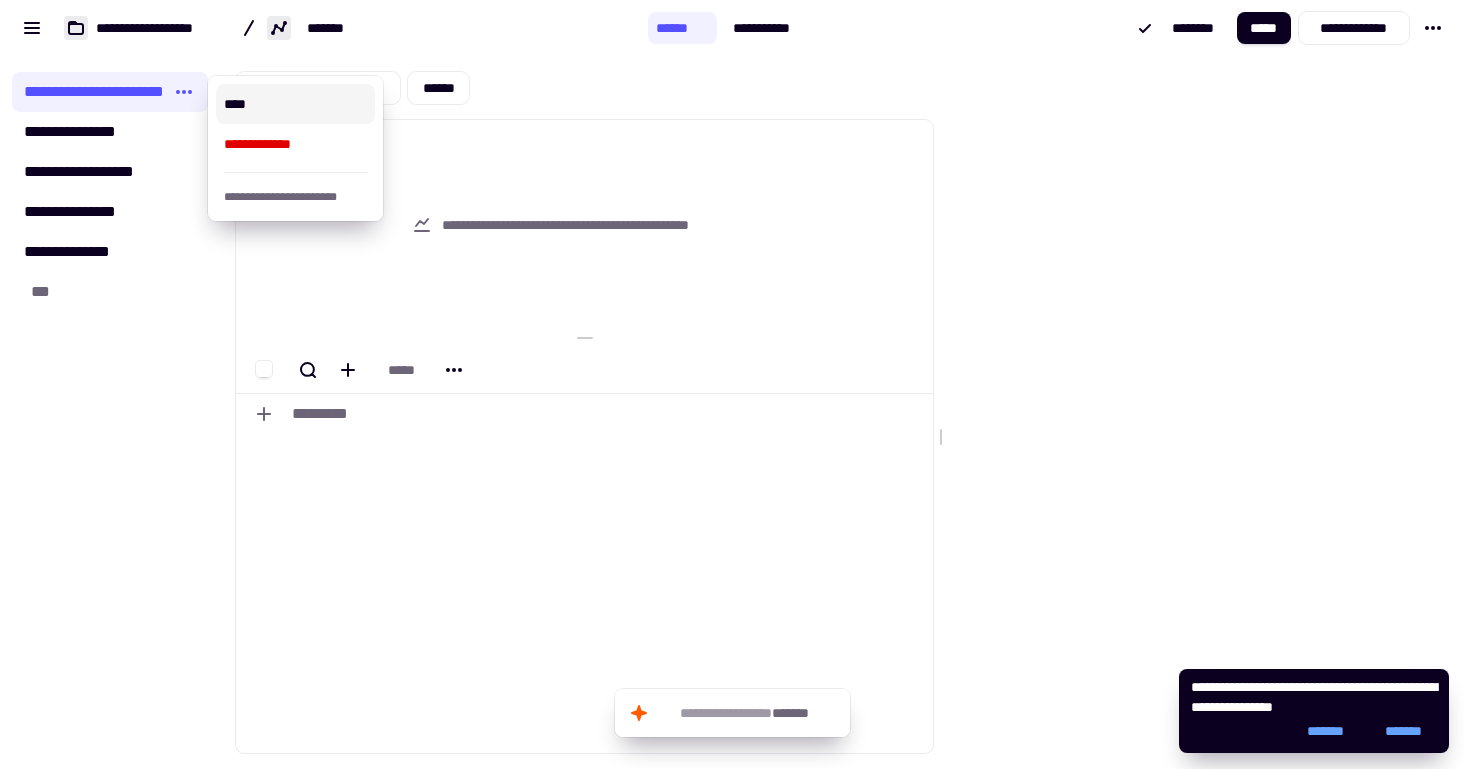 click on "****" at bounding box center [295, 104] 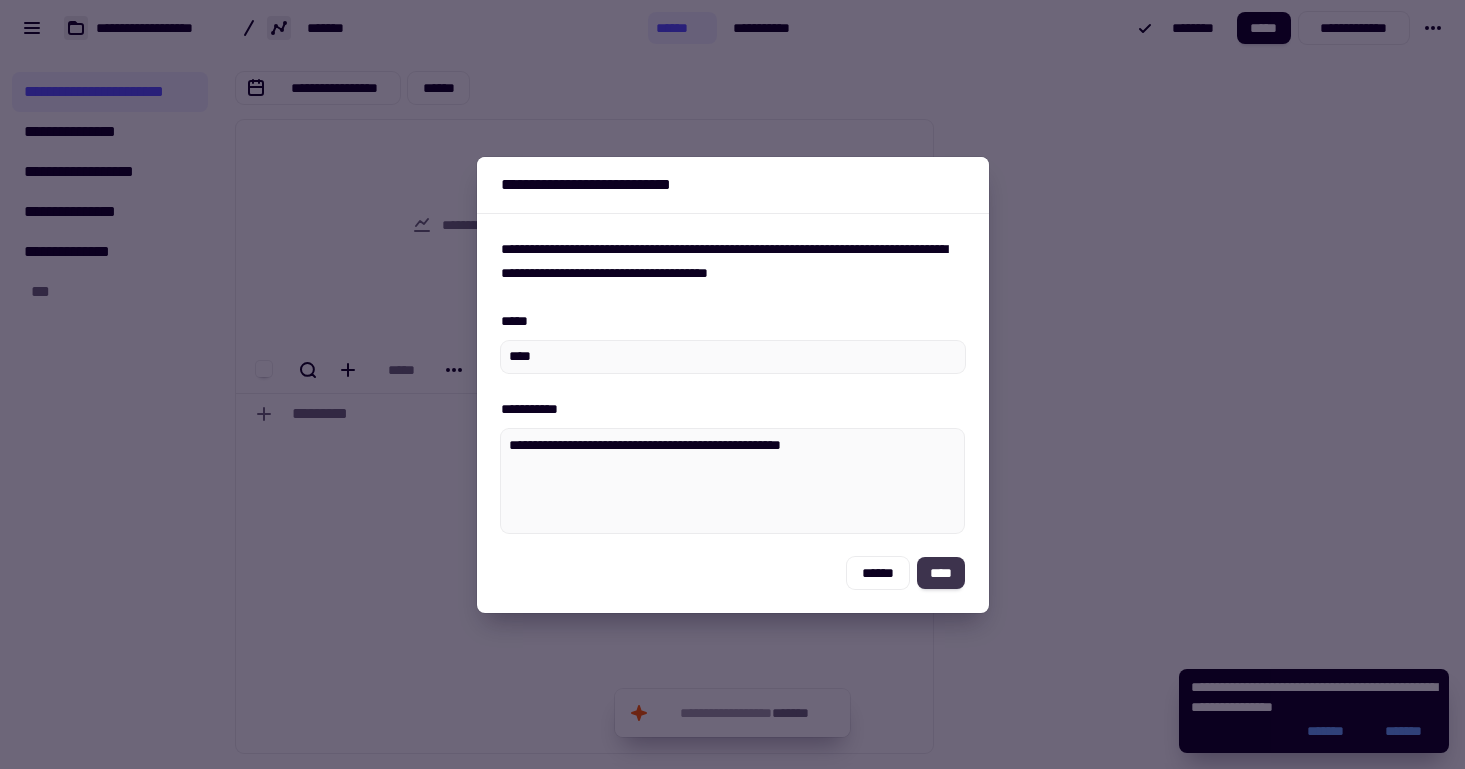 click on "****" 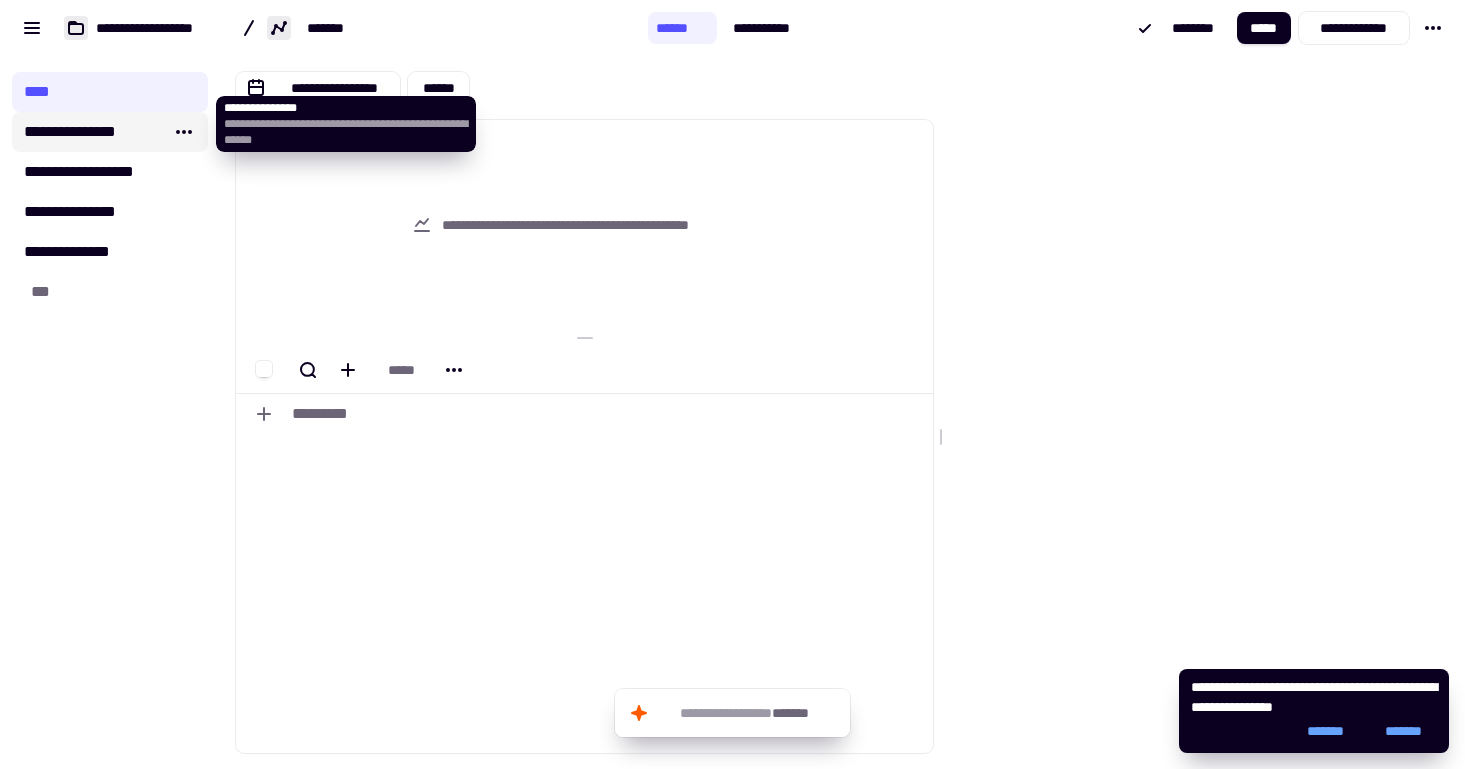 click on "**********" 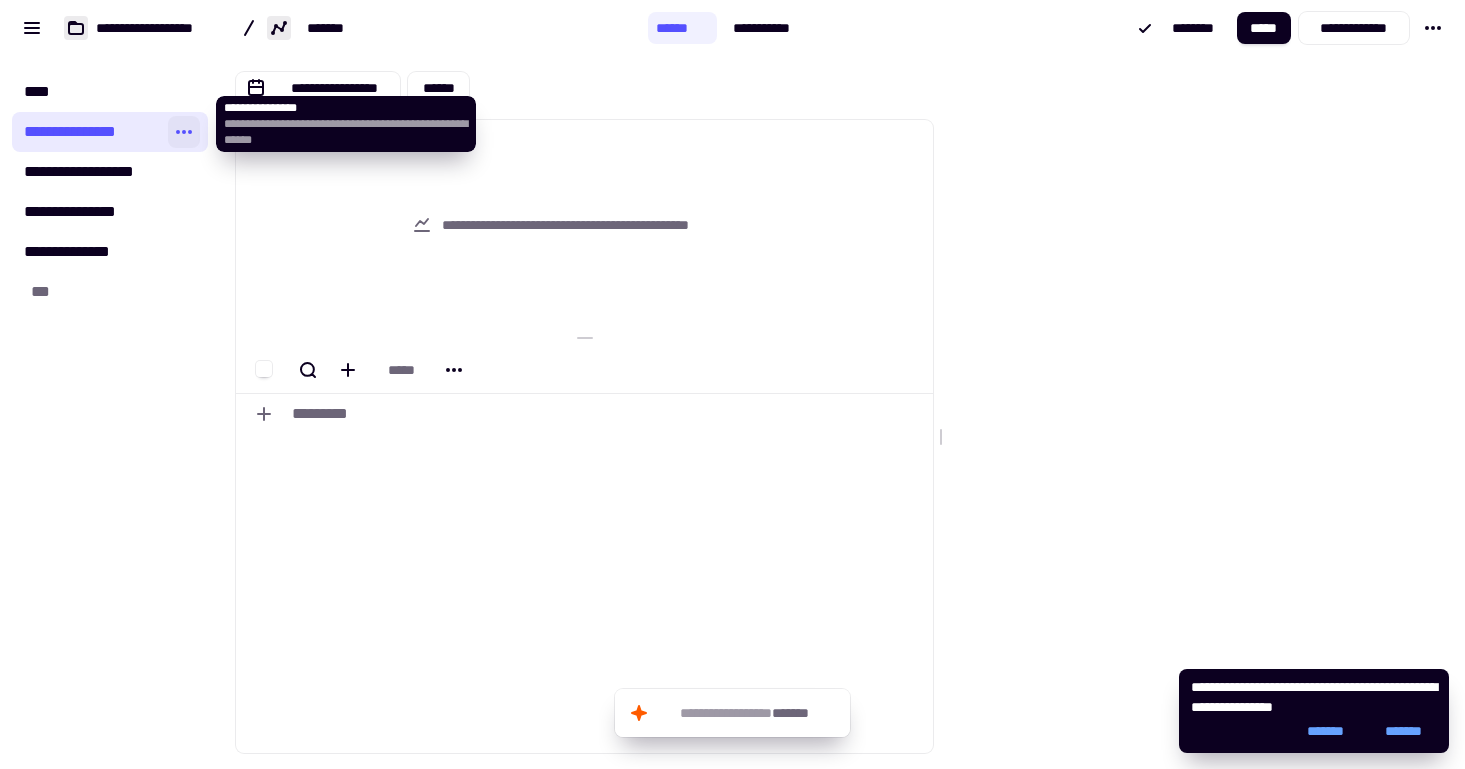 click 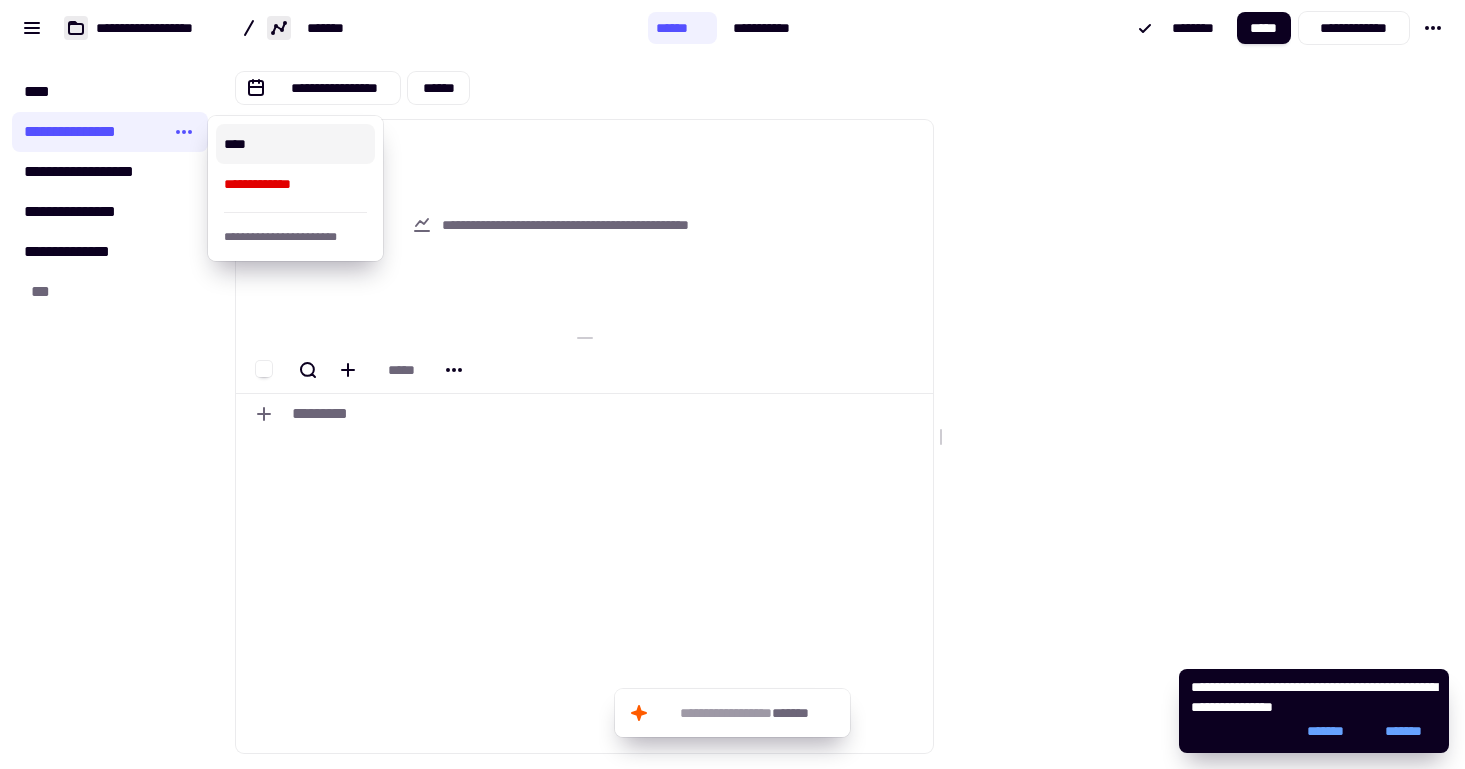 click on "****" at bounding box center (295, 144) 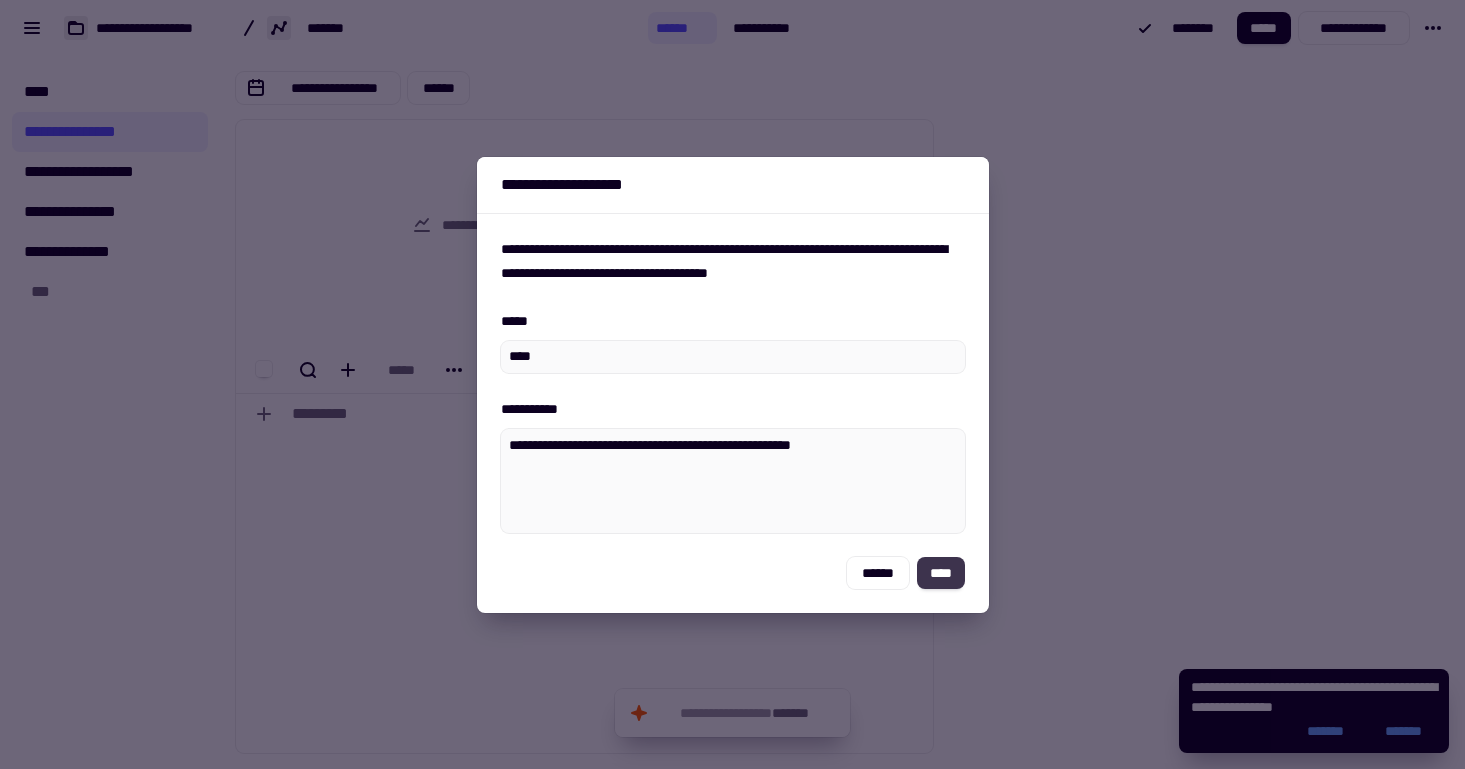 click on "****" 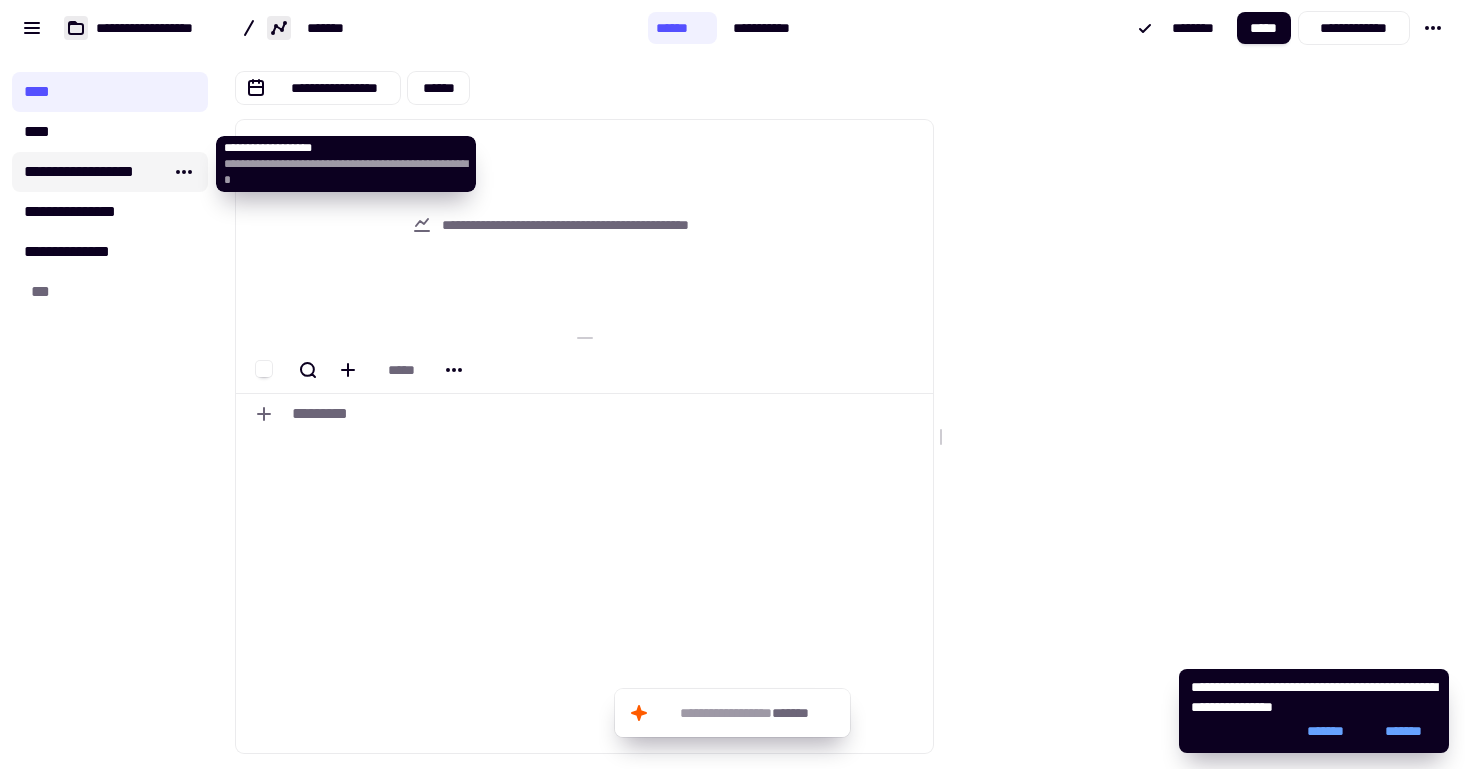 click on "**********" 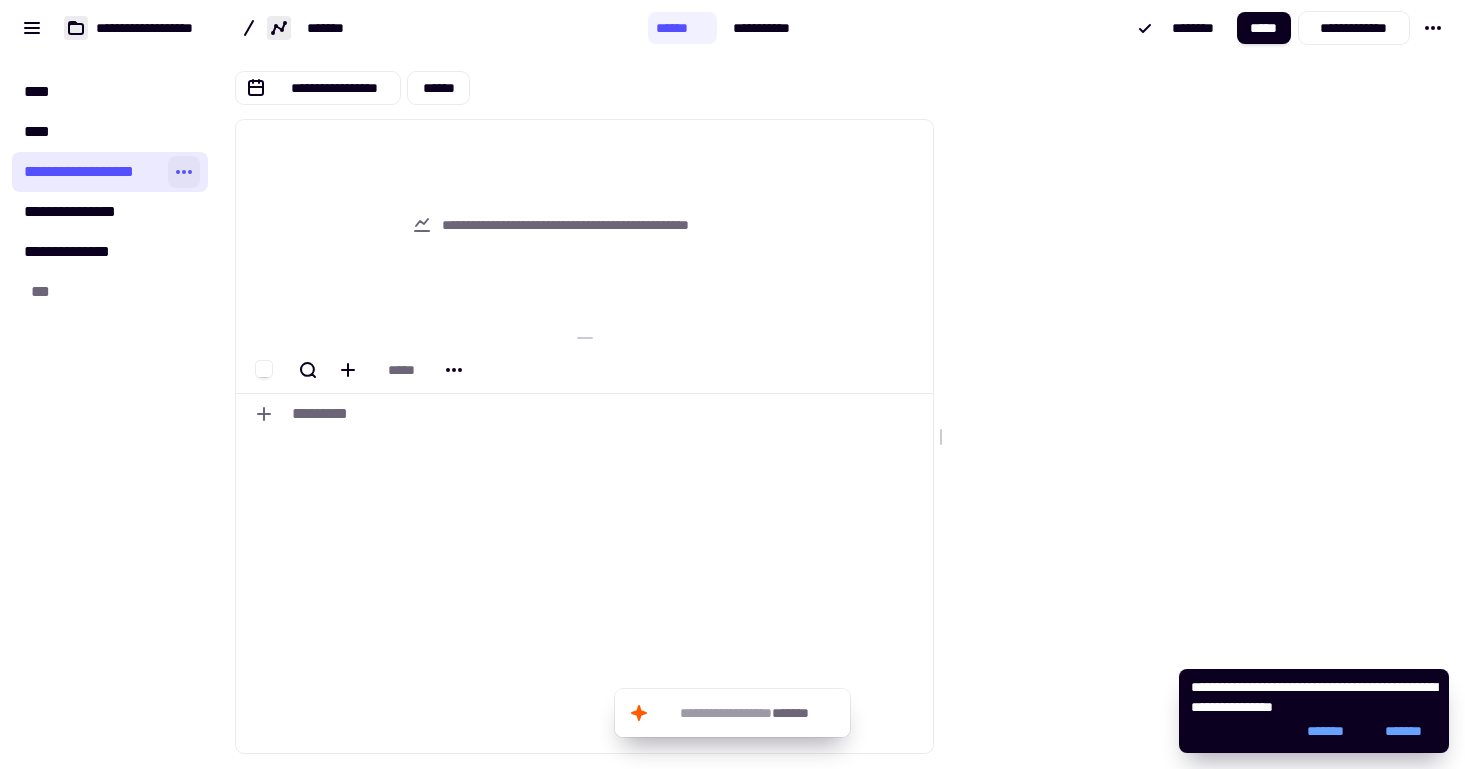 click 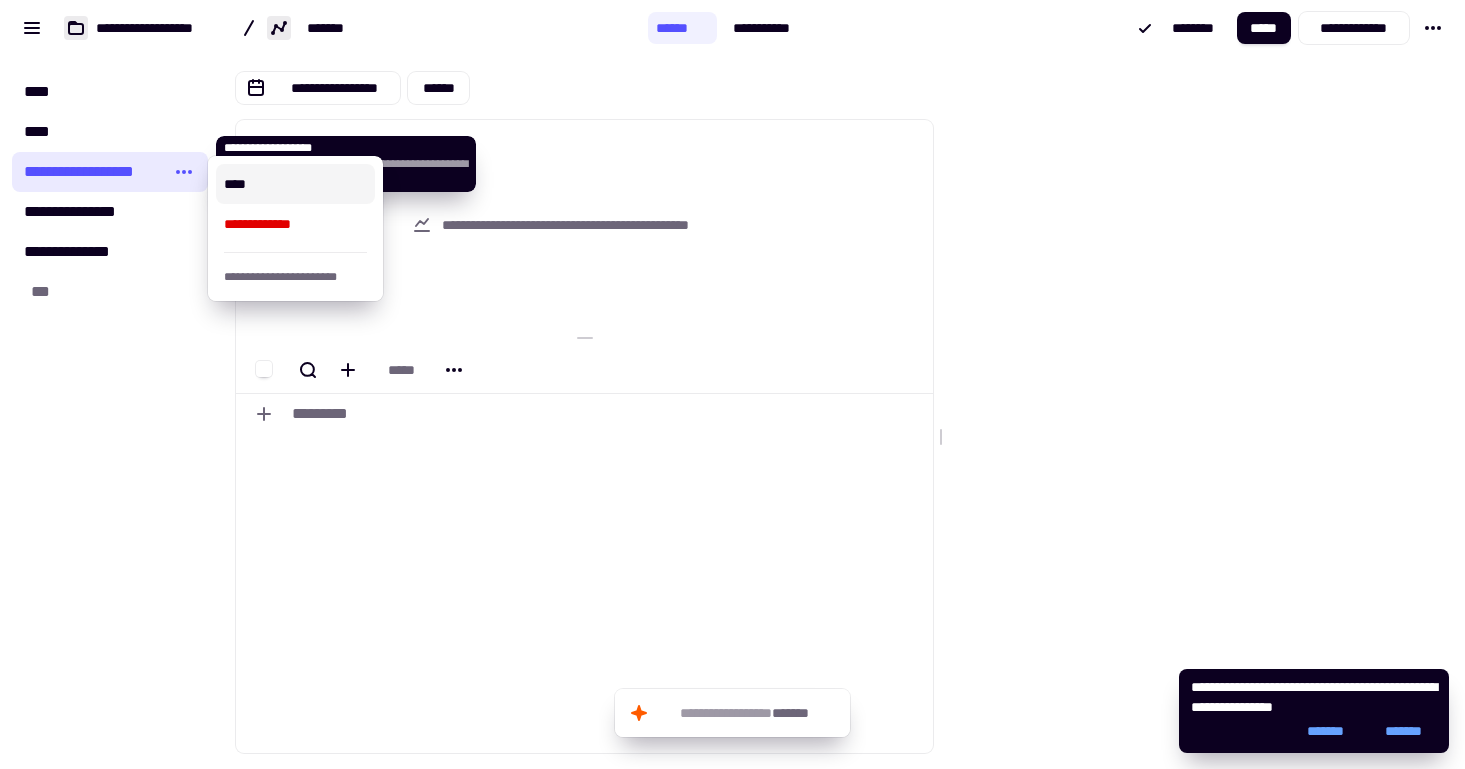 click on "****" at bounding box center [295, 184] 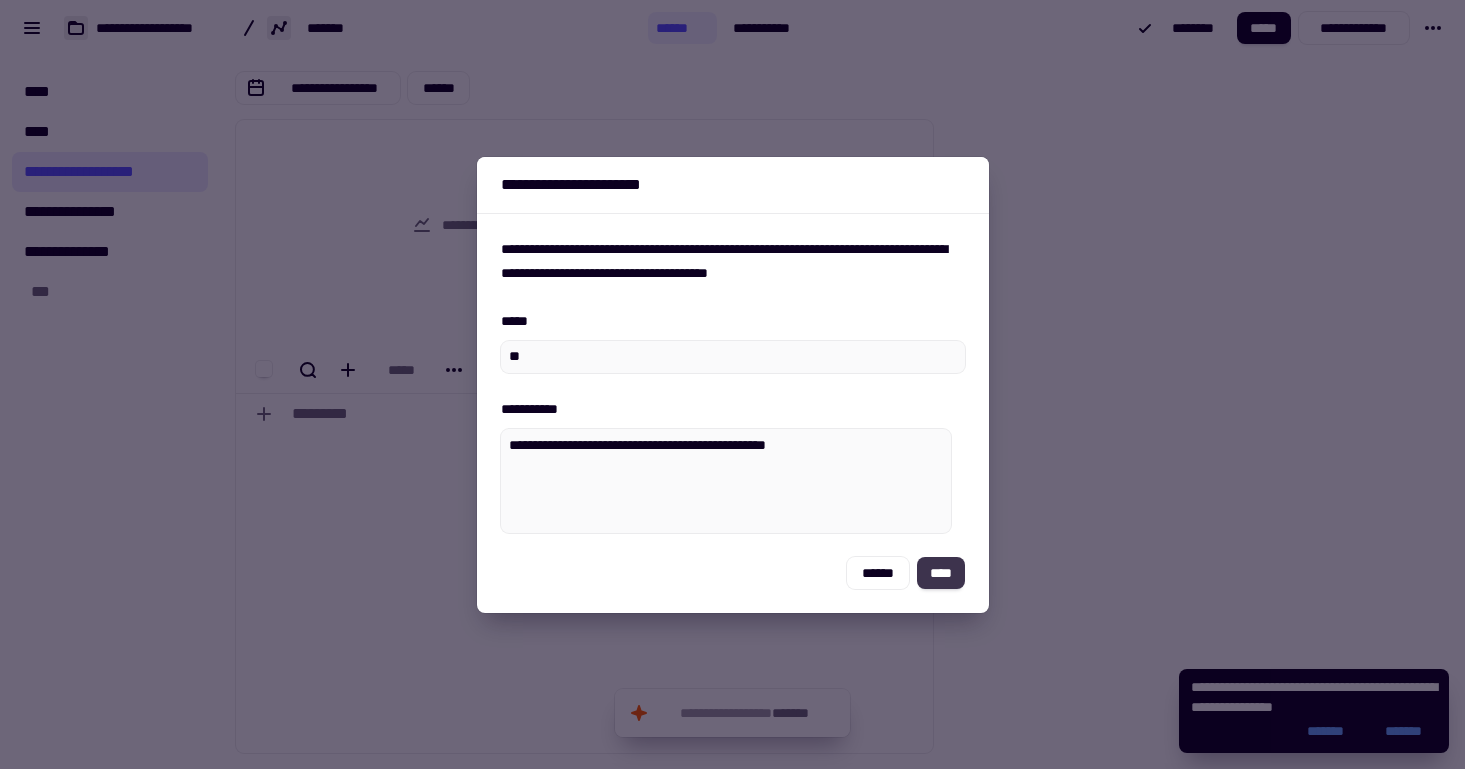 click on "****" 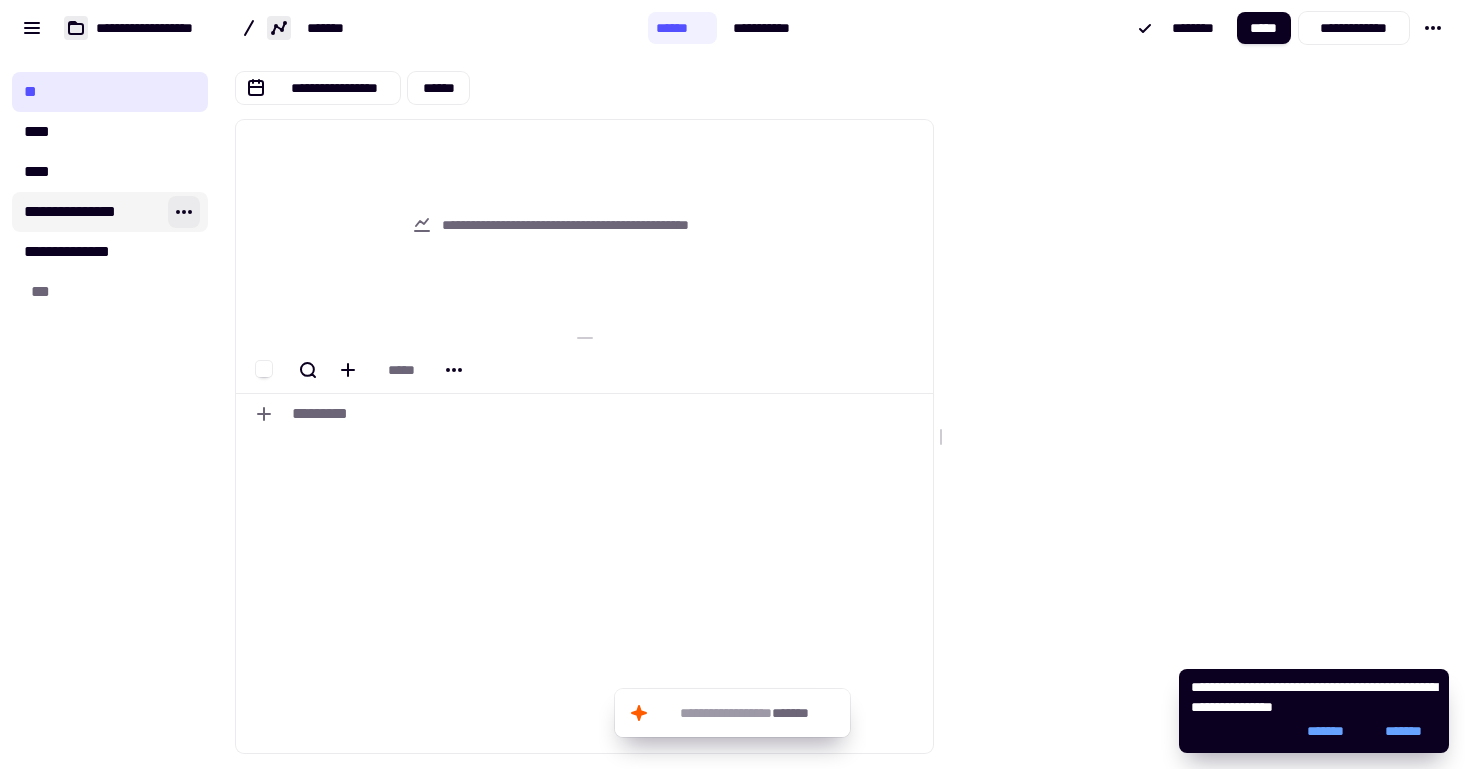 click 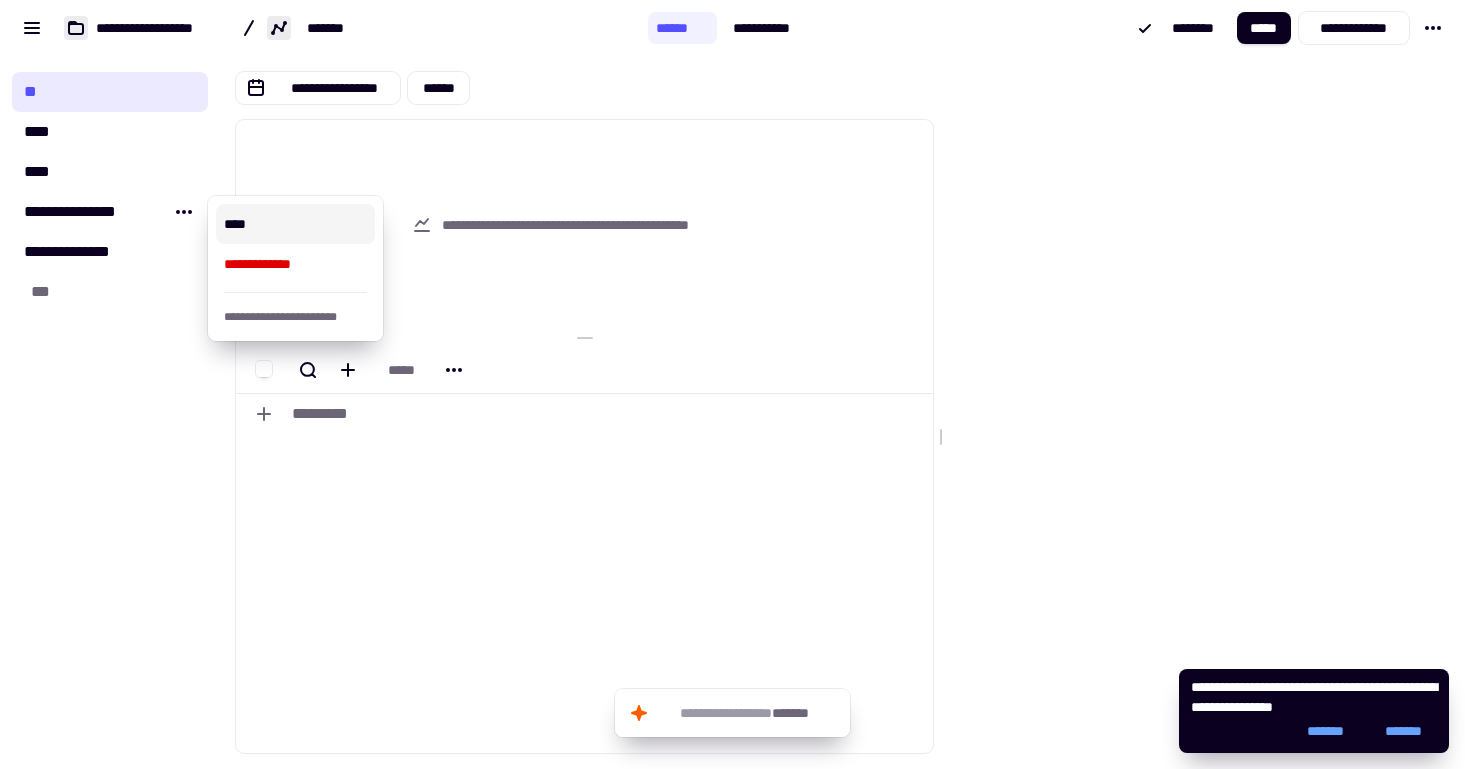 click on "****" at bounding box center [295, 224] 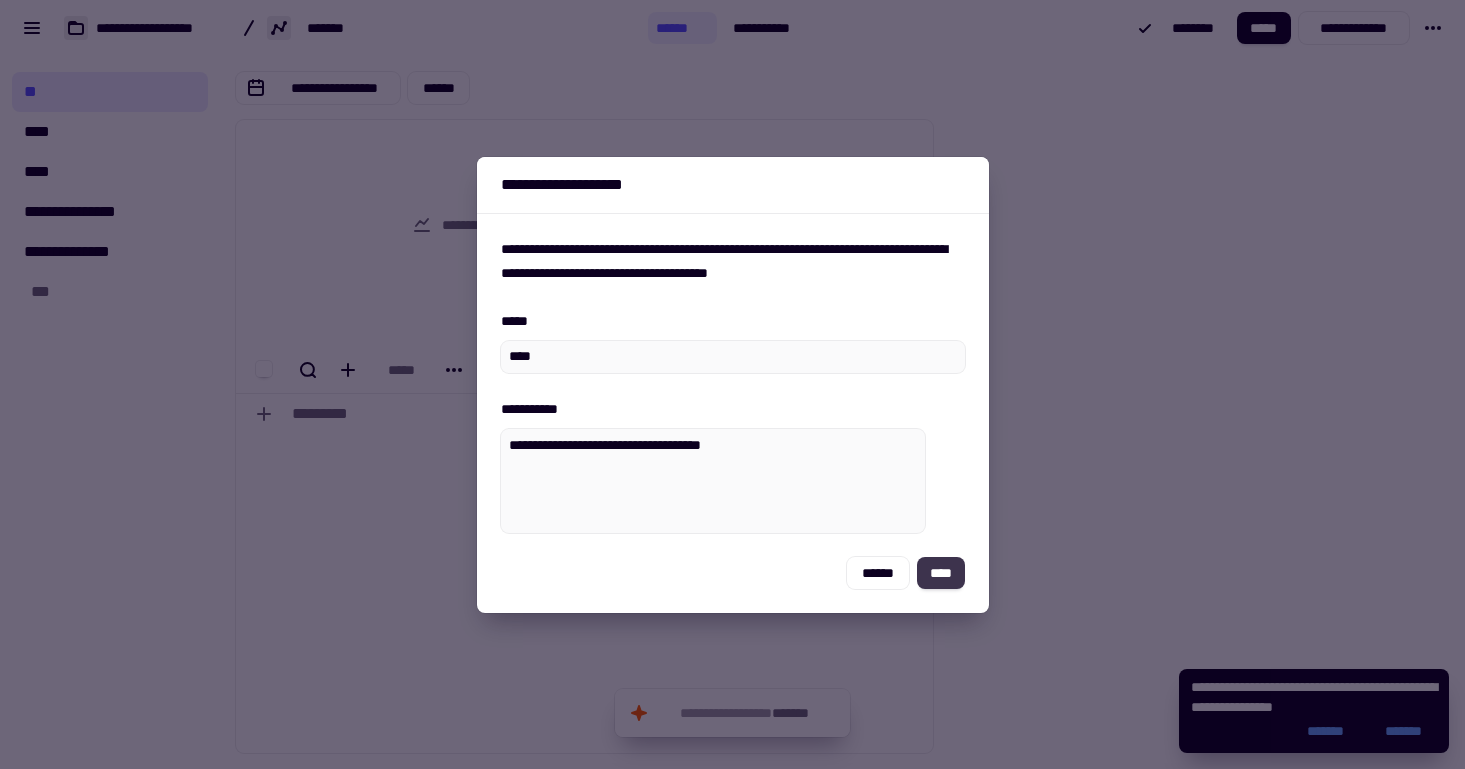 click on "****" 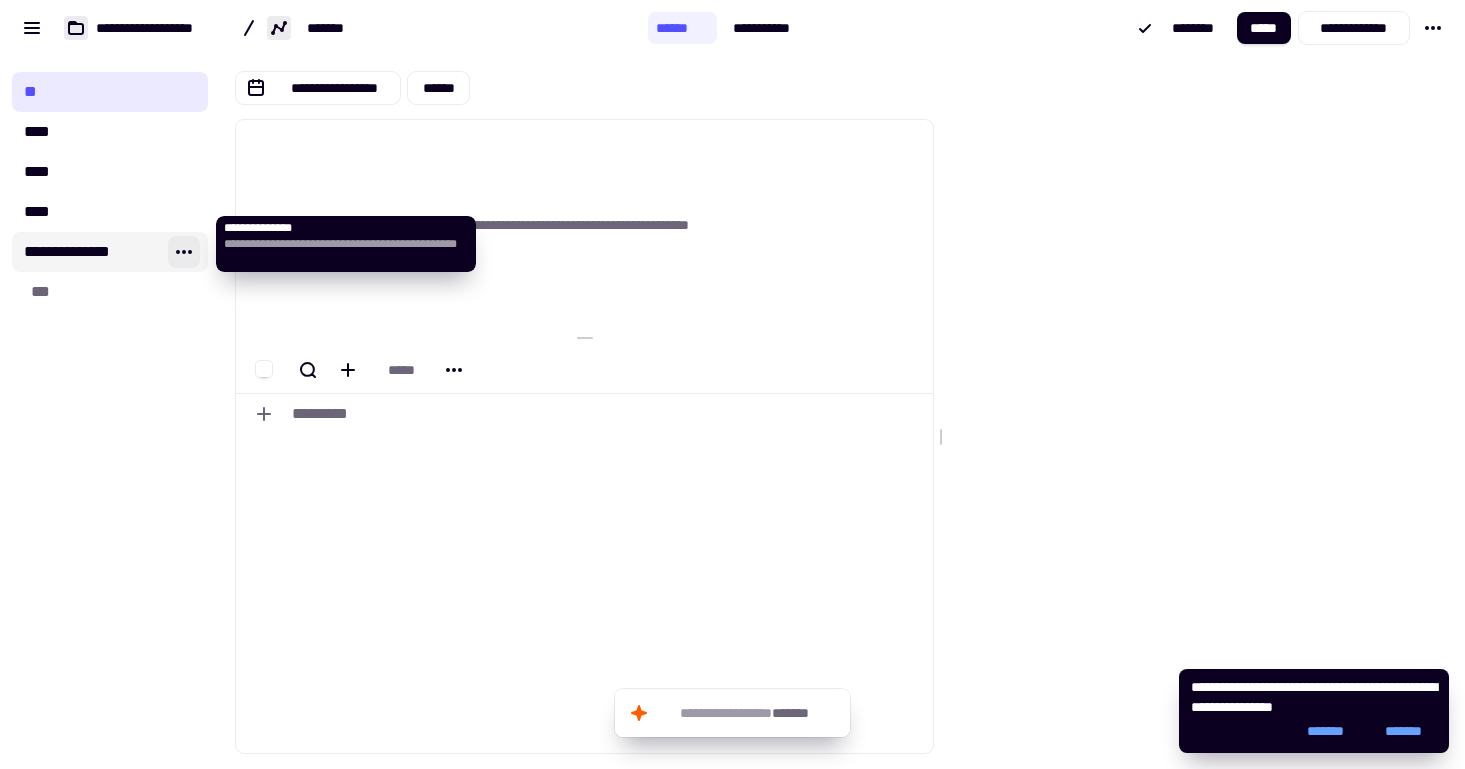 click 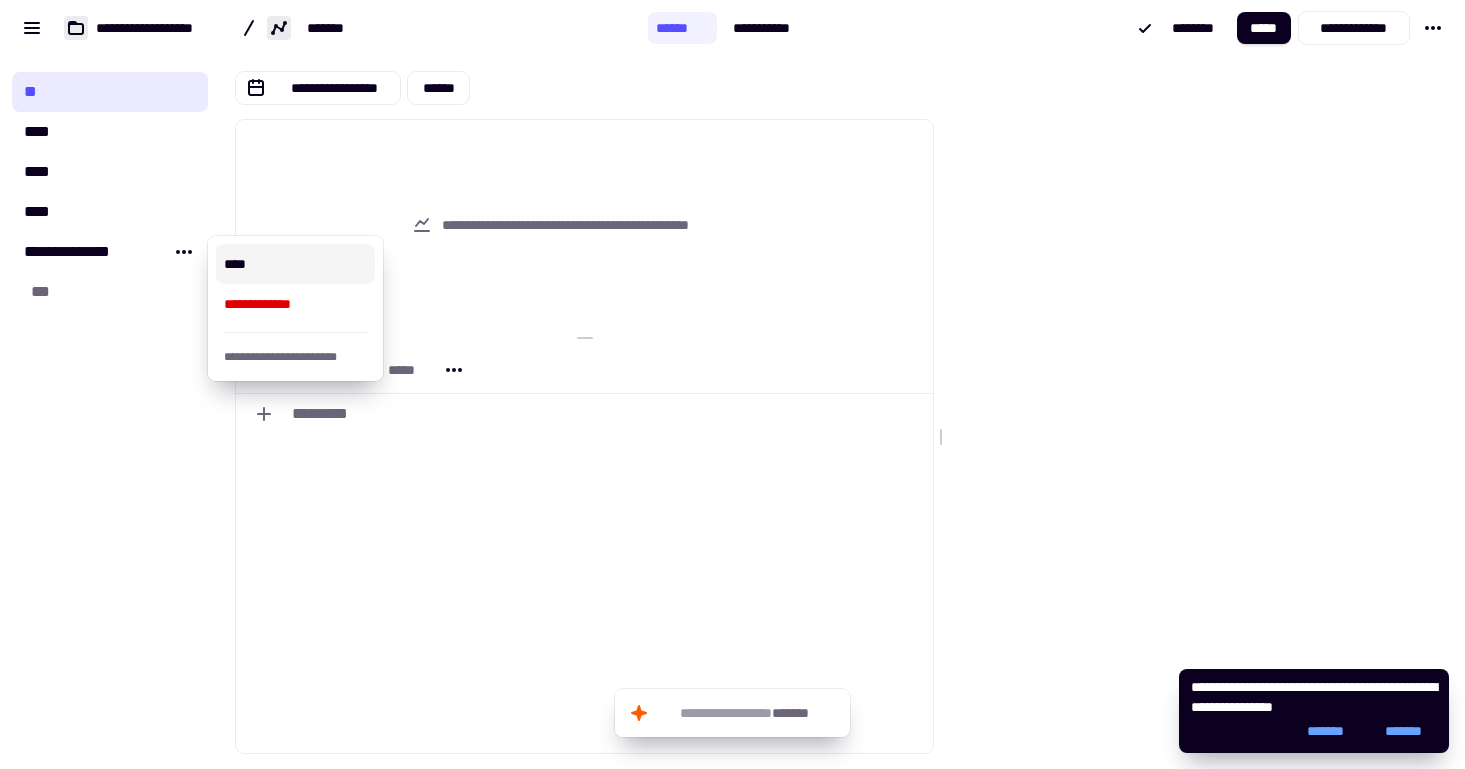 click on "****" at bounding box center (295, 264) 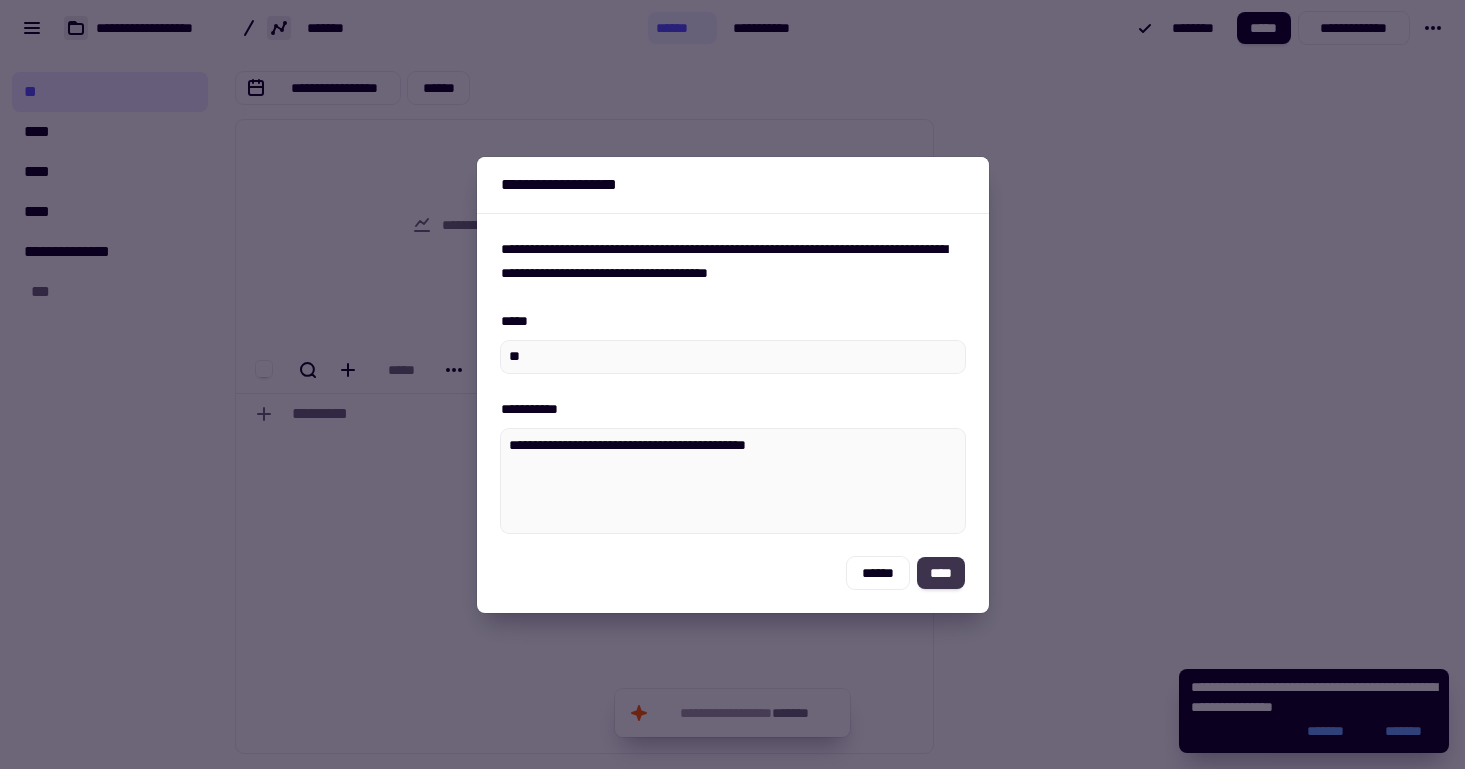 click on "****" 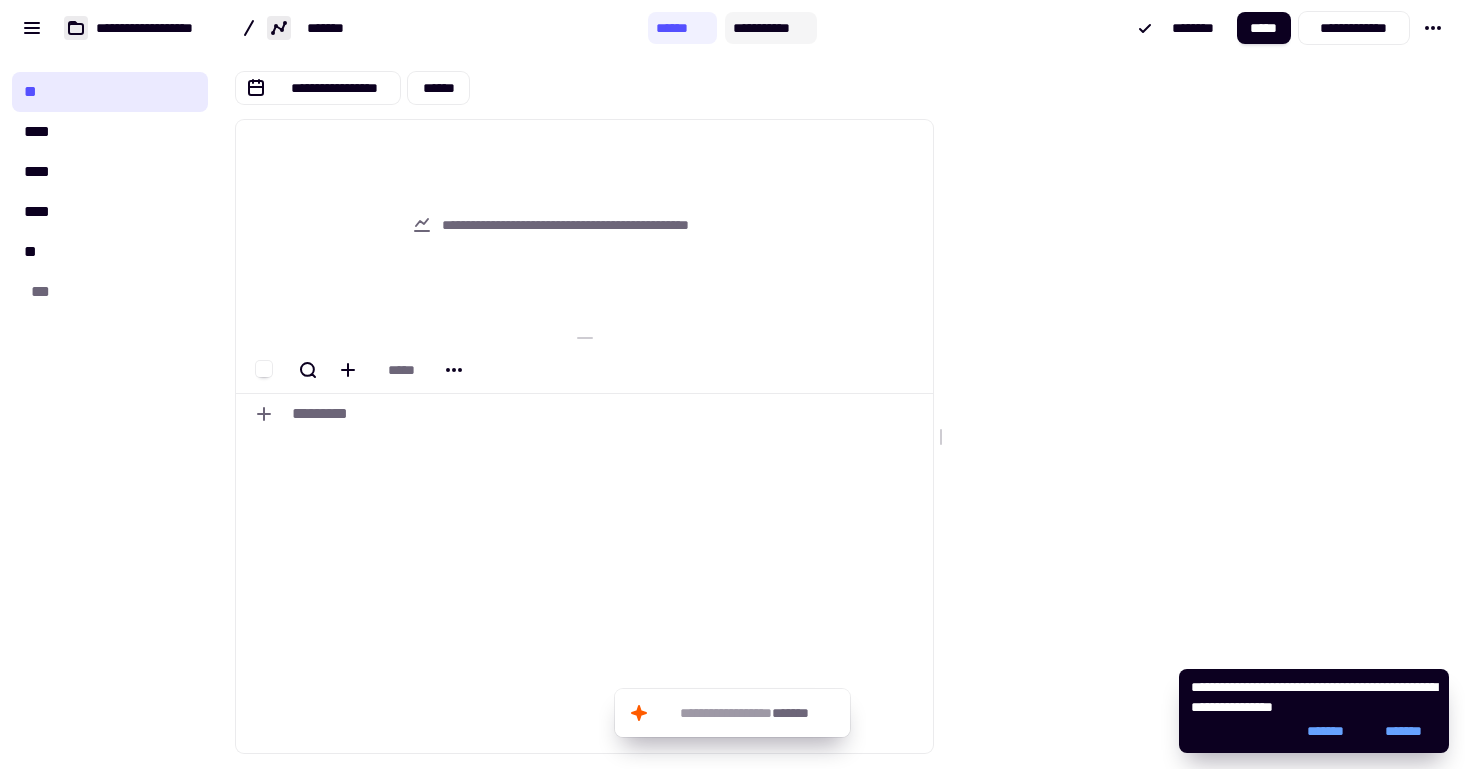 click on "**********" 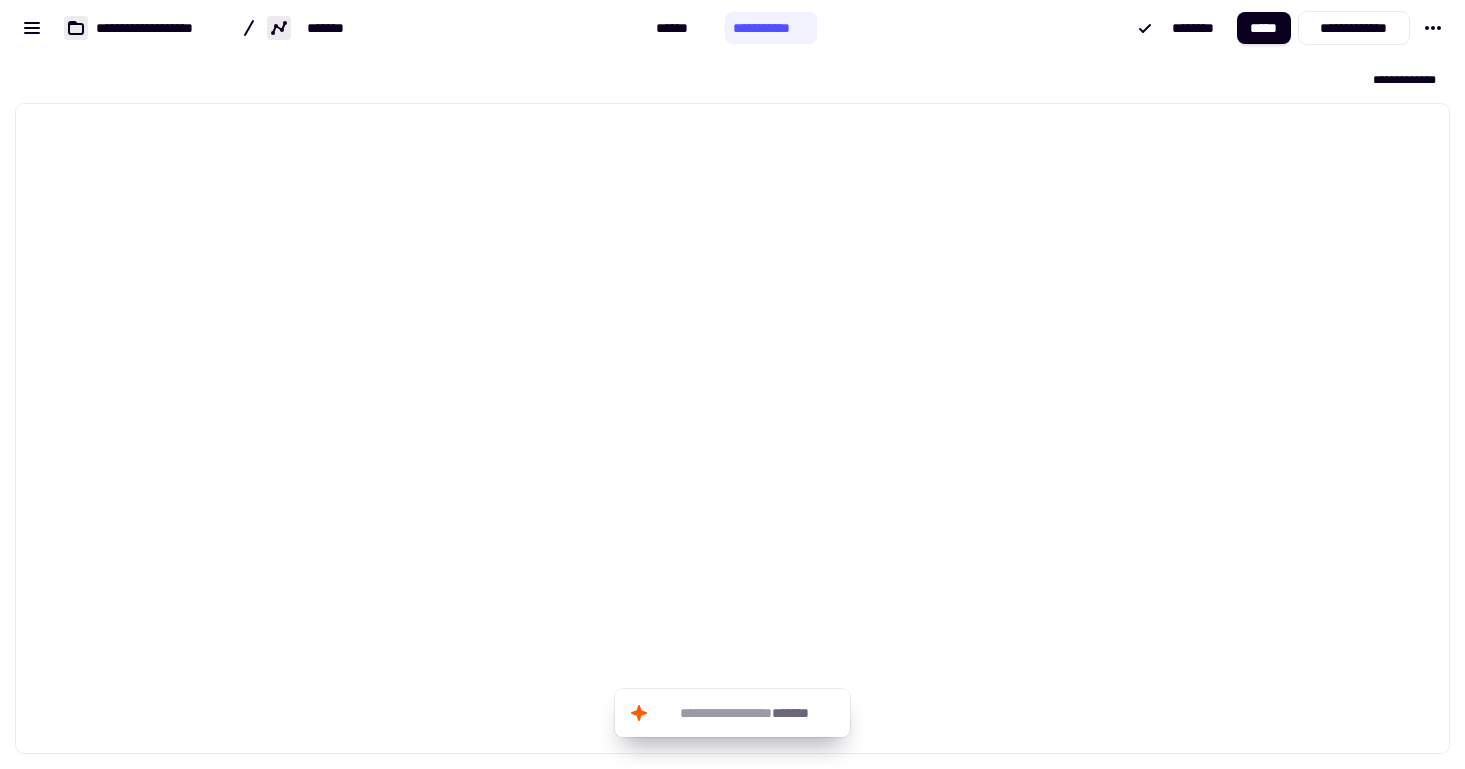 scroll, scrollTop: 1, scrollLeft: 1, axis: both 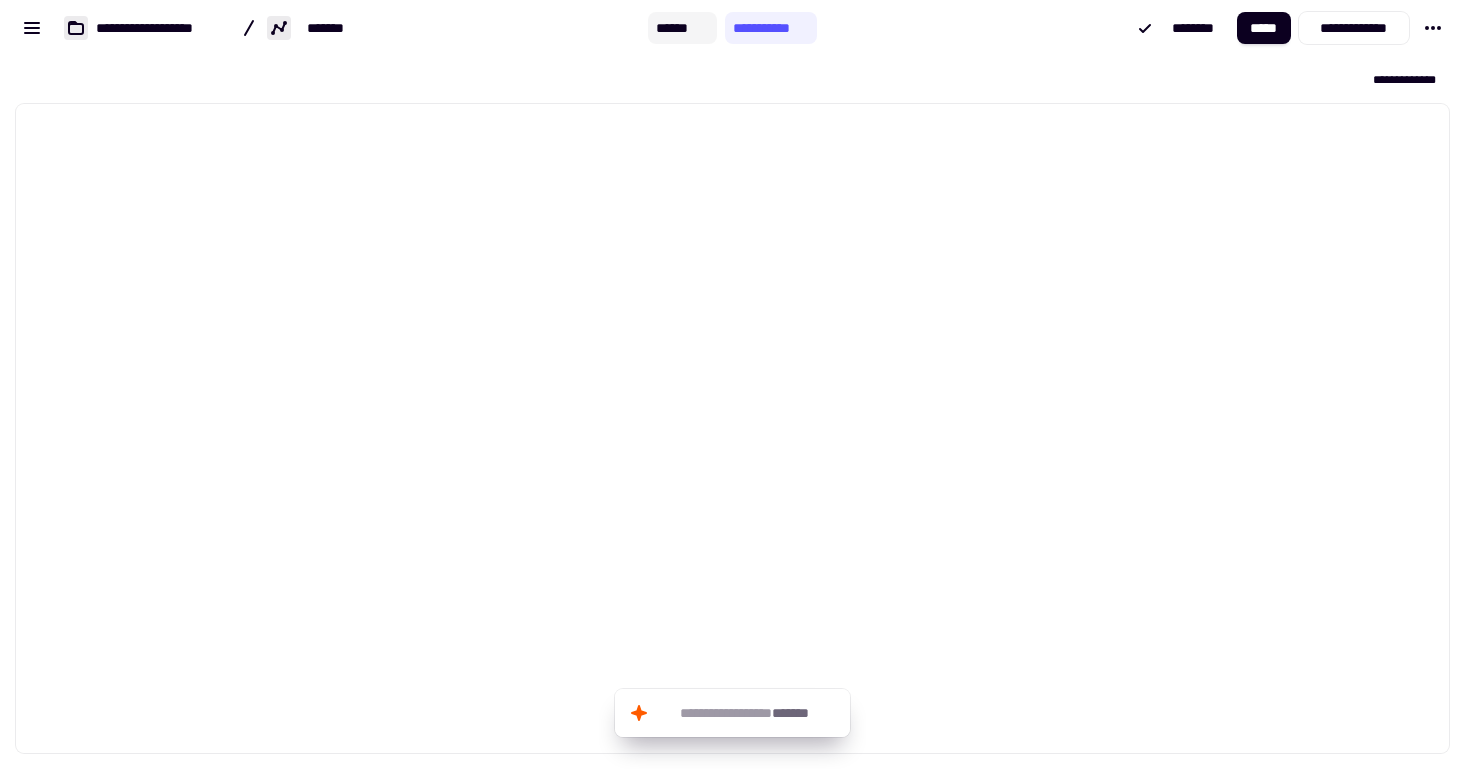 click on "******" 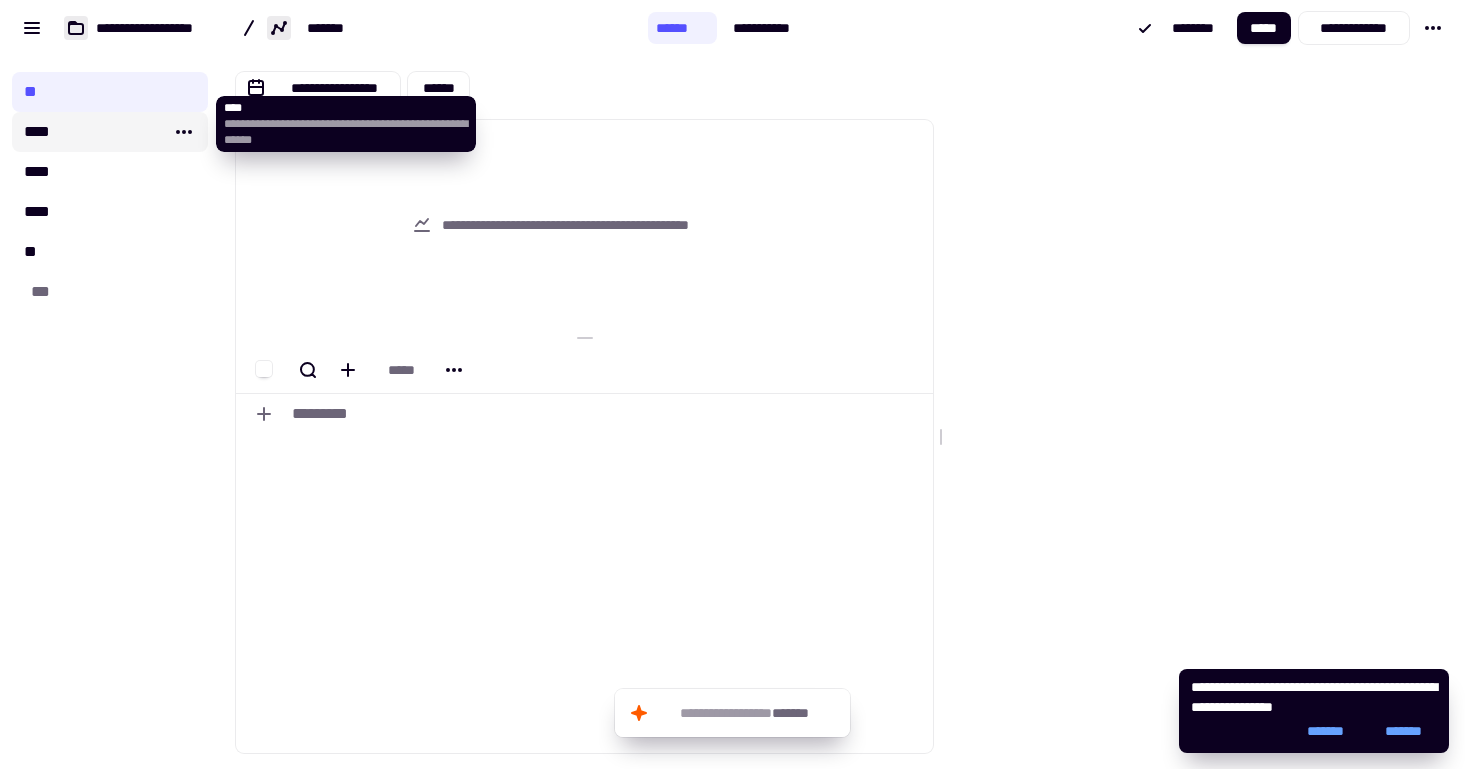 click on "****" 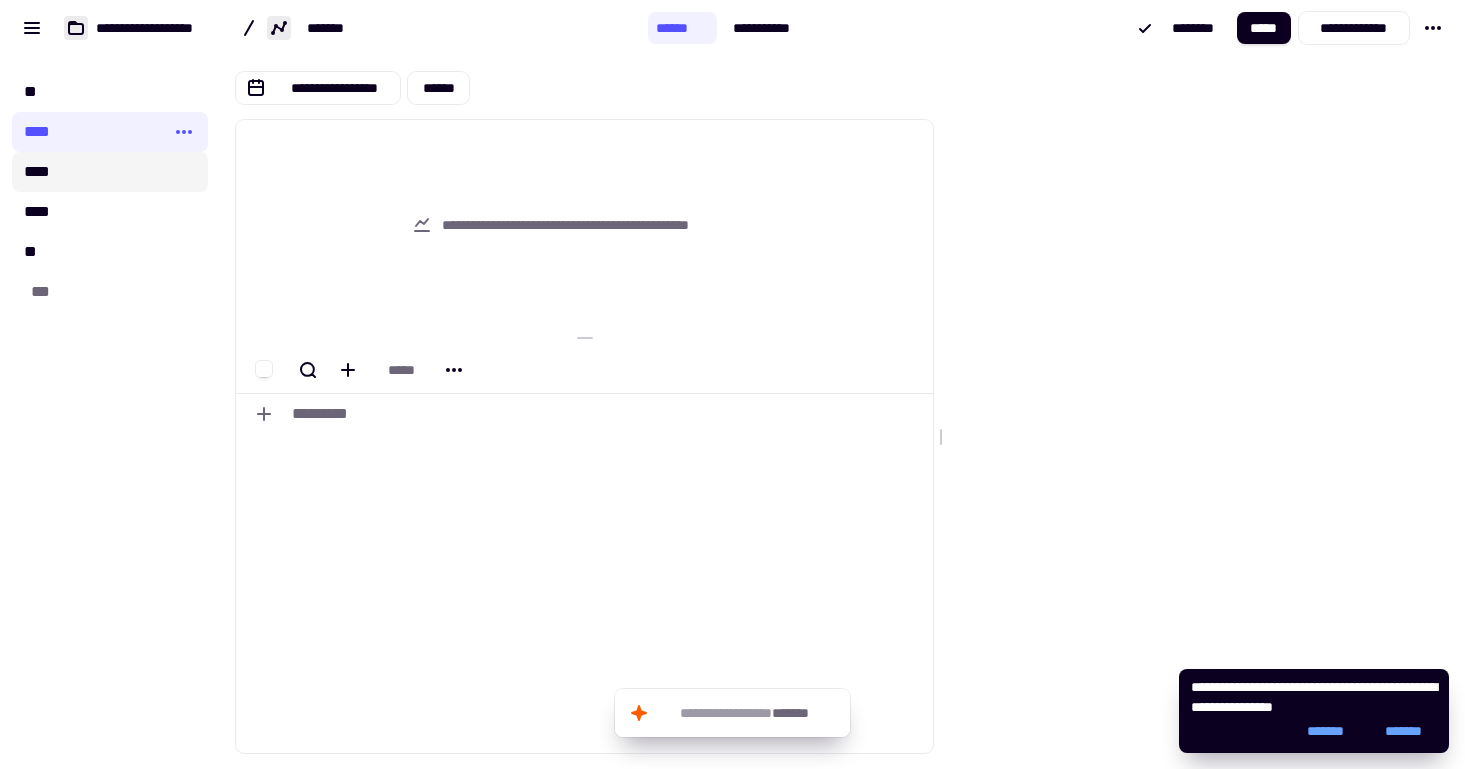 click on "****" 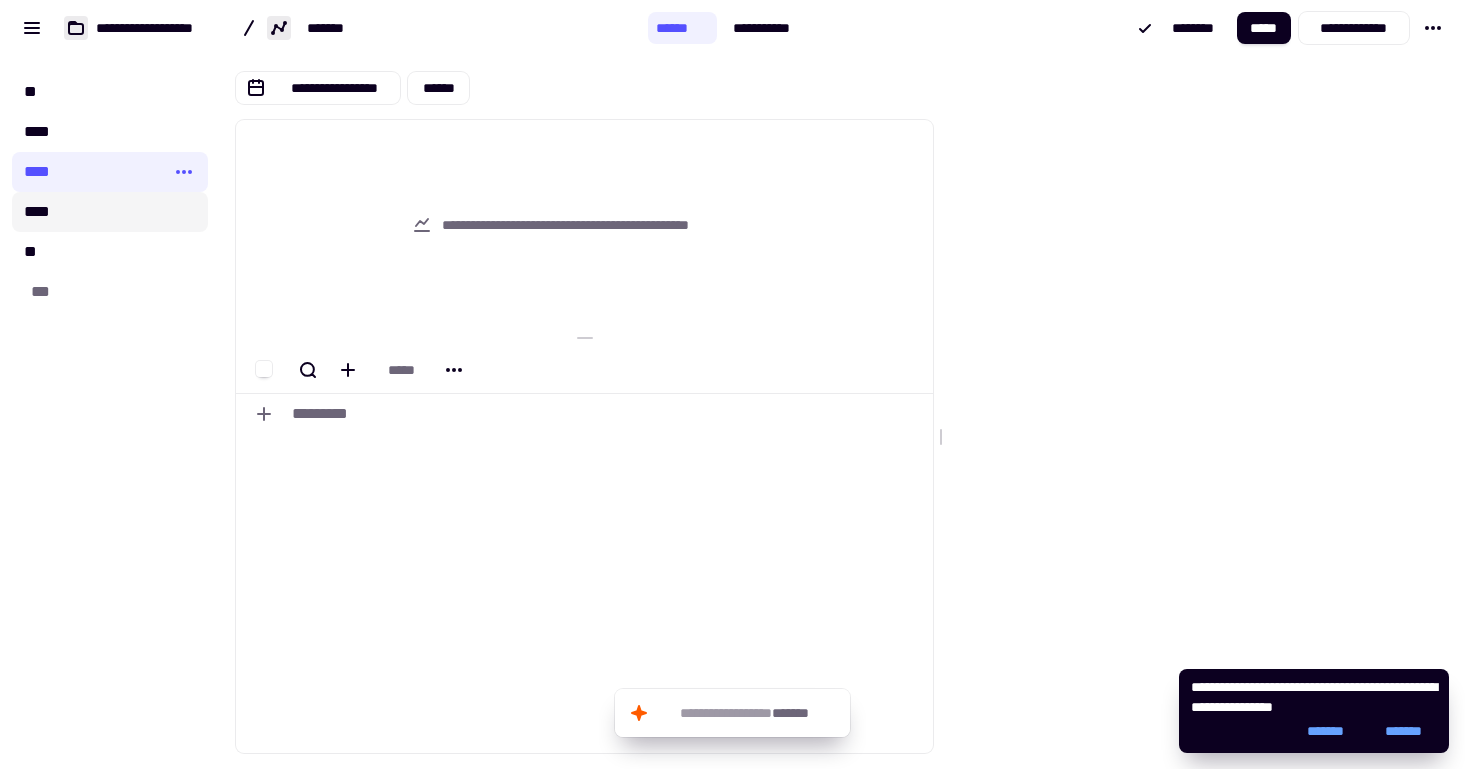 click on "****" 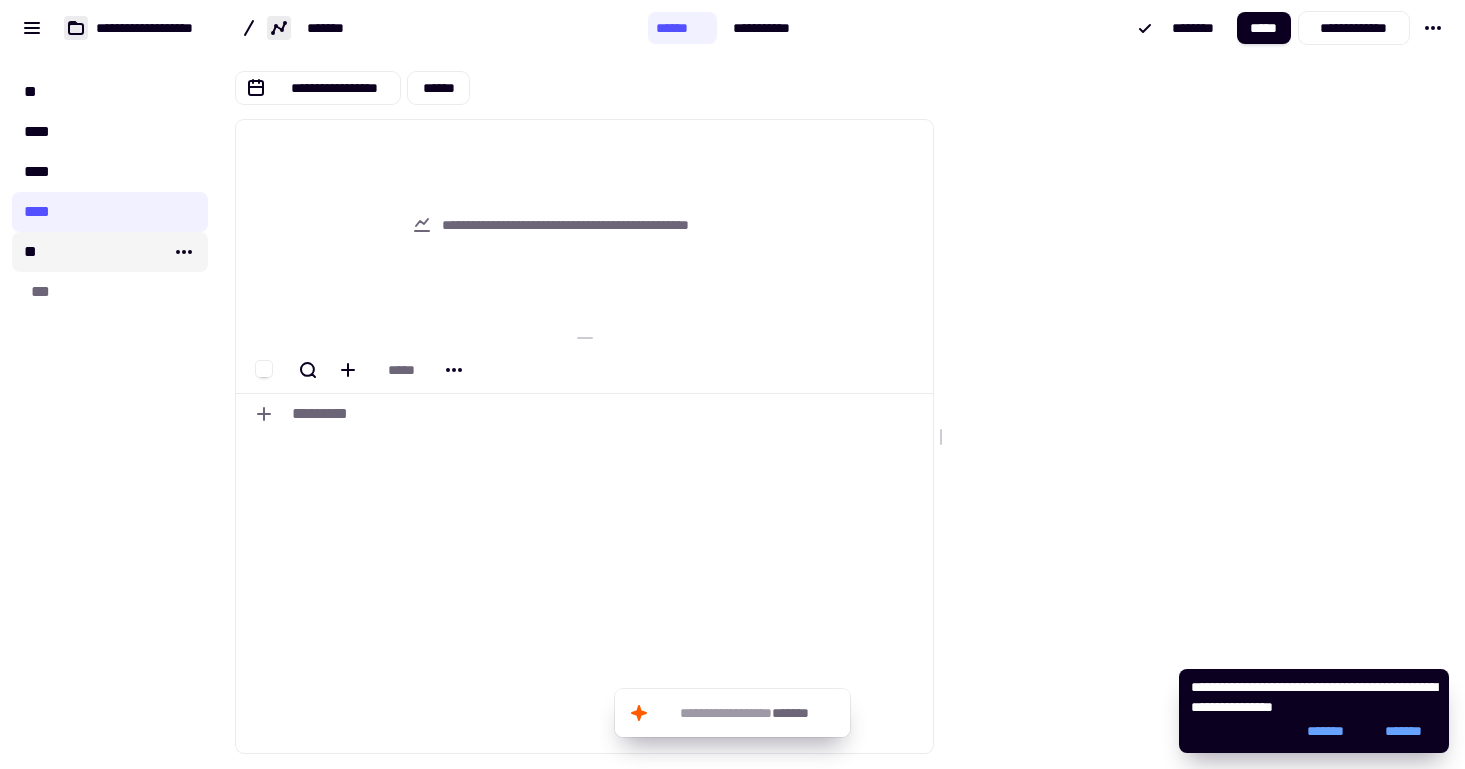 click on "**" 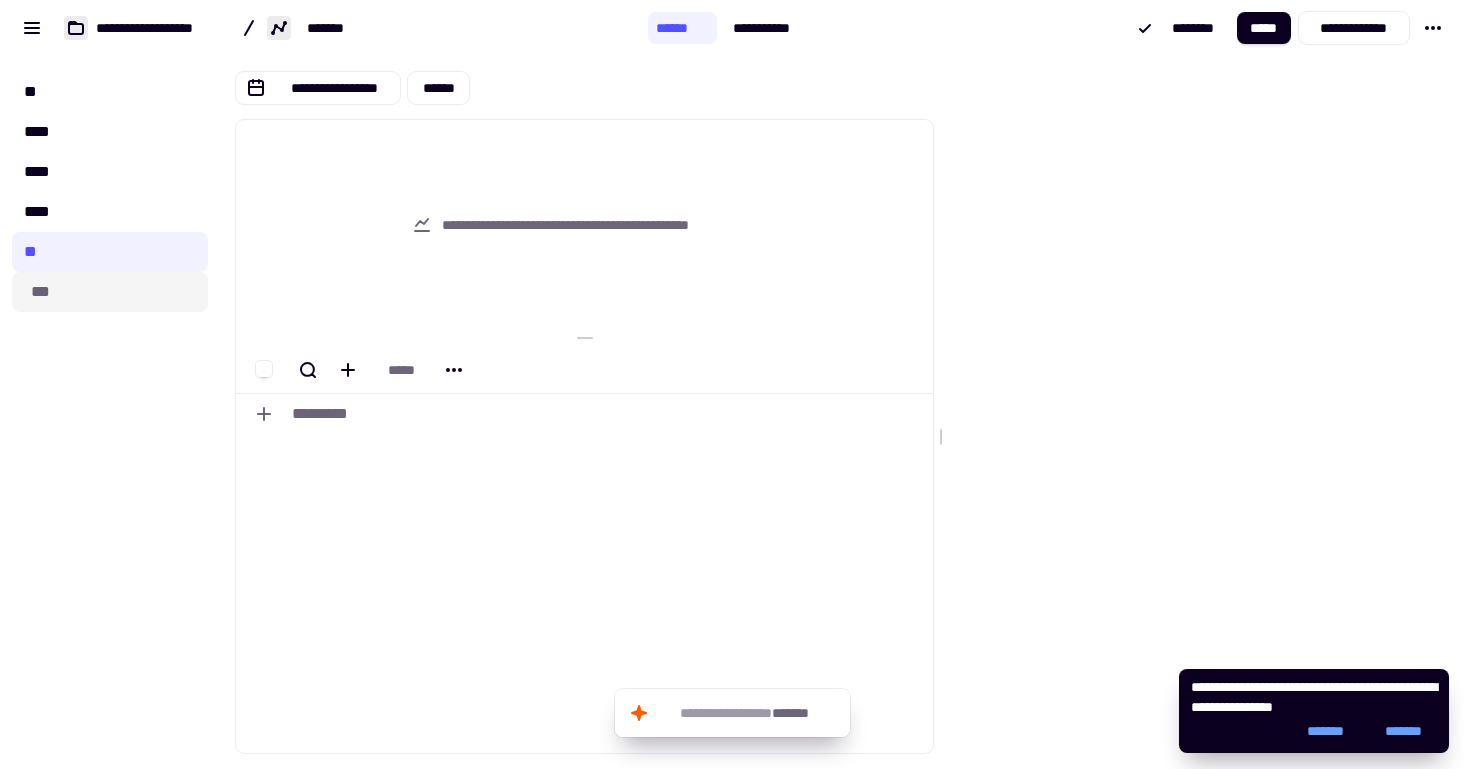 click on "***" 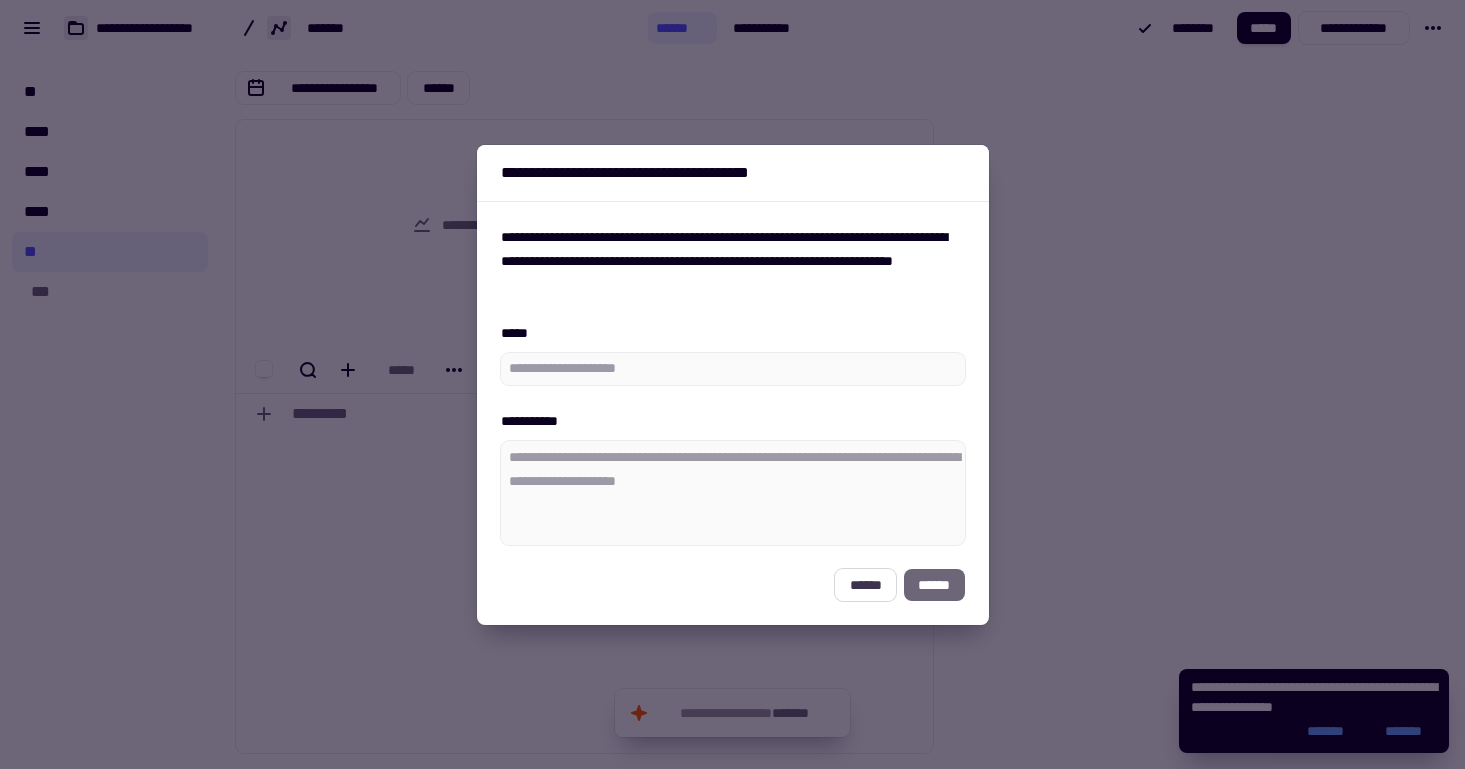 click on "******" 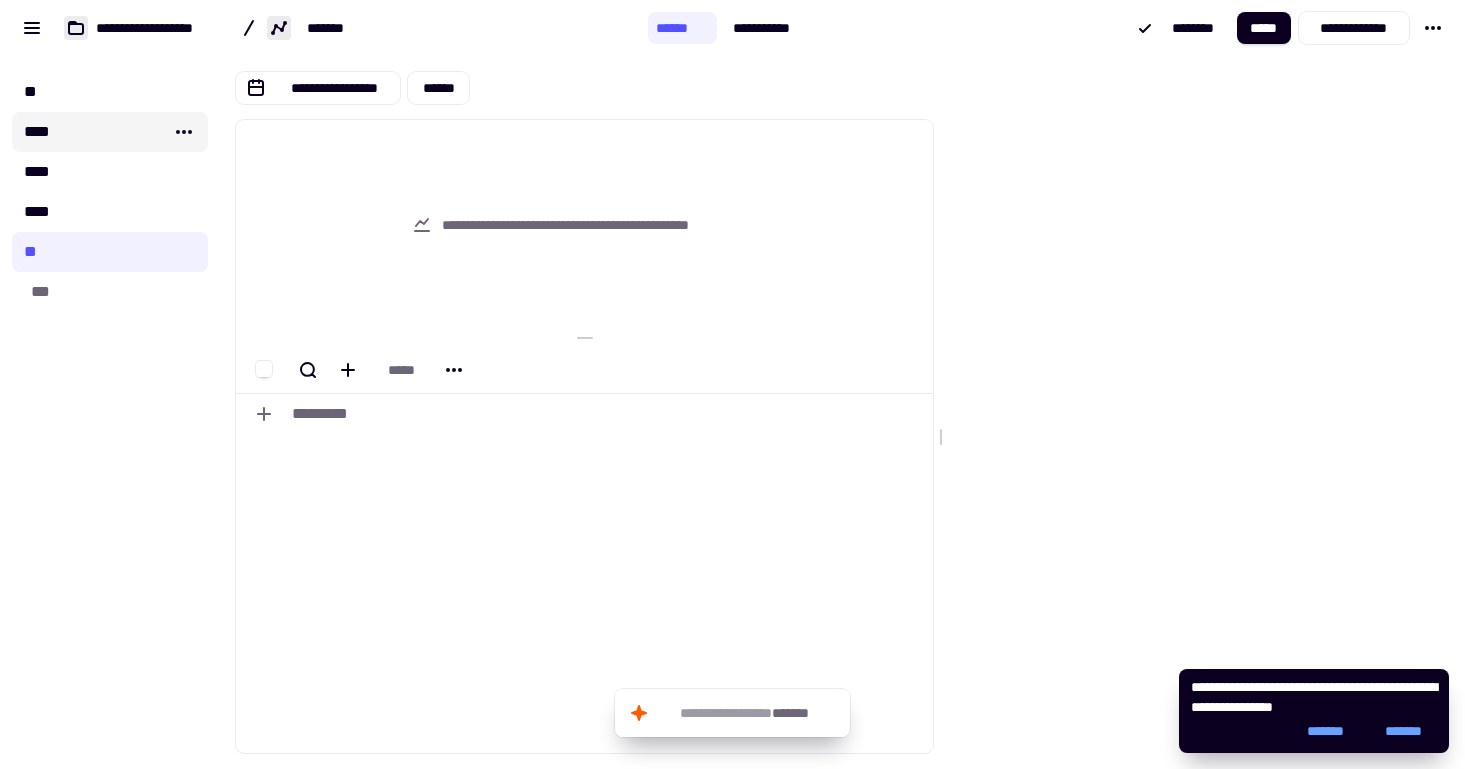 click on "****" 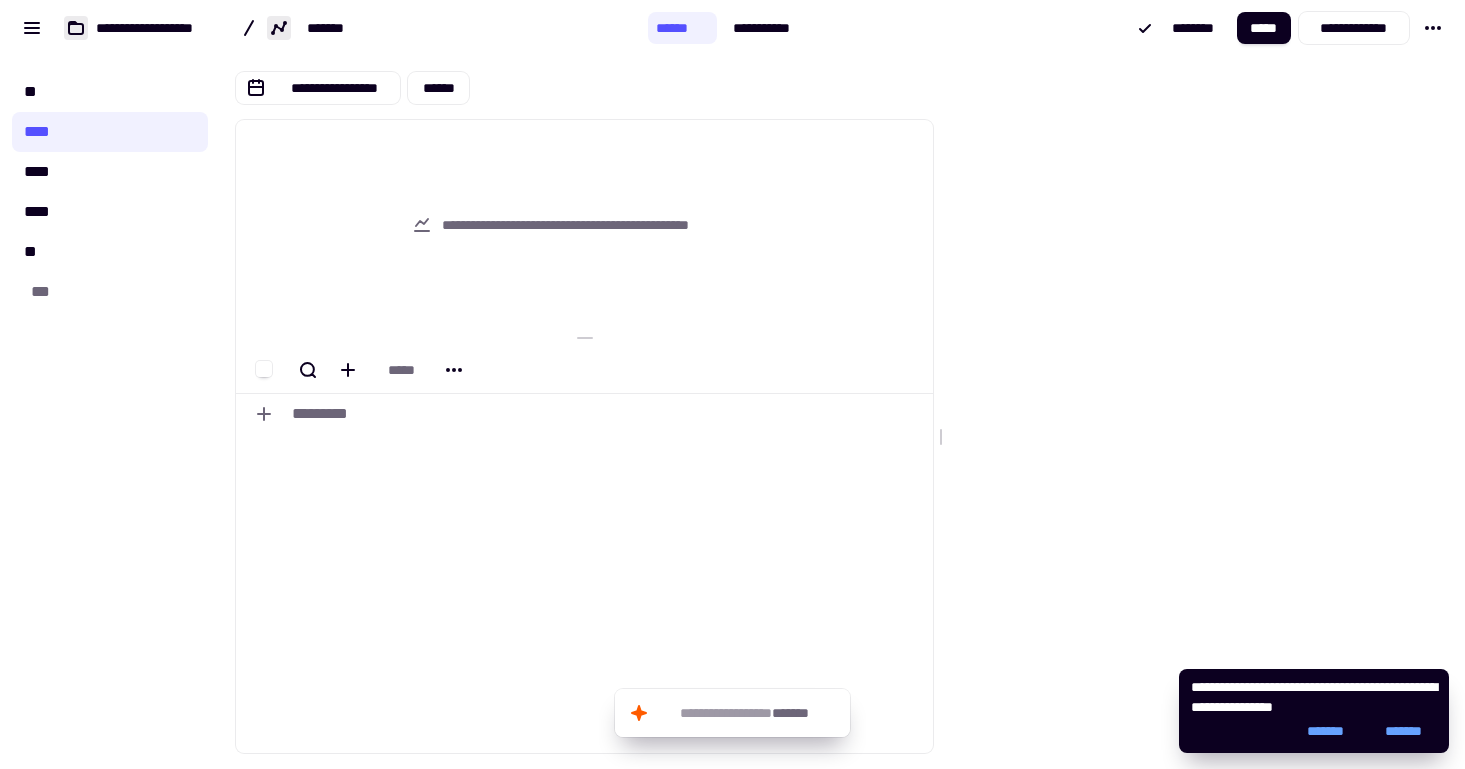 click on "**   ****   ****   ****   ** ***" at bounding box center (110, 412) 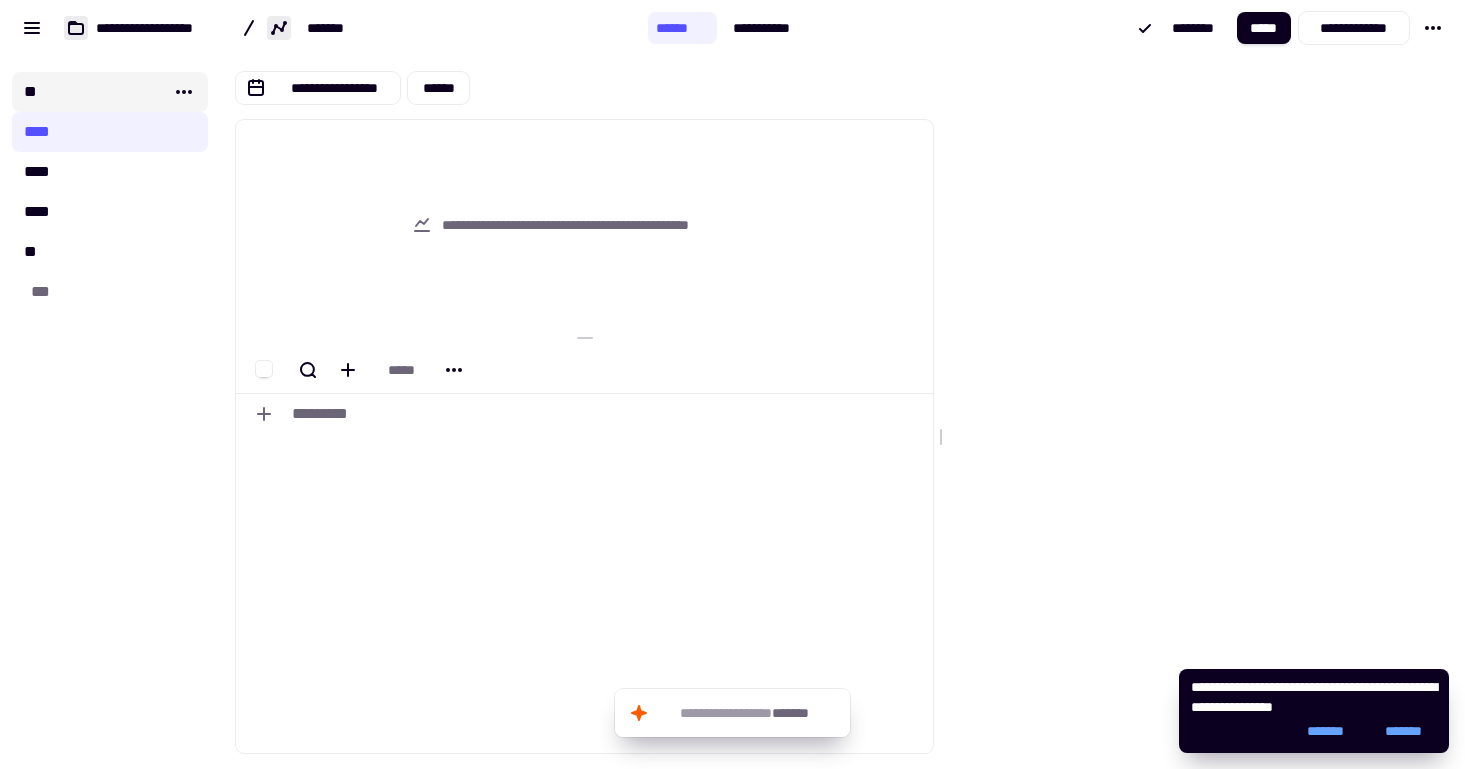 click on "**" 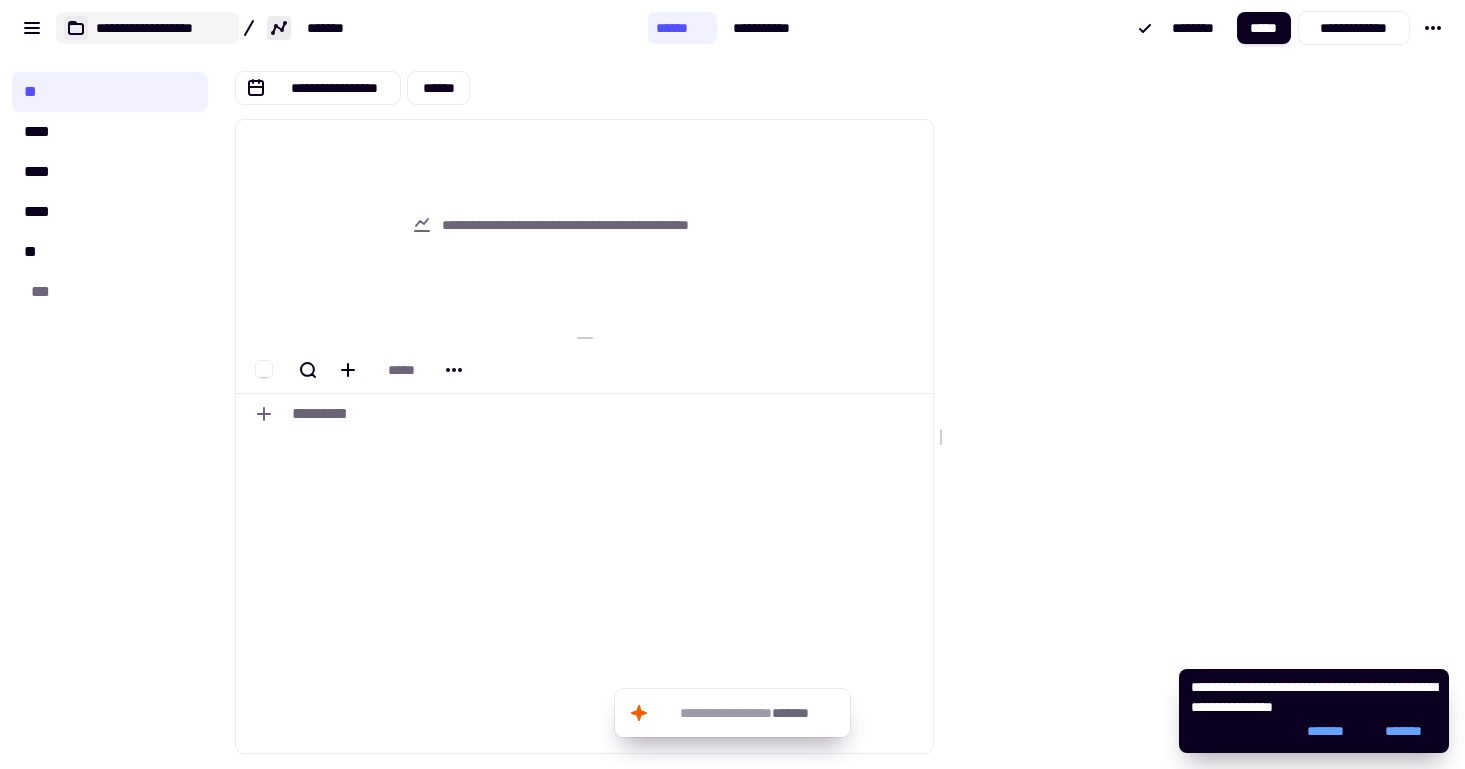 click on "**********" 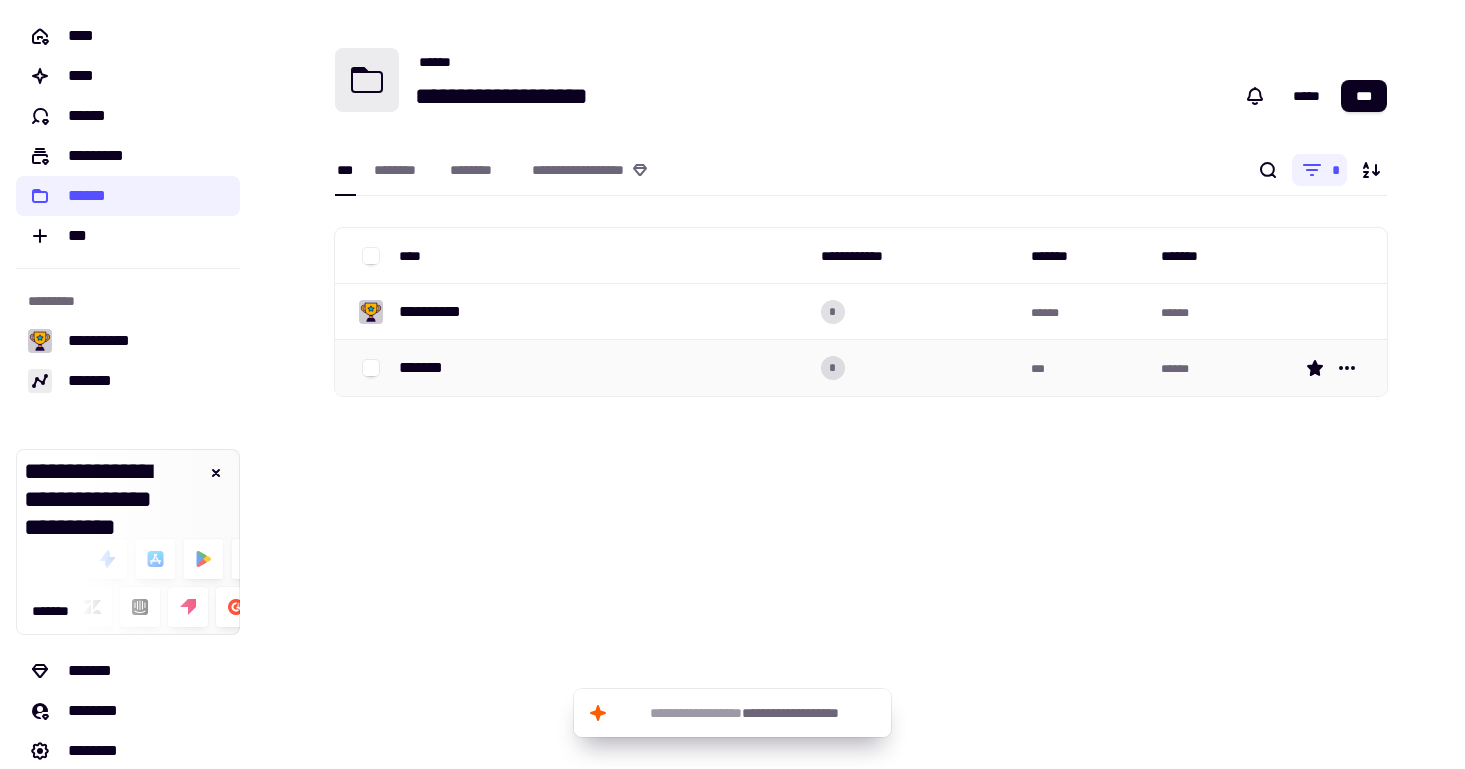 click on "*******" at bounding box center (602, 368) 